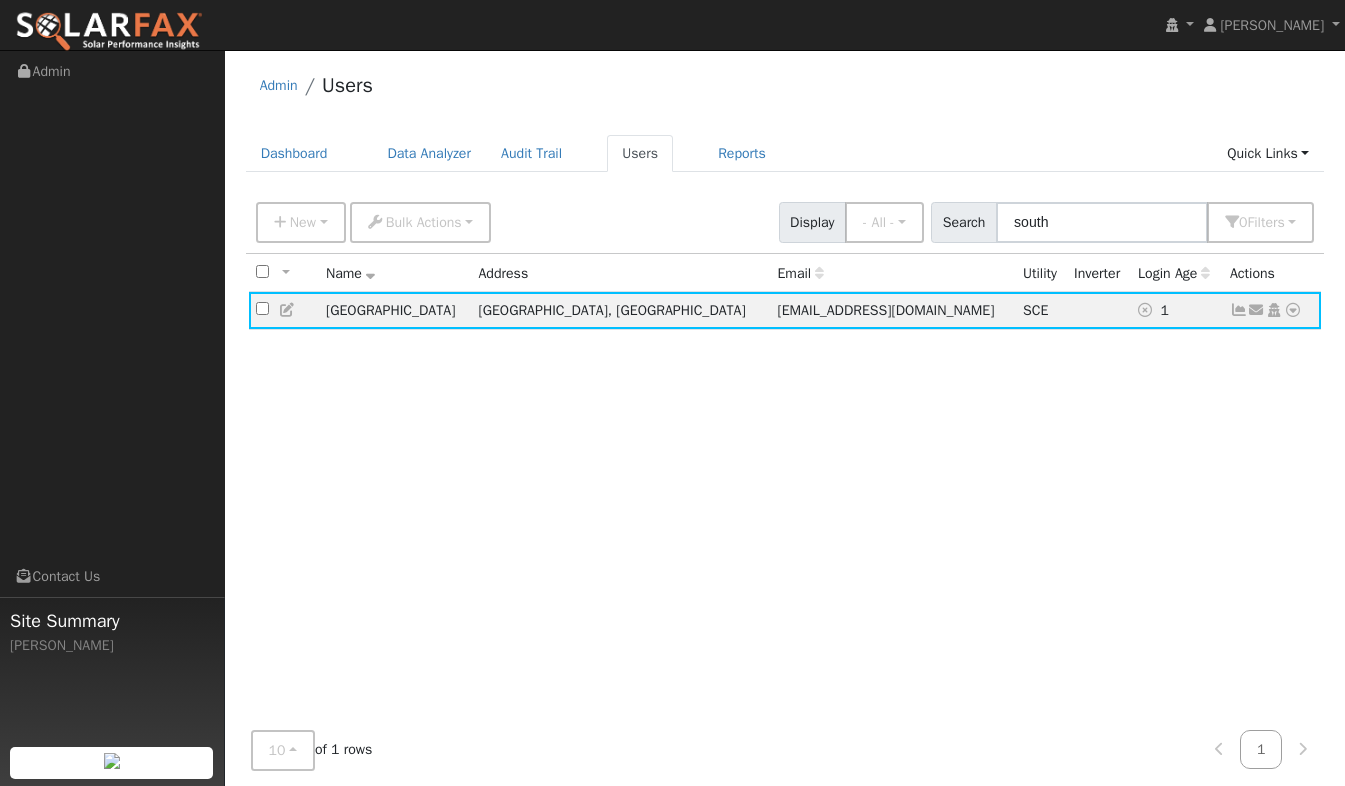 scroll, scrollTop: 0, scrollLeft: 0, axis: both 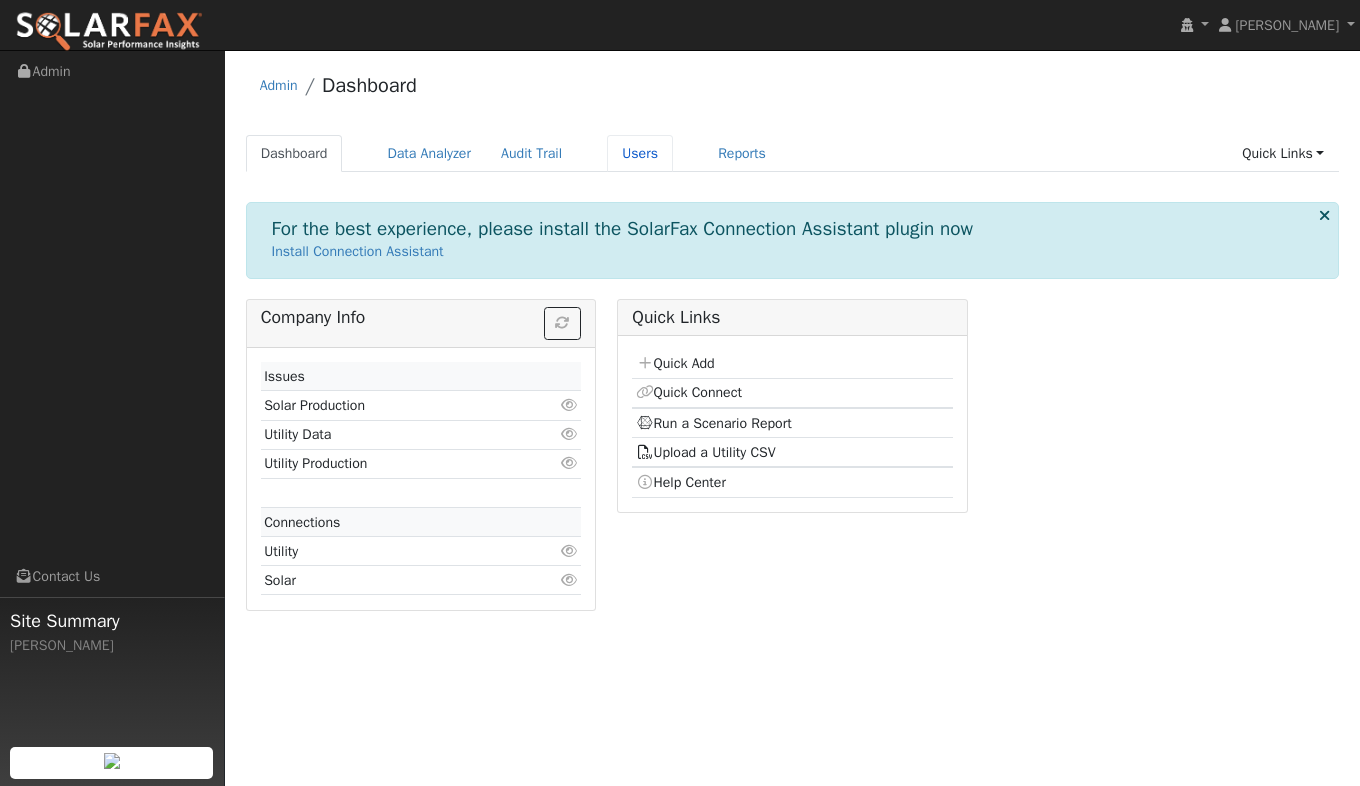 click on "Users" at bounding box center [640, 153] 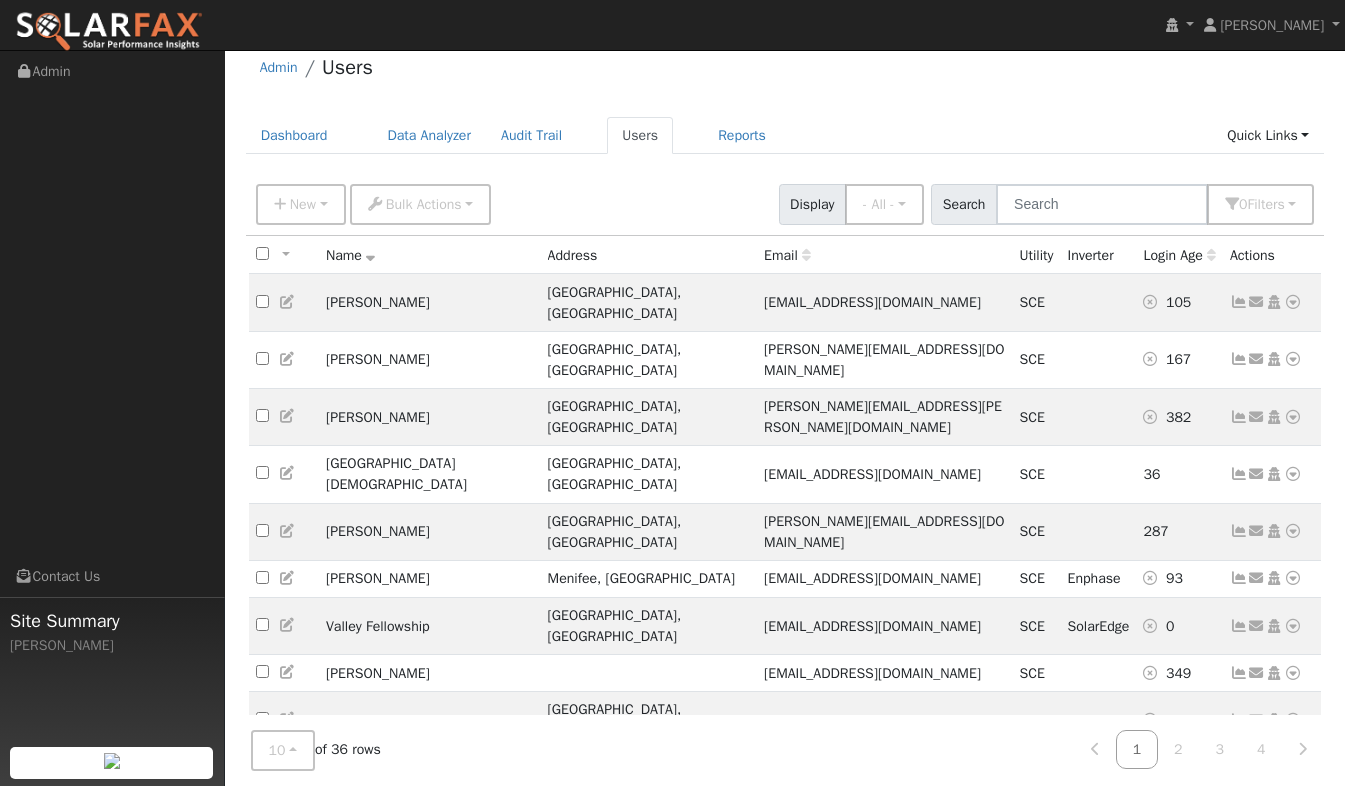 scroll, scrollTop: 21, scrollLeft: 0, axis: vertical 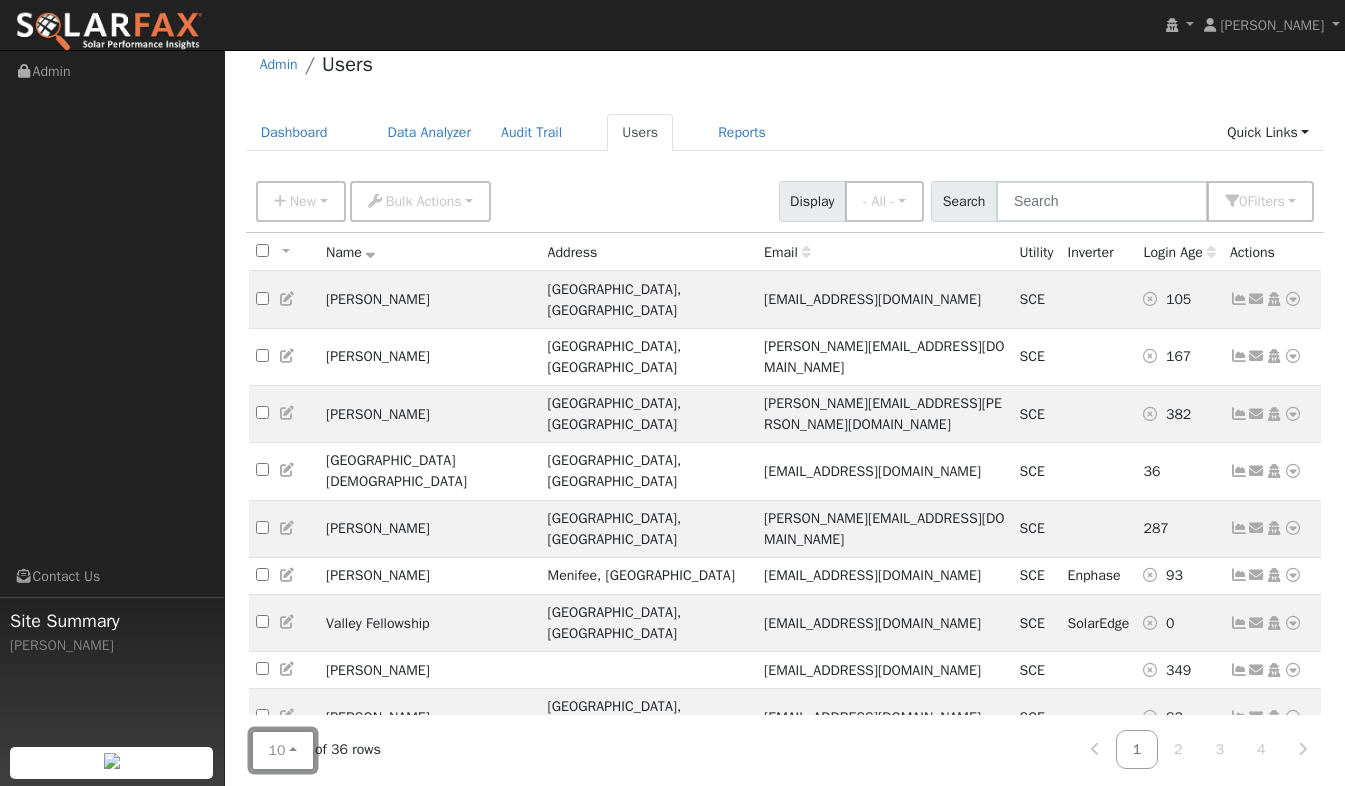 click on "10" at bounding box center (283, 750) 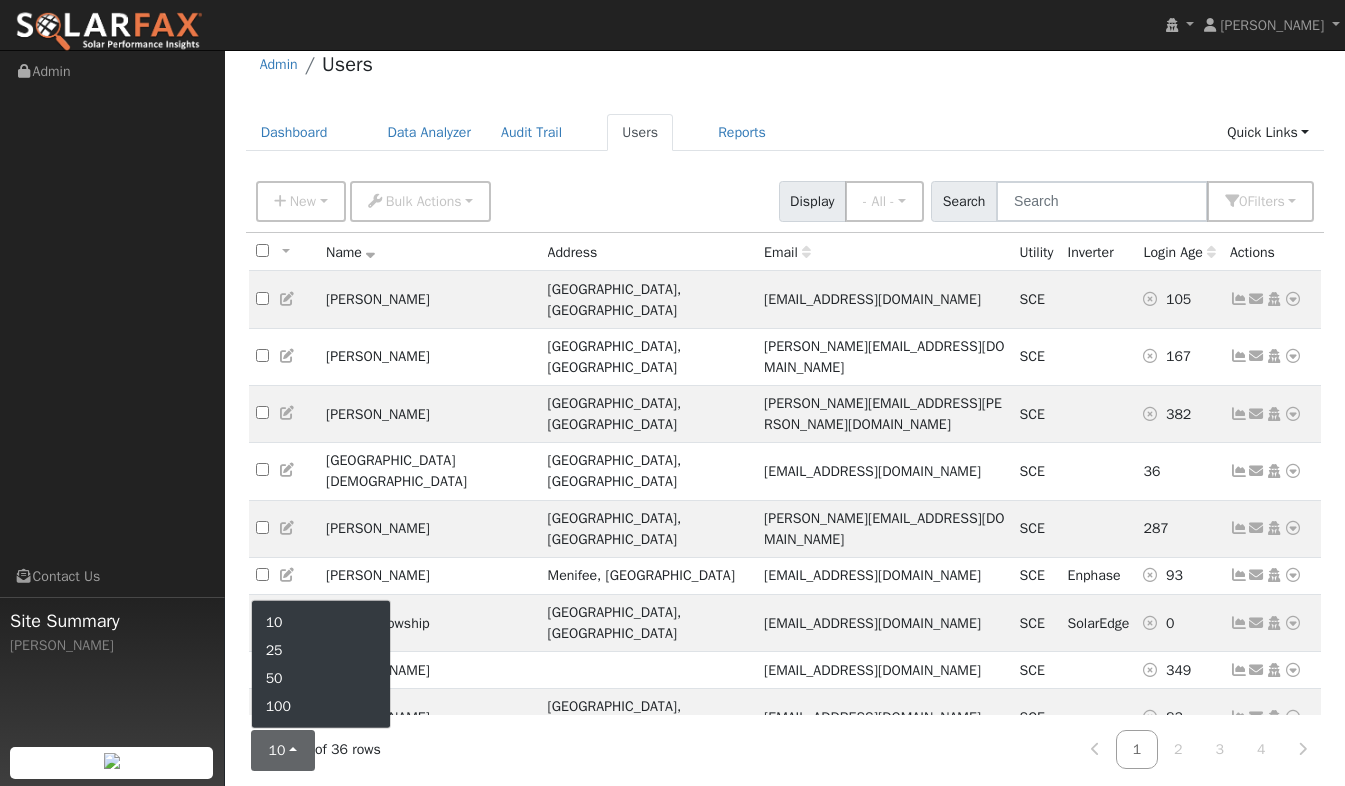 click on "100" at bounding box center (321, 707) 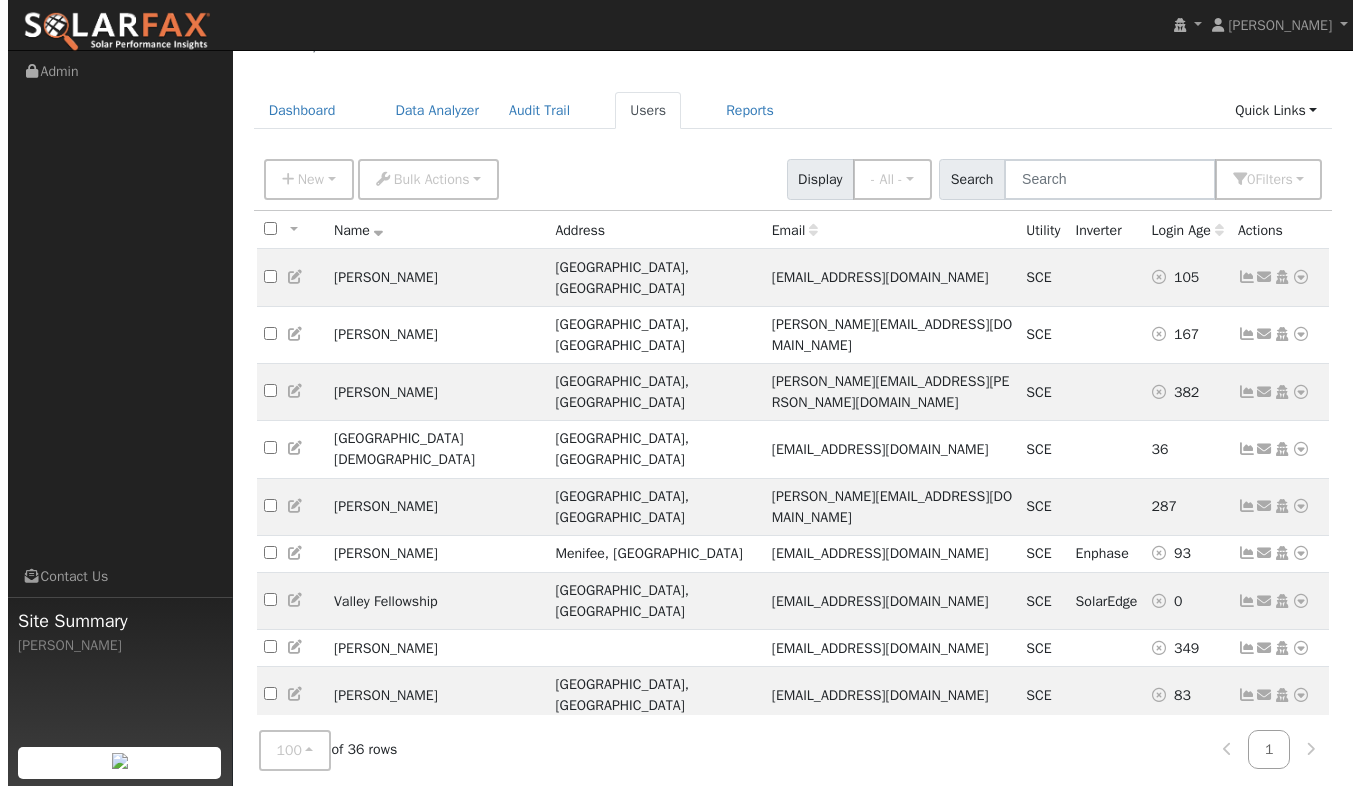 scroll, scrollTop: 0, scrollLeft: 0, axis: both 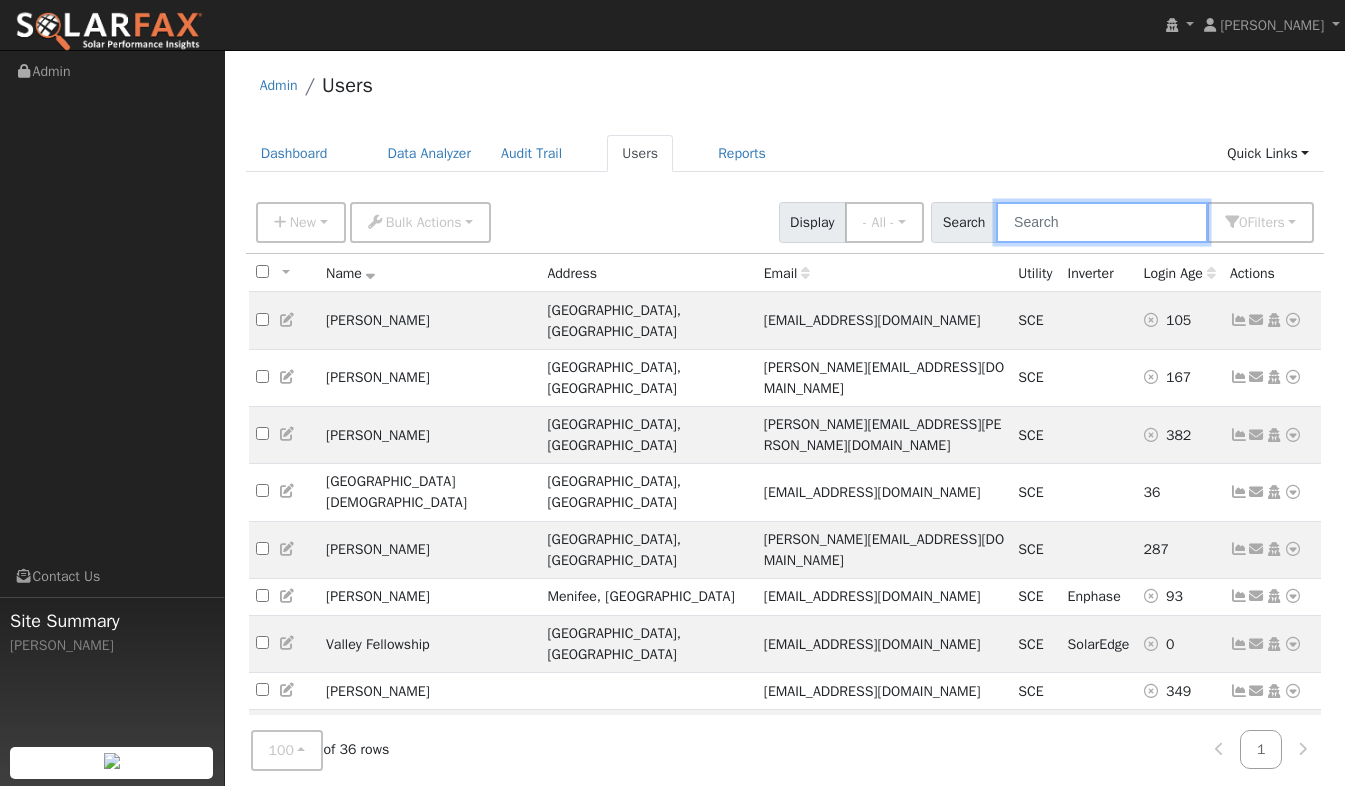 click at bounding box center (1102, 222) 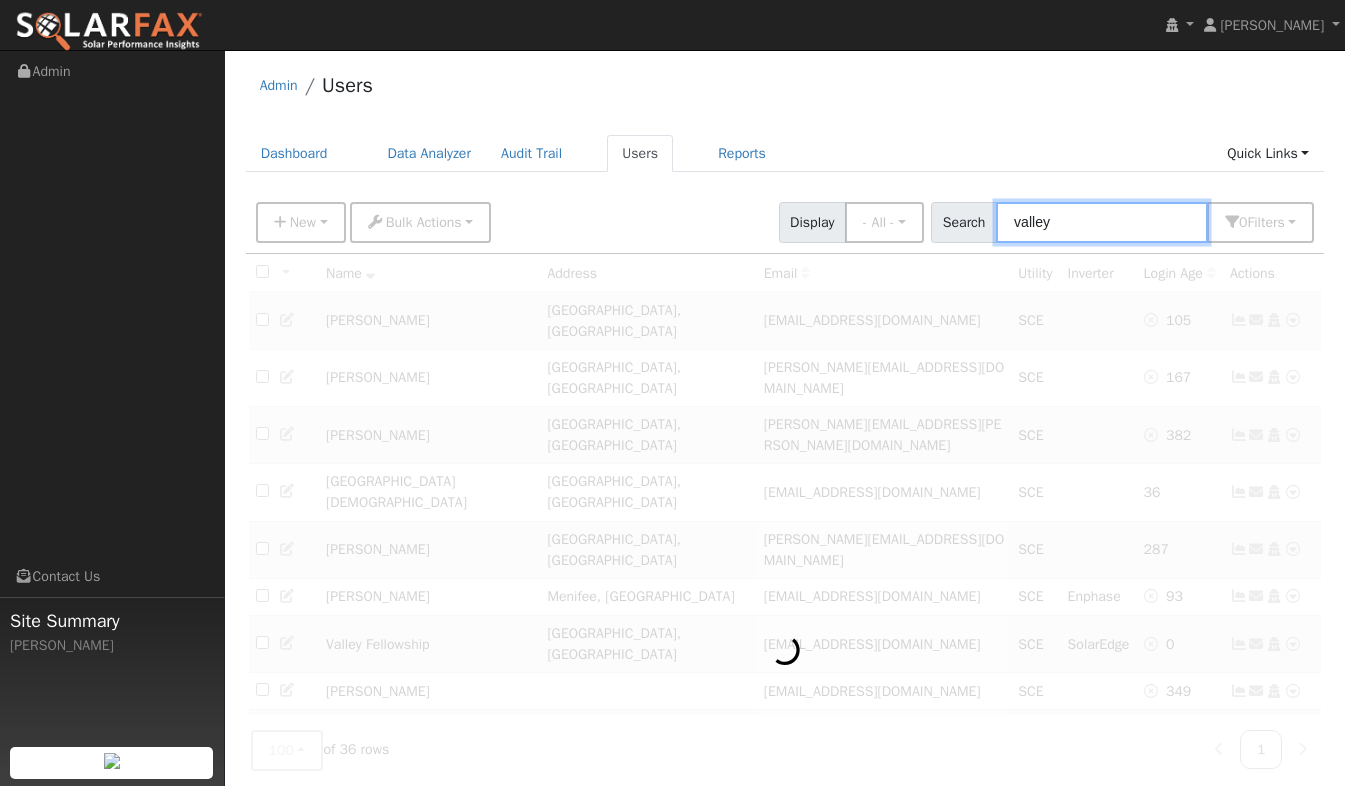 type on "valley" 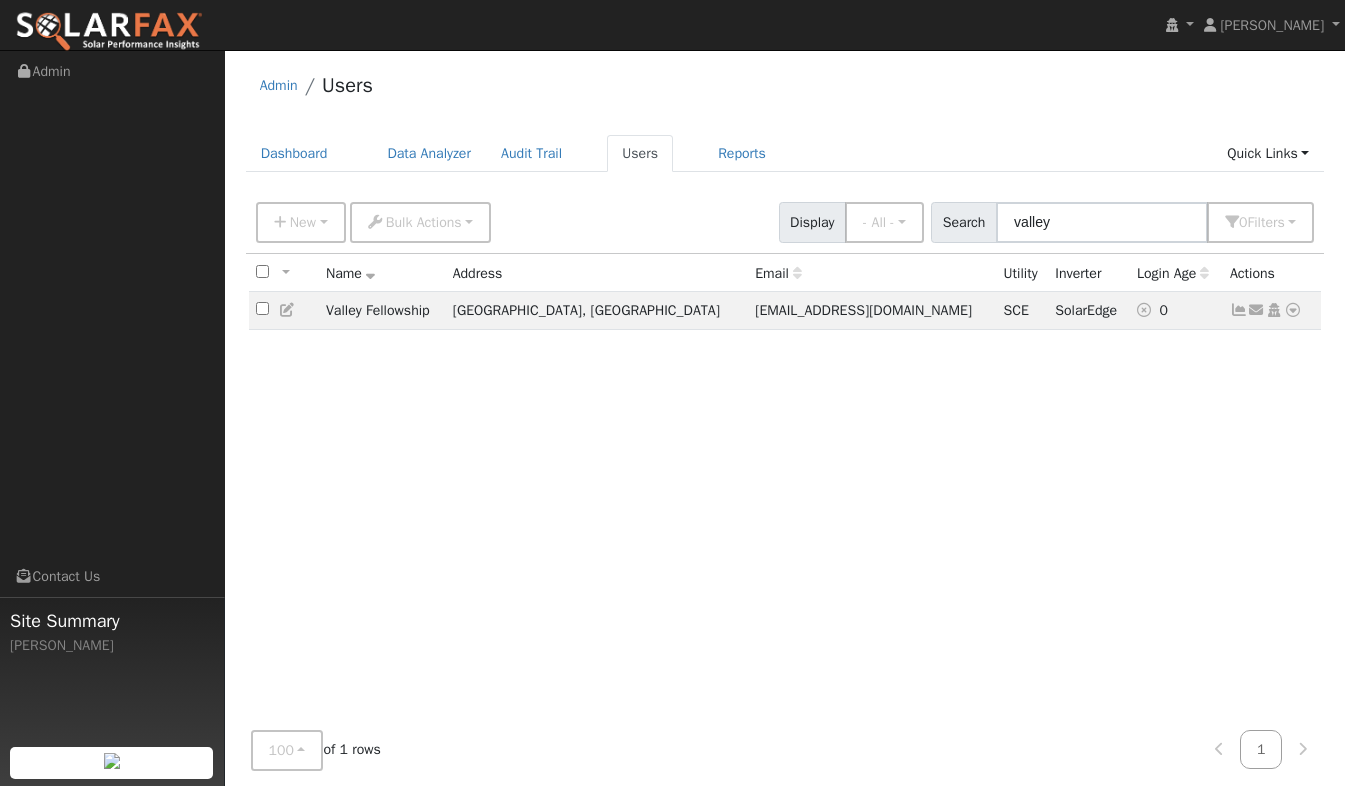 click at bounding box center [1239, 310] 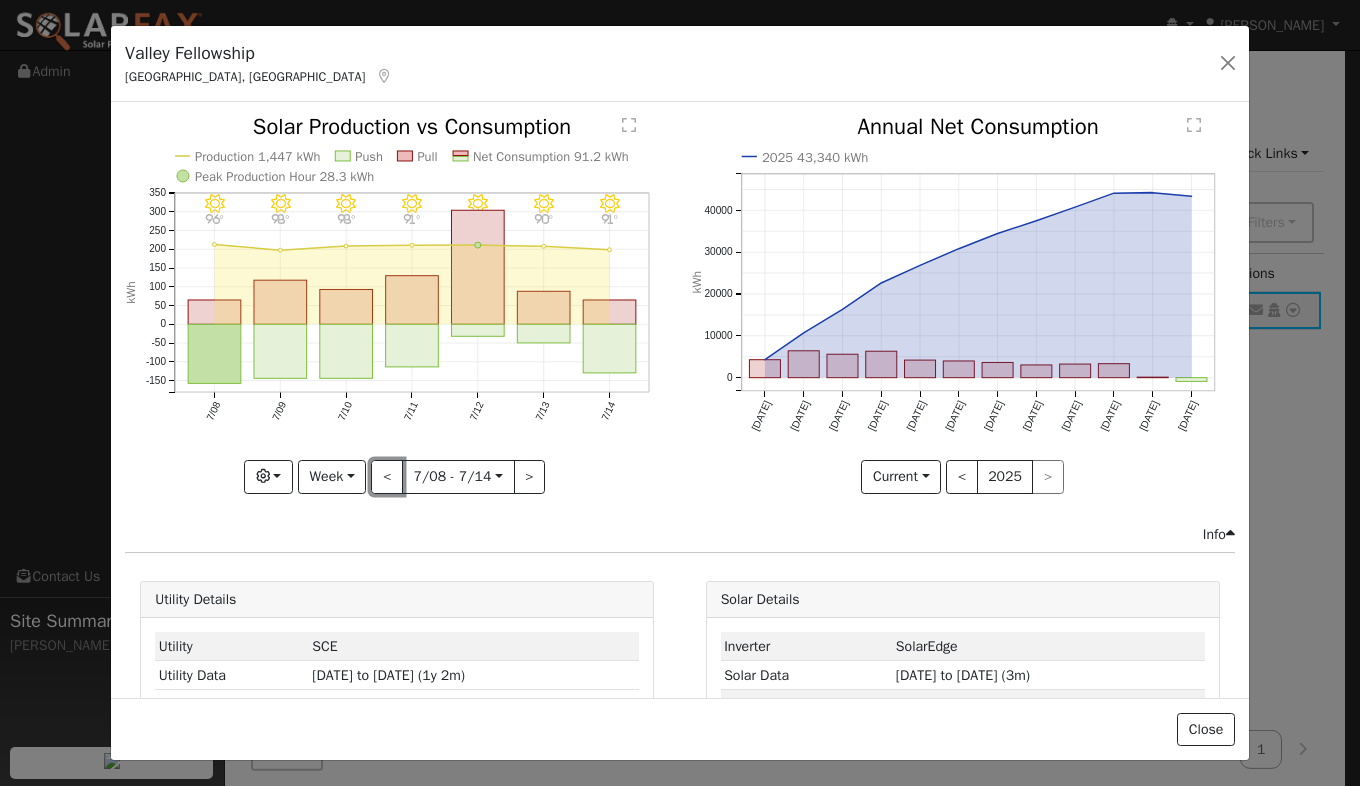 click on "<" at bounding box center (387, 477) 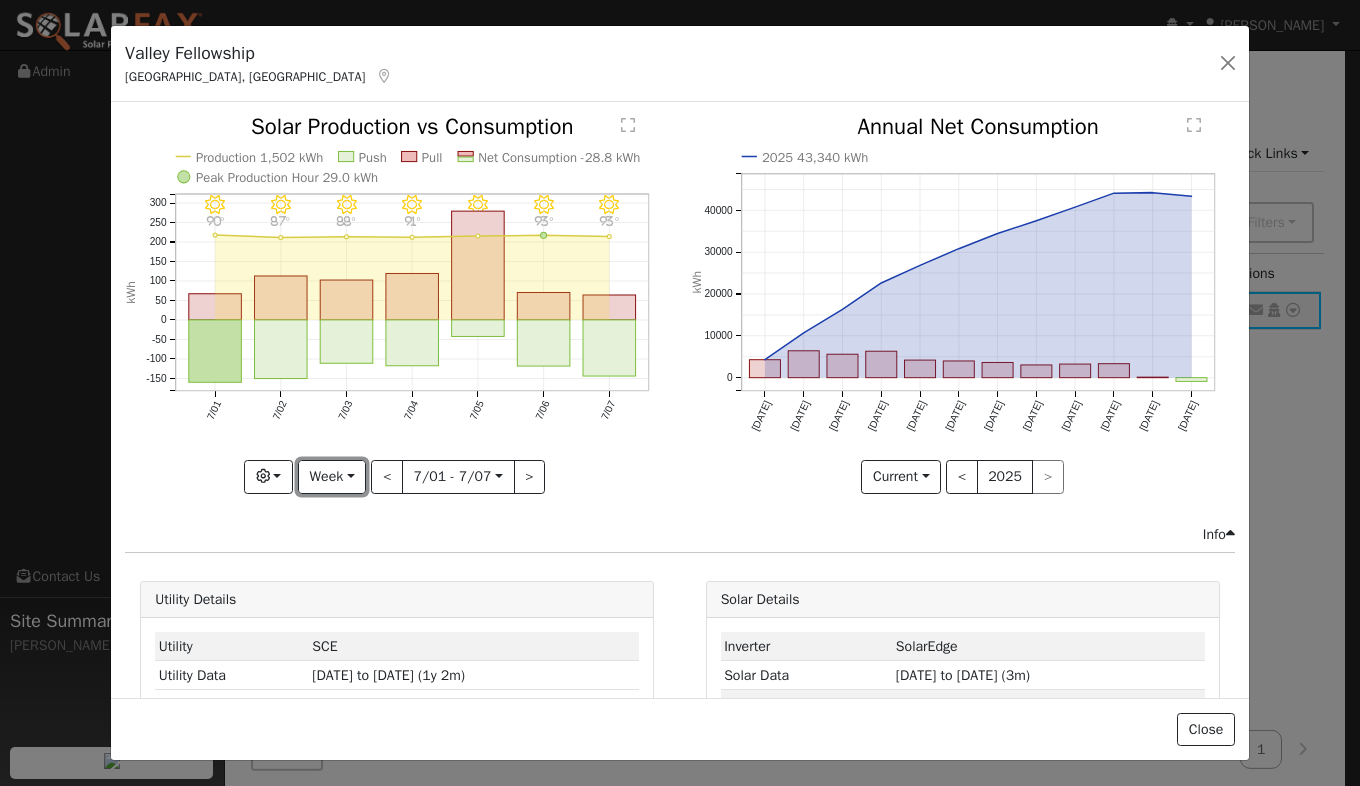 click on "Week" at bounding box center (332, 477) 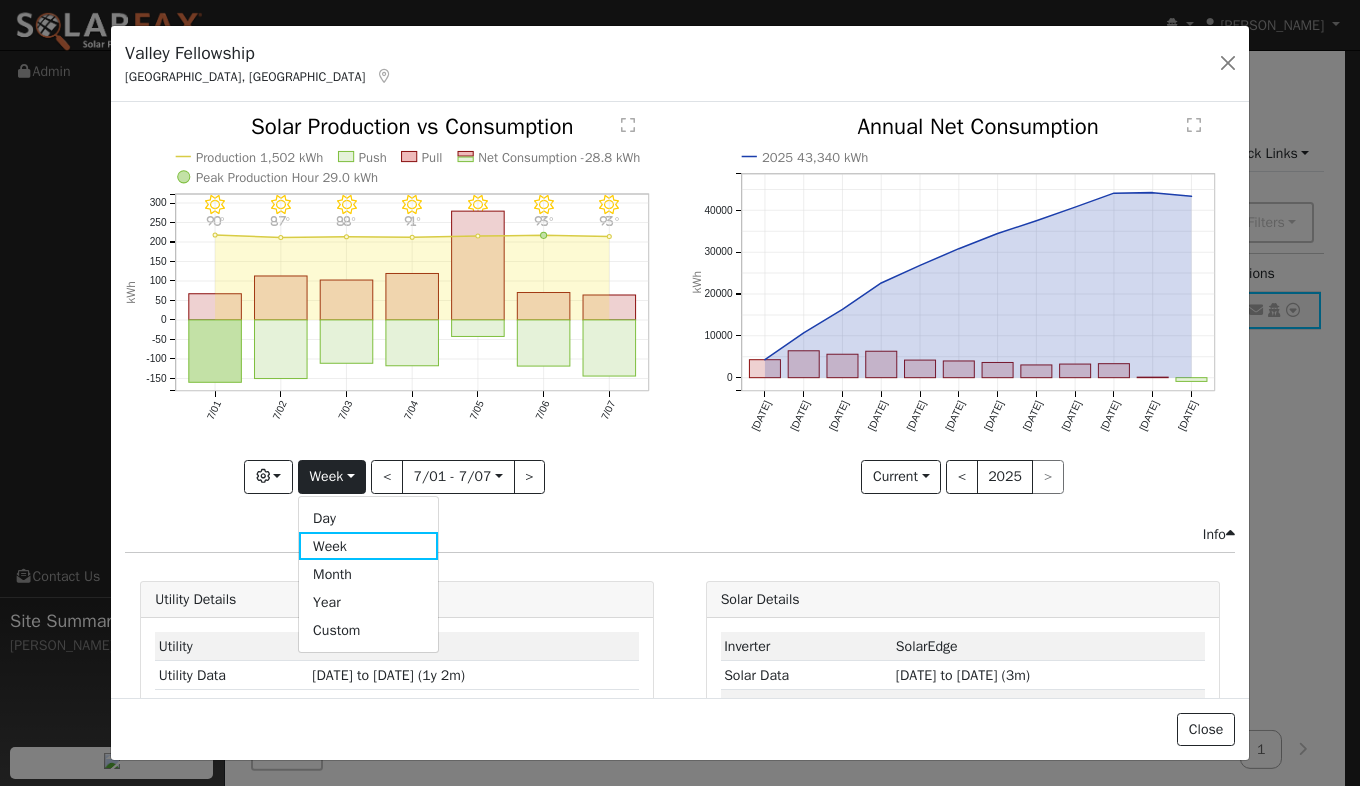 click on "Day" at bounding box center [368, 518] 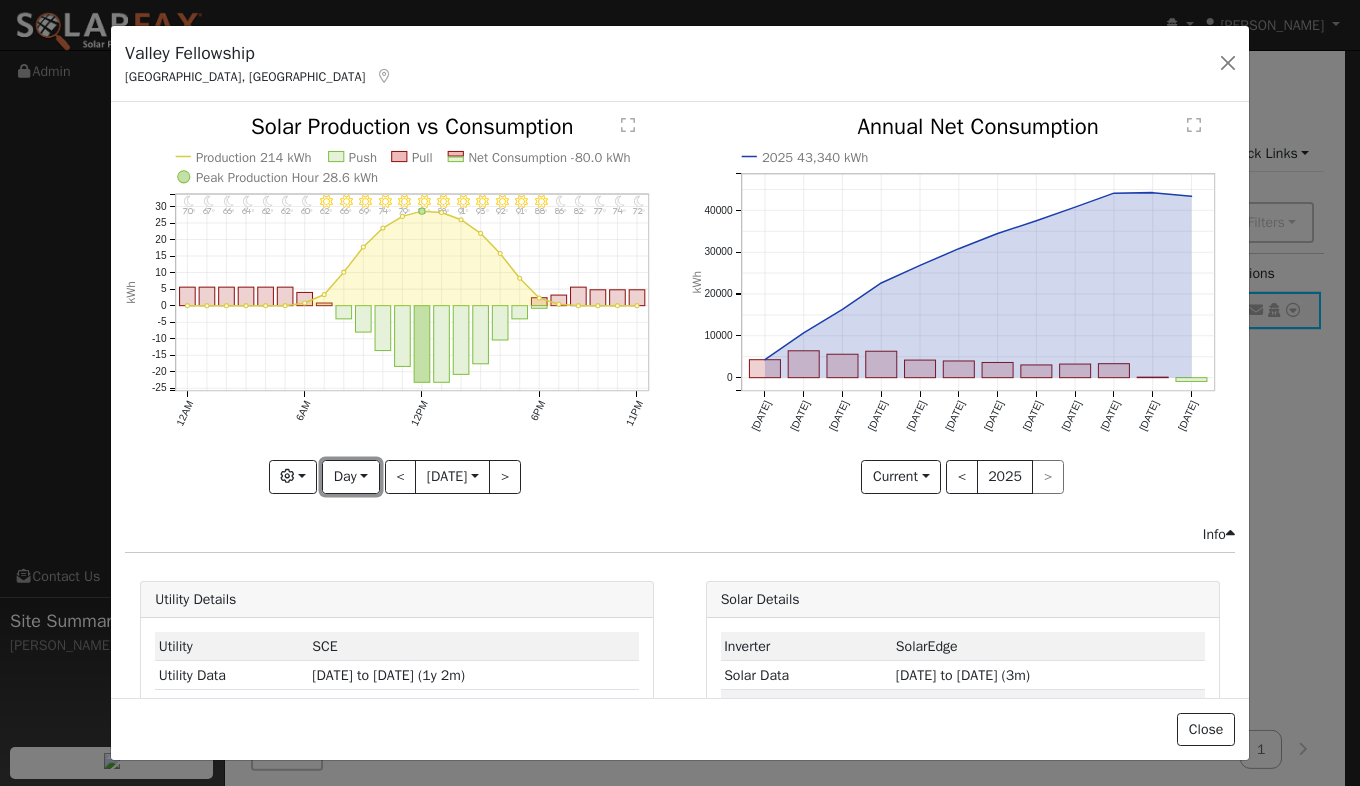 click on "Day" at bounding box center [350, 477] 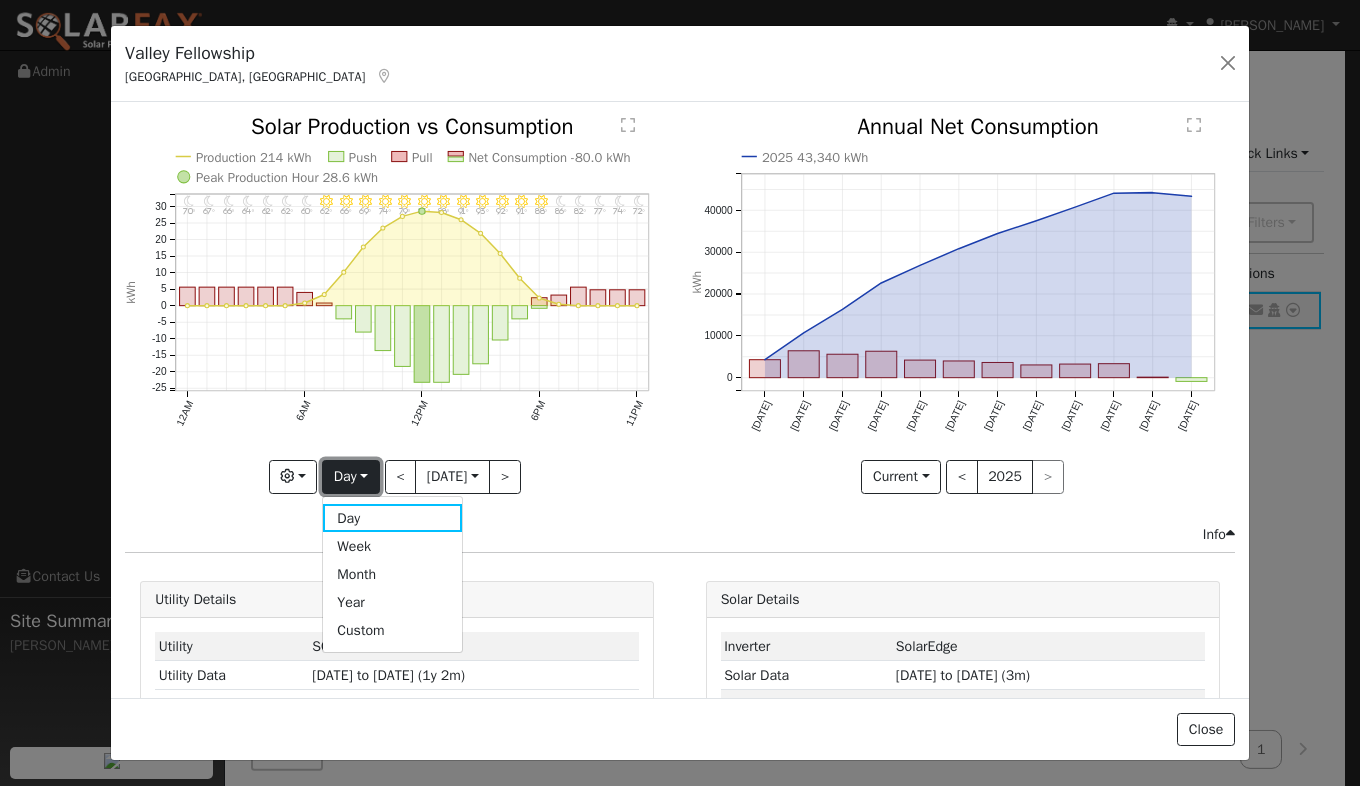 click on "Day" at bounding box center (350, 477) 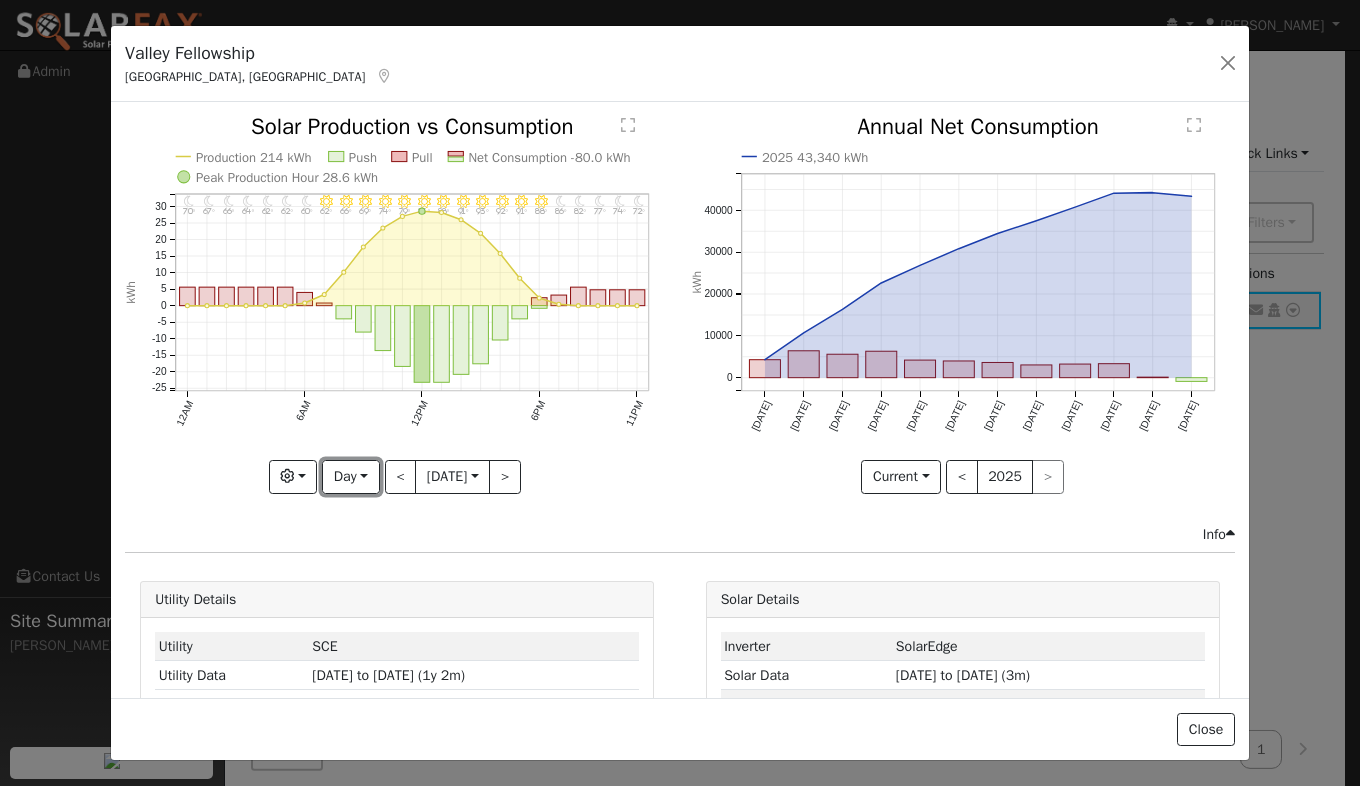 click on "Day" at bounding box center [350, 477] 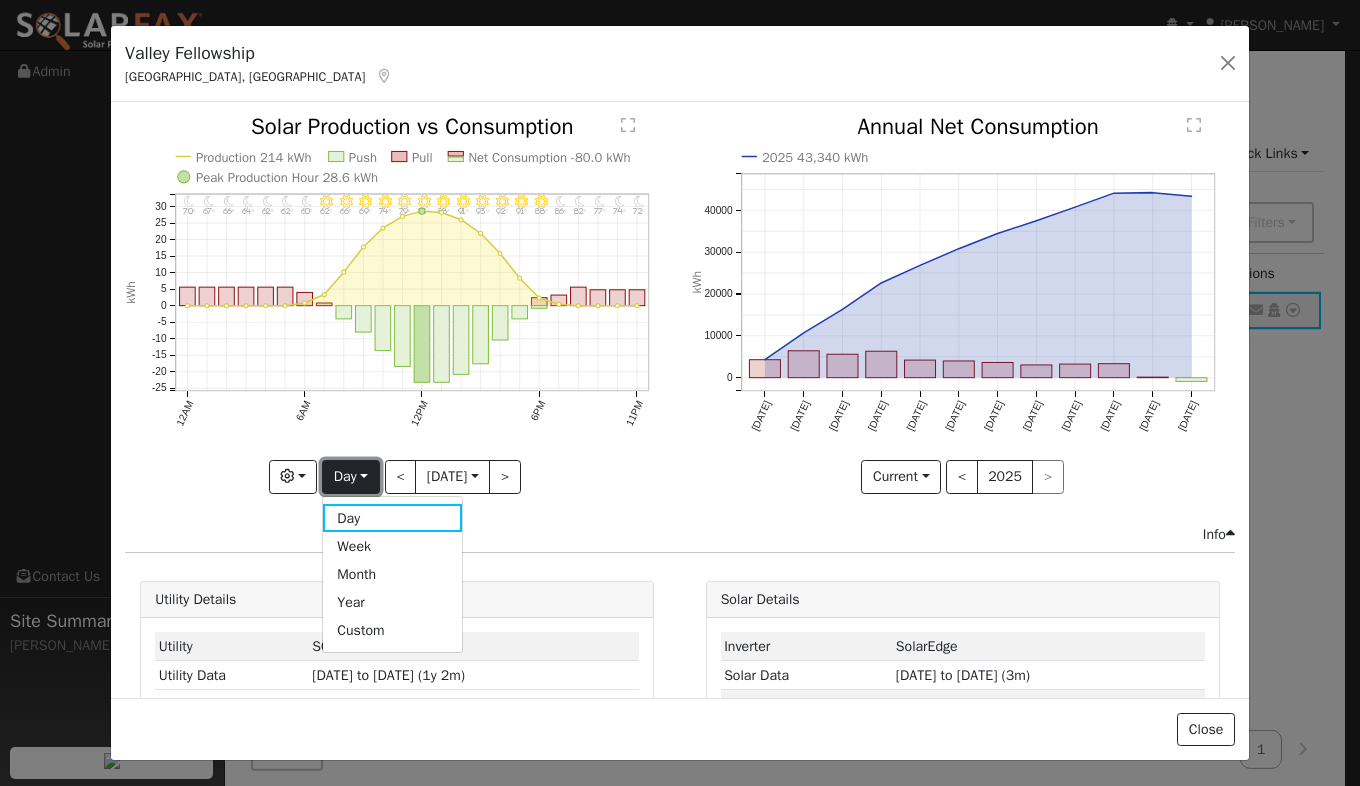 click on "Day" at bounding box center (350, 477) 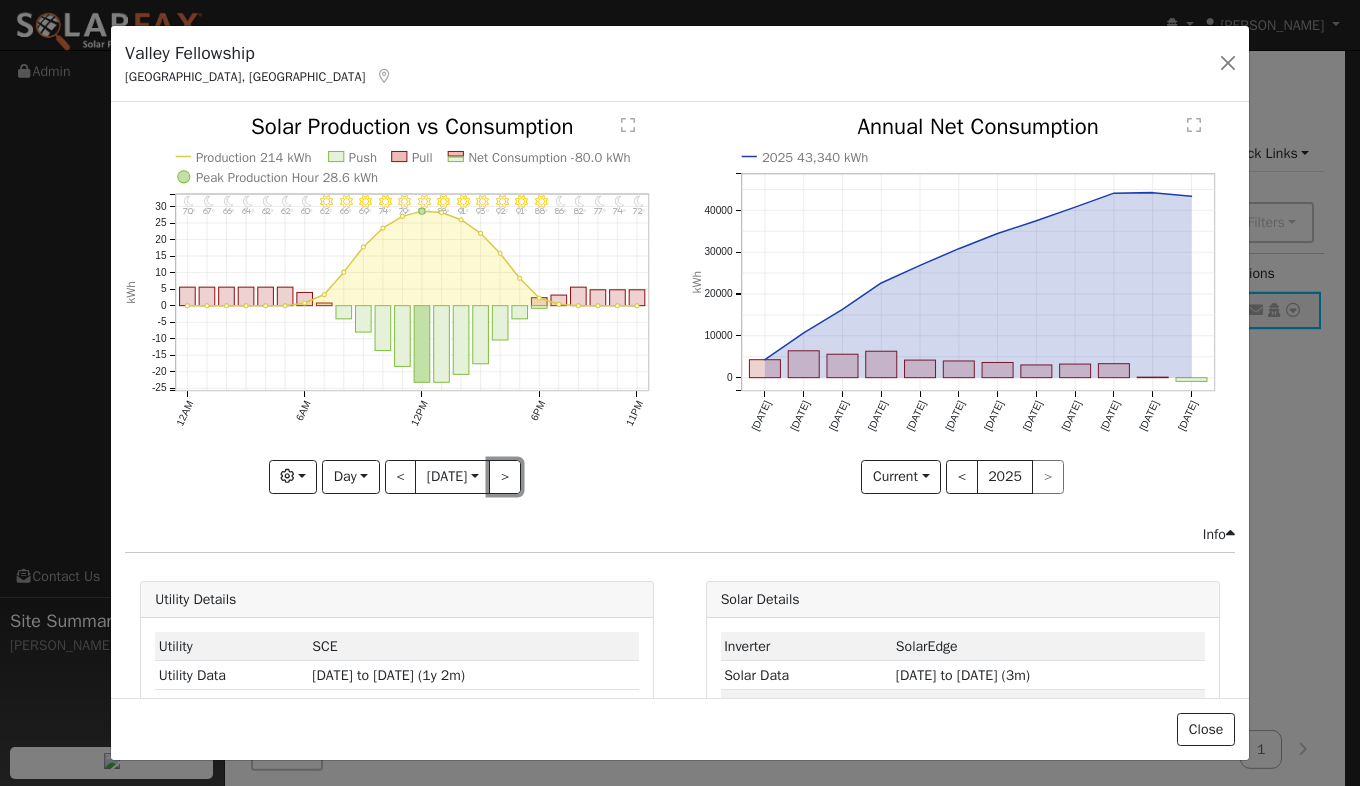 click on ">" at bounding box center [505, 477] 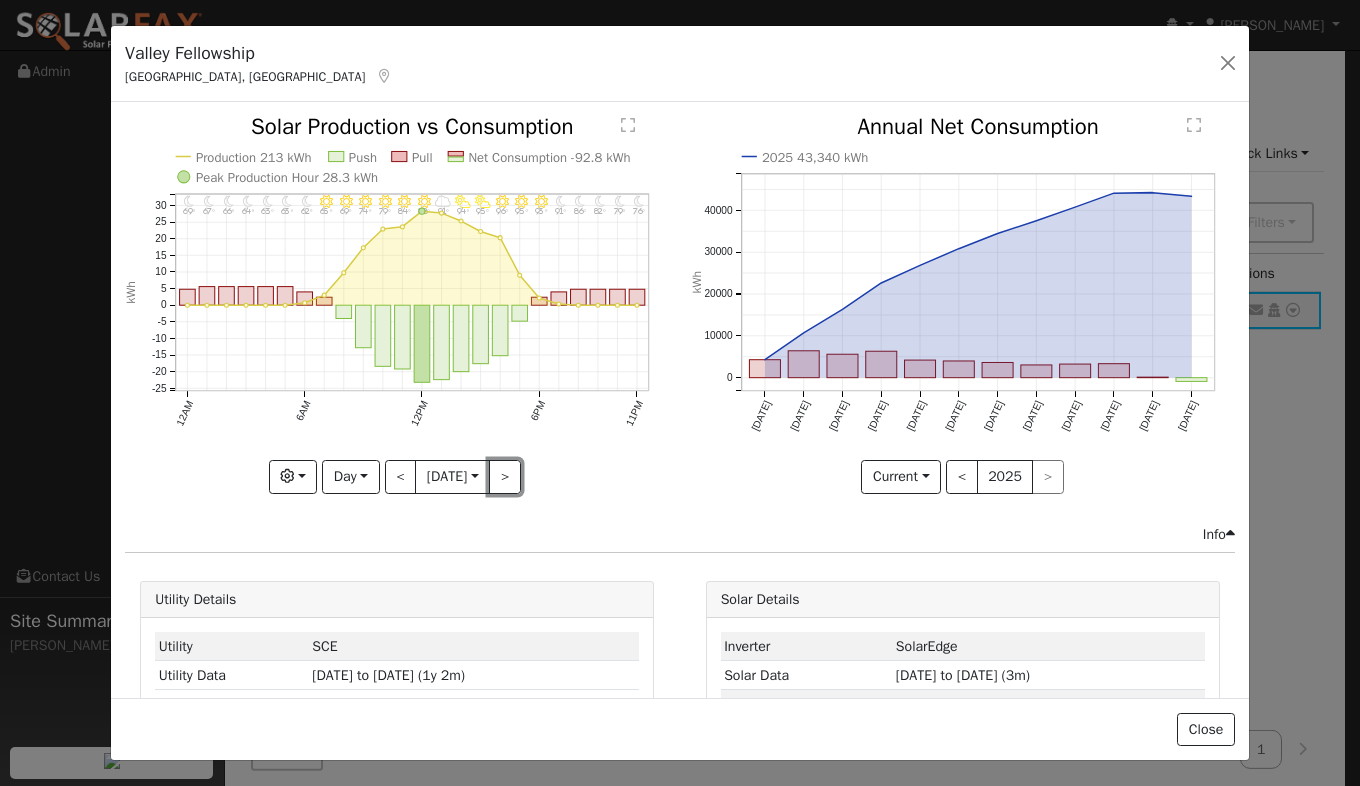 click on ">" at bounding box center [505, 477] 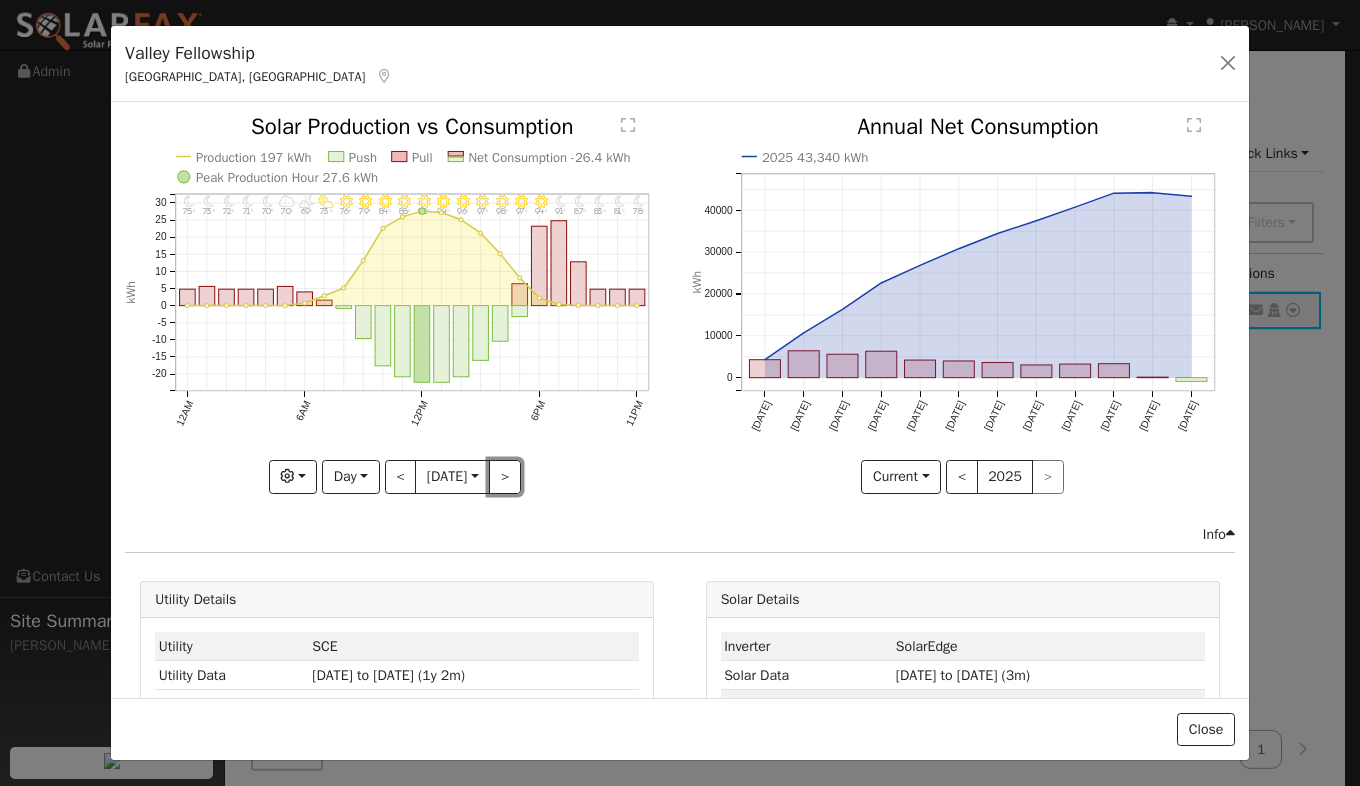 click on ">" at bounding box center (505, 477) 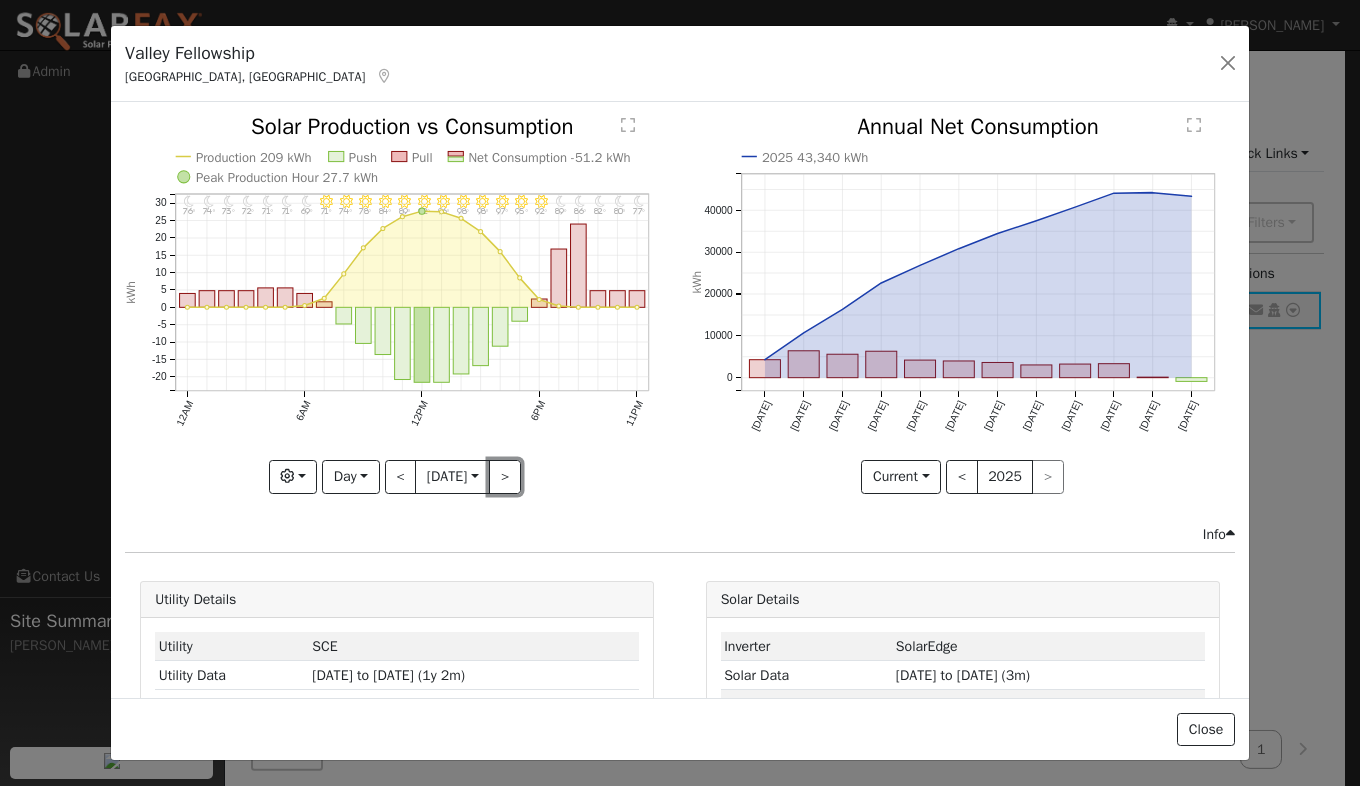 click on ">" at bounding box center (505, 477) 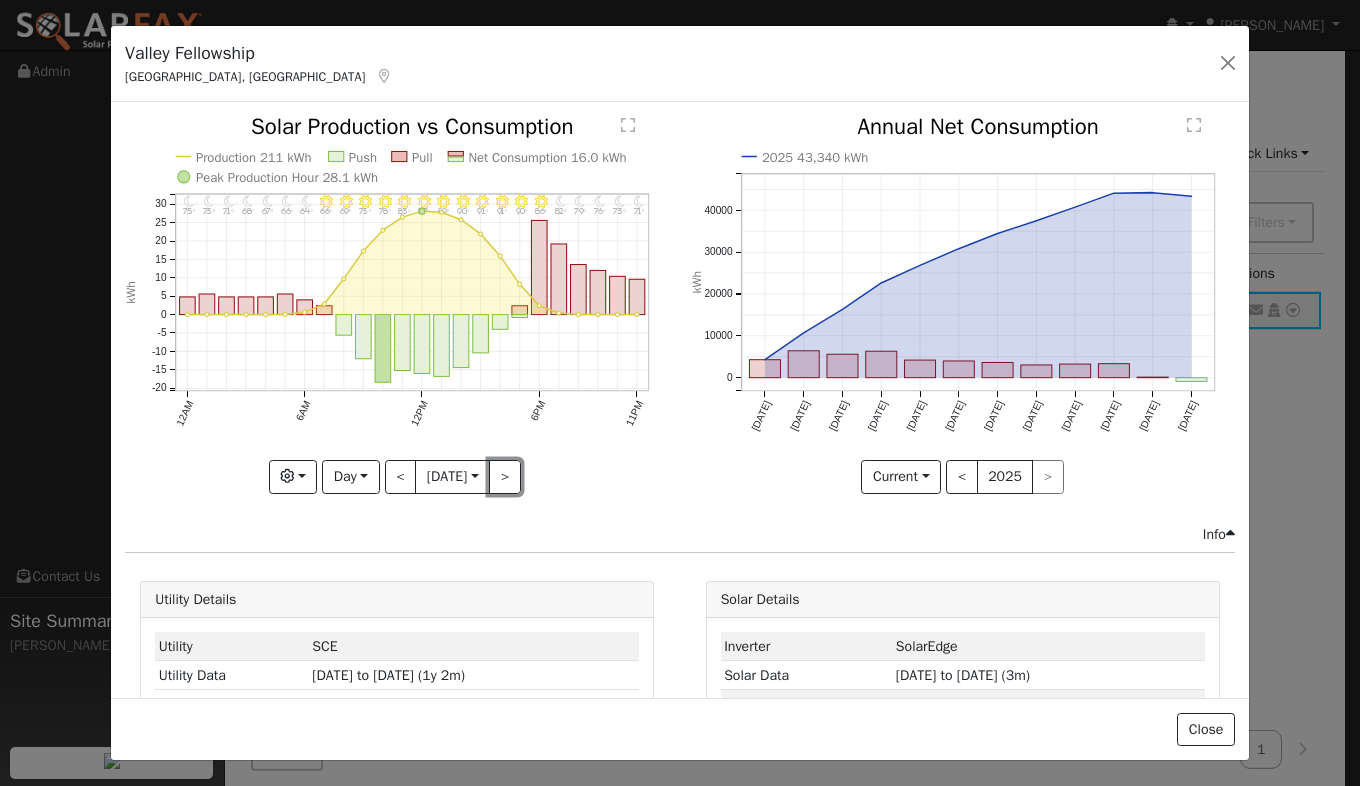click on ">" at bounding box center [505, 477] 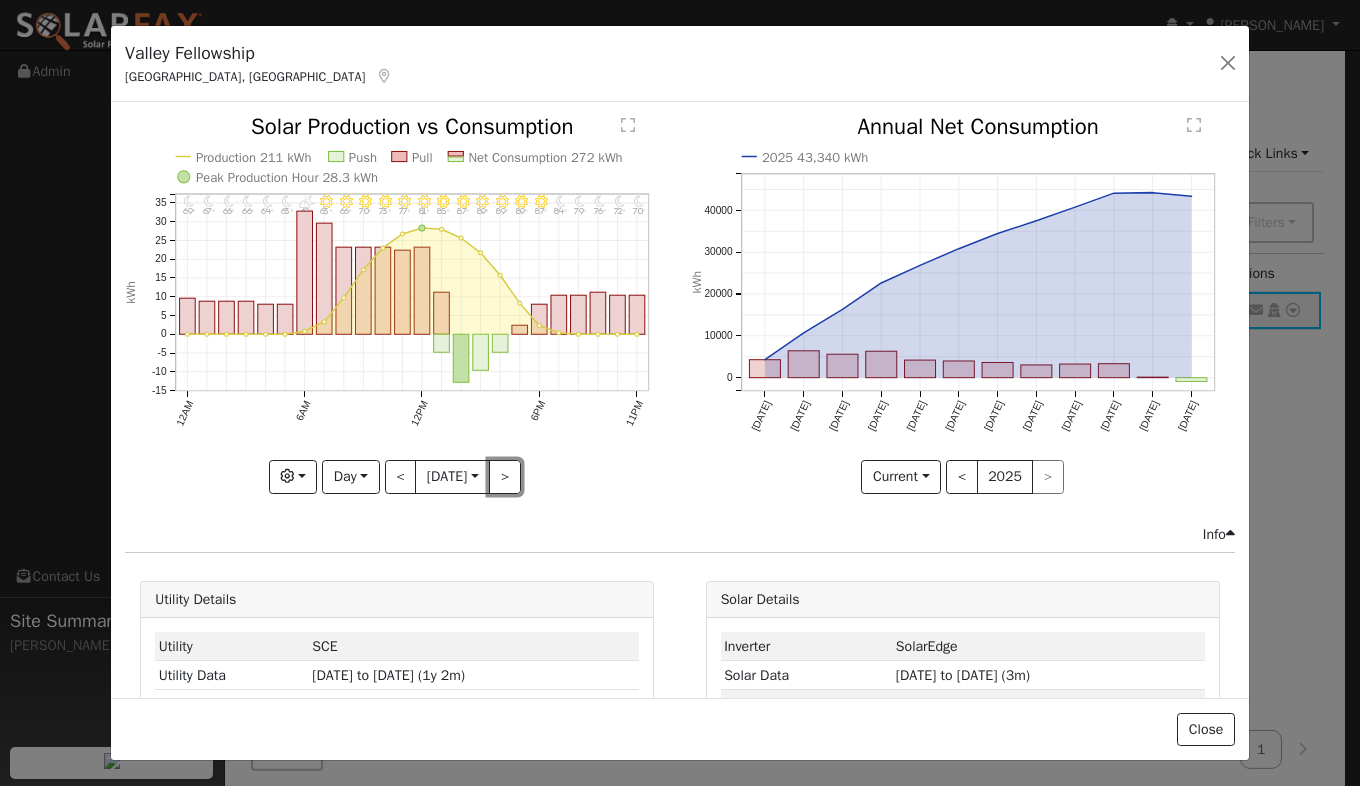 click on ">" at bounding box center [505, 477] 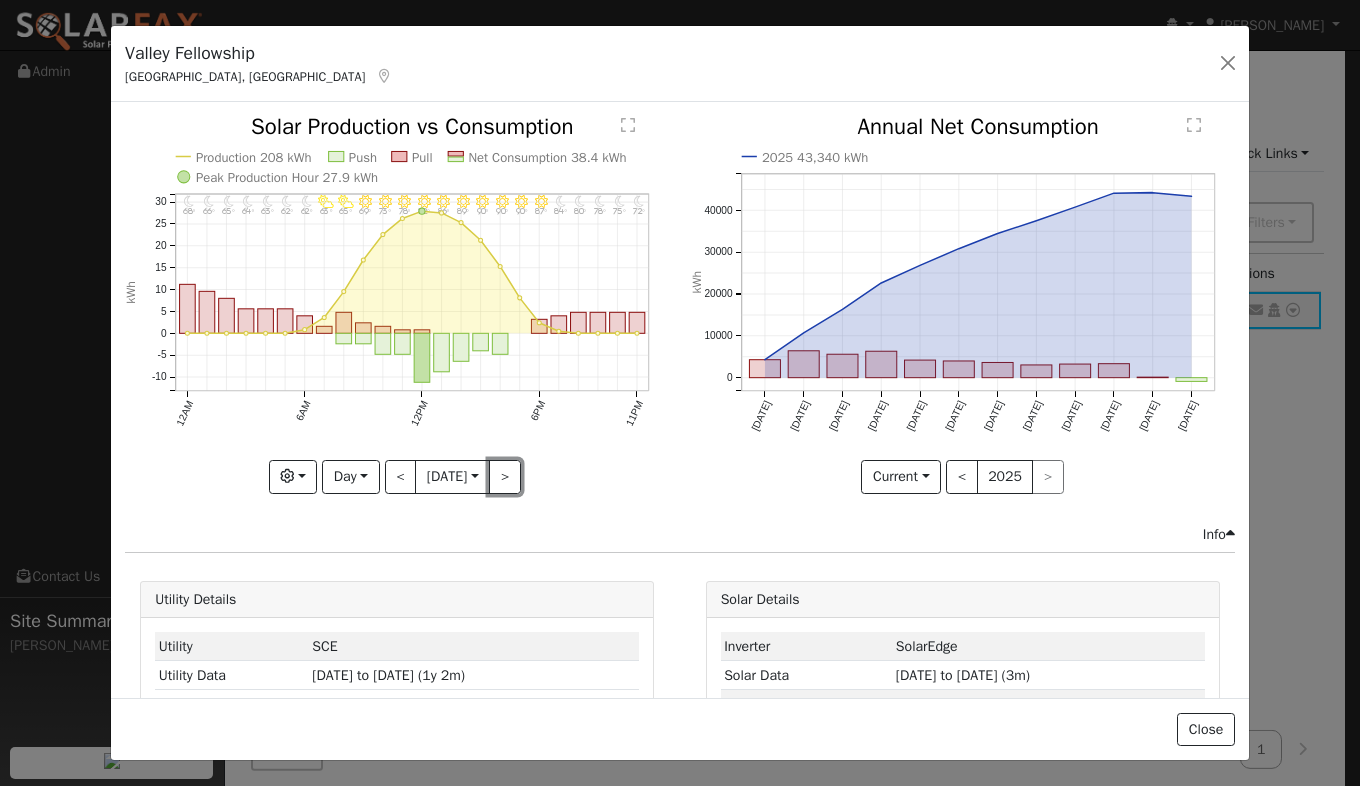 click on ">" at bounding box center [505, 477] 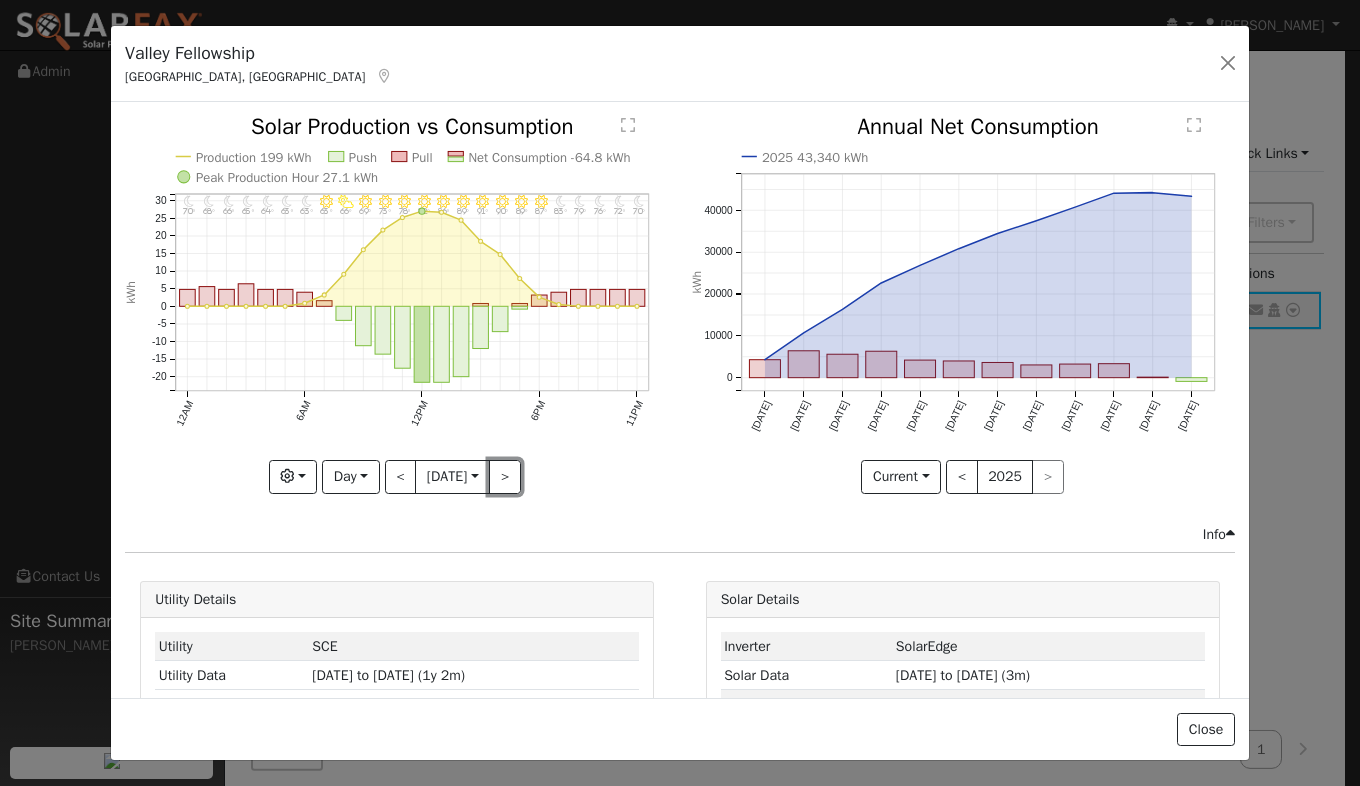 click on ">" at bounding box center [505, 477] 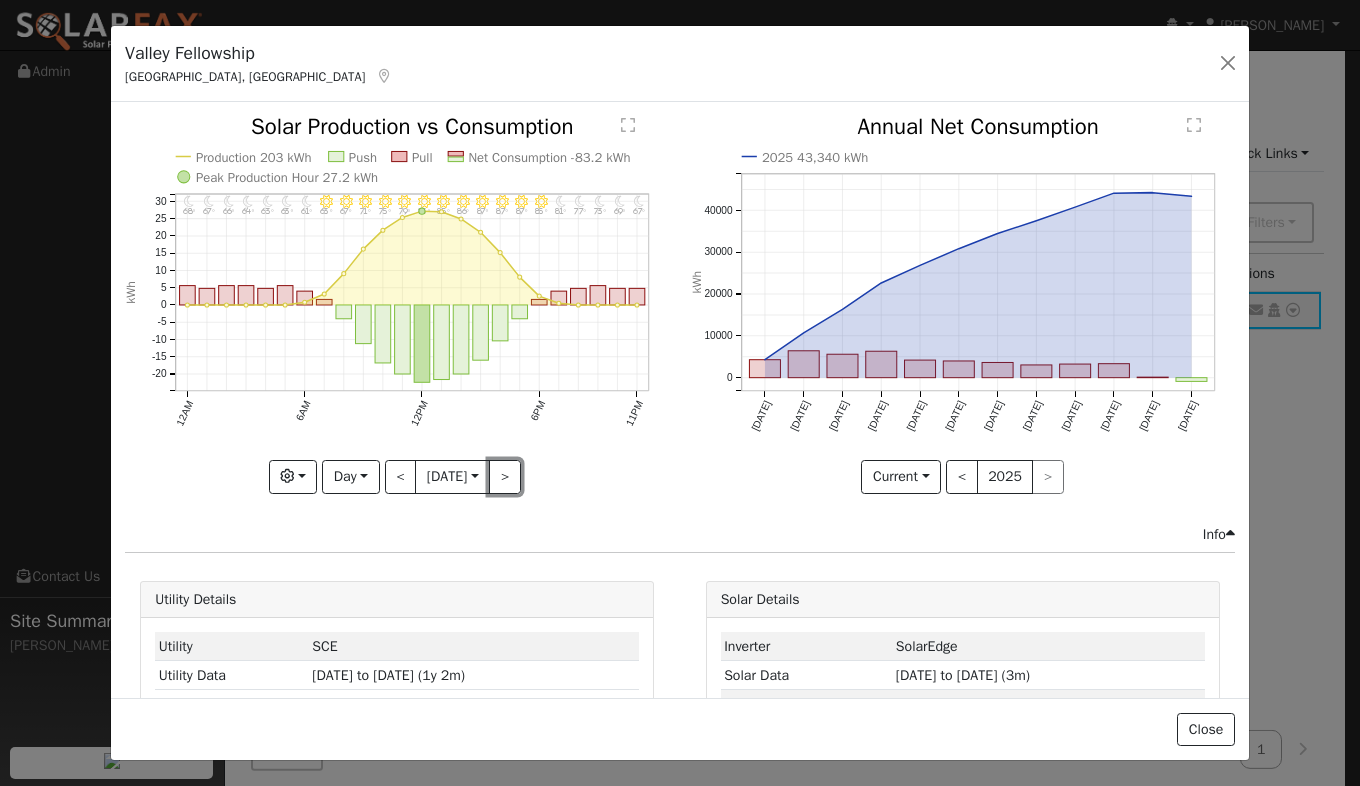 click on ">" at bounding box center [505, 477] 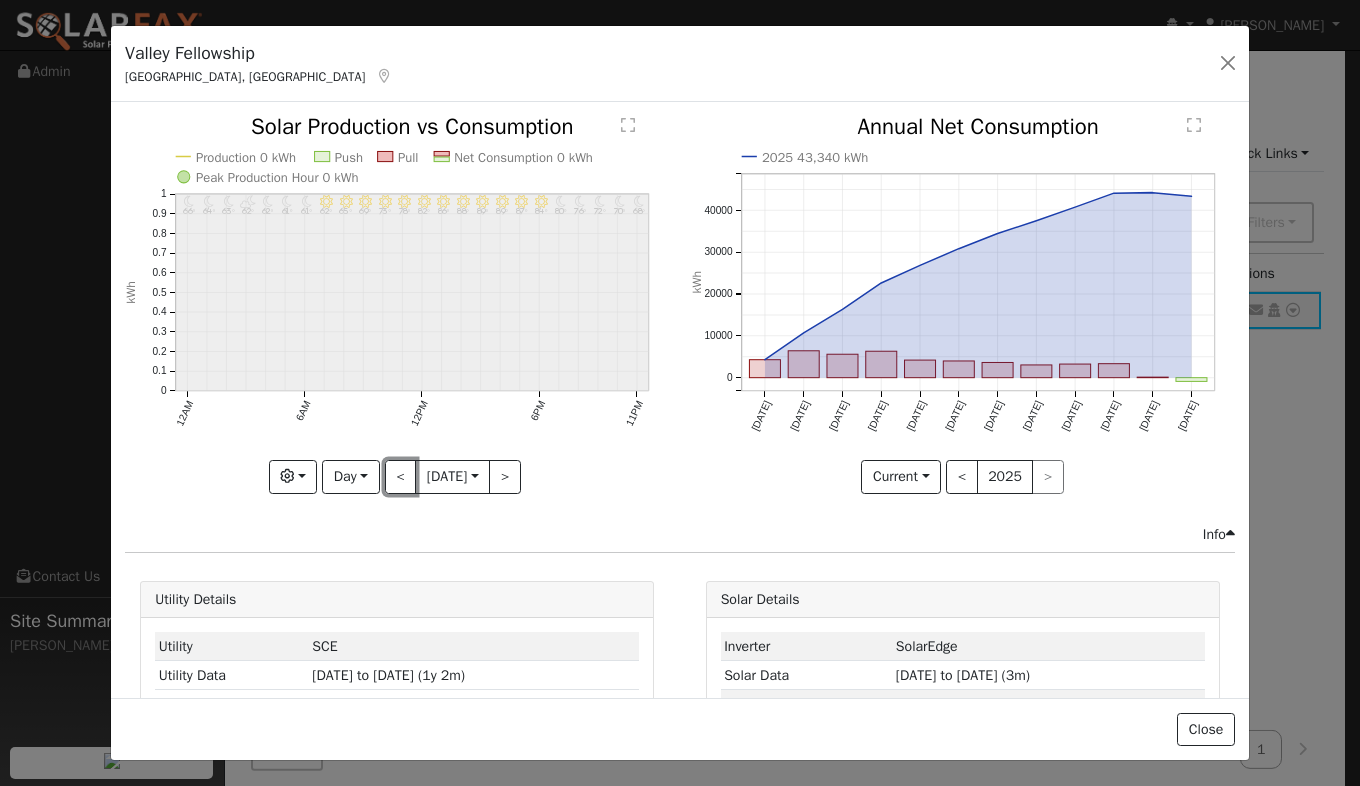 click on "<" at bounding box center [401, 477] 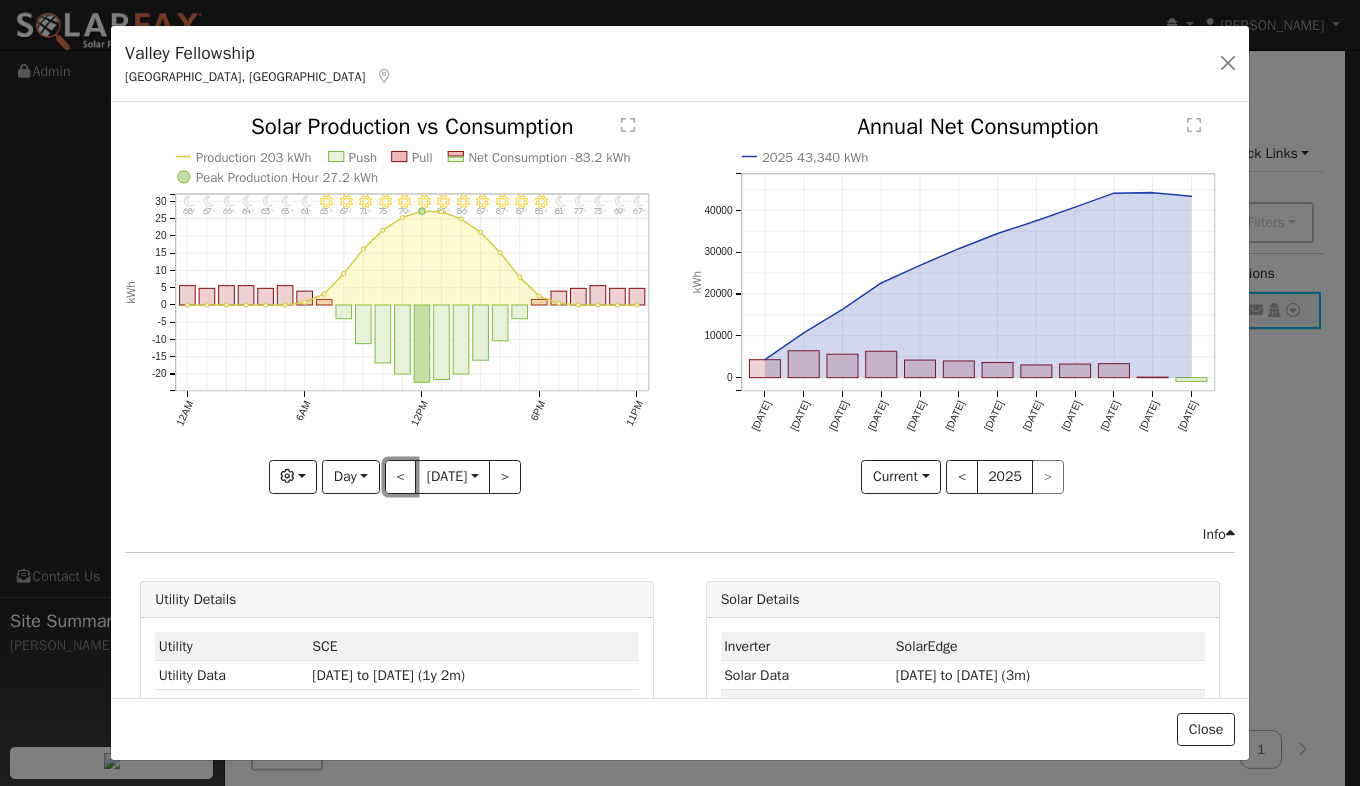 click on "<" at bounding box center [401, 477] 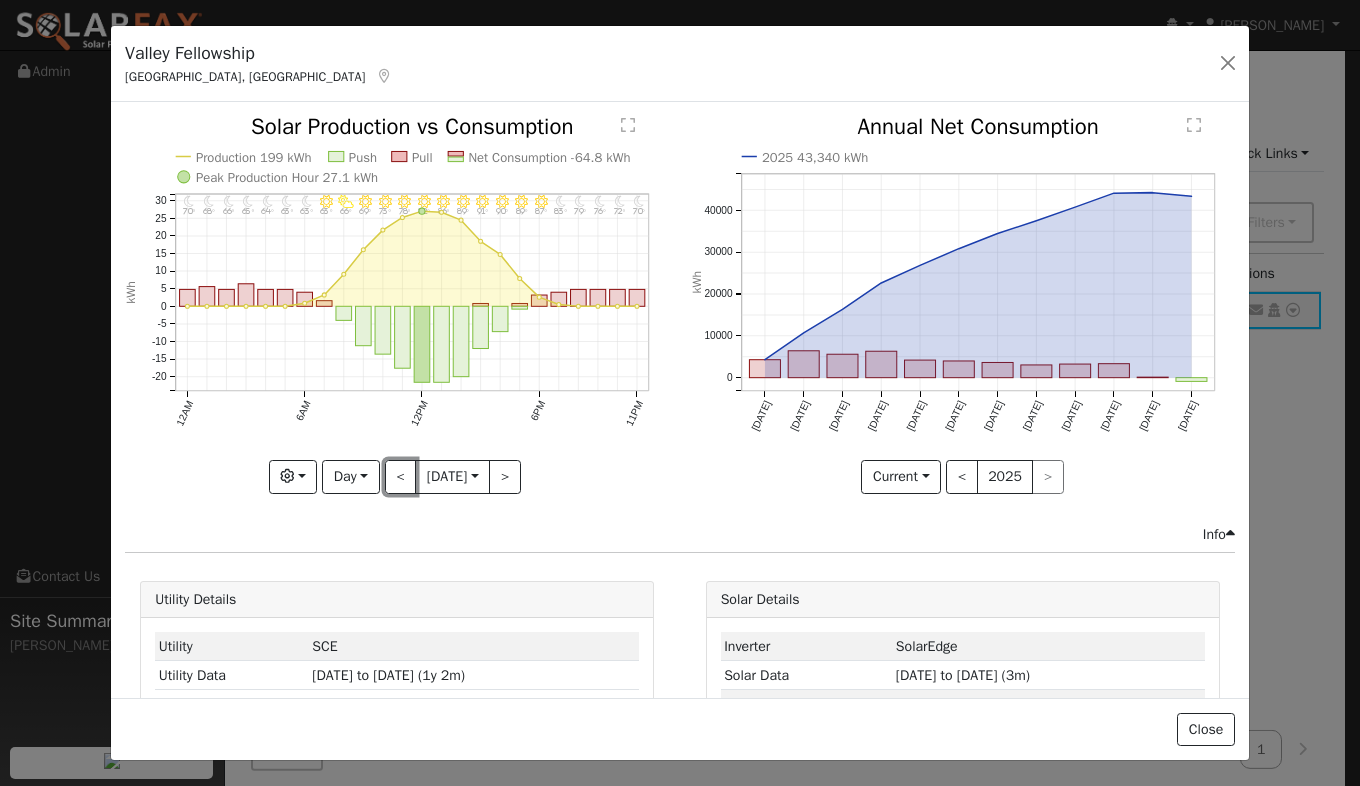 click on "<" at bounding box center [401, 477] 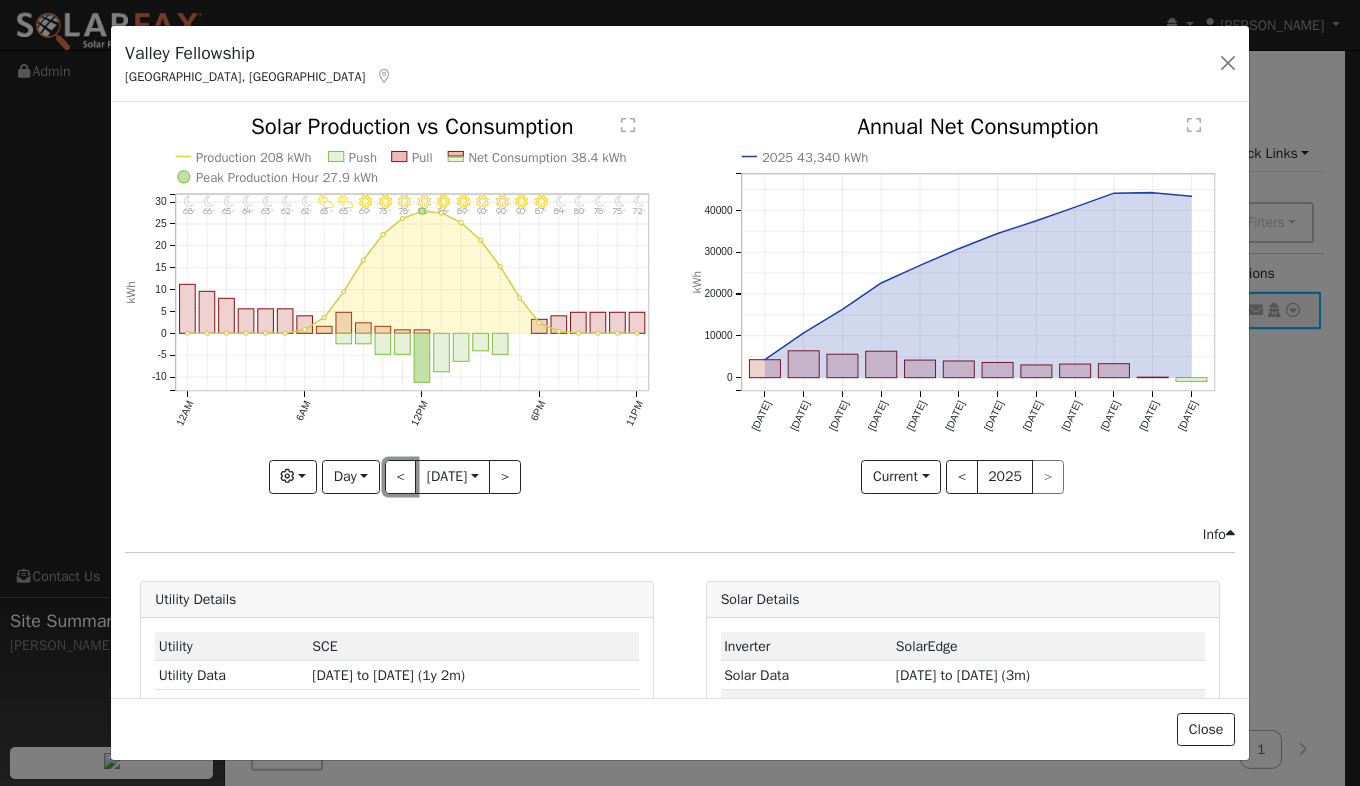 click on "<" at bounding box center (401, 477) 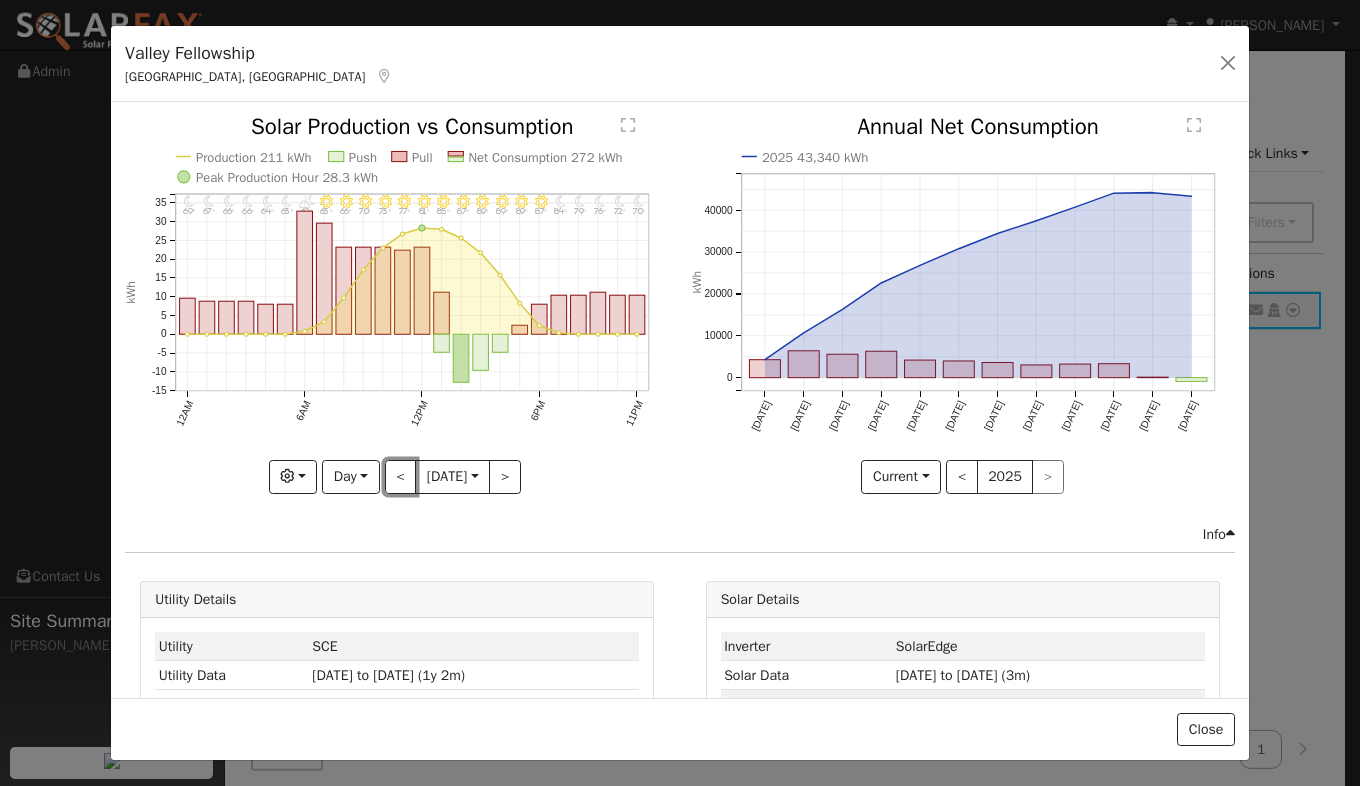 click on "<" at bounding box center [401, 477] 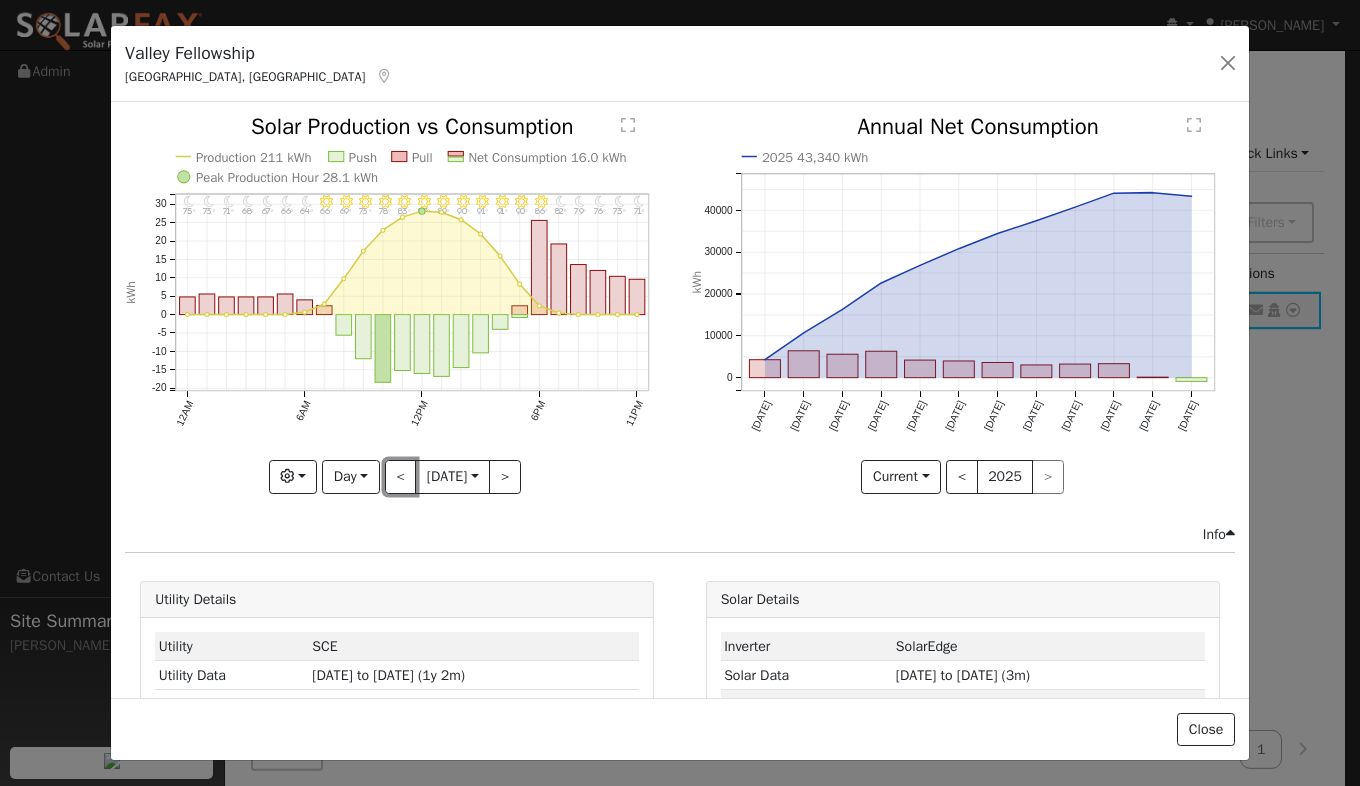 click on "<" at bounding box center (401, 477) 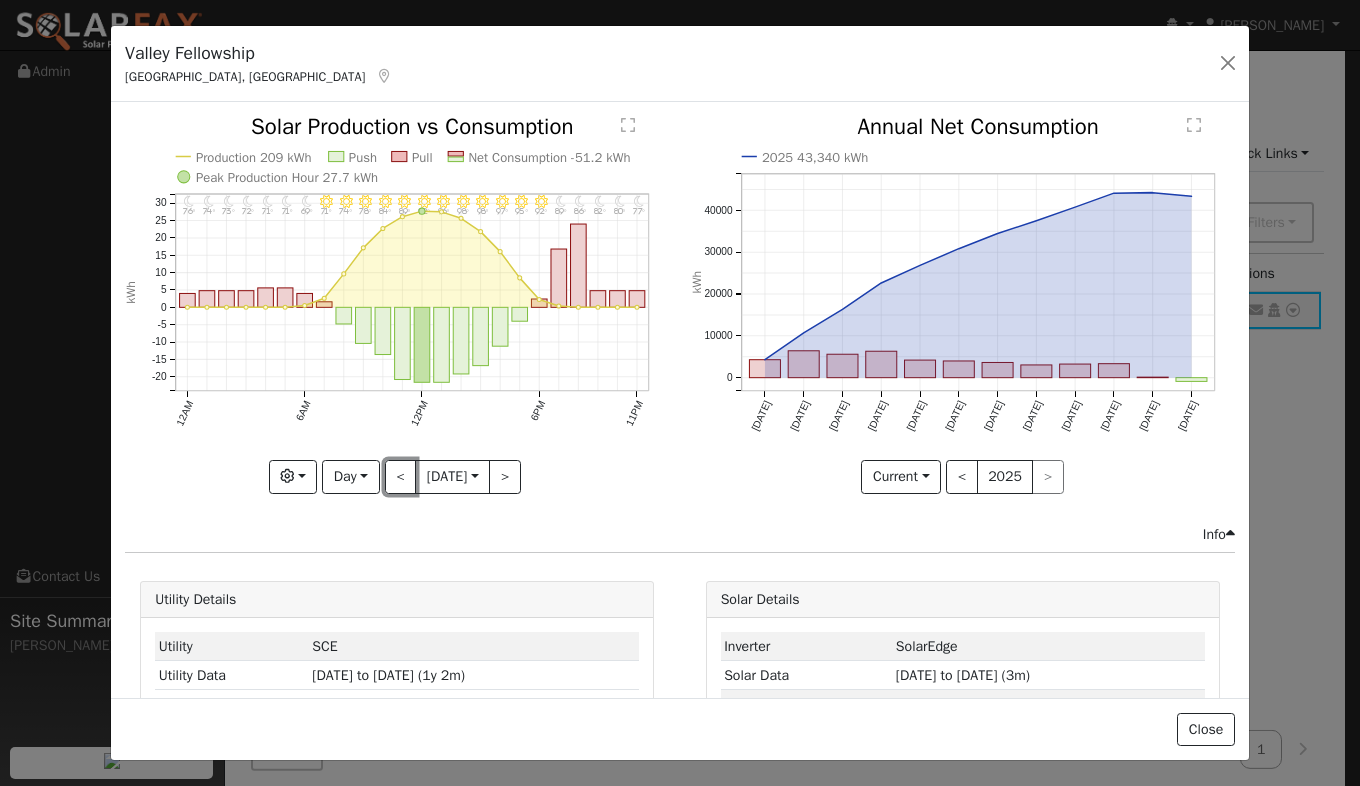 click on "<" at bounding box center [401, 477] 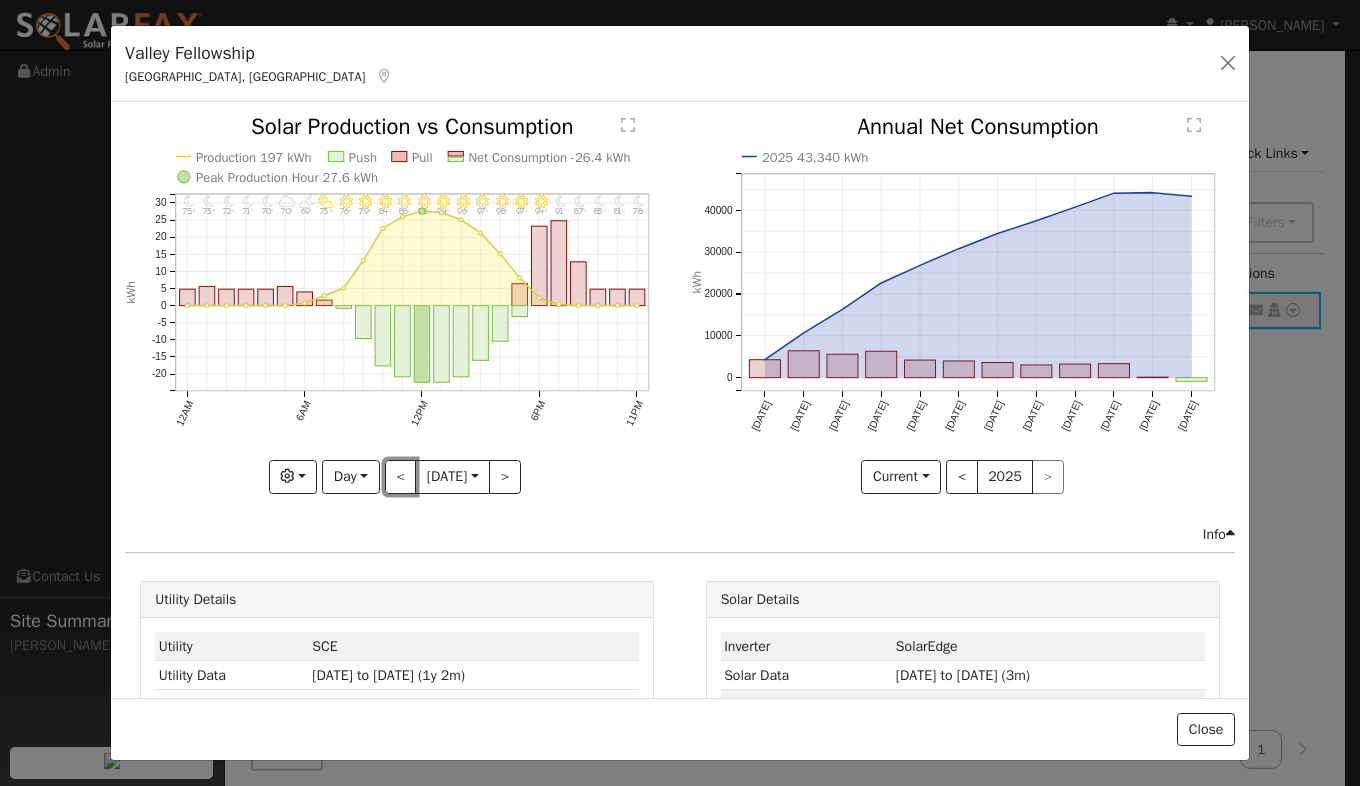 click on "<" at bounding box center [401, 477] 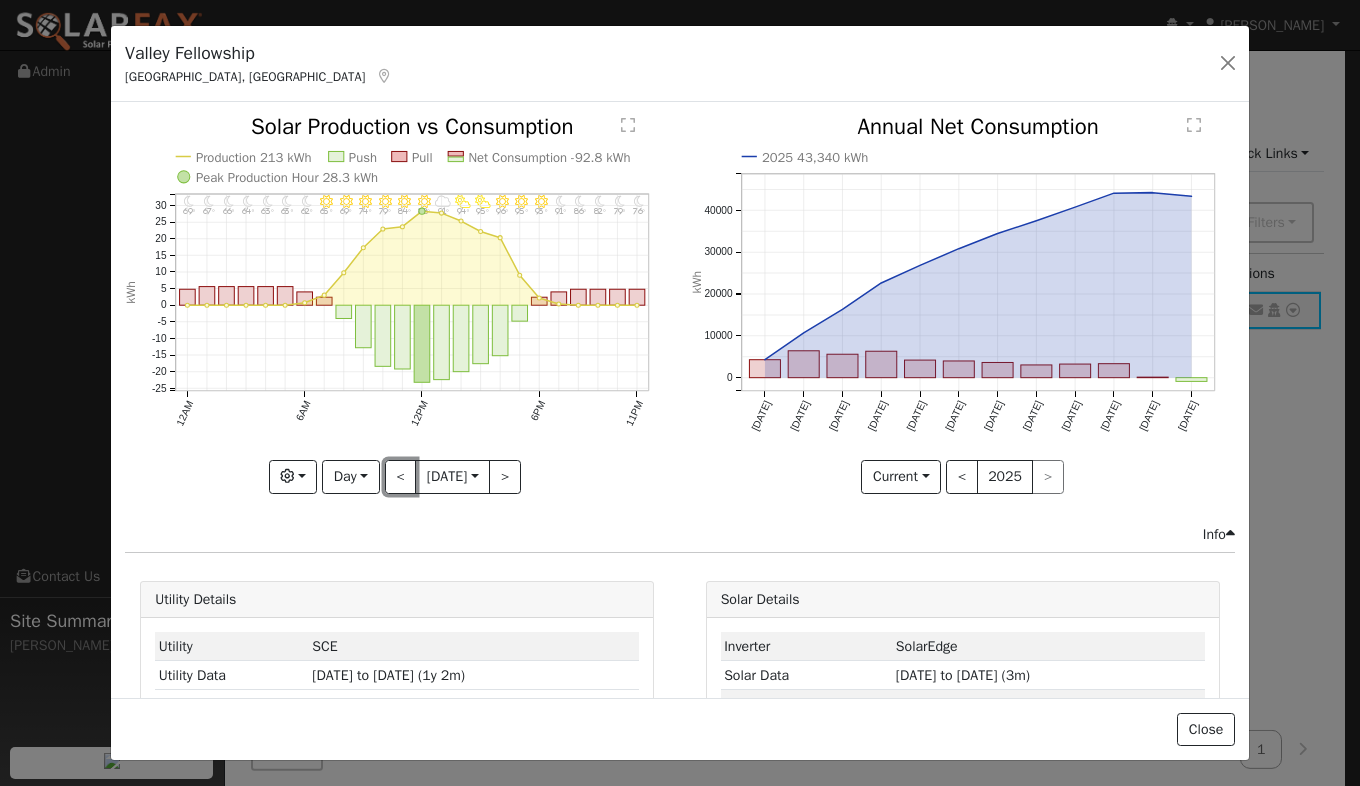 click on "<" at bounding box center [401, 477] 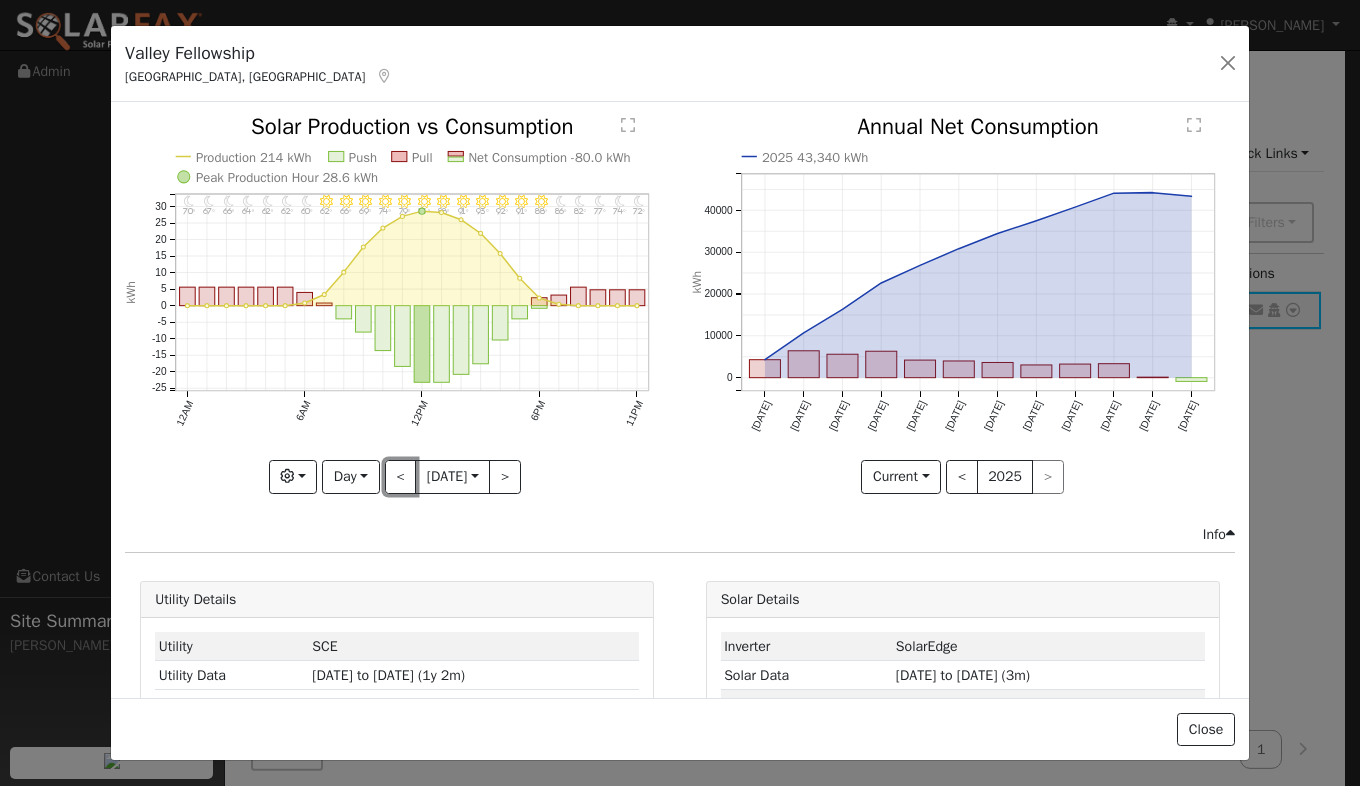 click on "<" at bounding box center [401, 477] 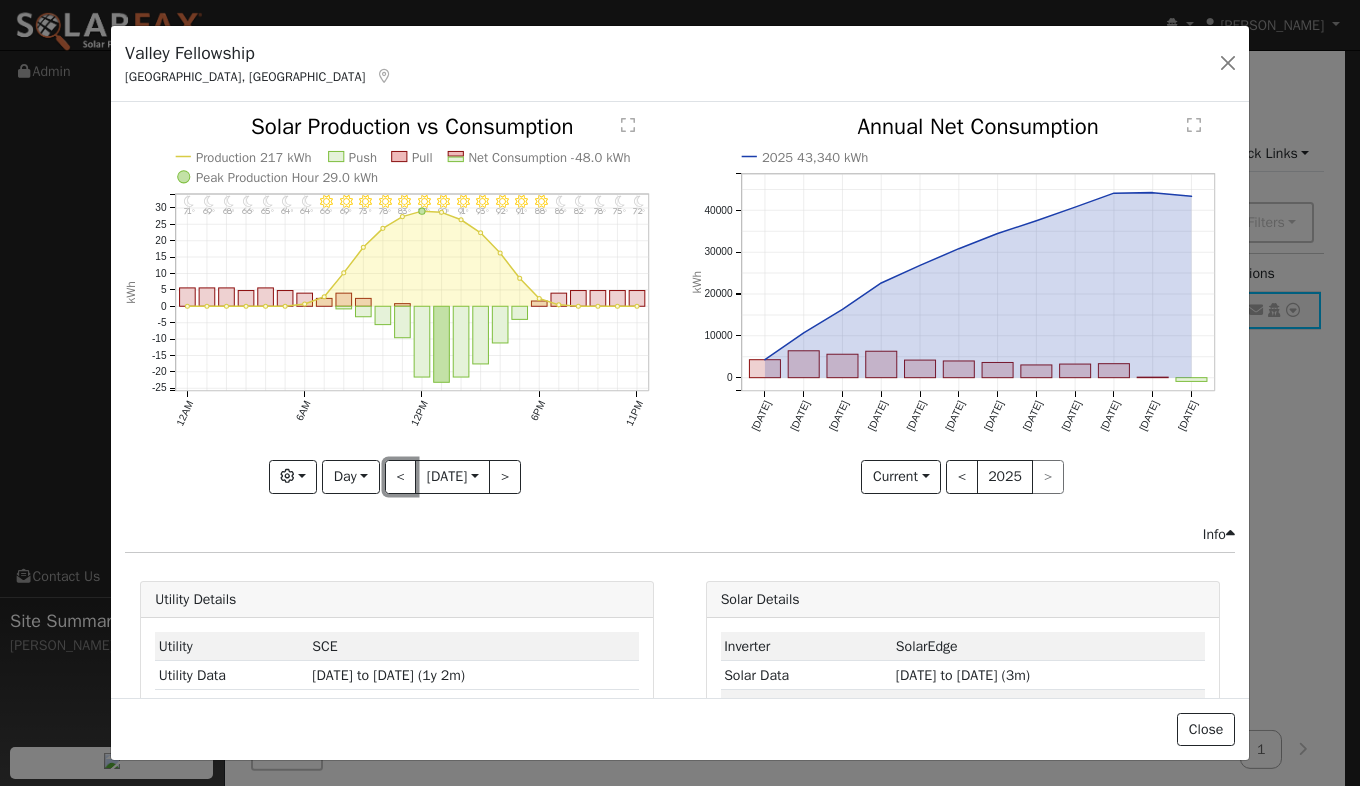 click on "<" at bounding box center (401, 477) 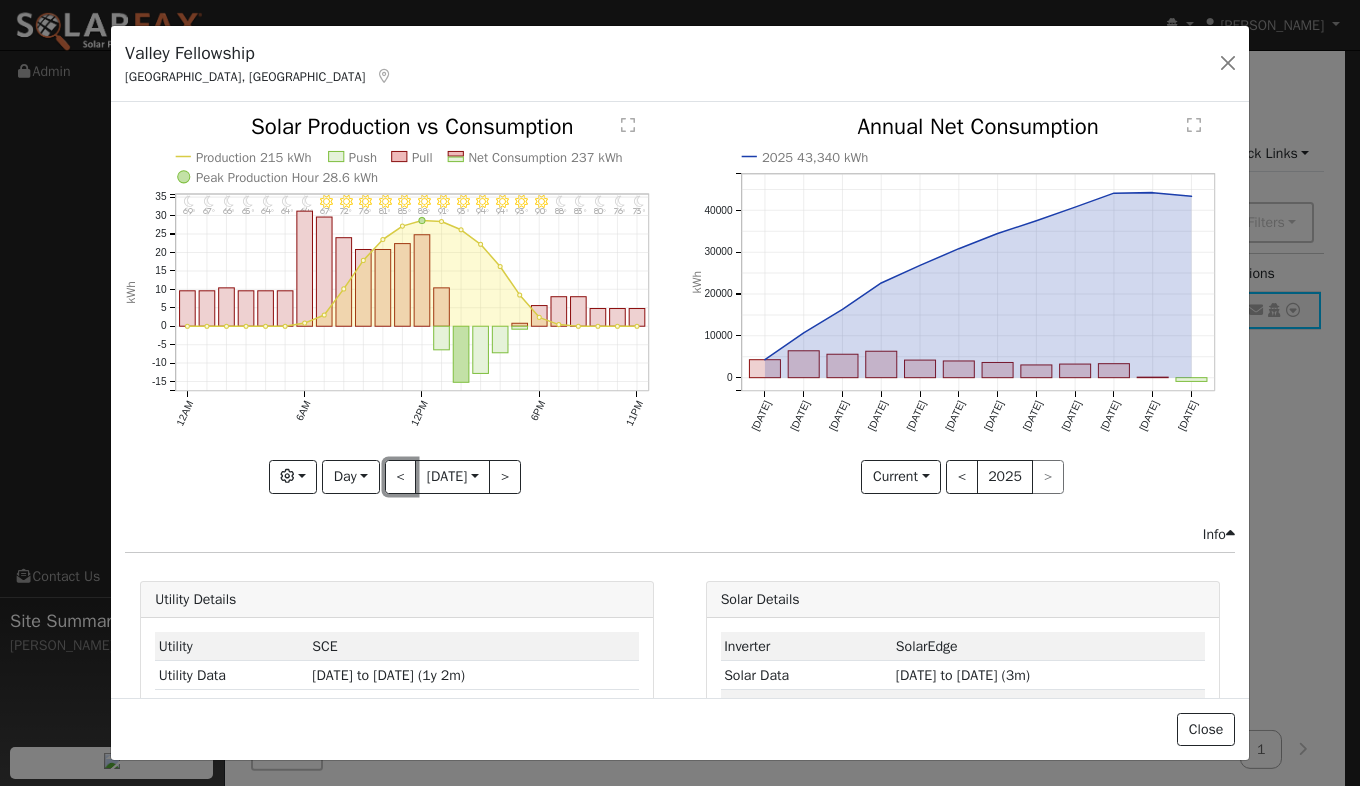 click on "<" at bounding box center [401, 477] 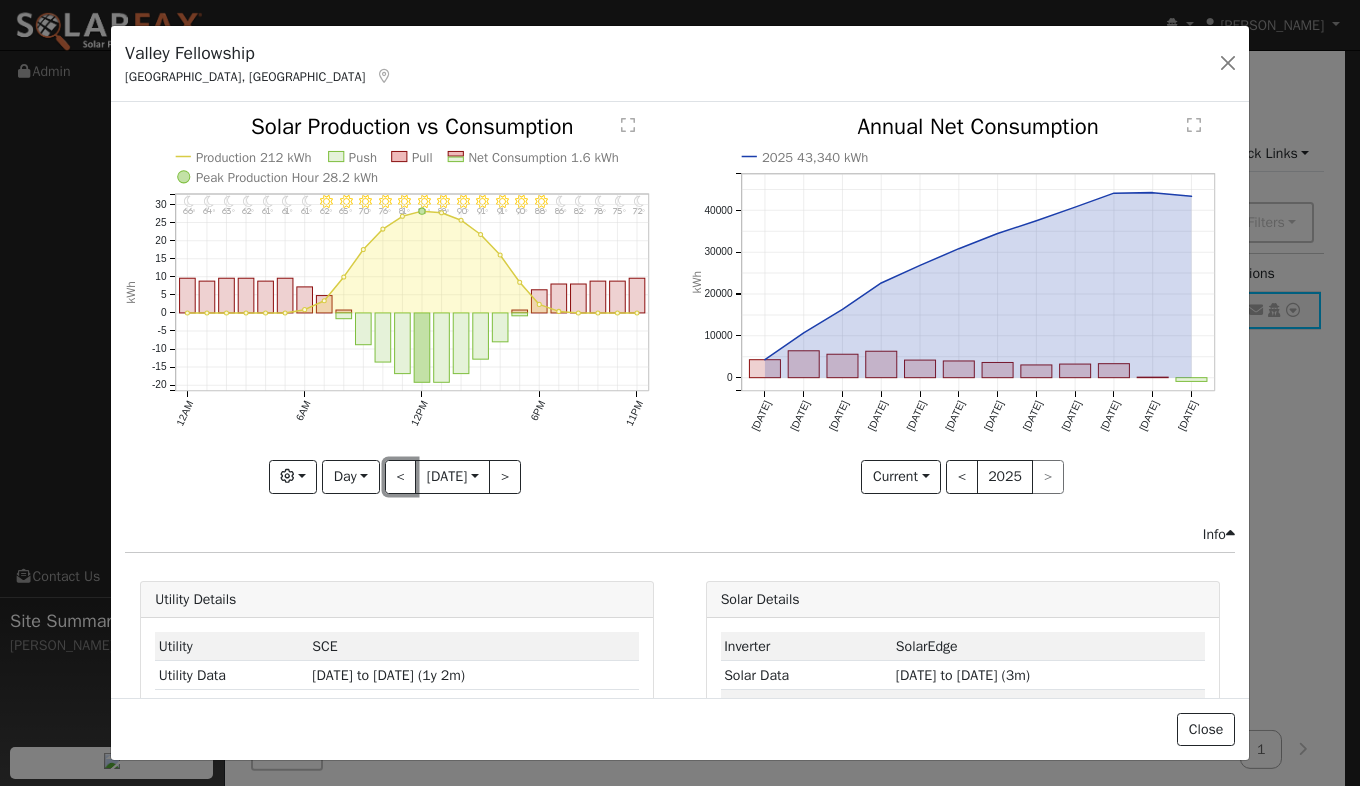 click on "<" at bounding box center [401, 477] 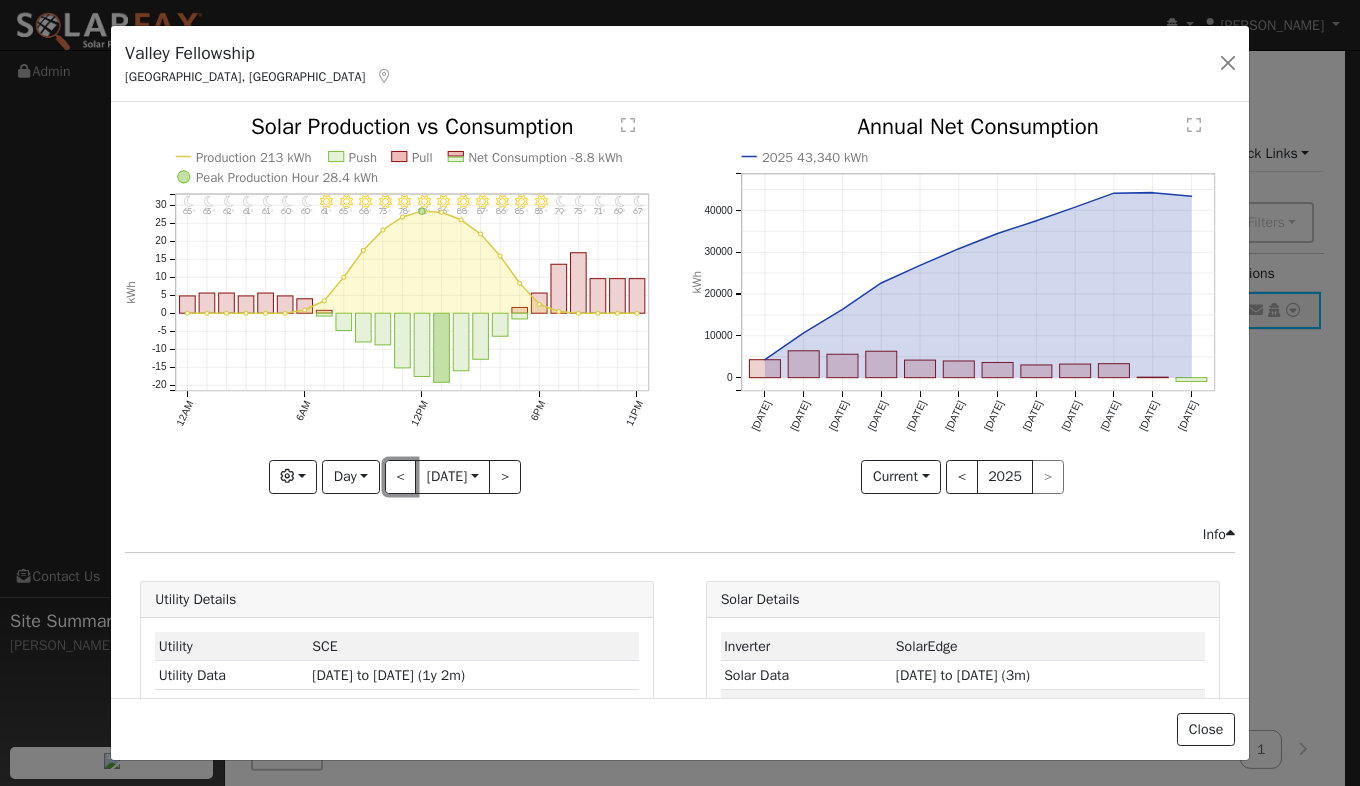 click on "<" at bounding box center (401, 477) 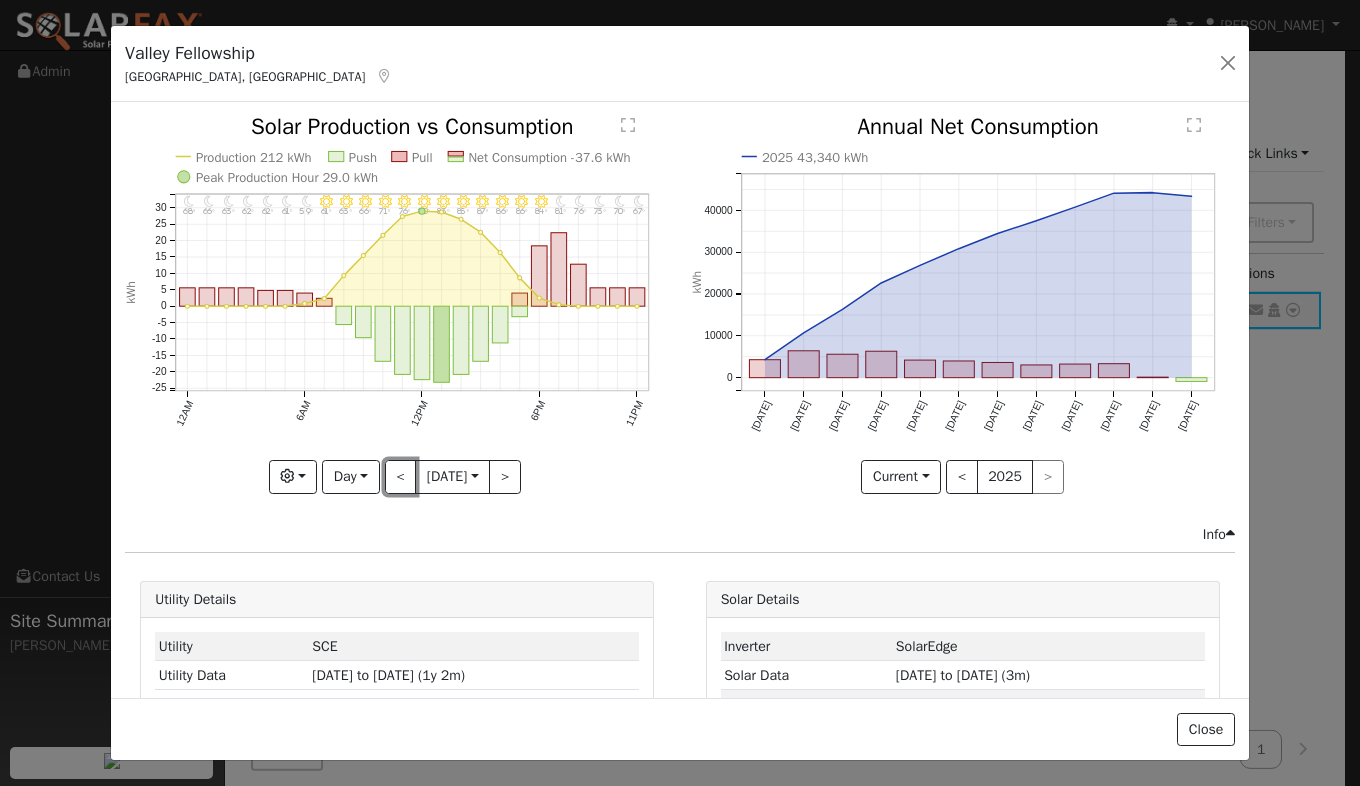 click on "<" at bounding box center [401, 477] 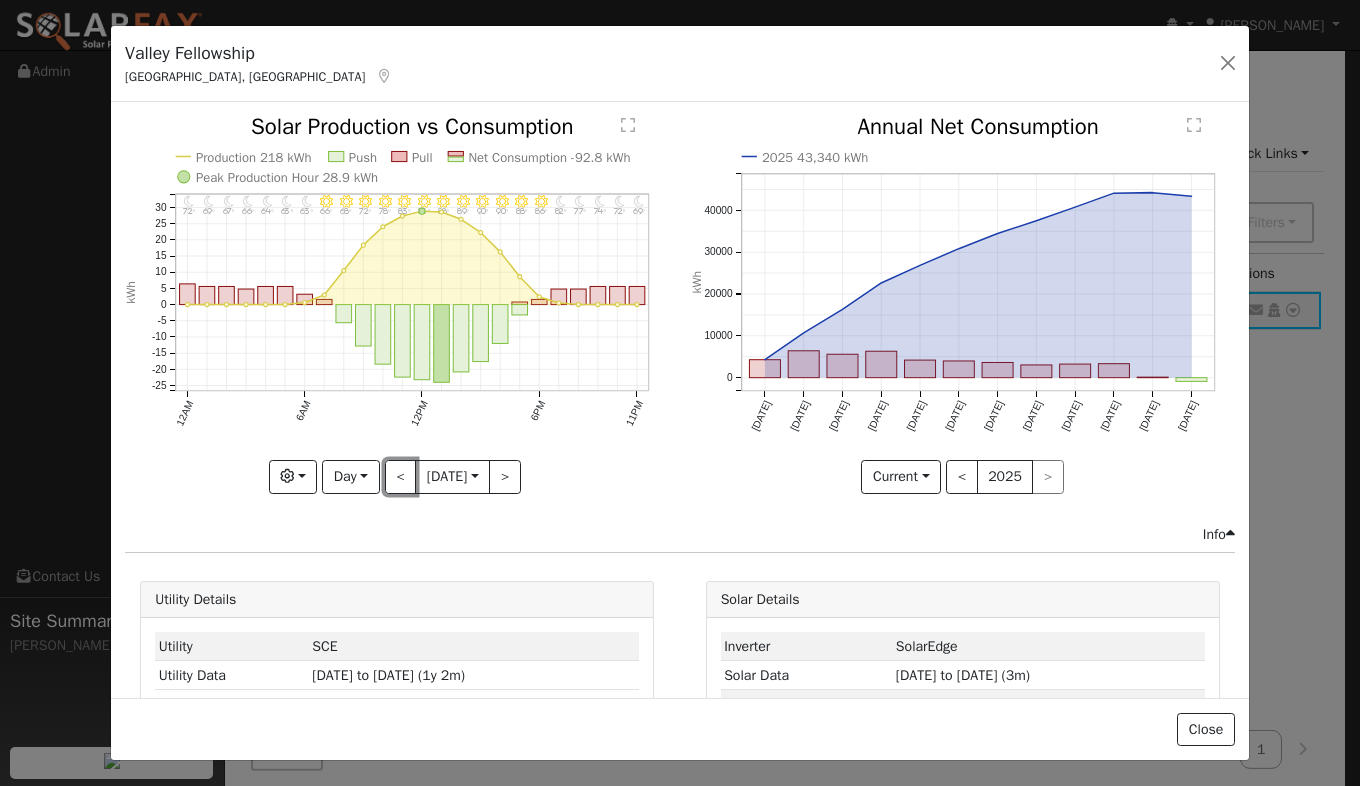 click on "<" at bounding box center [401, 477] 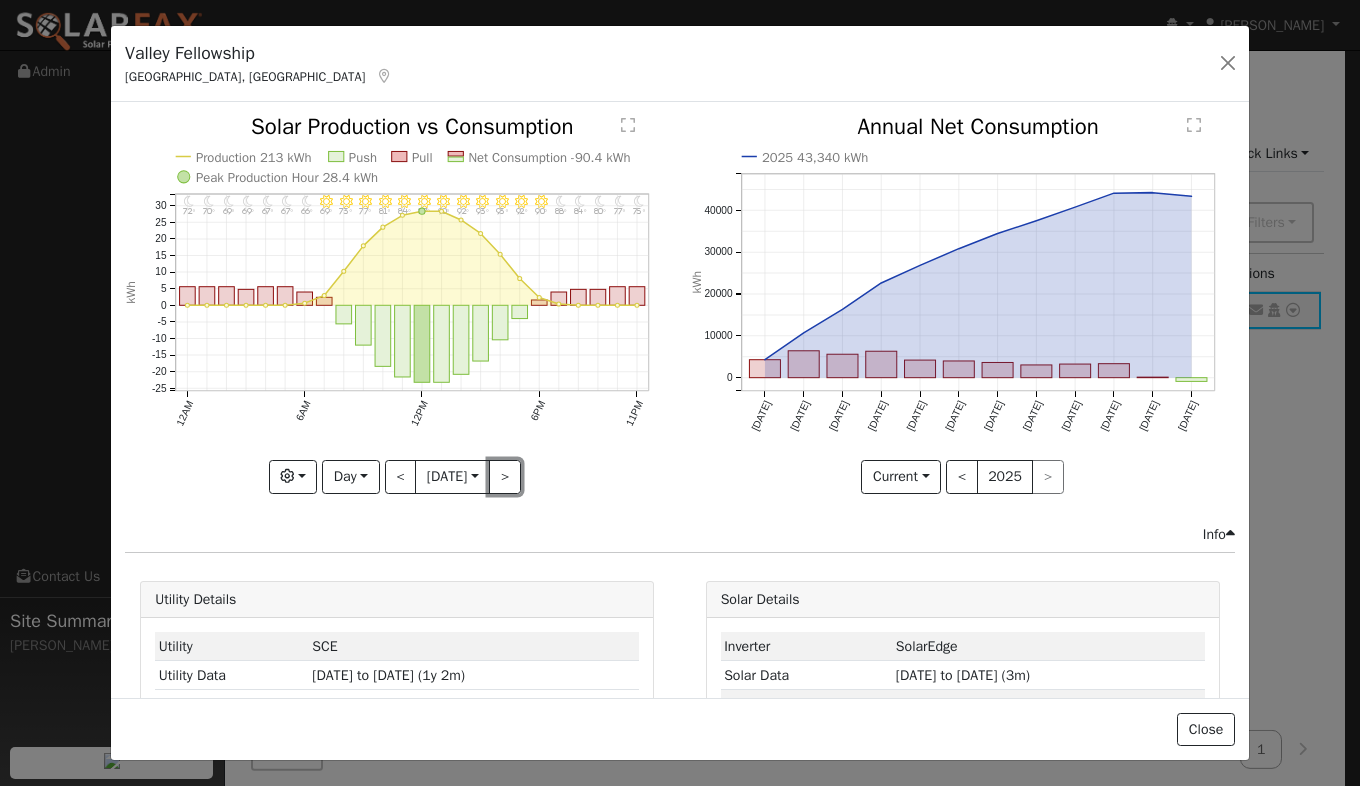 click on ">" at bounding box center [505, 477] 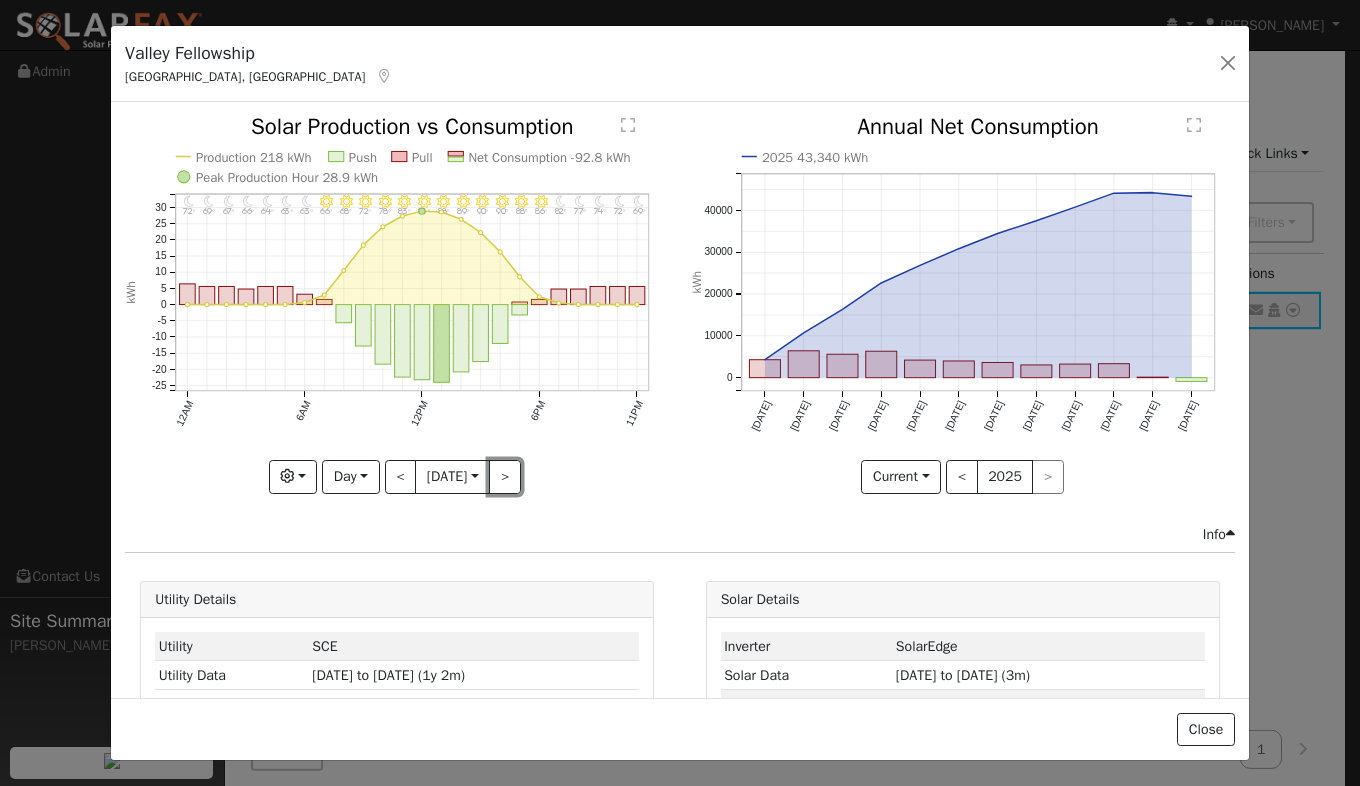 click on ">" at bounding box center (505, 477) 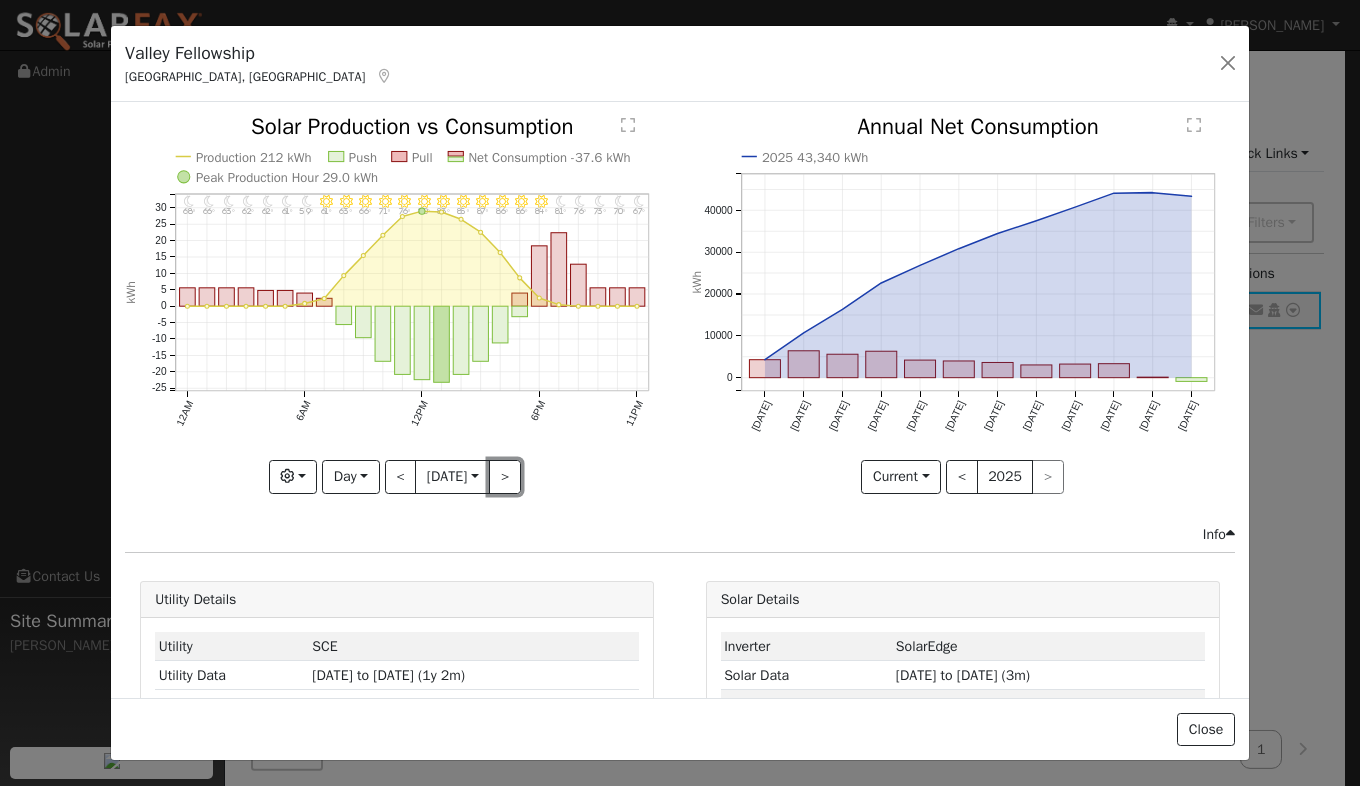 click on ">" at bounding box center (505, 477) 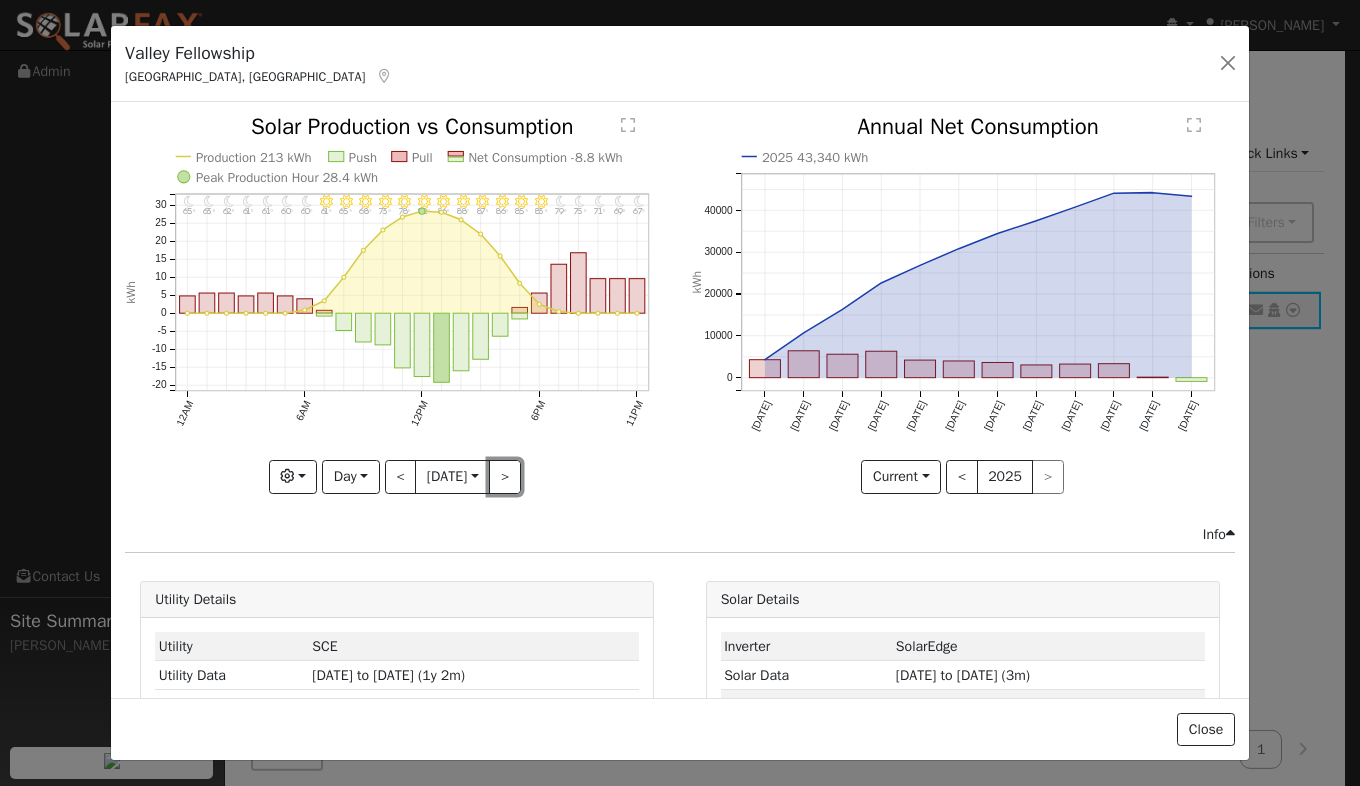 click on ">" at bounding box center [505, 477] 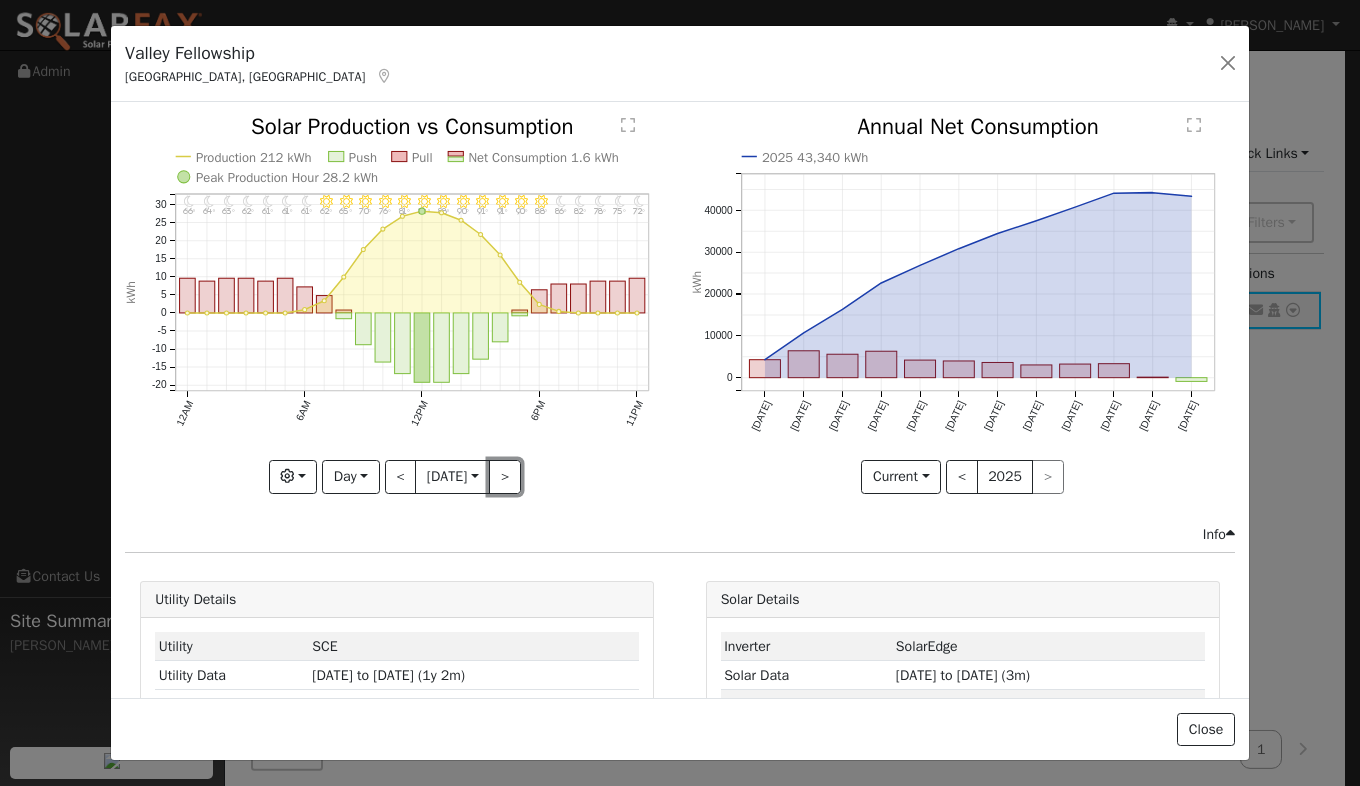 click on ">" at bounding box center (505, 477) 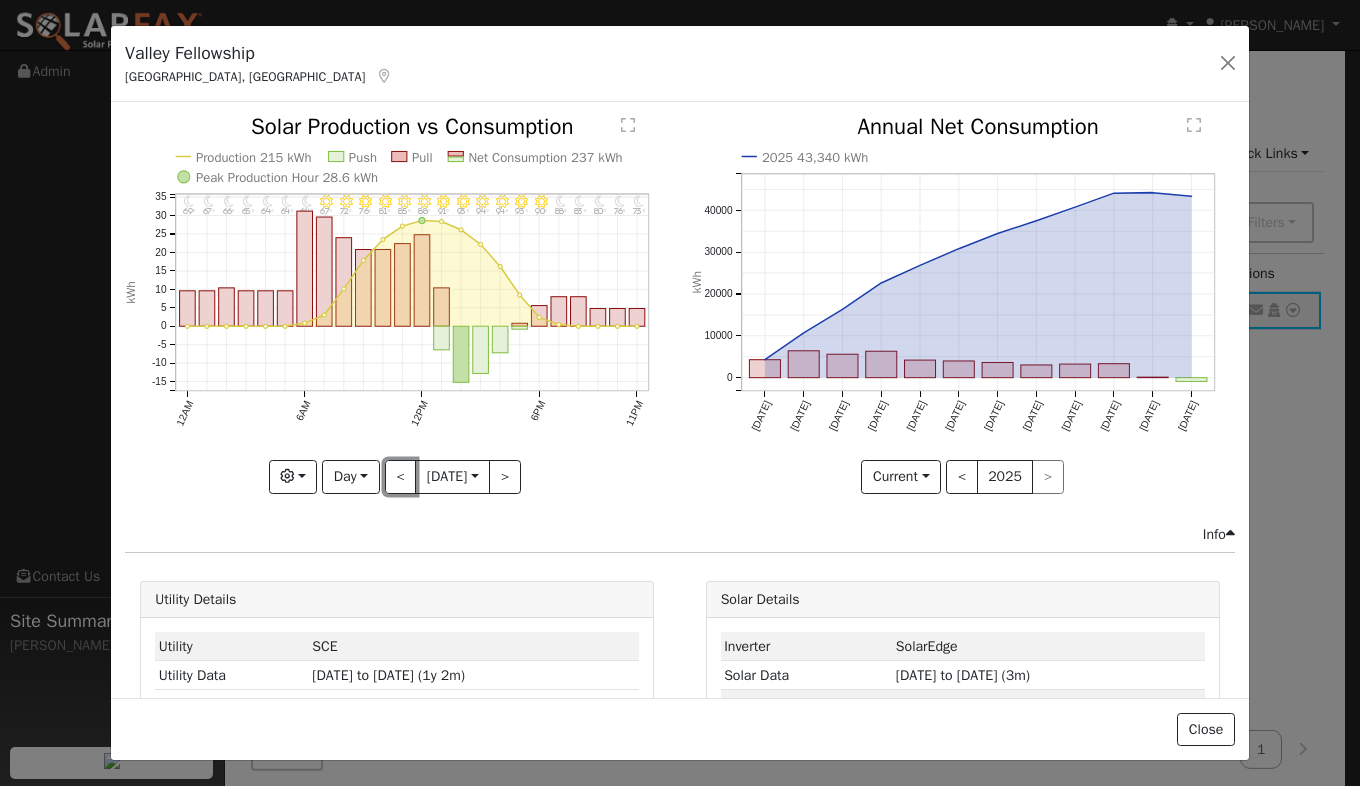click on "<" at bounding box center [401, 477] 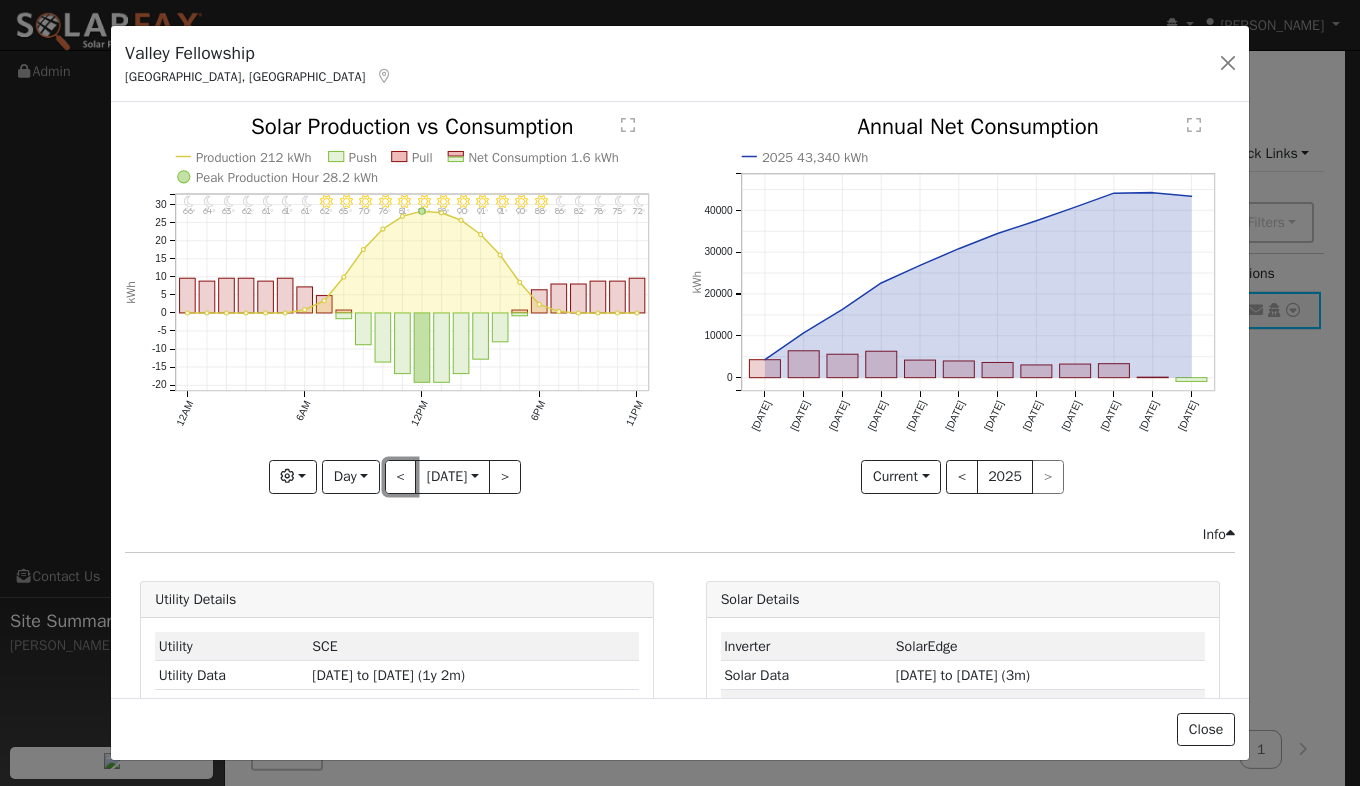 click on "<" at bounding box center (401, 477) 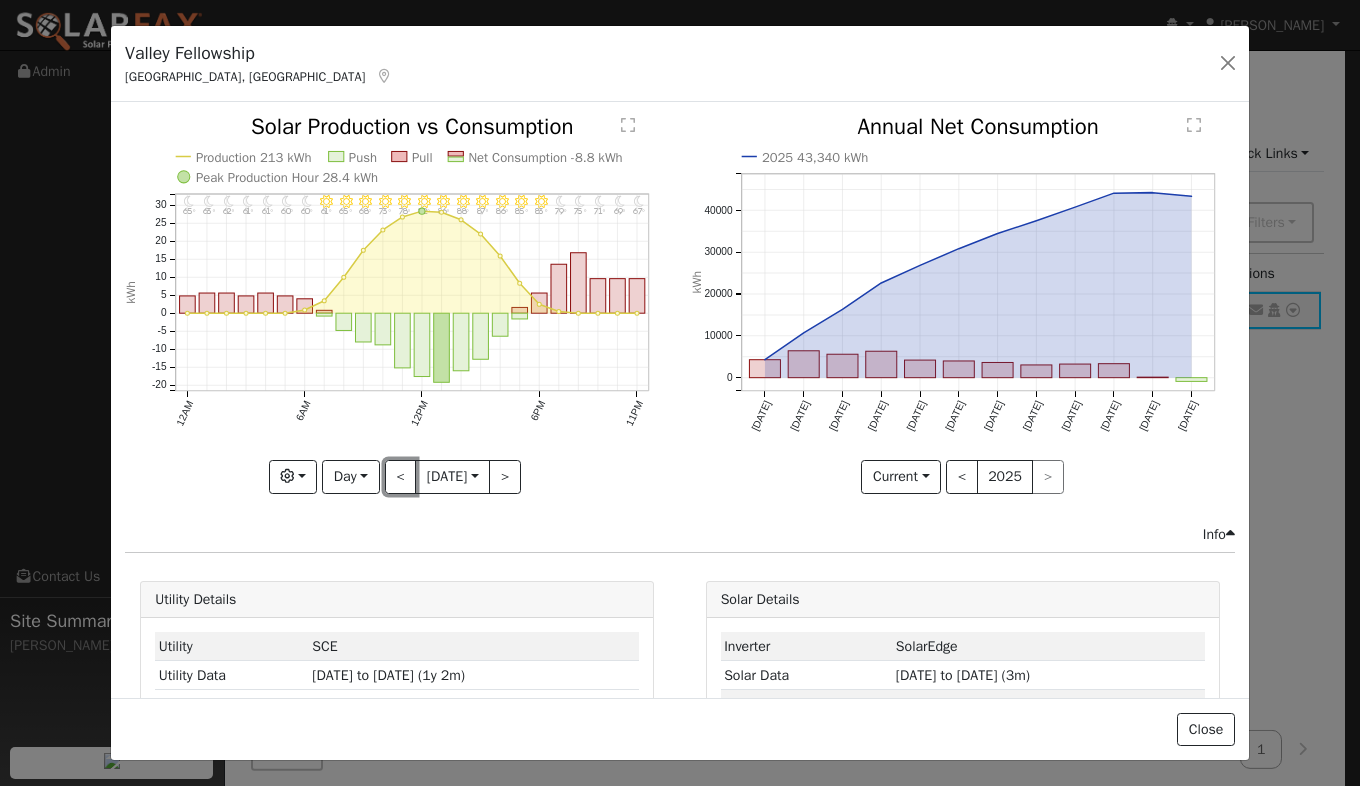 click on "<" at bounding box center [401, 477] 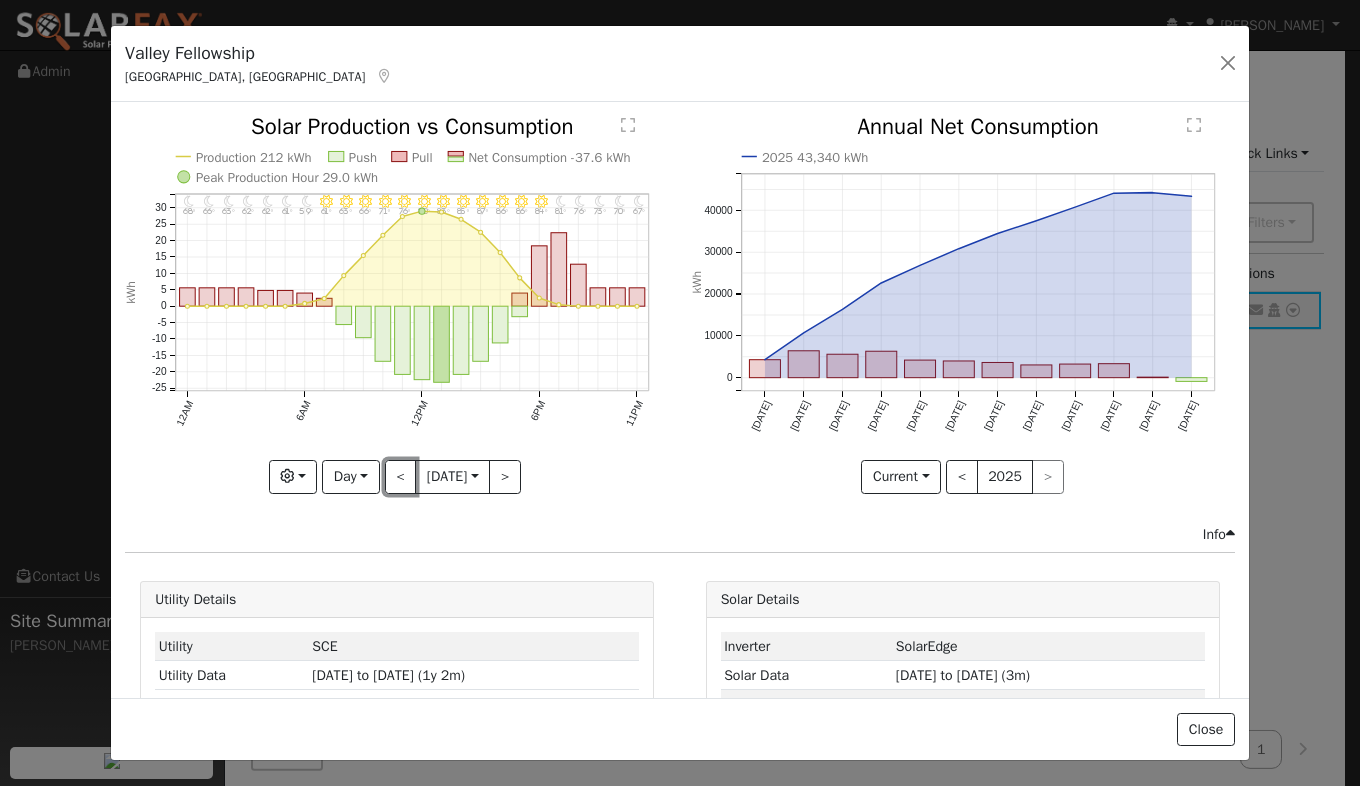 click on "<" at bounding box center [401, 477] 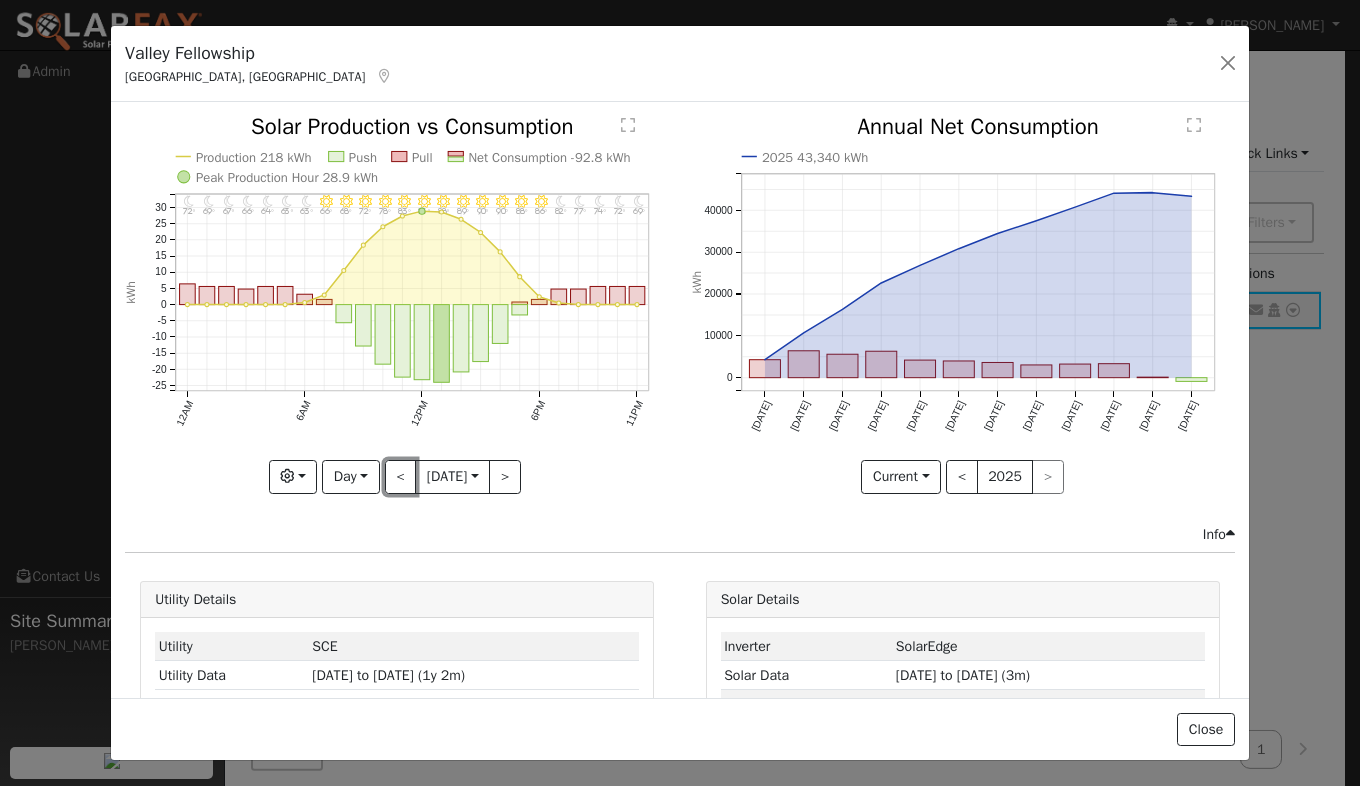 click on "<" at bounding box center (401, 477) 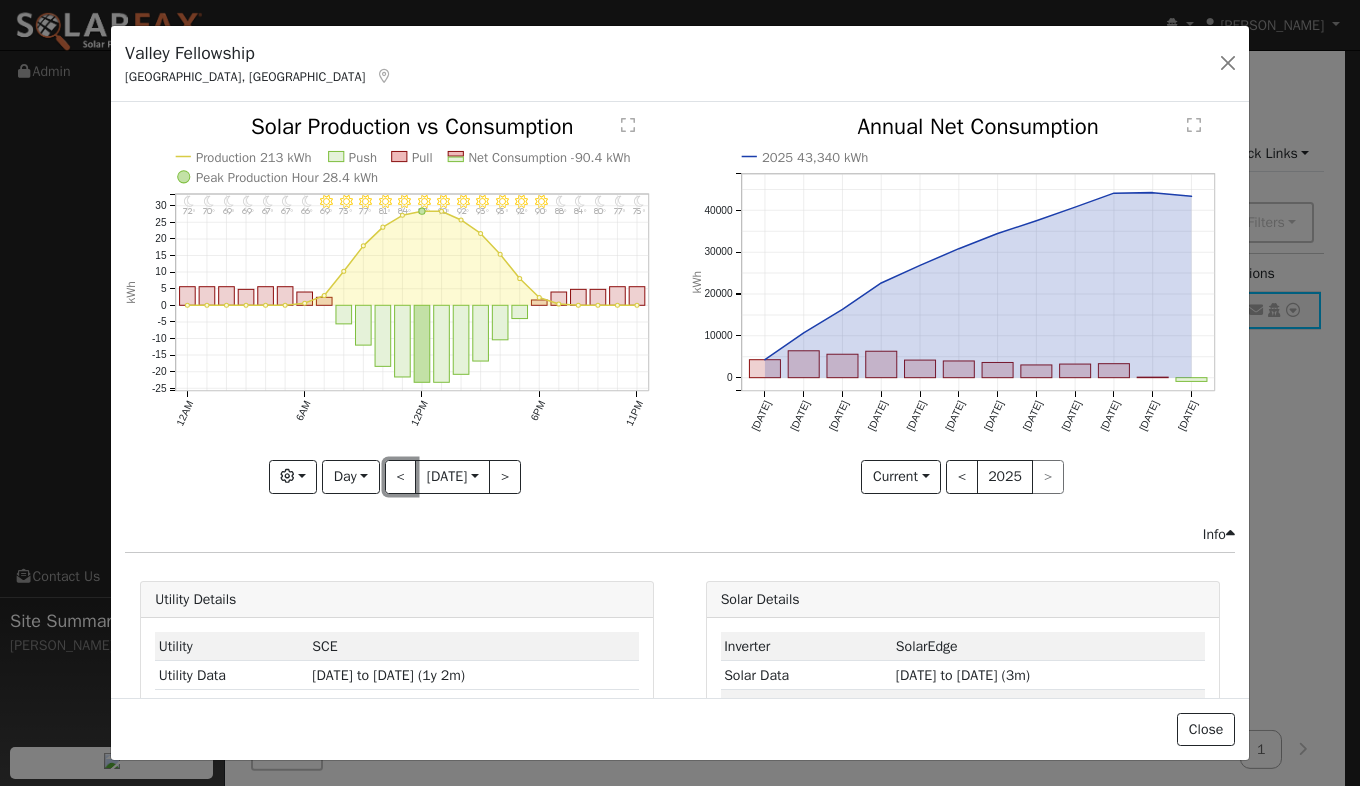 click on "<" at bounding box center [401, 477] 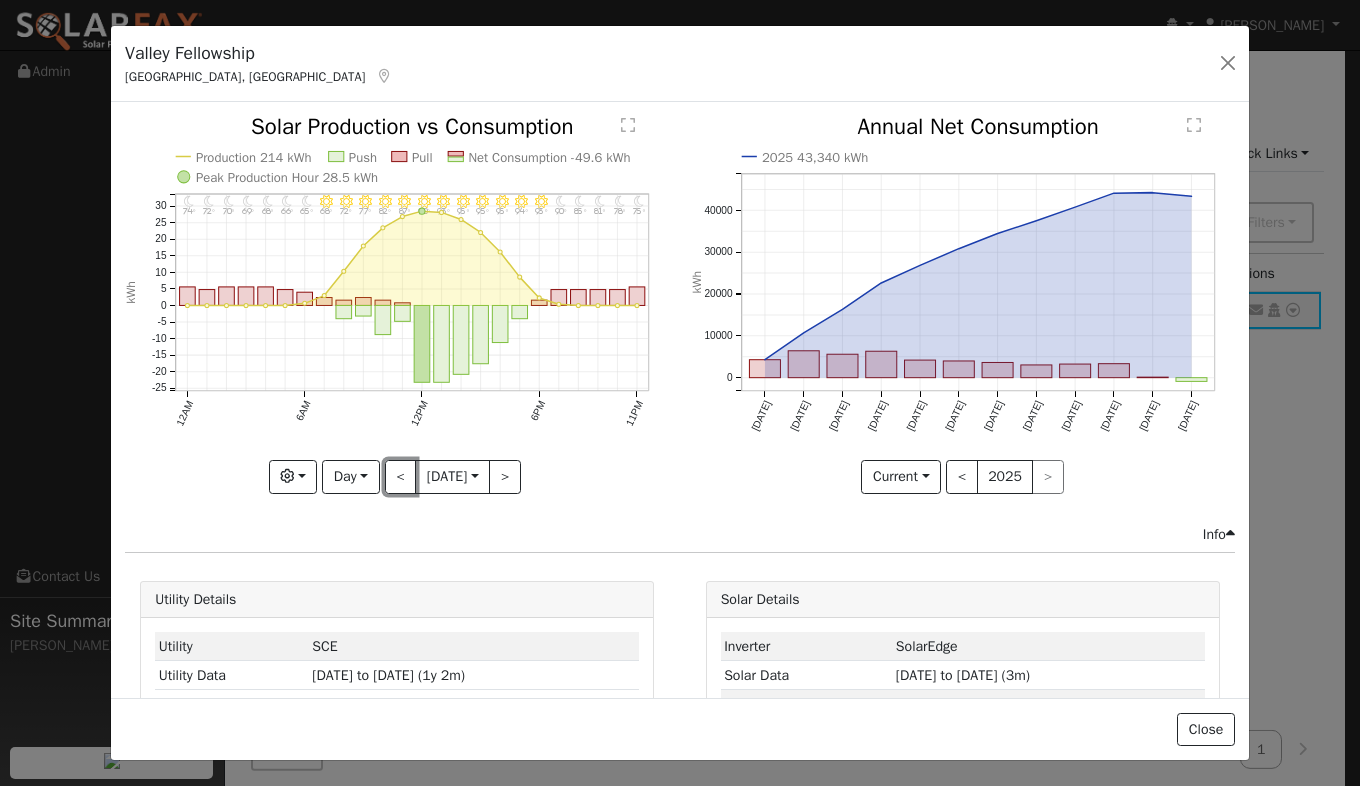 click on "<" at bounding box center (401, 477) 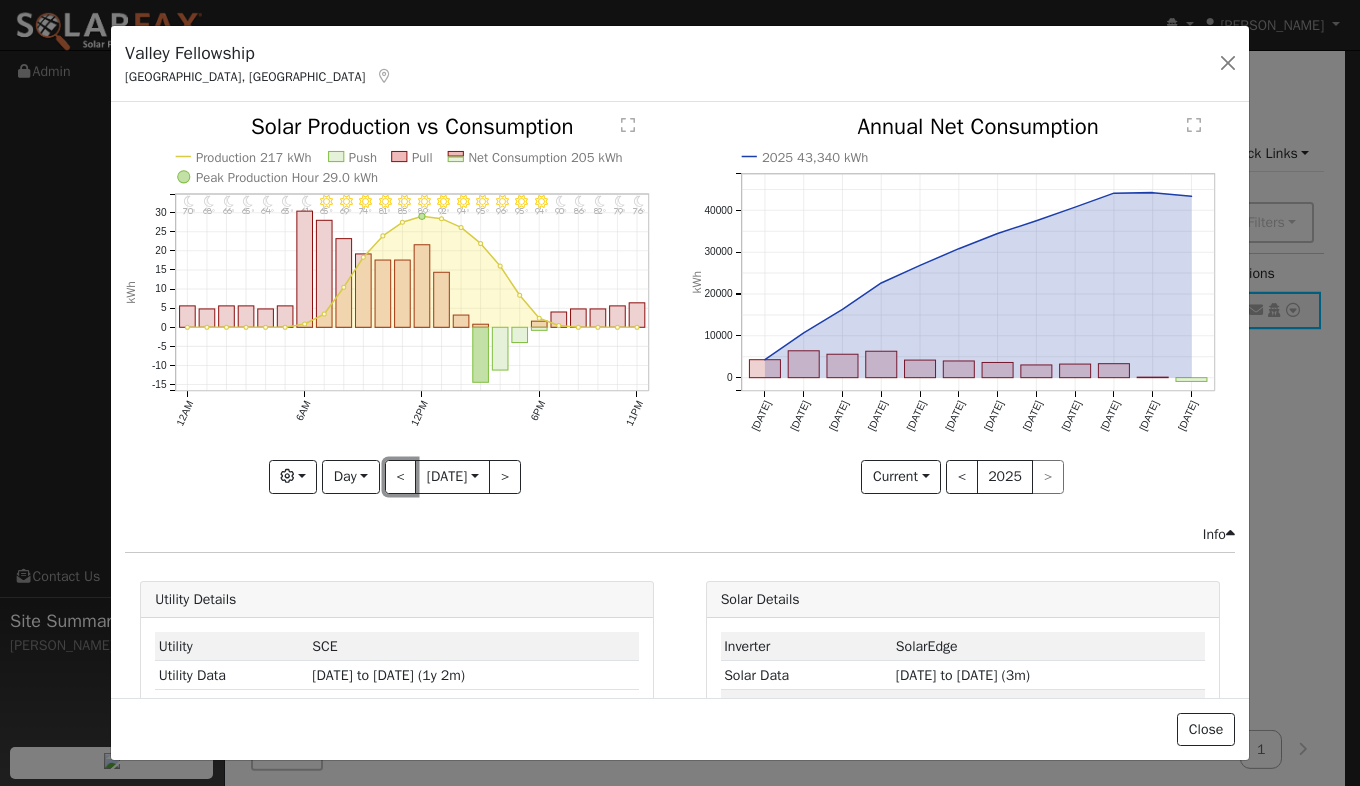 click on "<" at bounding box center (401, 477) 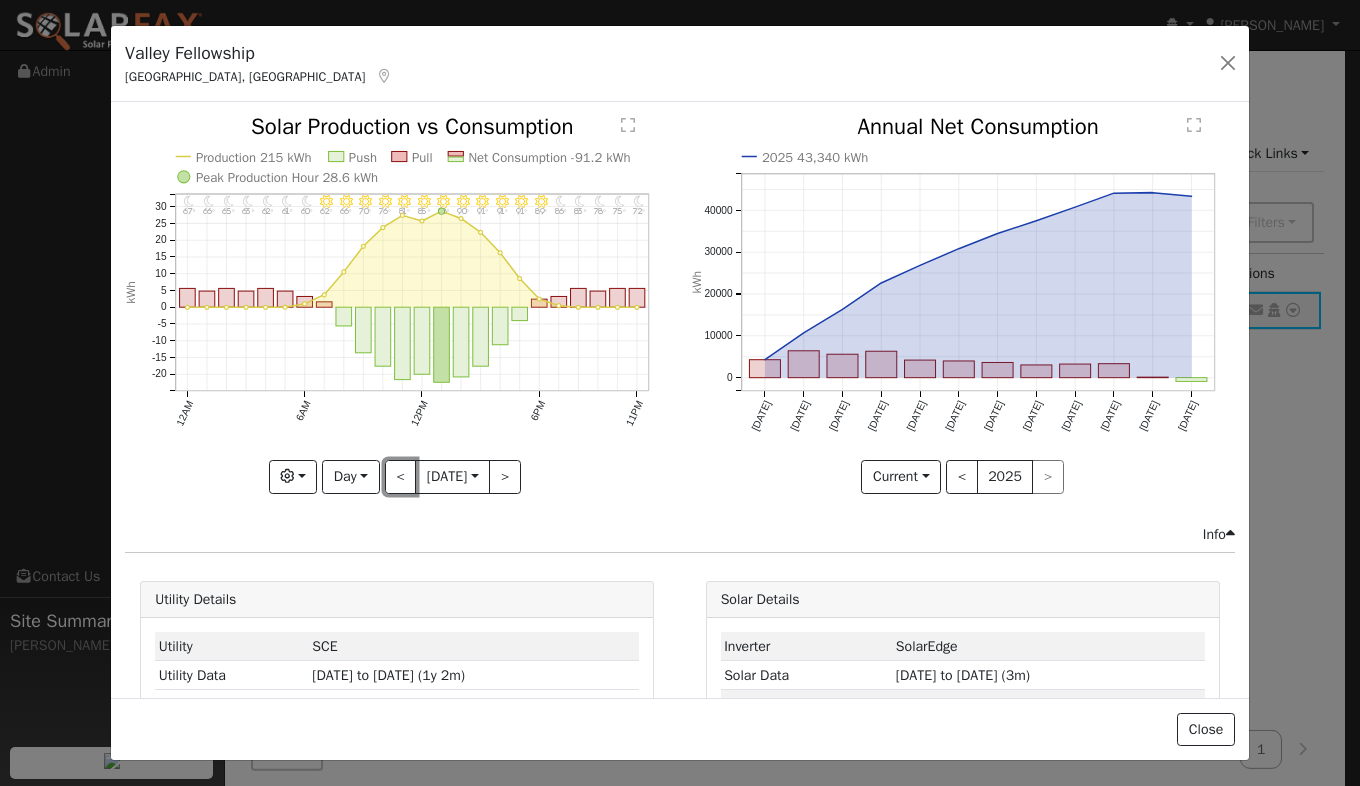 click on "<" at bounding box center (401, 477) 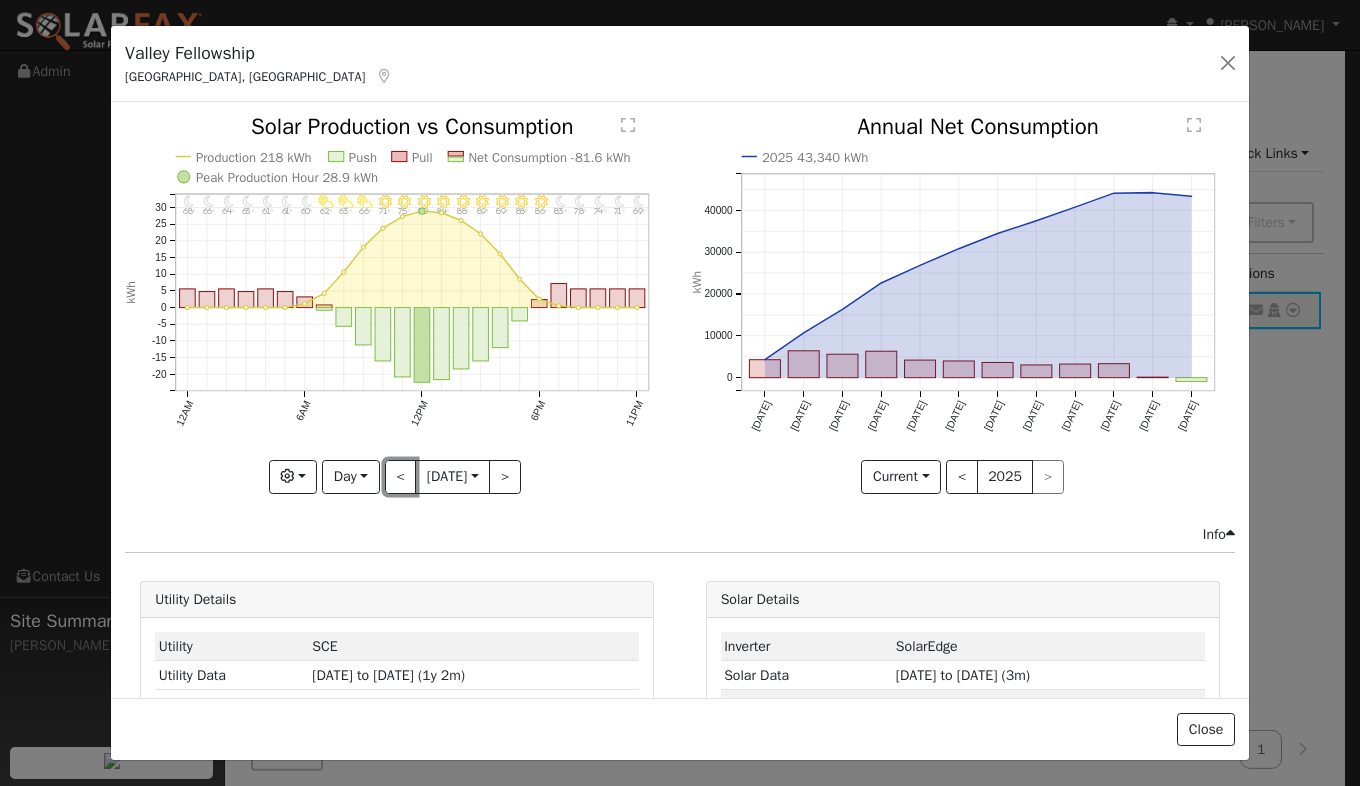 click on "<" at bounding box center [401, 477] 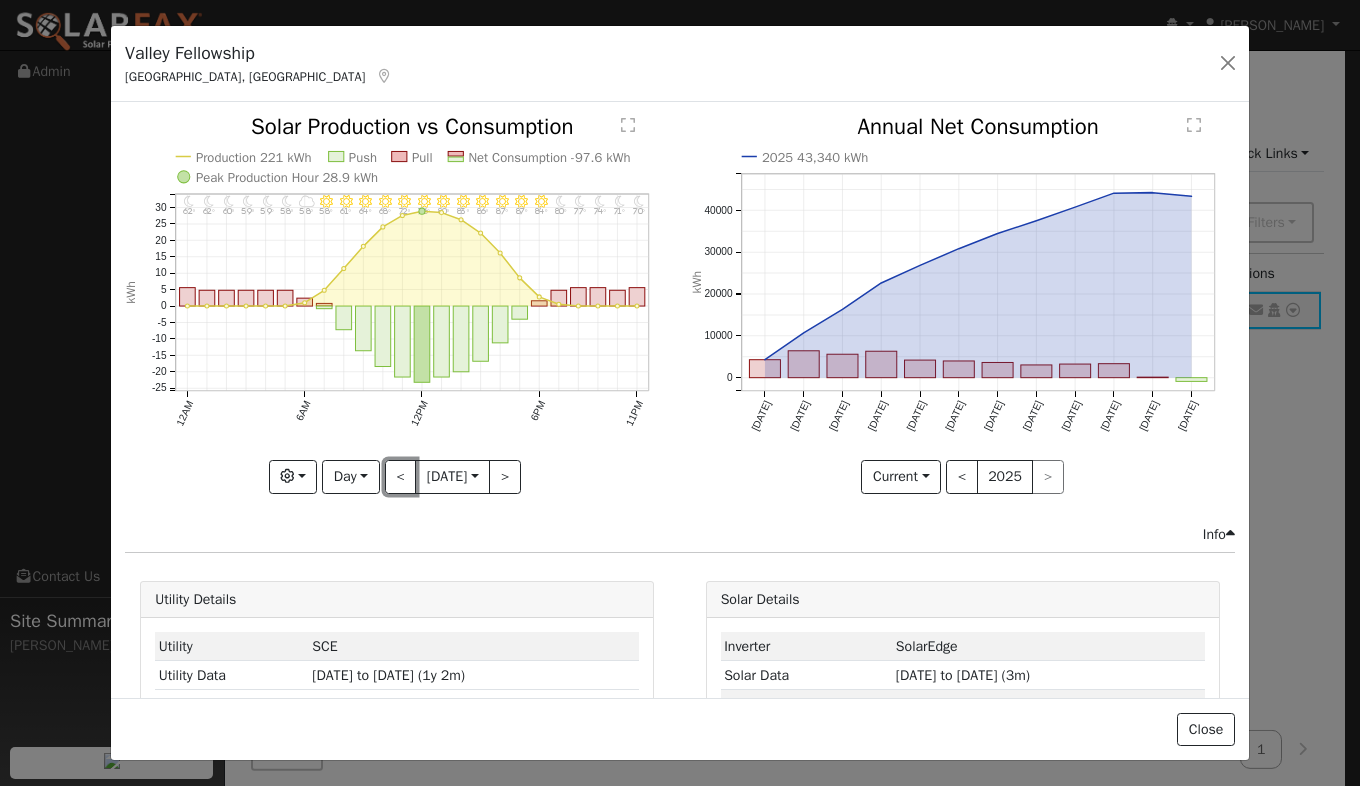 click on "<" at bounding box center (401, 477) 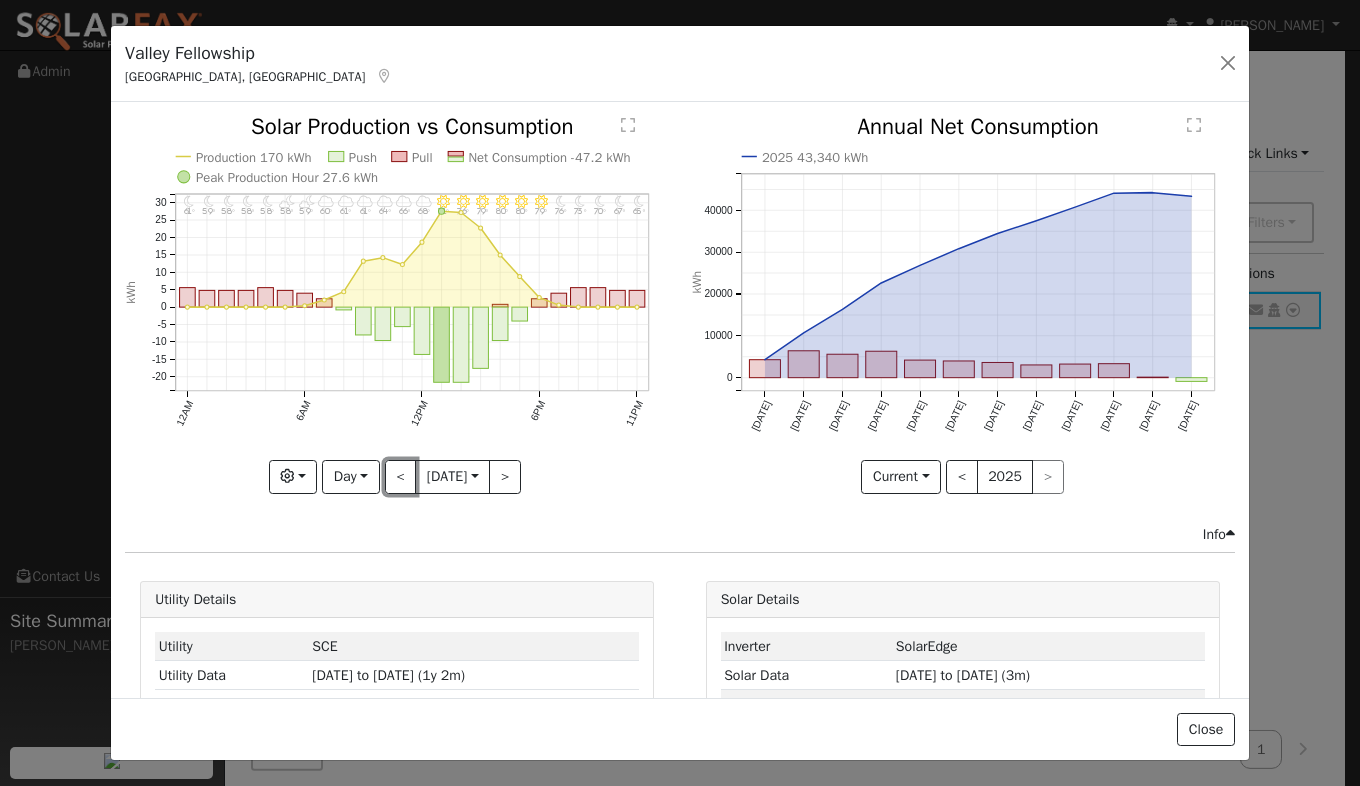 click on "<" at bounding box center [401, 477] 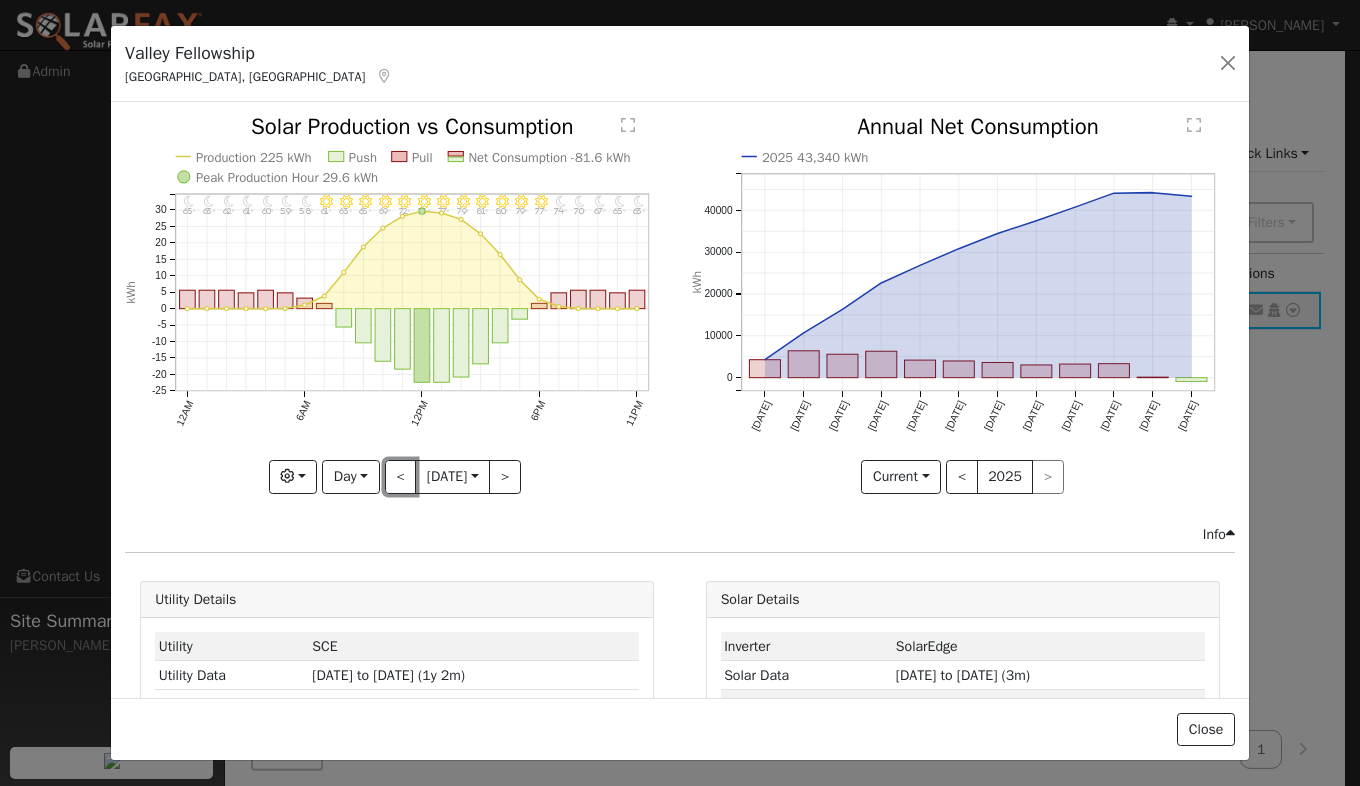 click on "<" at bounding box center [401, 477] 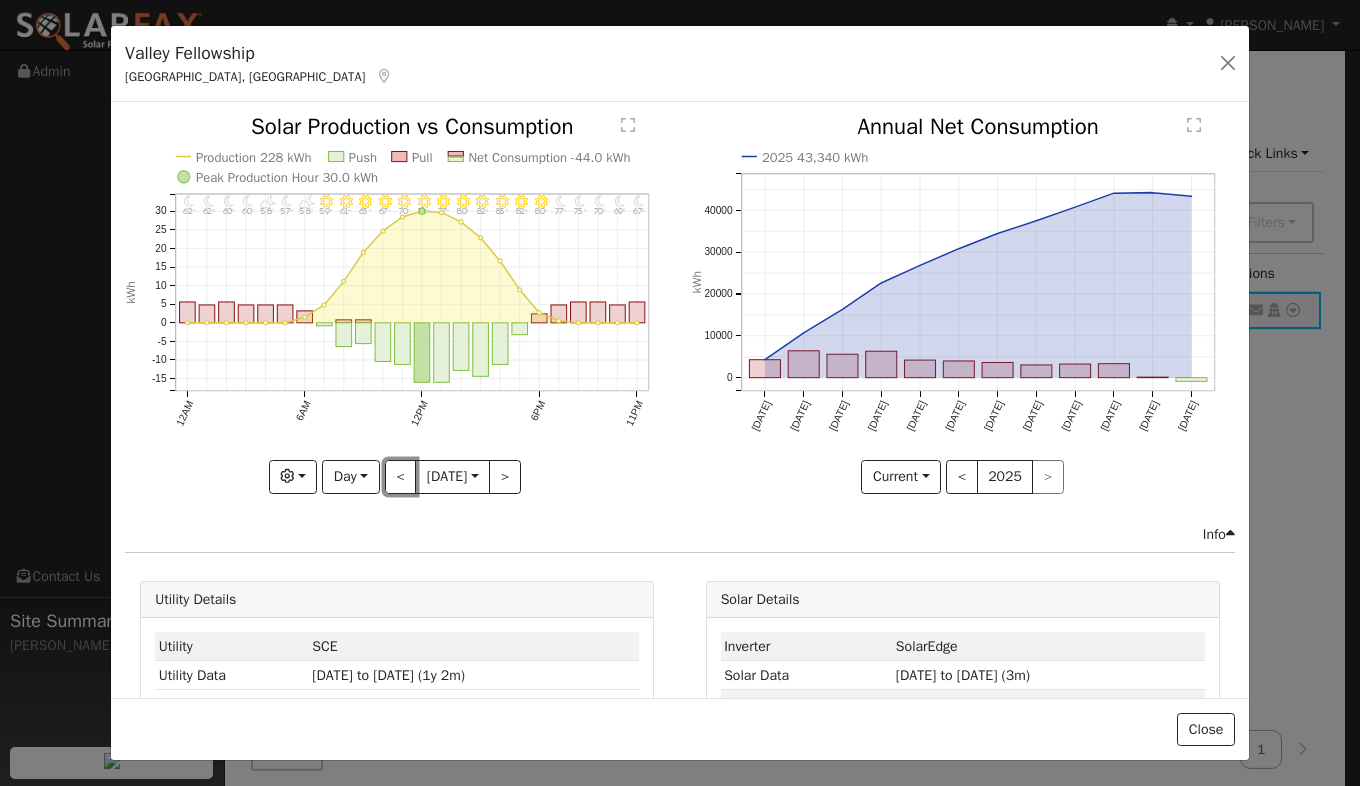 click on "<" at bounding box center [401, 477] 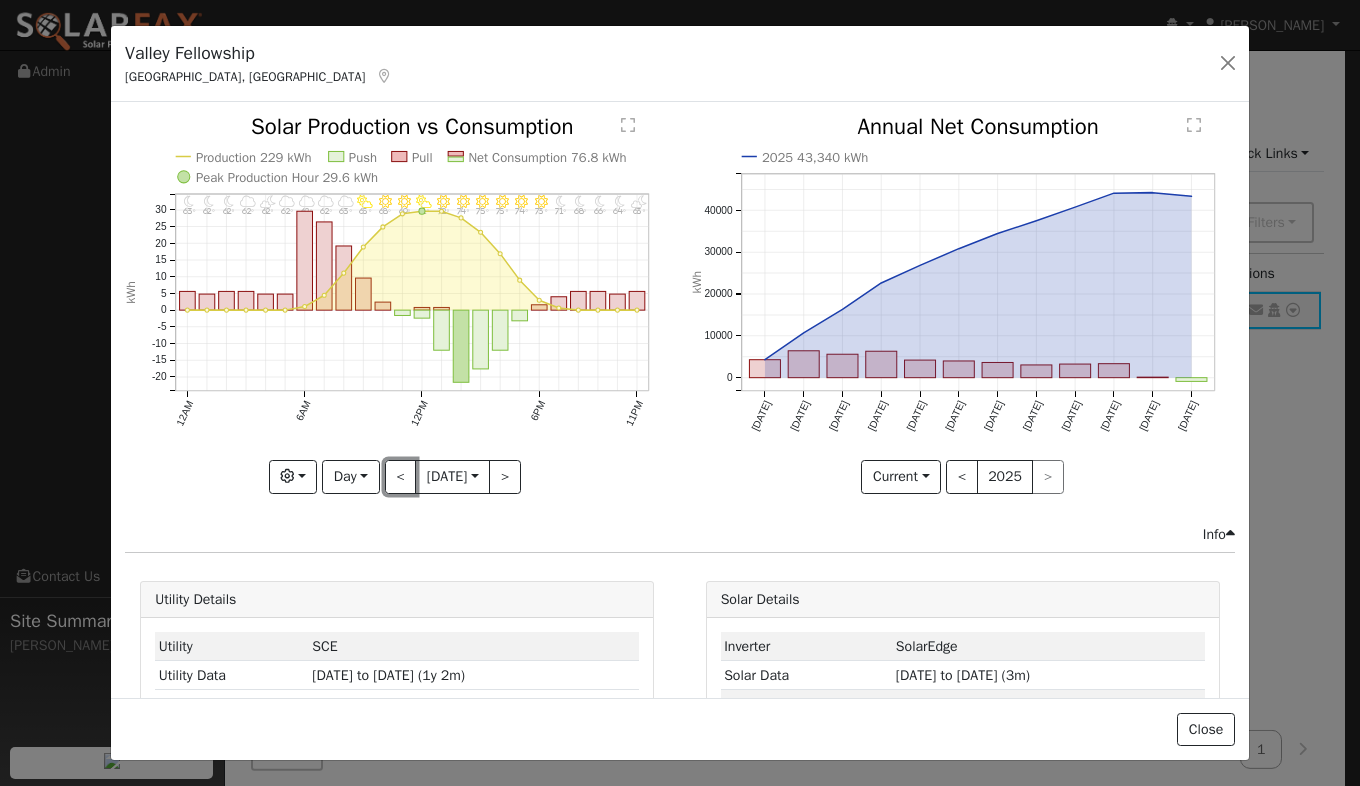 click on "<" at bounding box center [401, 477] 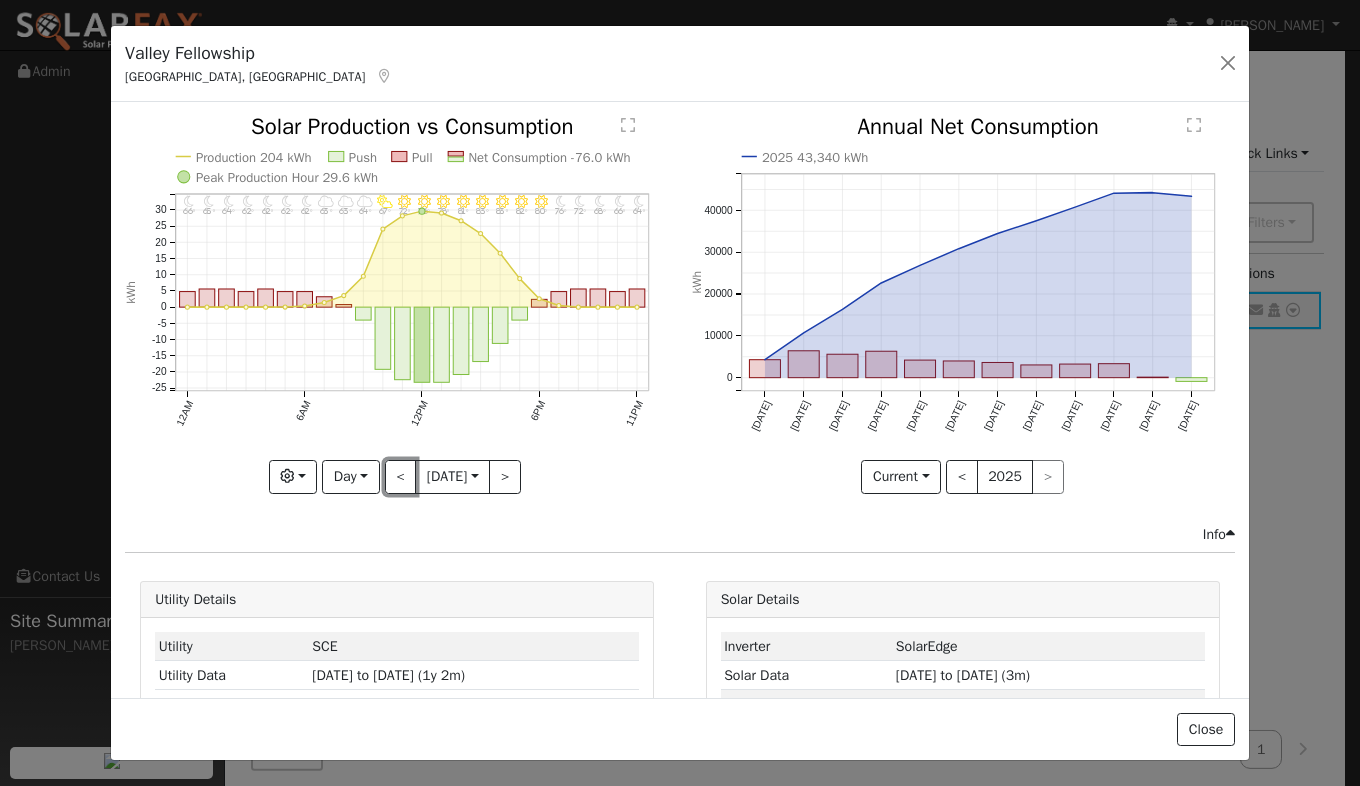 click on "<" at bounding box center [401, 477] 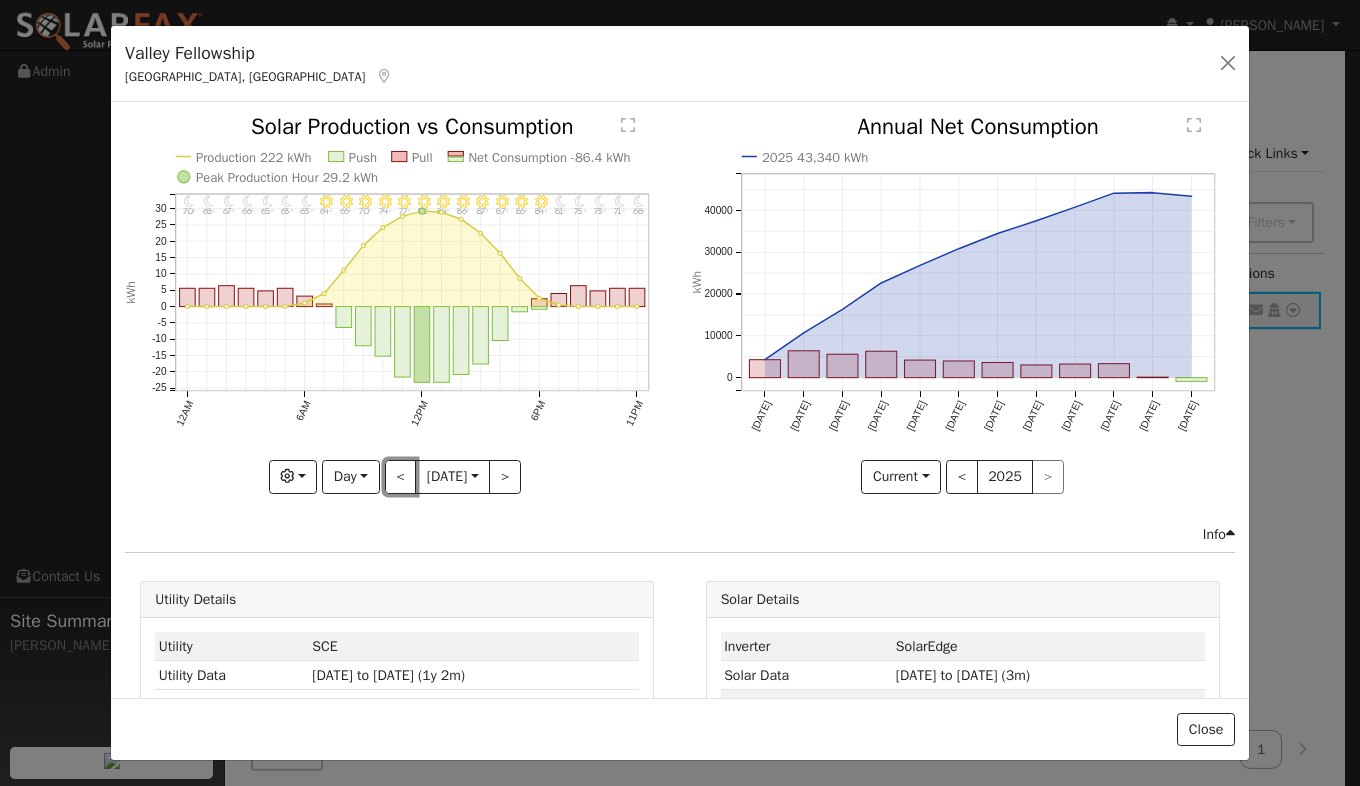 click on "<" at bounding box center (401, 477) 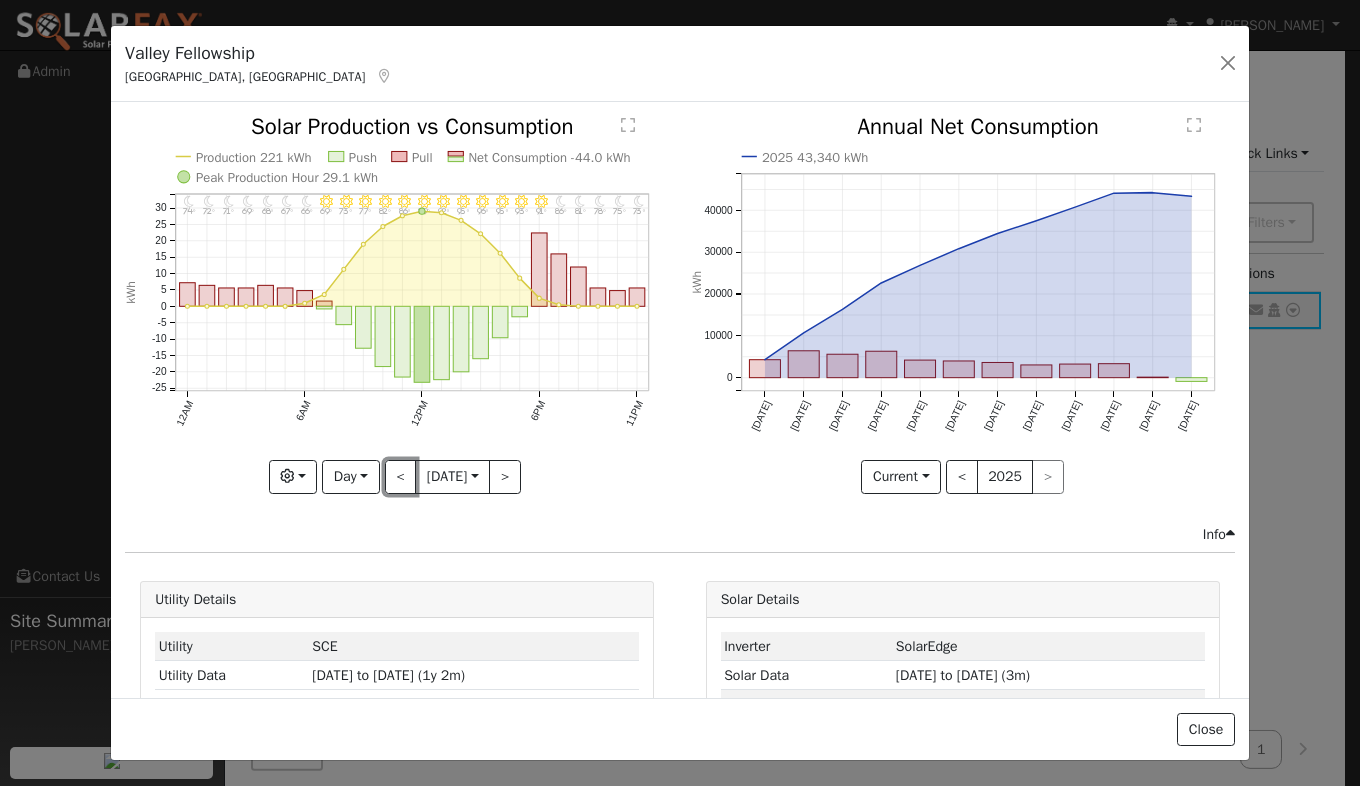click on "<" at bounding box center (401, 477) 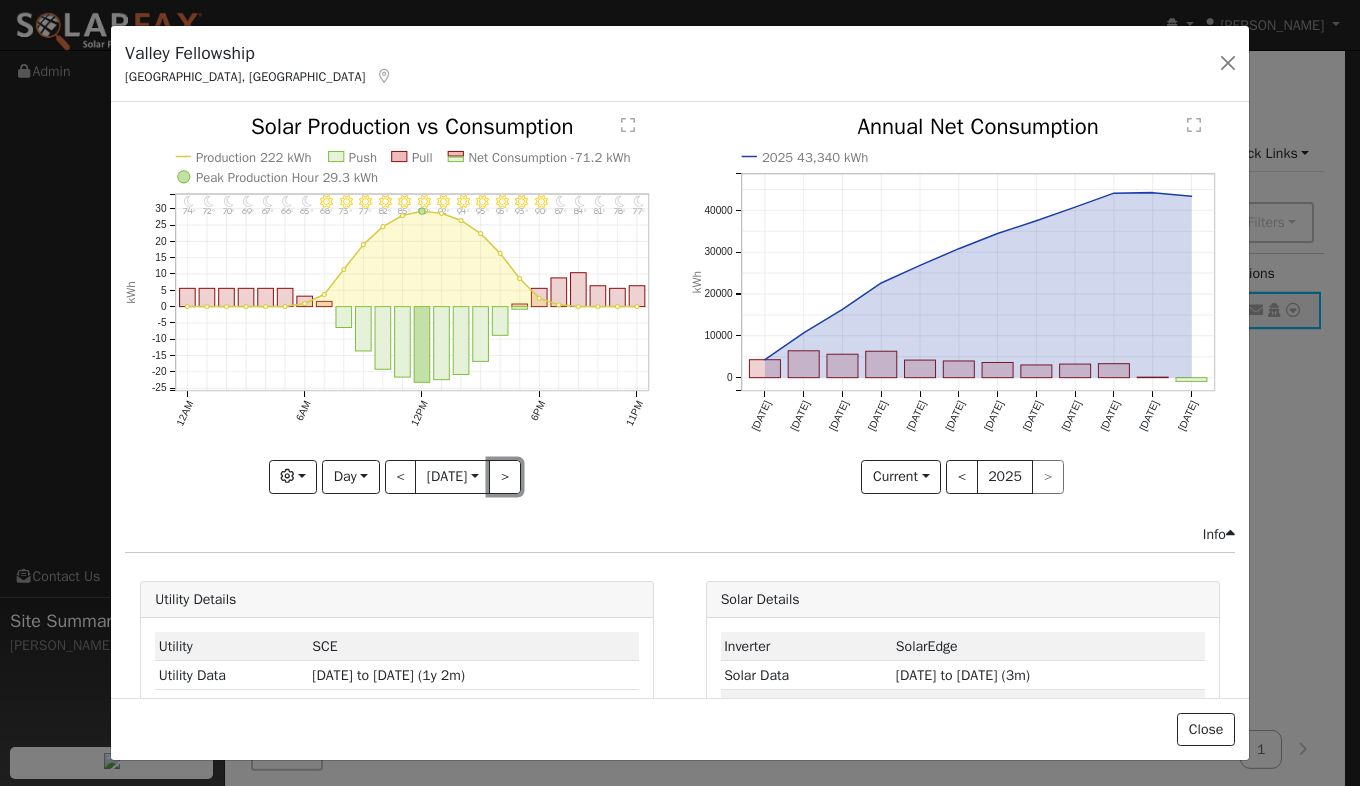 click on ">" at bounding box center [505, 477] 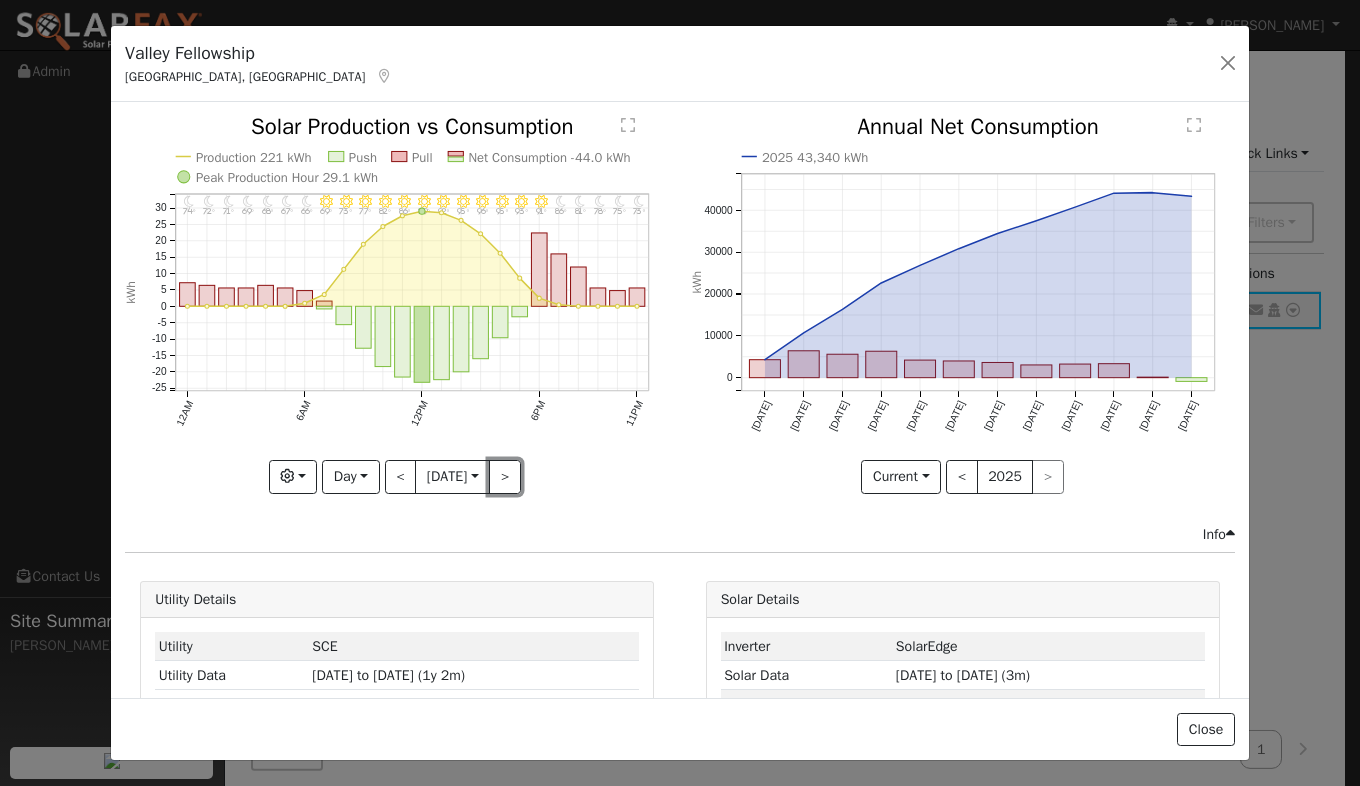 click on ">" at bounding box center [505, 477] 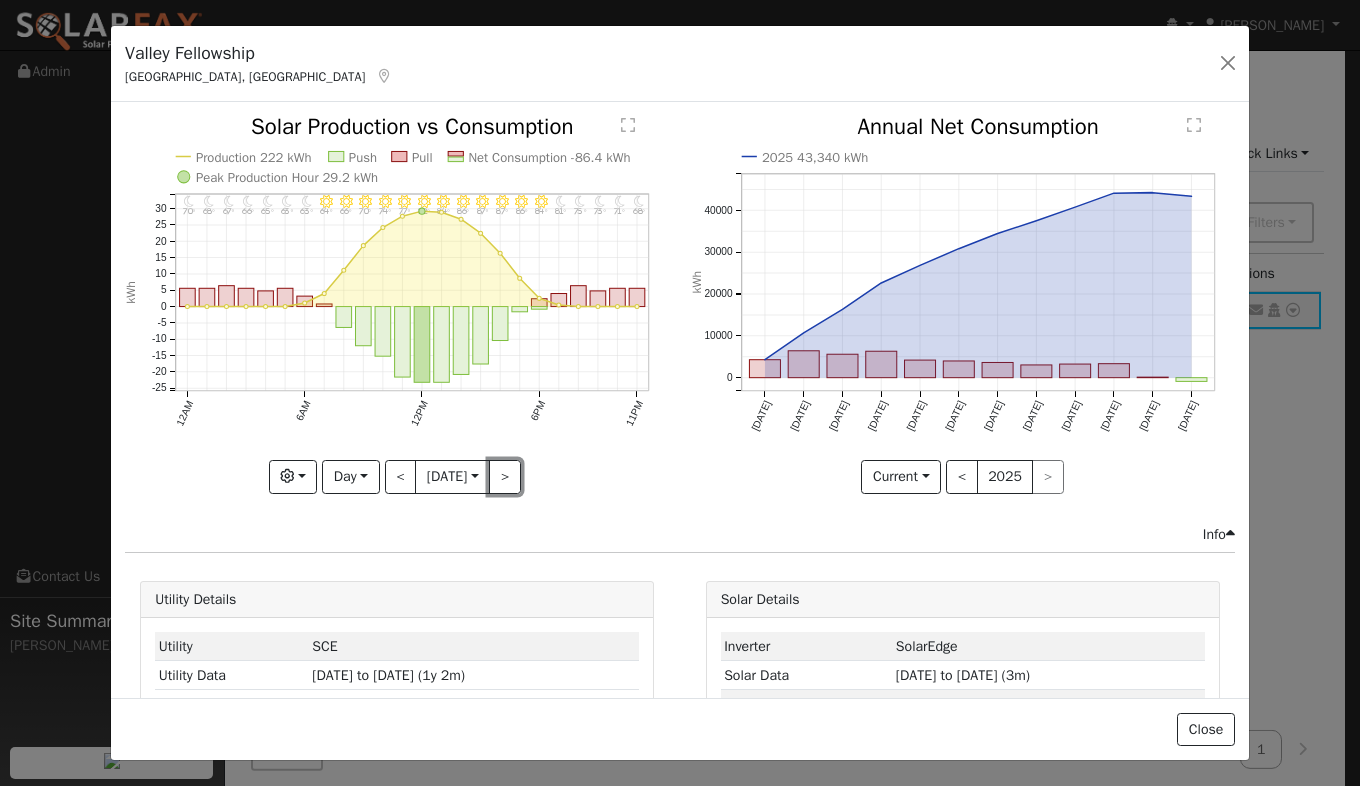 click on ">" at bounding box center [505, 477] 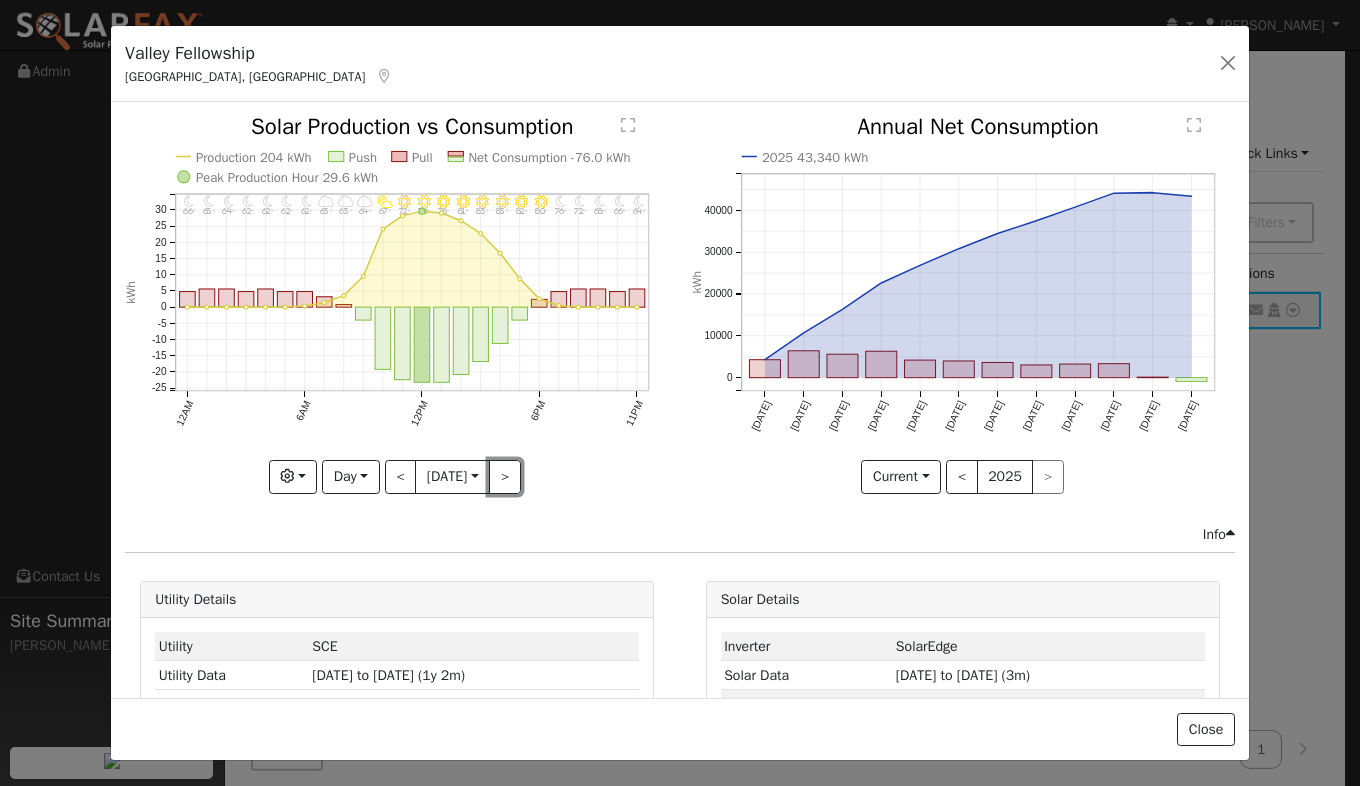 click on ">" at bounding box center (505, 477) 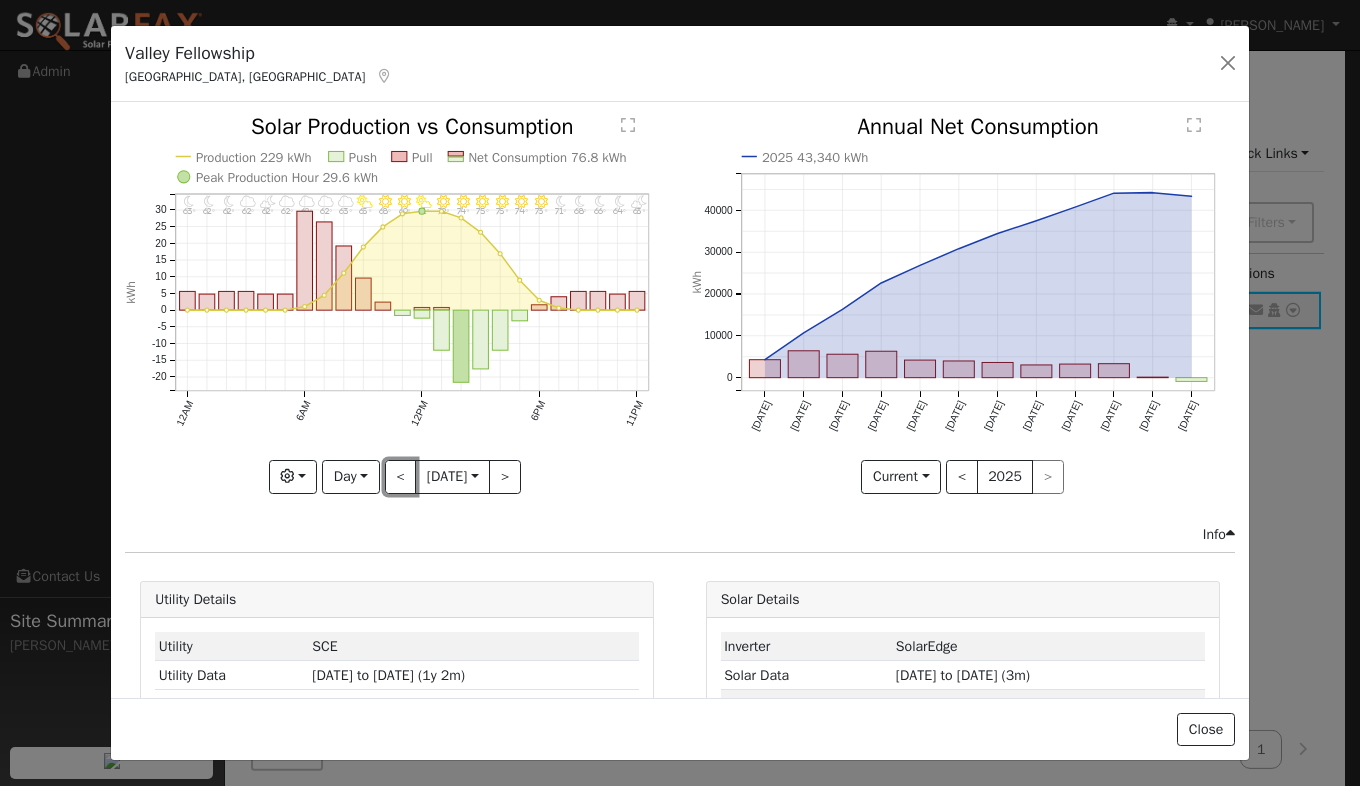click on "<" at bounding box center [401, 477] 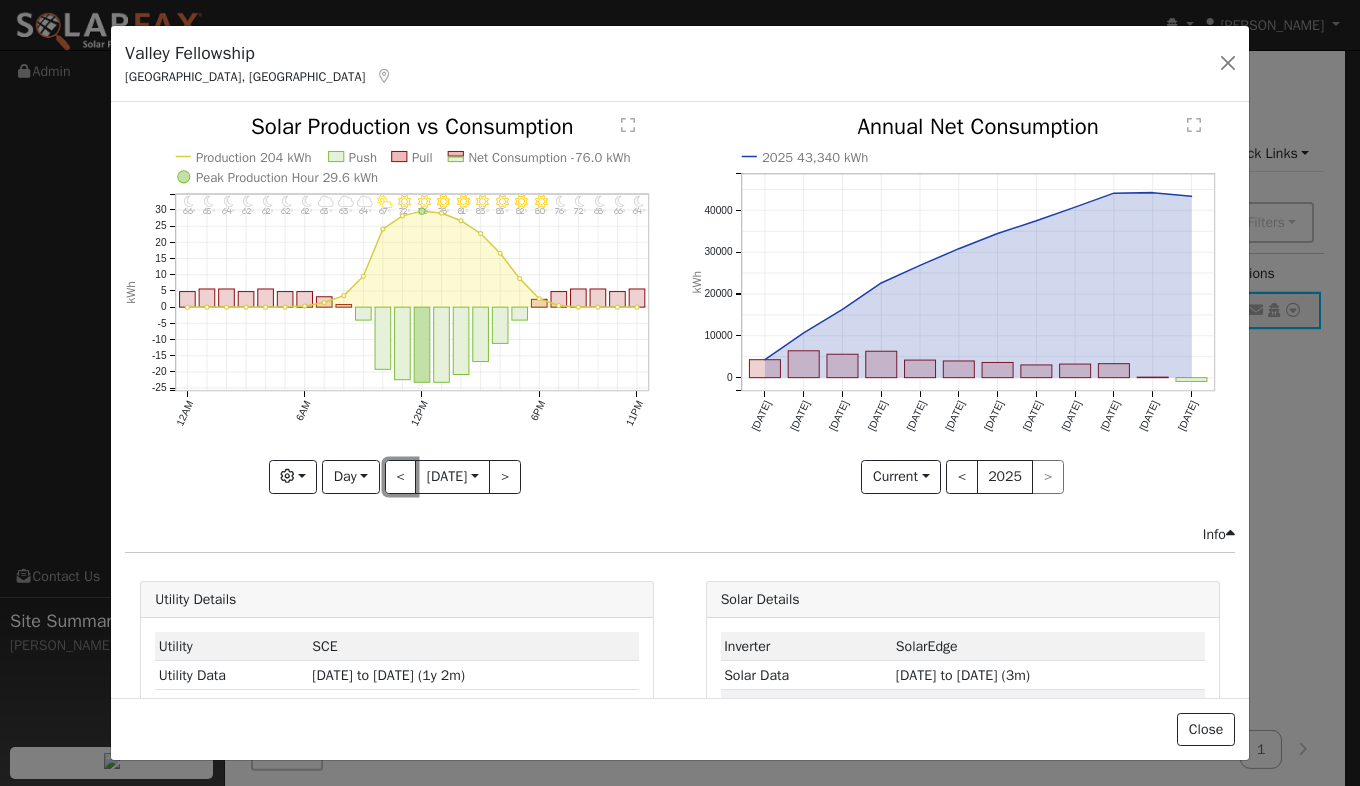 click on "<" at bounding box center (401, 477) 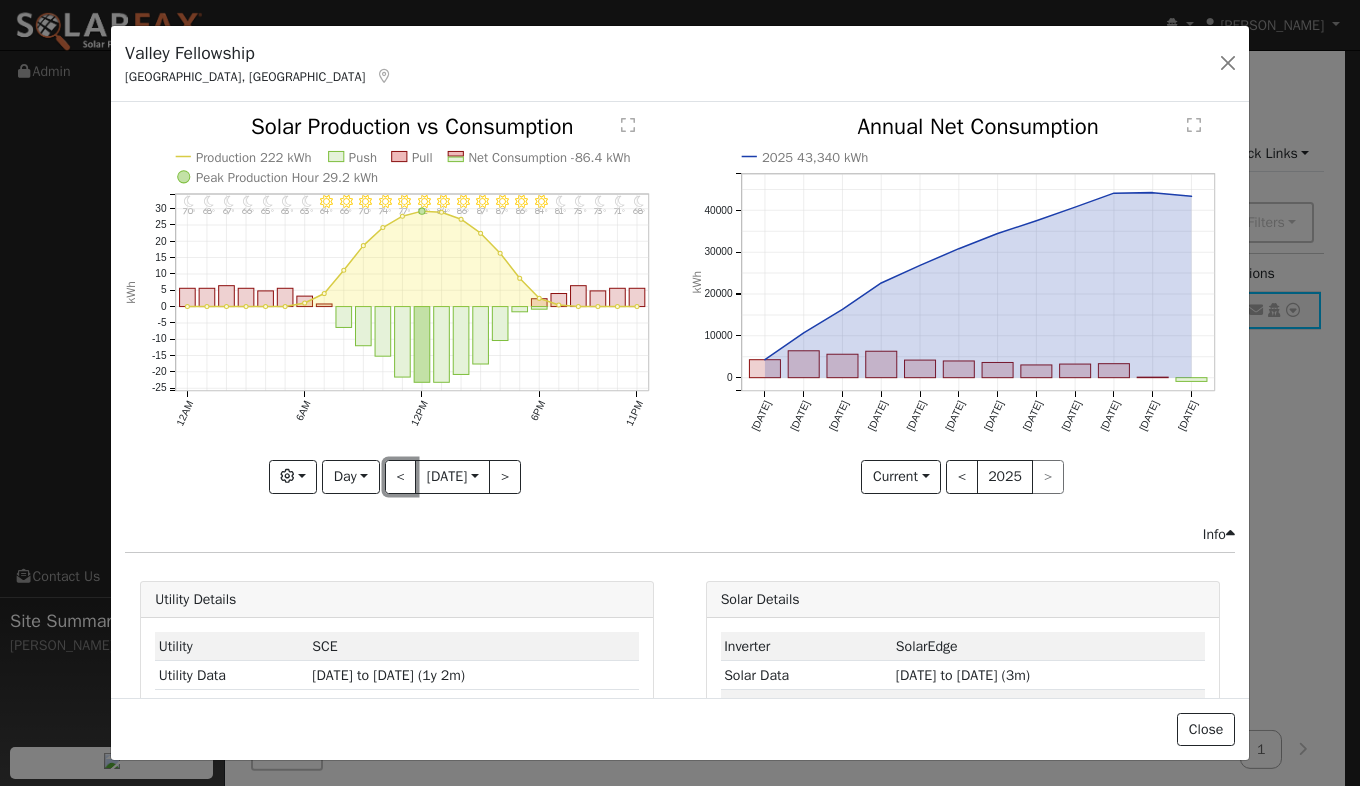 click on "<" at bounding box center (401, 477) 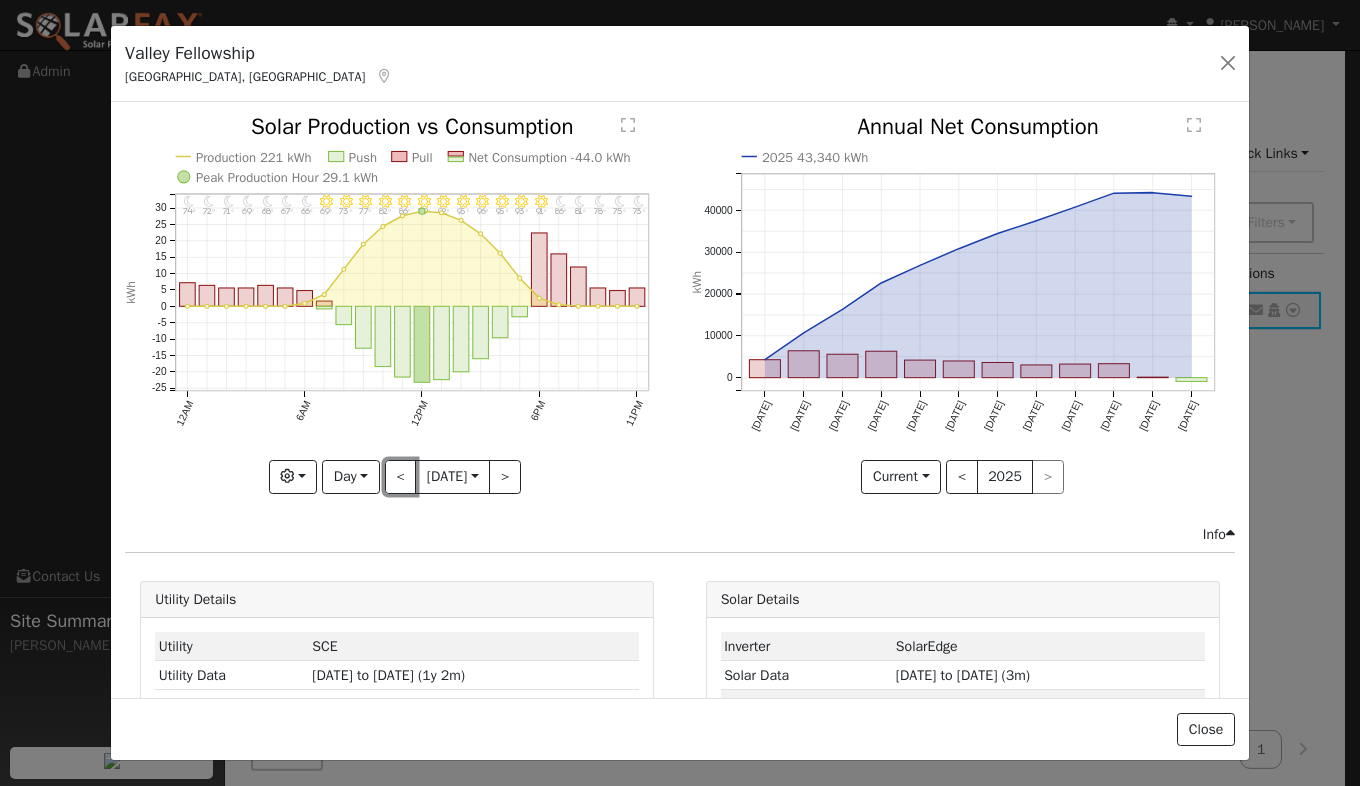 click on "<" at bounding box center [401, 477] 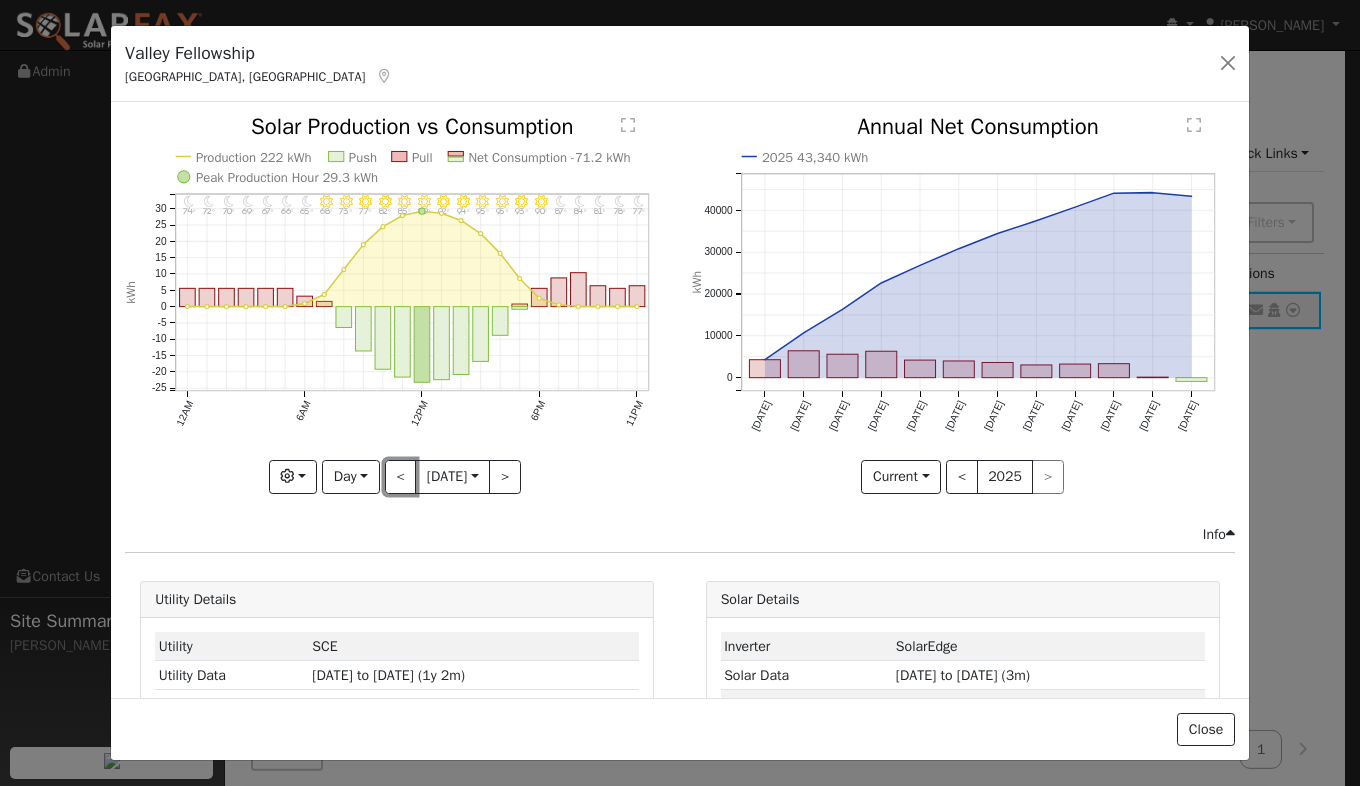 click on "<" at bounding box center [401, 477] 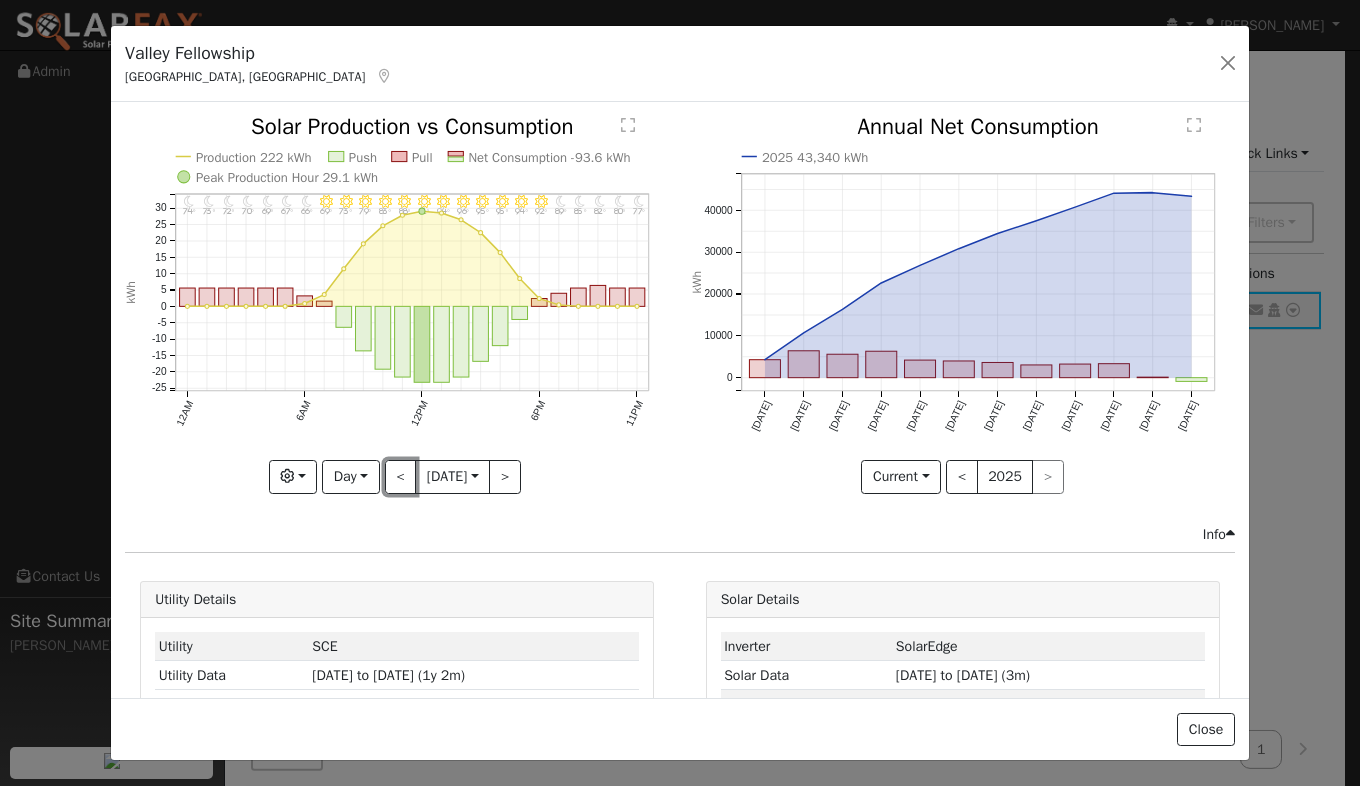 click on "<" at bounding box center (401, 477) 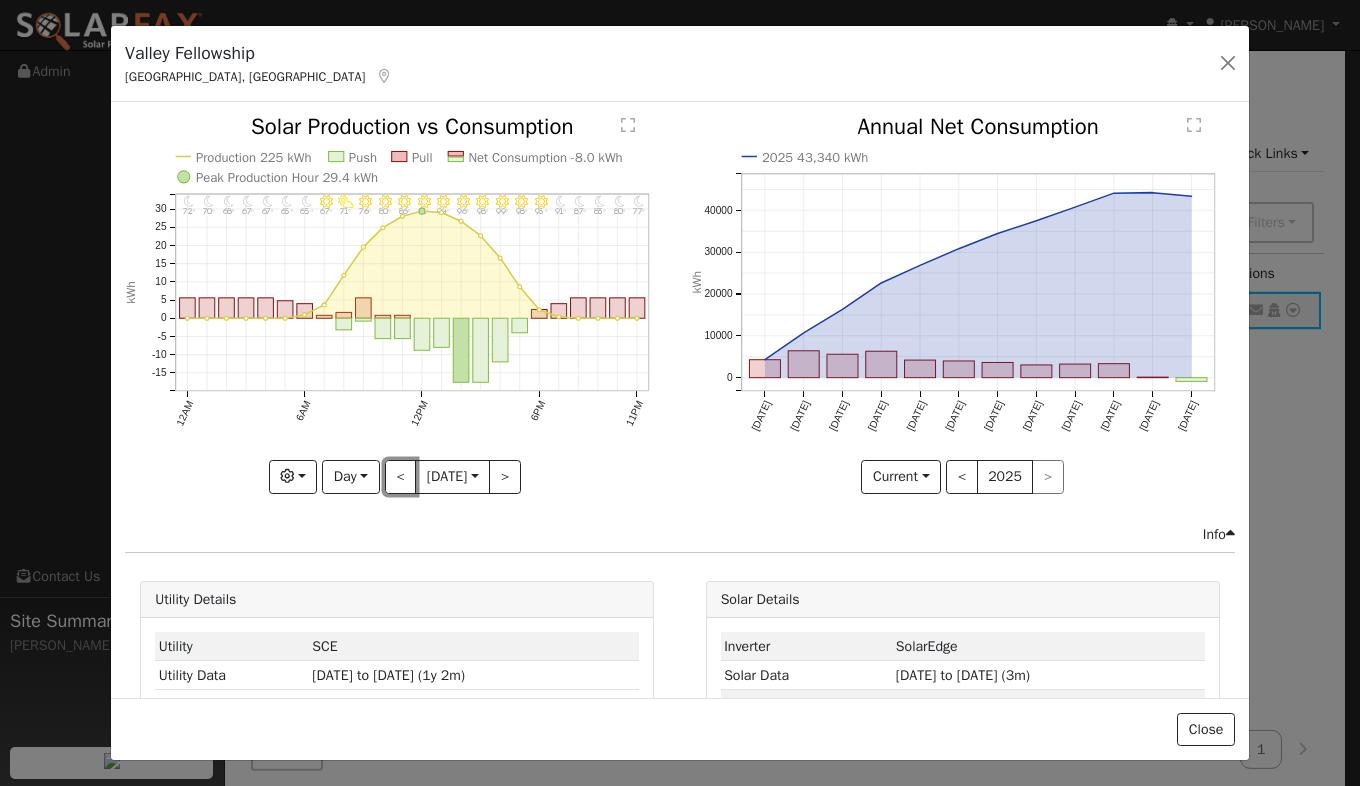 click on "<" at bounding box center (401, 477) 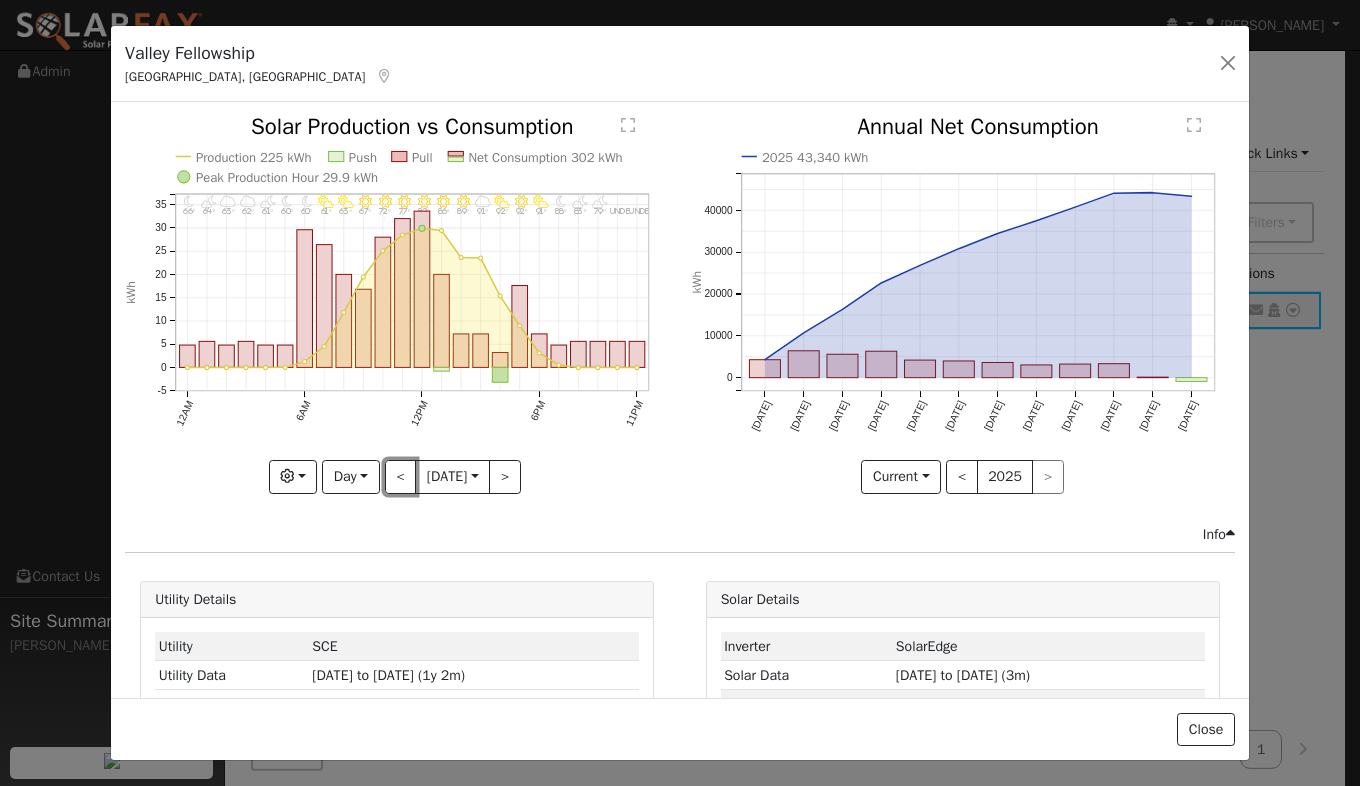 click on "<" at bounding box center (401, 477) 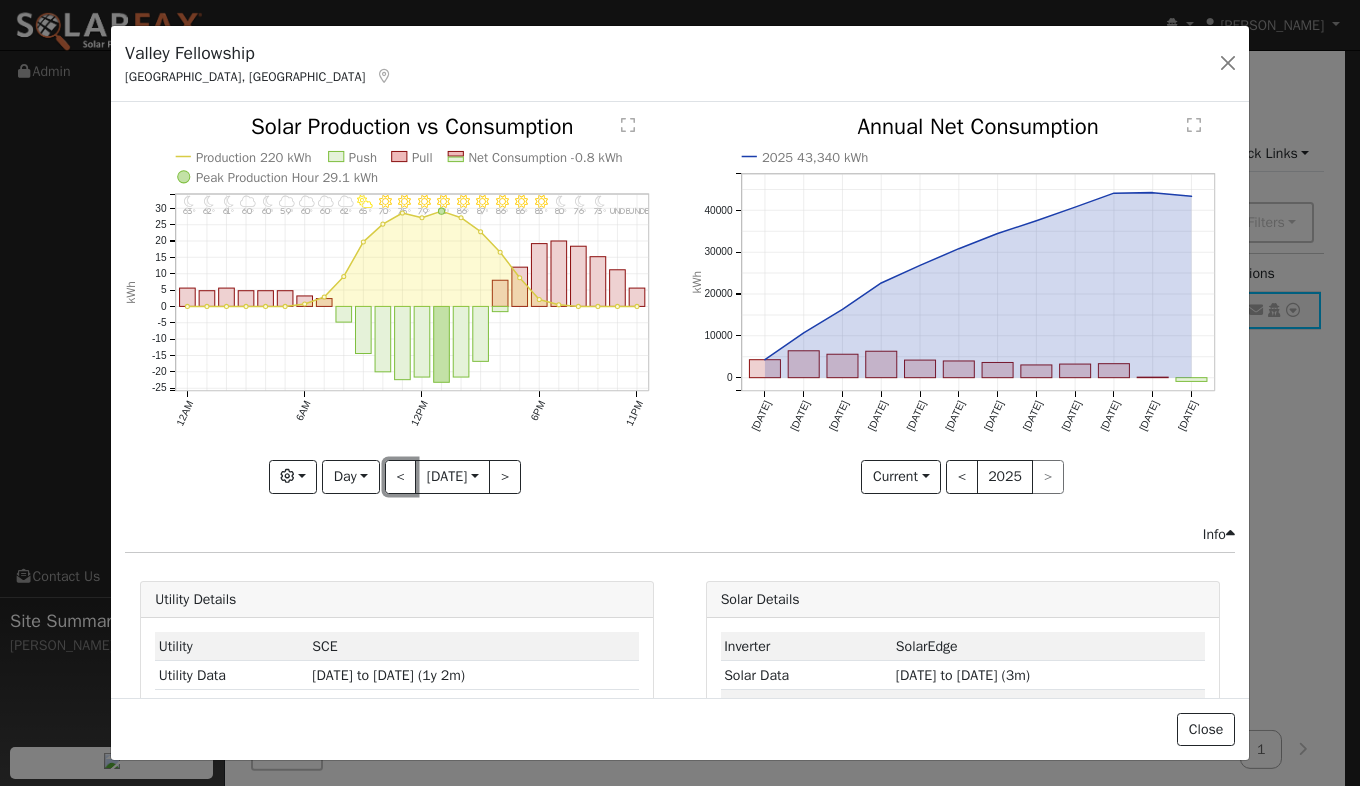 click on "<" at bounding box center (401, 477) 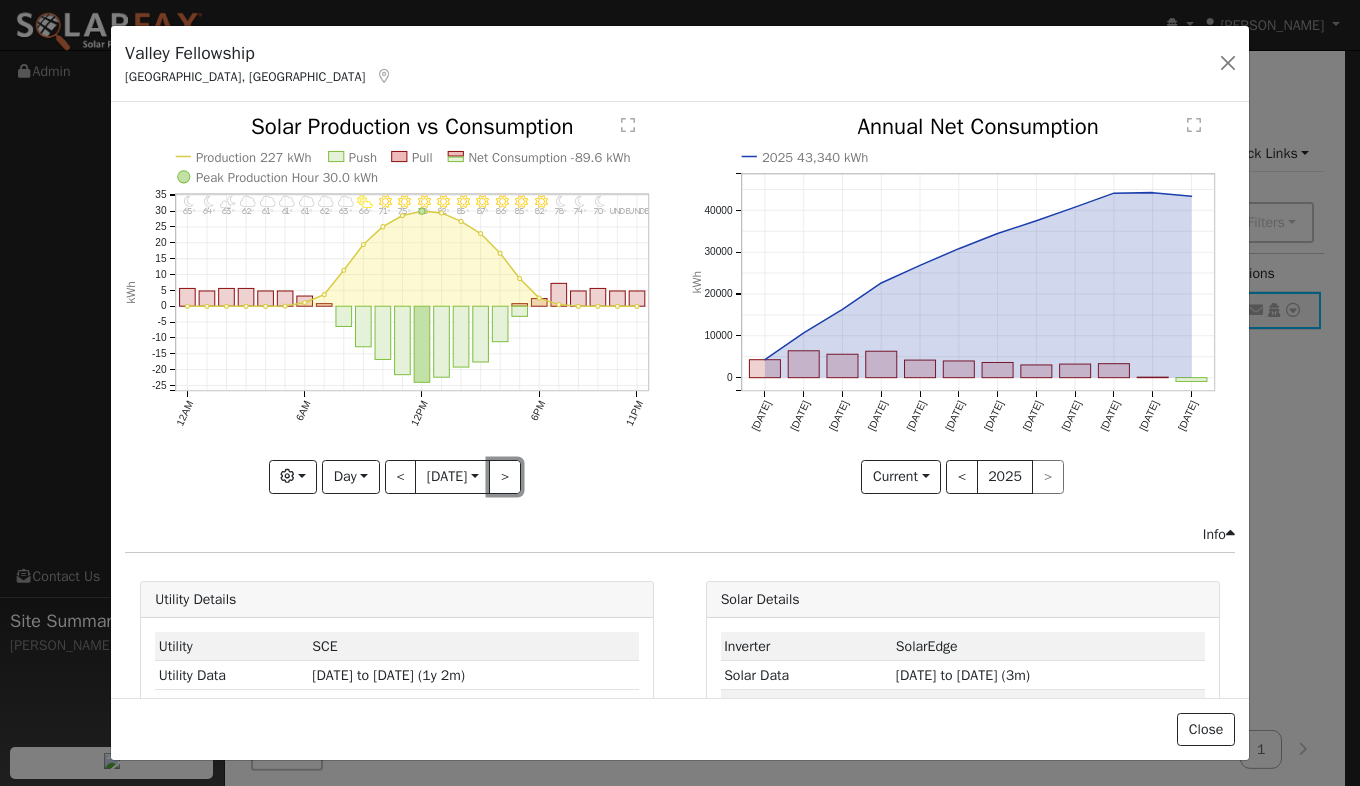 click on ">" at bounding box center [505, 477] 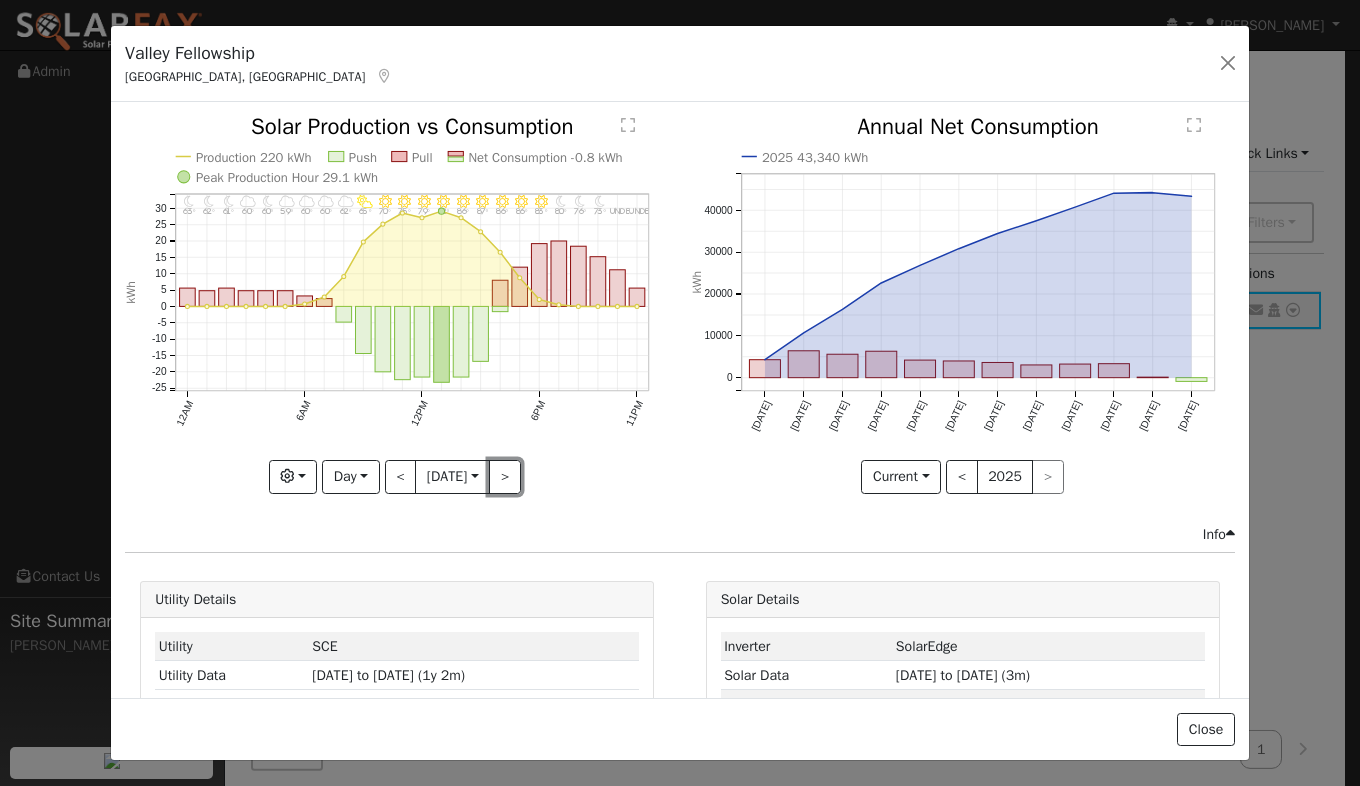 click on ">" at bounding box center [505, 477] 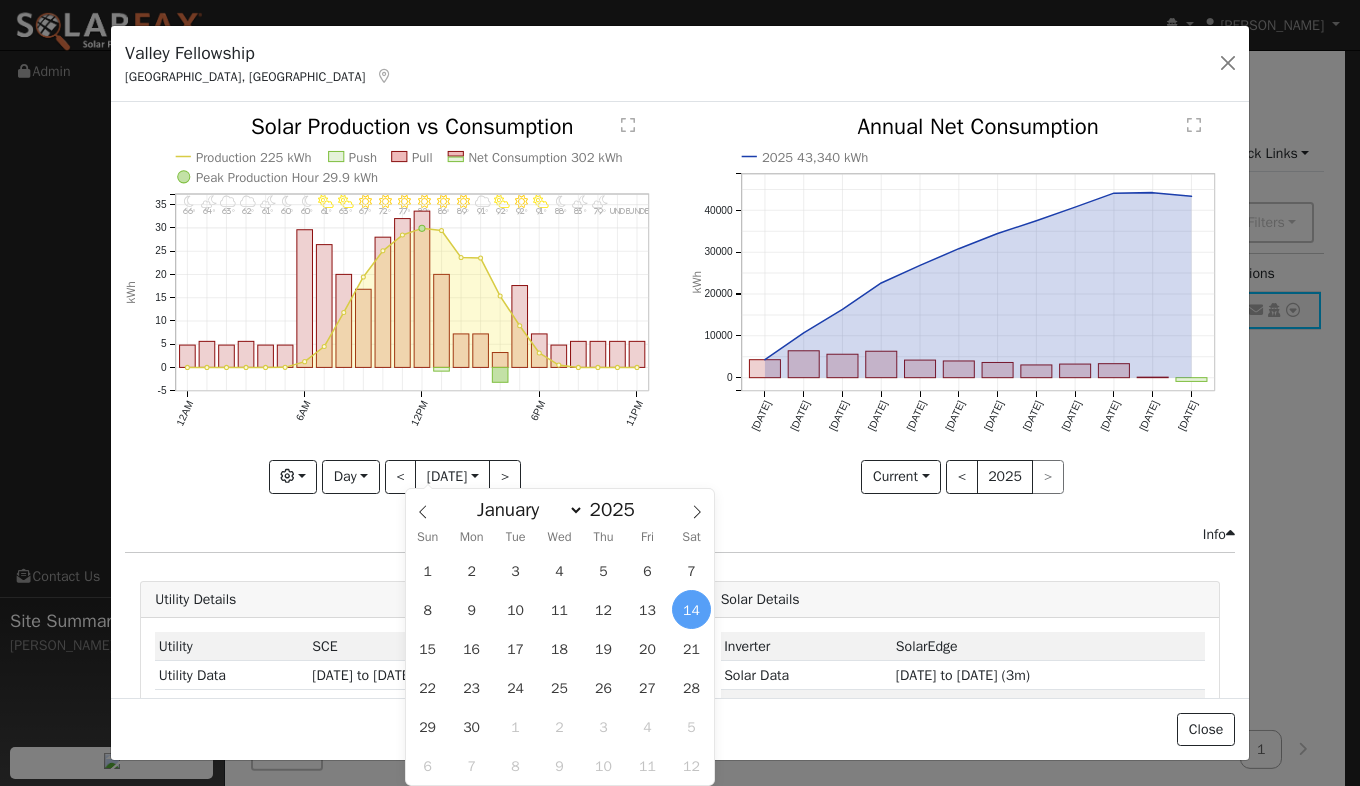 click on "[DATE]" at bounding box center (452, 477) 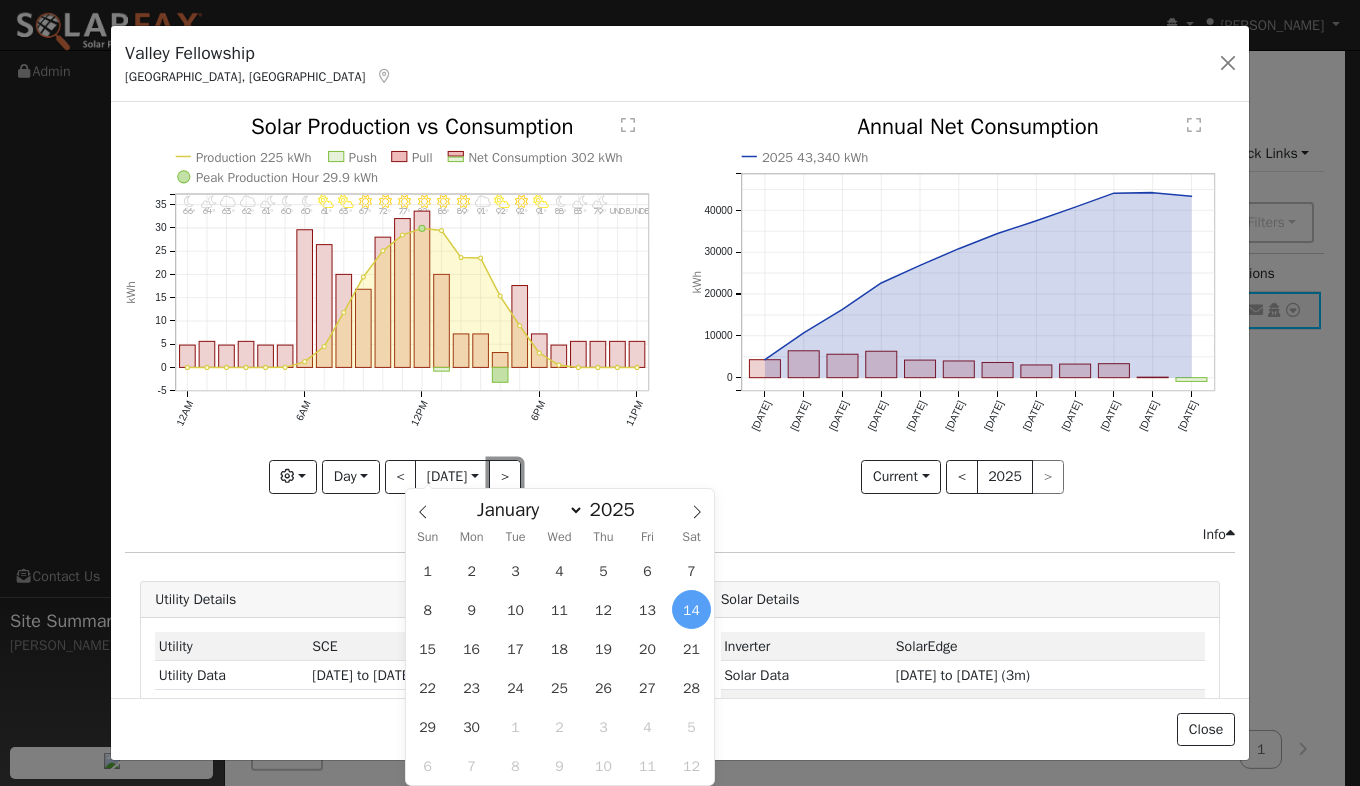 drag, startPoint x: 493, startPoint y: 471, endPoint x: 507, endPoint y: 472, distance: 14.035668 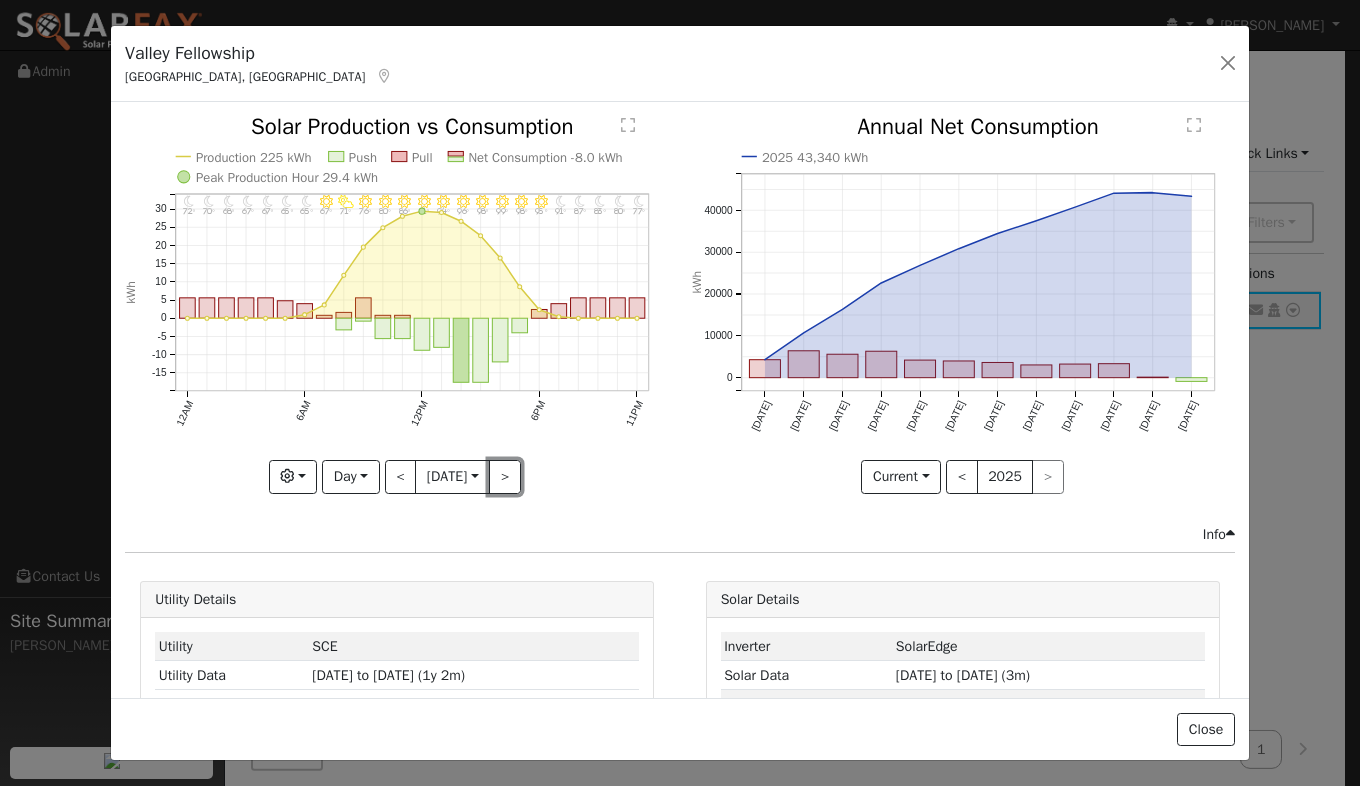 click on ">" at bounding box center (505, 477) 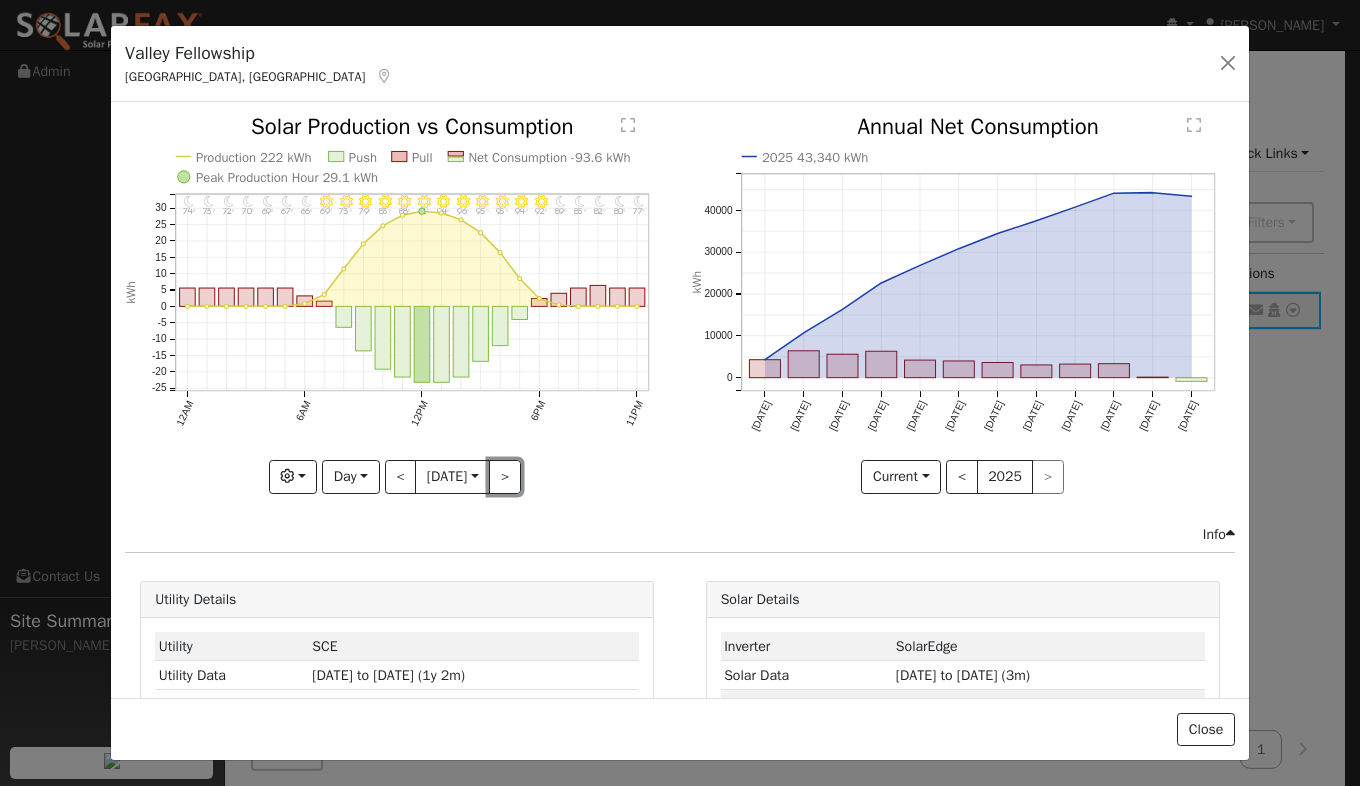 click on ">" at bounding box center (505, 477) 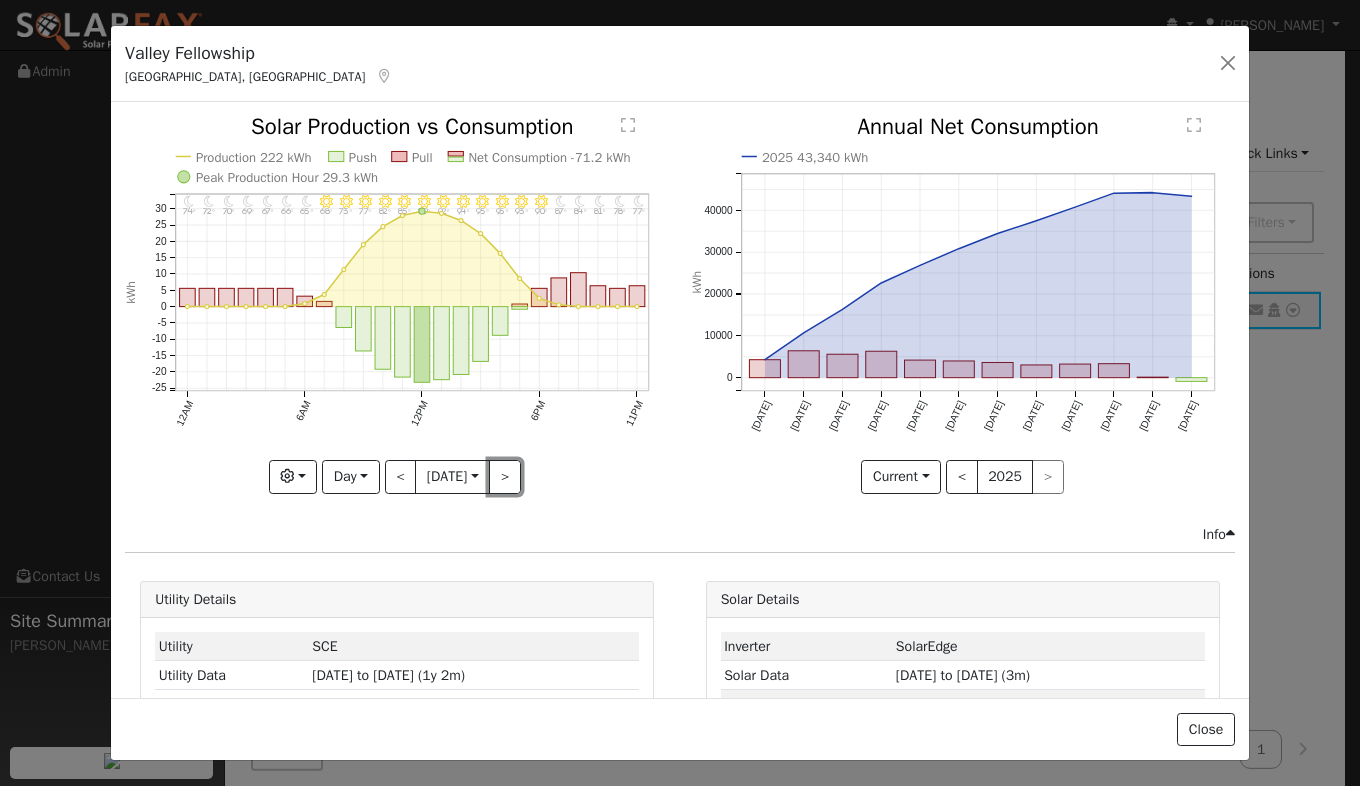 click on ">" at bounding box center [505, 477] 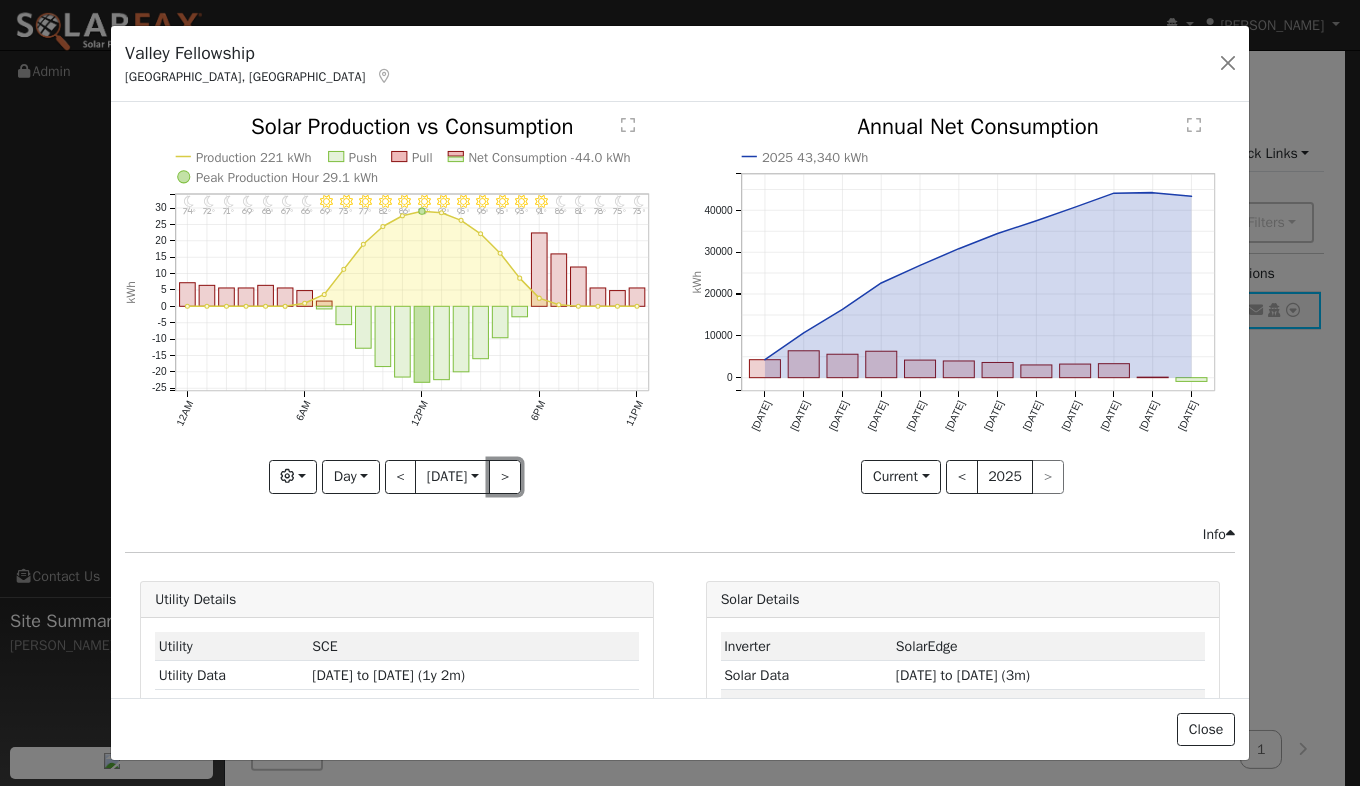 click on ">" at bounding box center [505, 477] 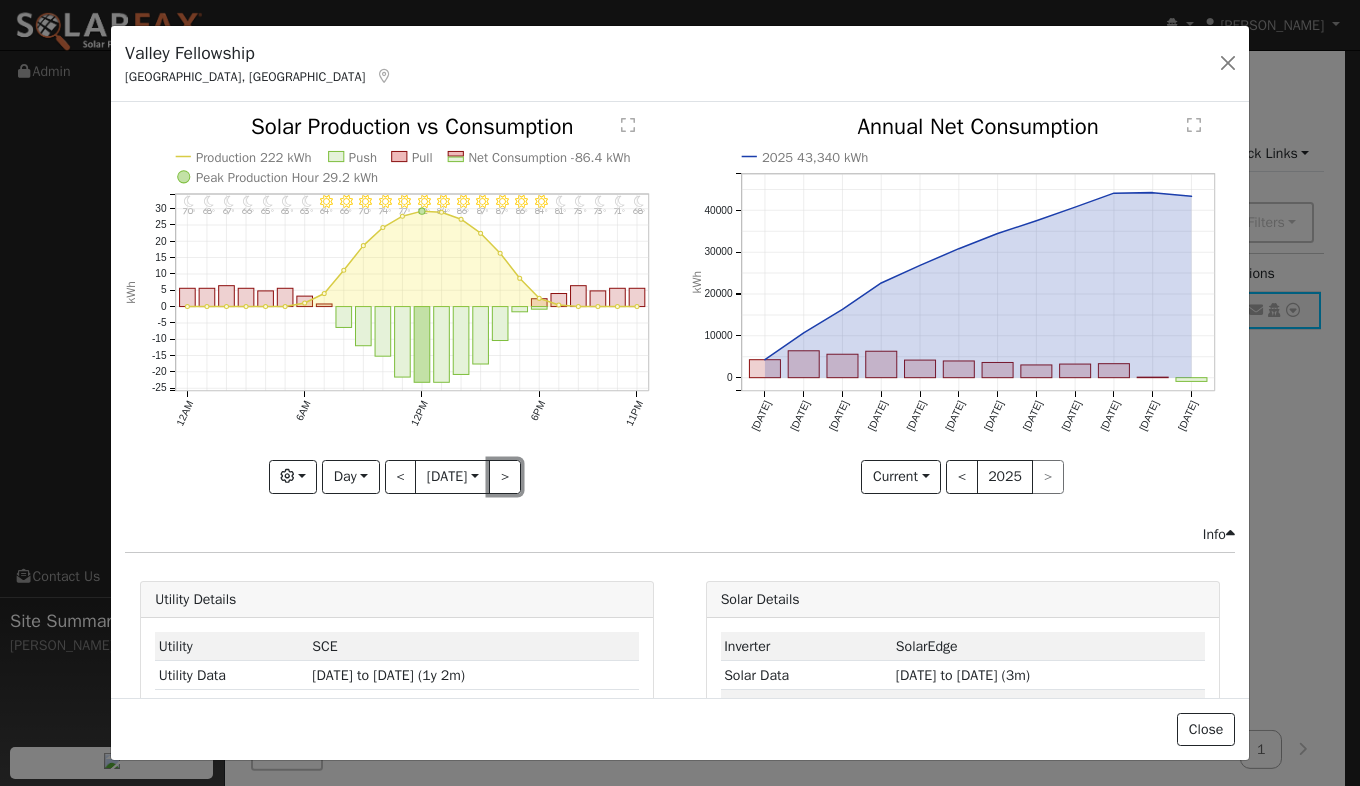 click on ">" at bounding box center [505, 477] 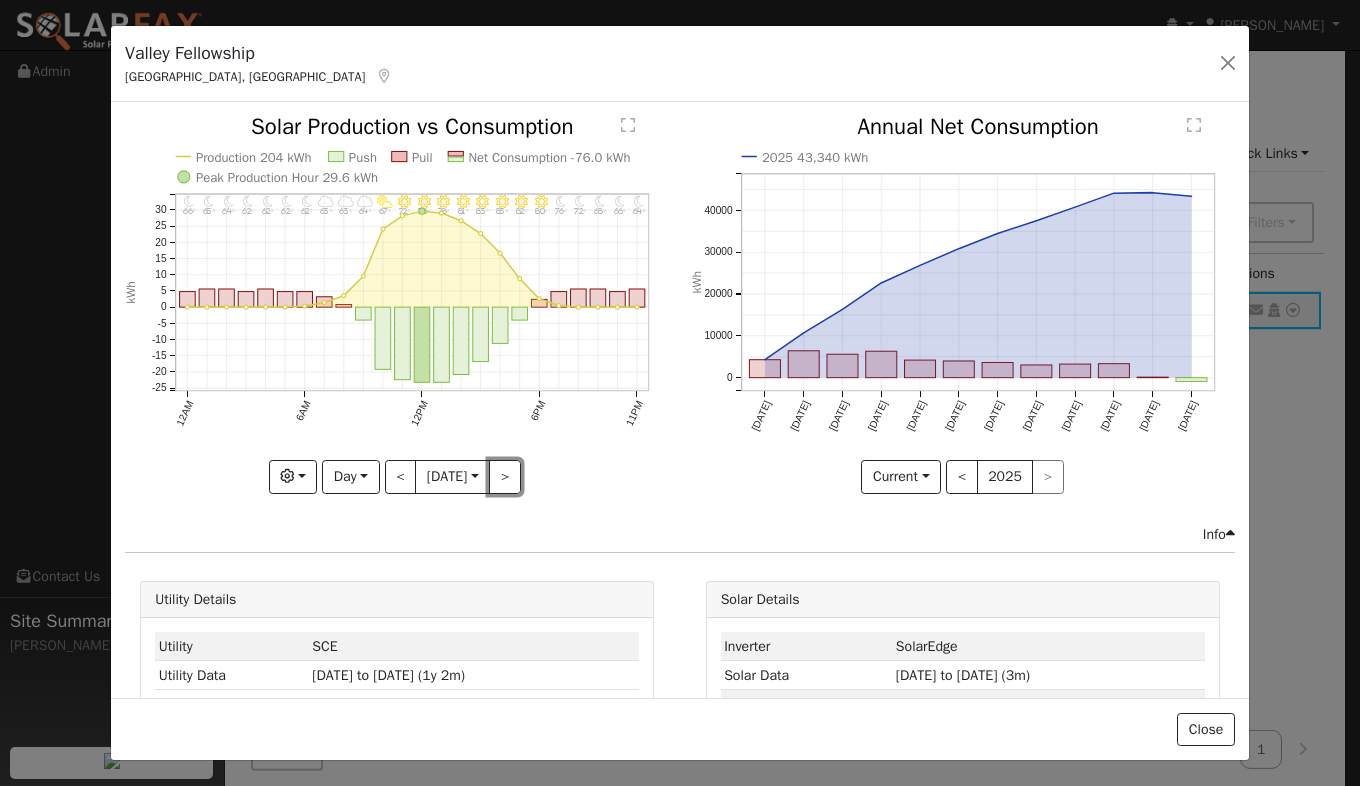 click on ">" at bounding box center [505, 477] 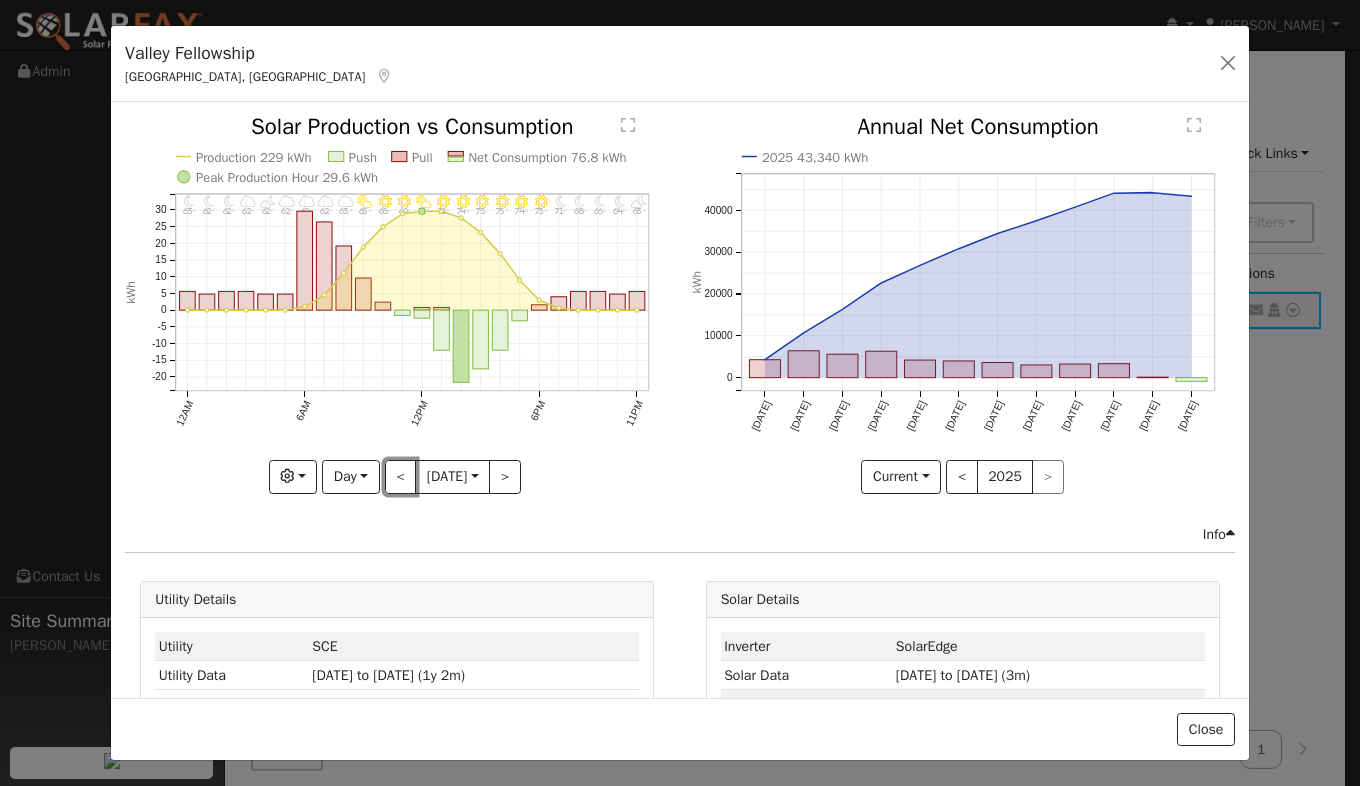click on "<" at bounding box center [401, 477] 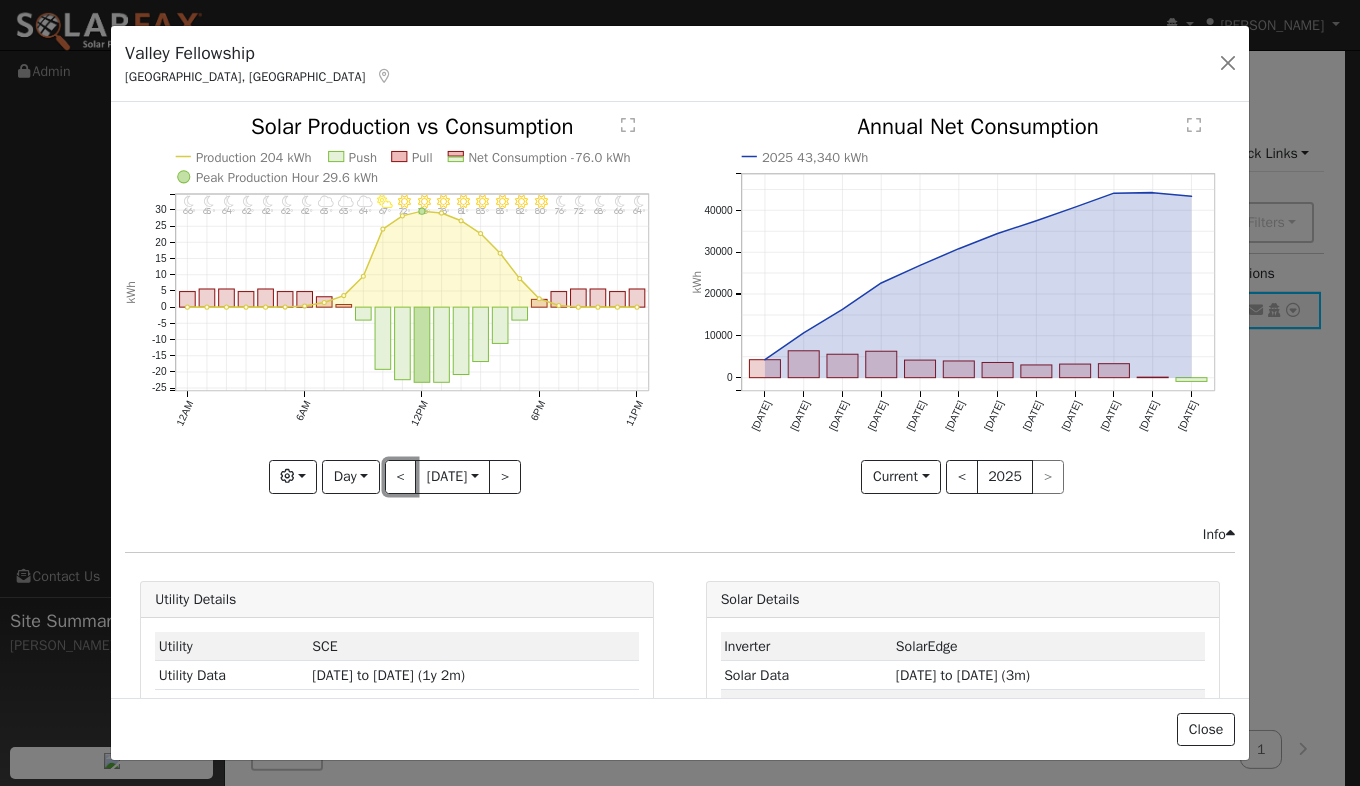 click on "<" at bounding box center (401, 477) 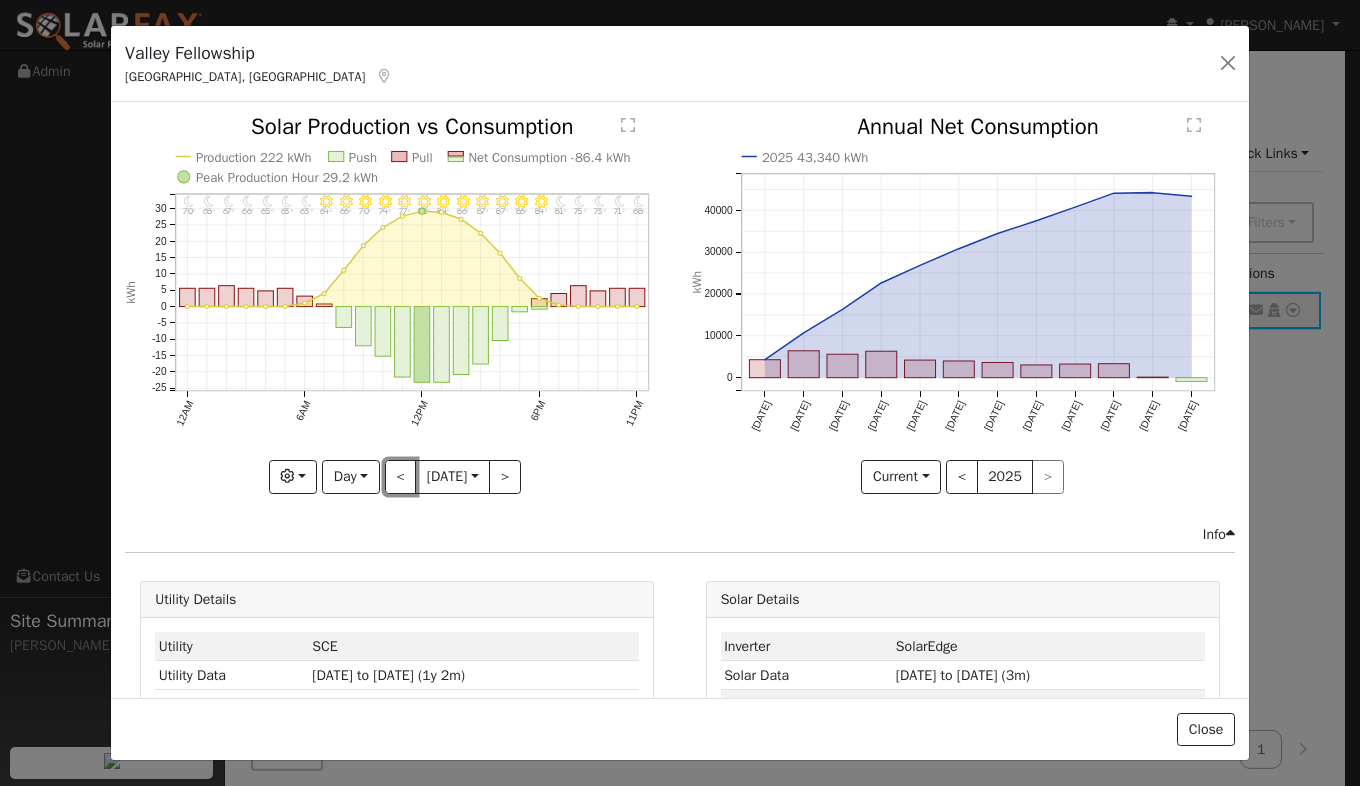 click on "<" at bounding box center [401, 477] 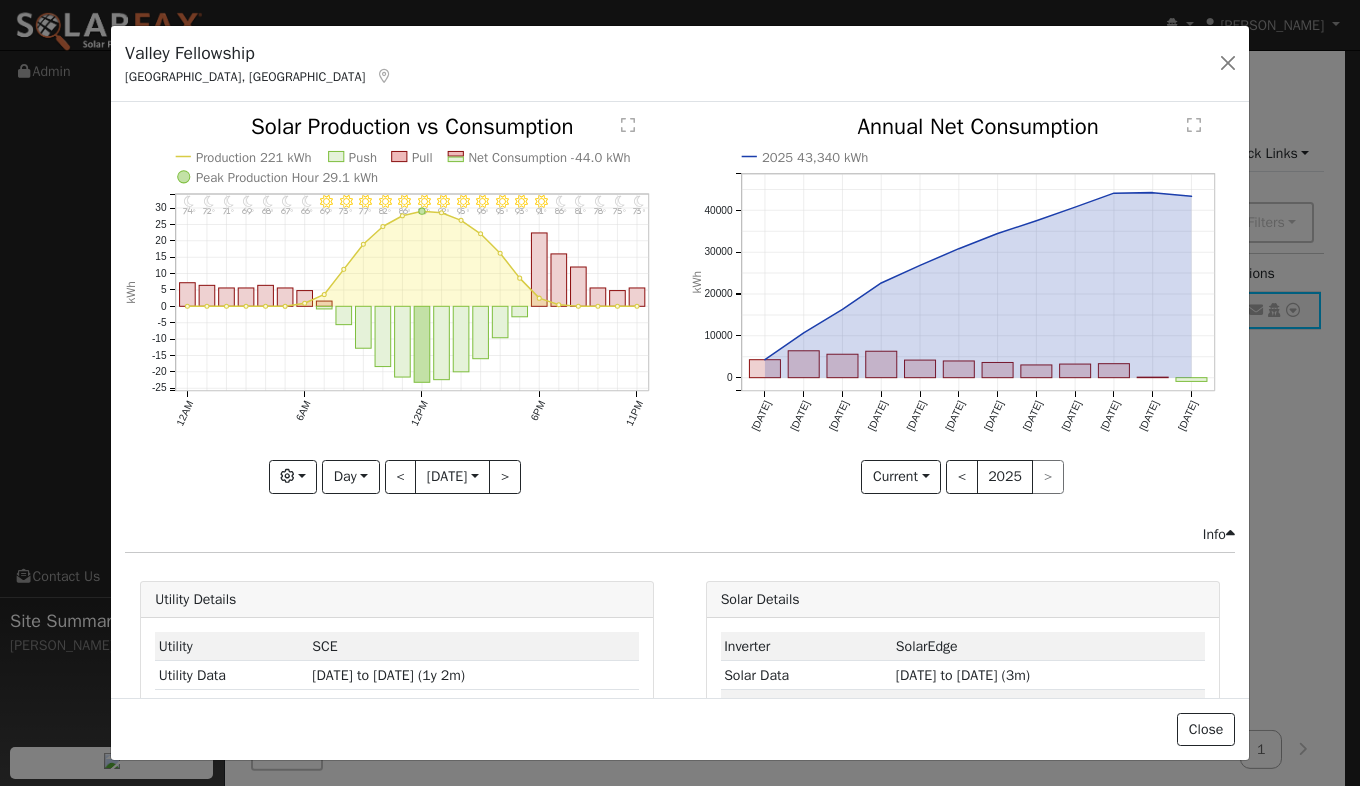 click on "11PM - Clear 73° 10PM - Clear 75° 9PM - Clear 78° 8PM - Clear 81° 7PM - Clear 86° 6PM - Clear 91° 5PM - Clear 93° 4PM - Clear 95° 3PM - Clear 96° 2PM - Clear 95° 1PM - Clear 92° 12PM - Clear 89° 11AM - Clear 86° 10AM - Clear 82° 9AM - Clear 77° 8AM - Clear 73° 7AM - Clear 69° 6AM - Clear 66° 5AM - Clear 67° 4AM - Clear 68° 3AM - Clear 69° 2AM - Clear 71° 1AM - Clear 72° 12AM - Clear 74° Production 221 kWh Push Pull Net Consumption -44.0 kWh Peak Production Hour 29.1 kWh 12AM 6AM 12PM 6PM 11PM -25 -20 -15 -10 -5 0 5 10 15 20 25 30  Solar Production vs Consumption kWh onclick="" onclick="" onclick="" onclick="" onclick="" onclick="" onclick="" onclick="" onclick="" onclick="" onclick="" onclick="" onclick="" onclick="" onclick="" onclick="" onclick="" onclick="" onclick="" onclick="" onclick="" onclick="" onclick="" onclick="" onclick="" onclick="" onclick="" onclick="" onclick="" onclick="" onclick="" onclick="" onclick="" onclick="" onclick="" onclick="" onclick="" onclick="" Graphs" 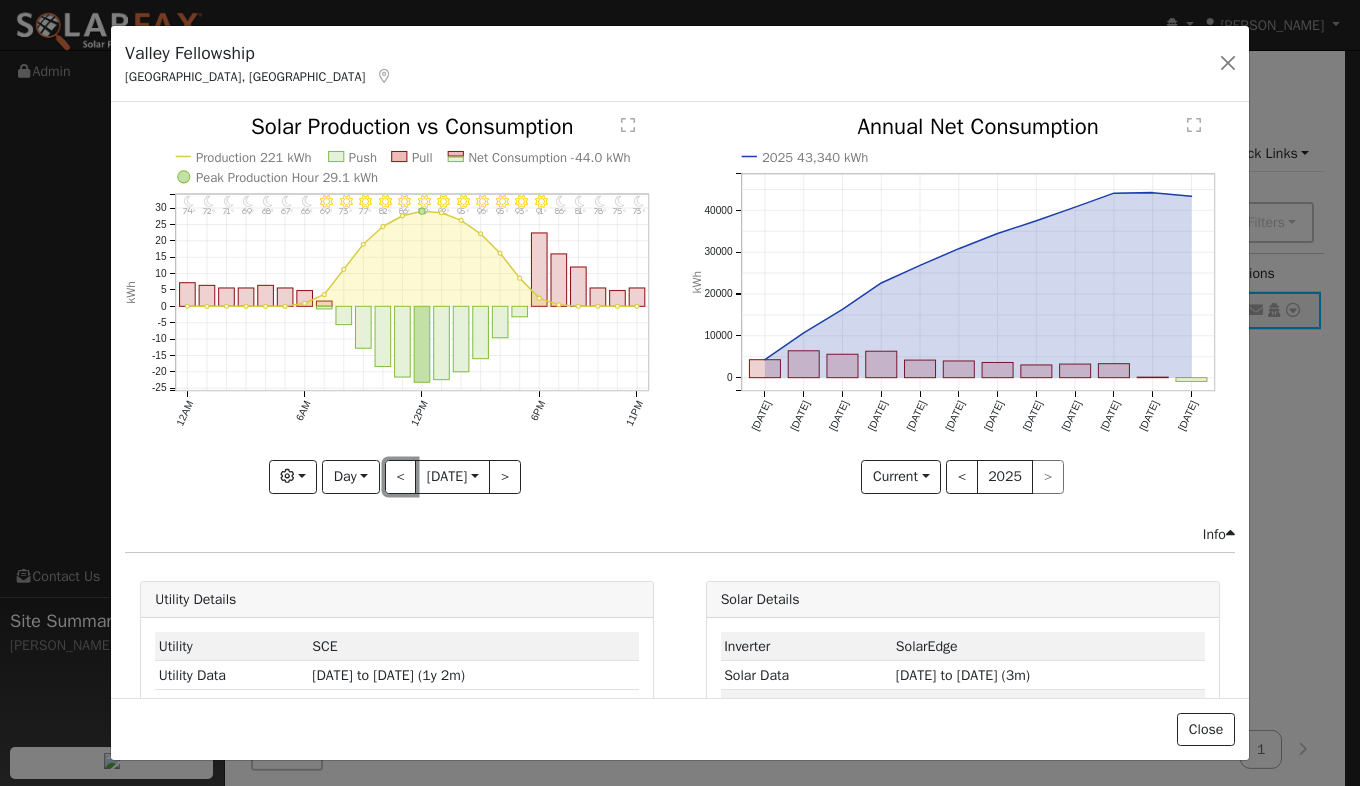 click on "<" at bounding box center [401, 477] 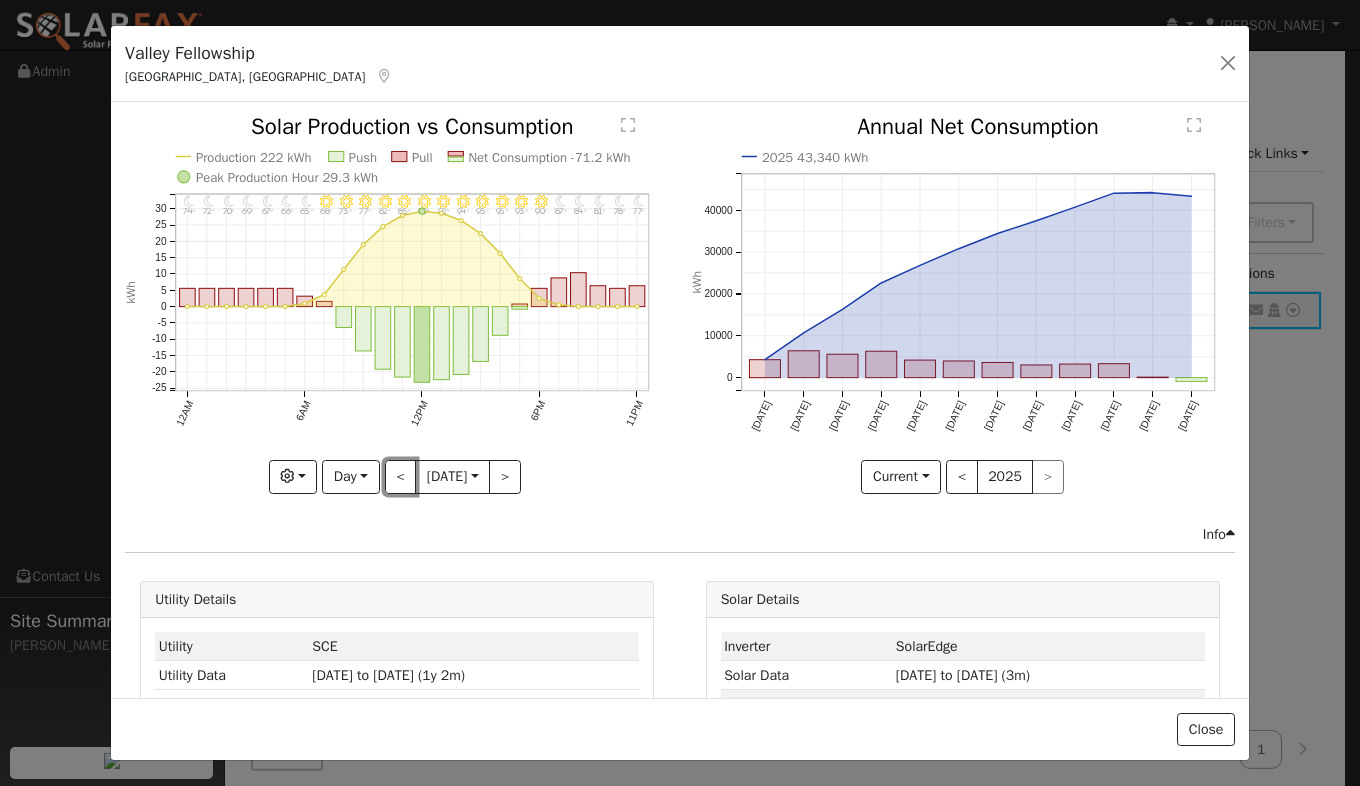 click on "<" at bounding box center (401, 477) 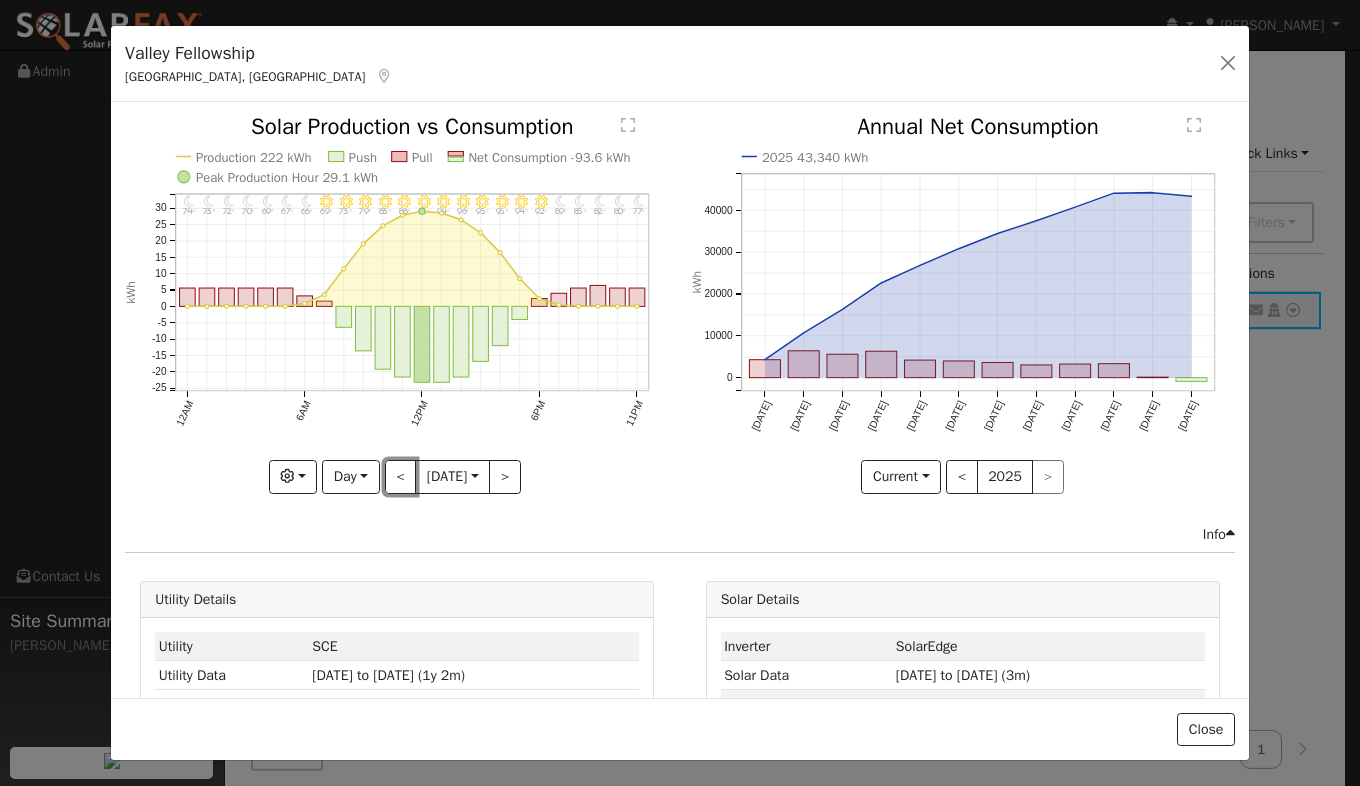 click on "<" at bounding box center [401, 477] 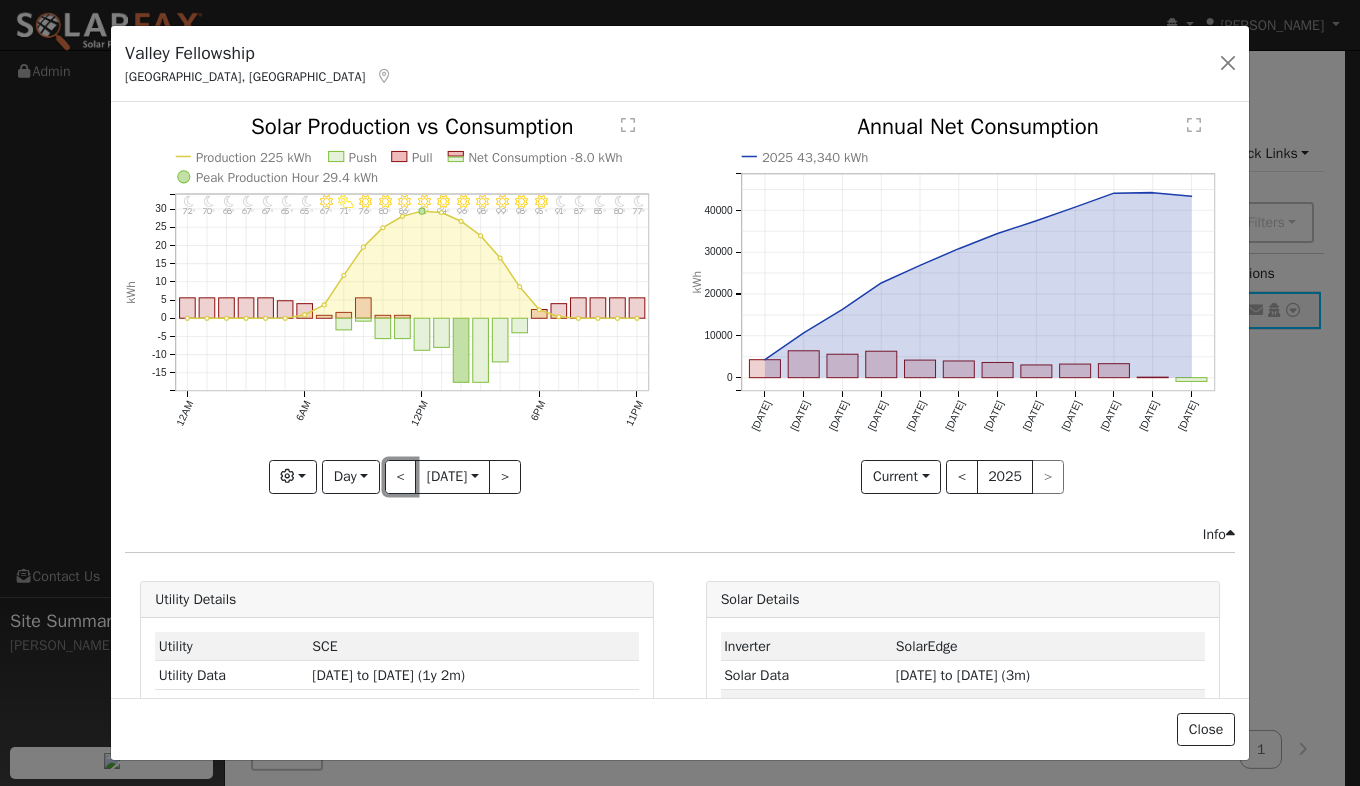 click on "<" at bounding box center (401, 477) 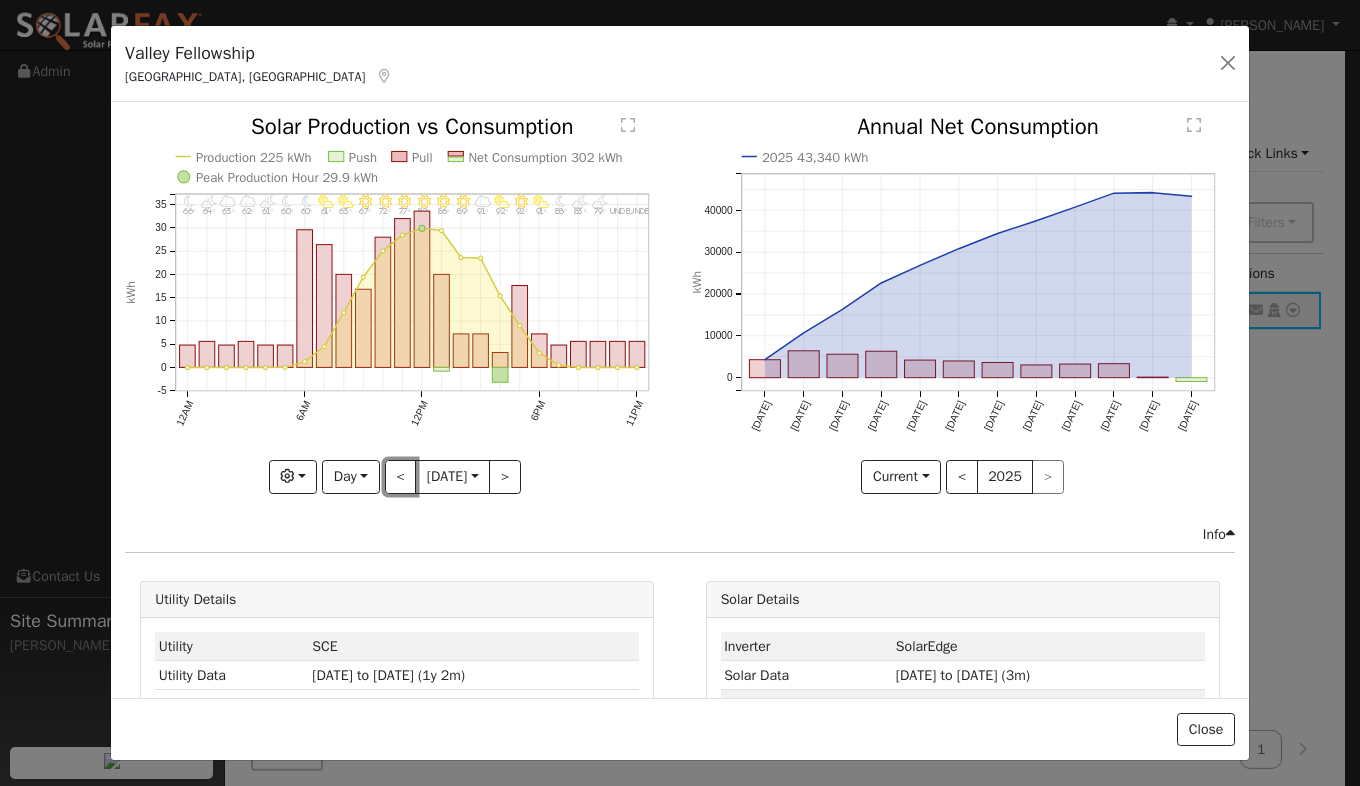 click on "<" at bounding box center [401, 477] 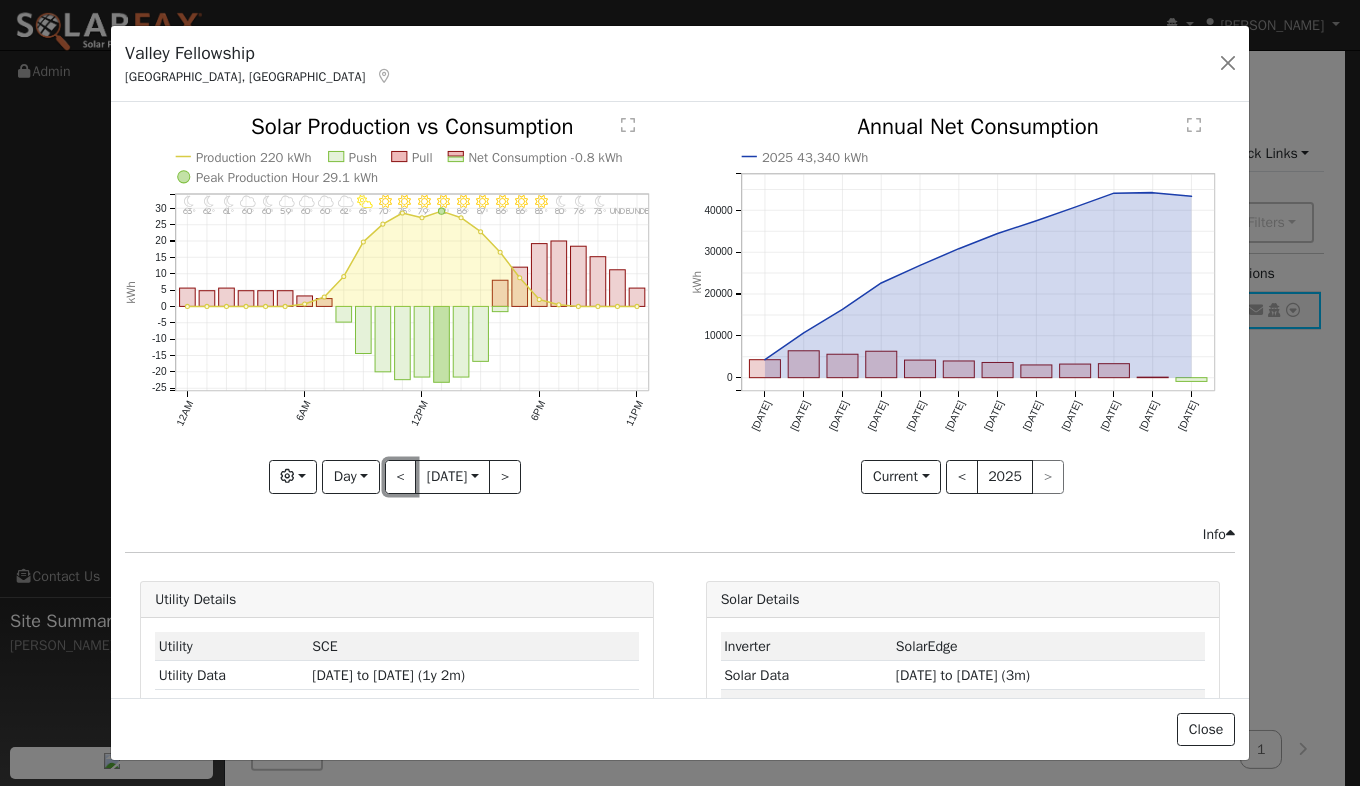 click on "<" at bounding box center [401, 477] 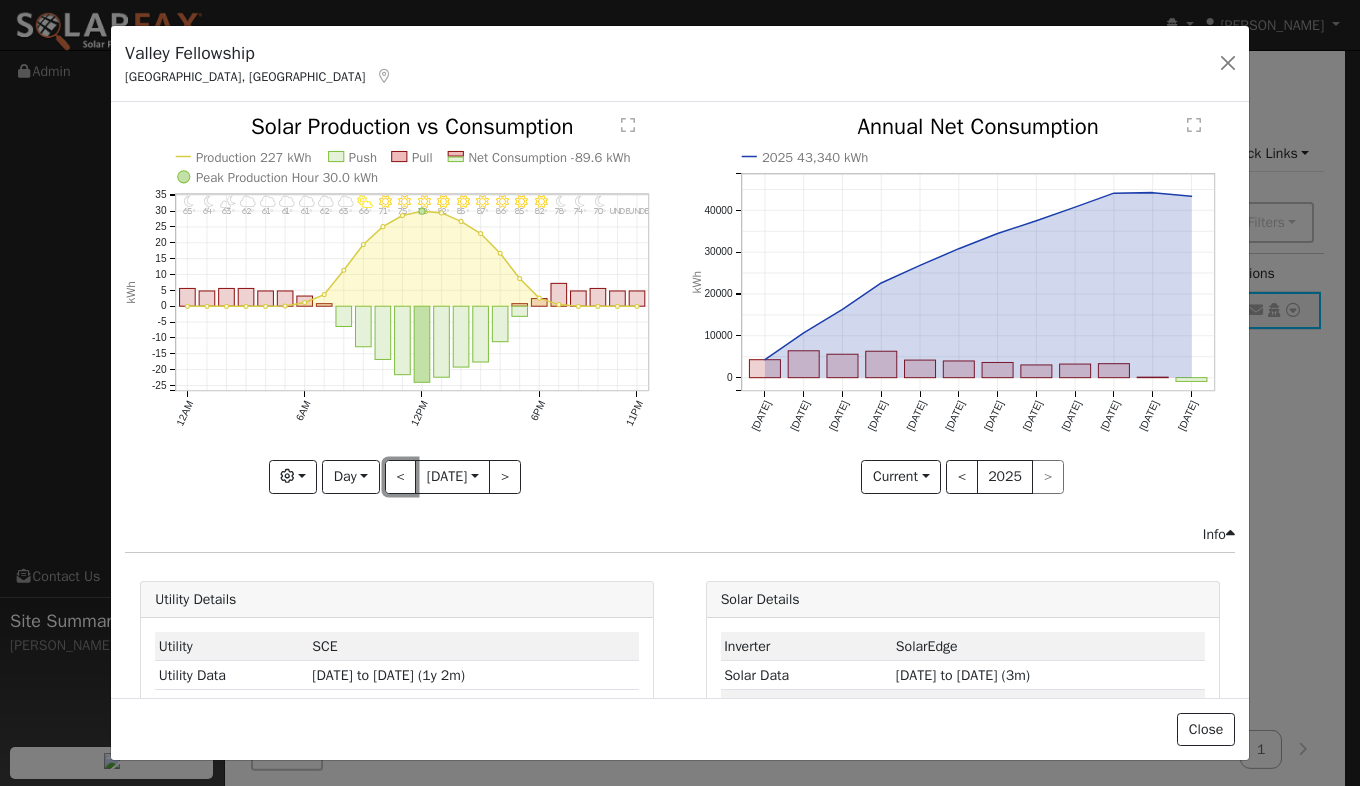 click on "<" at bounding box center (401, 477) 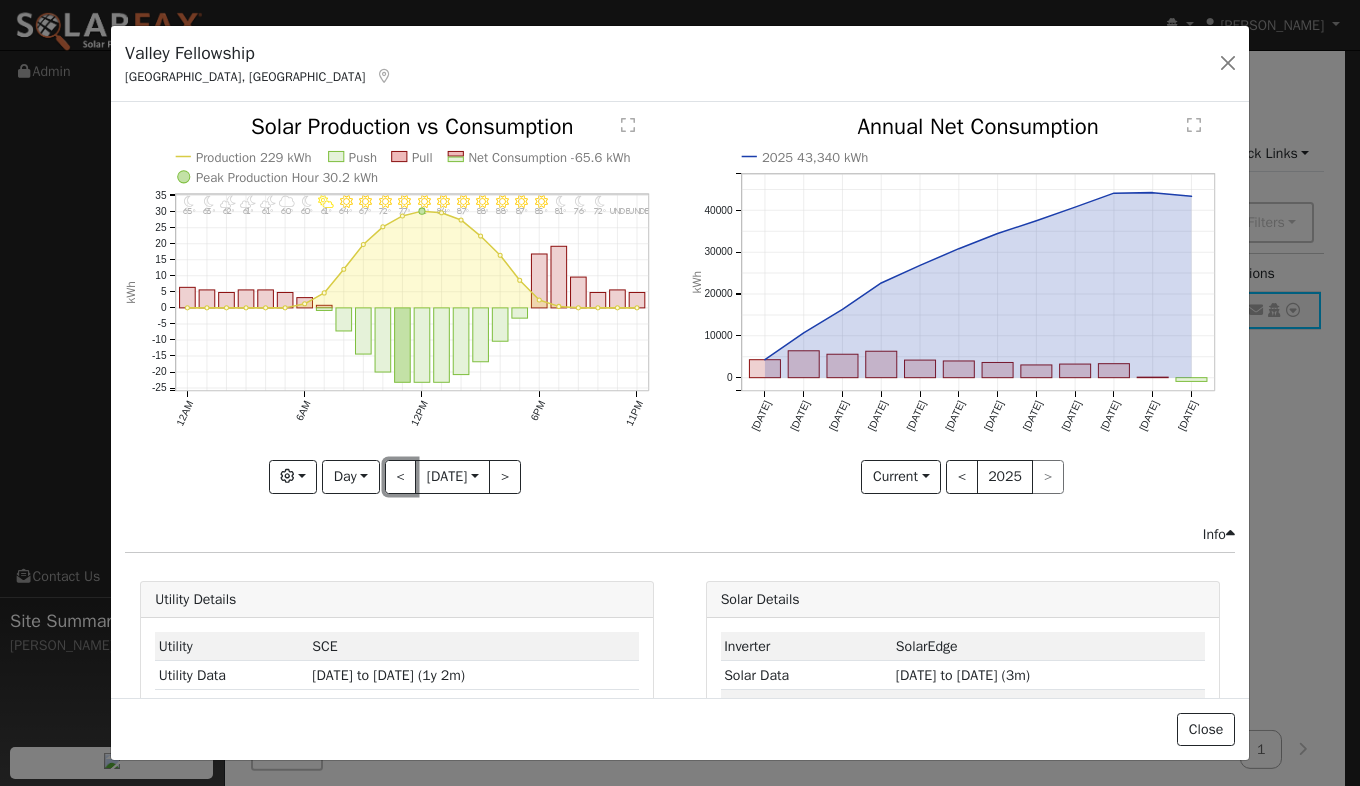click on "<" at bounding box center [401, 477] 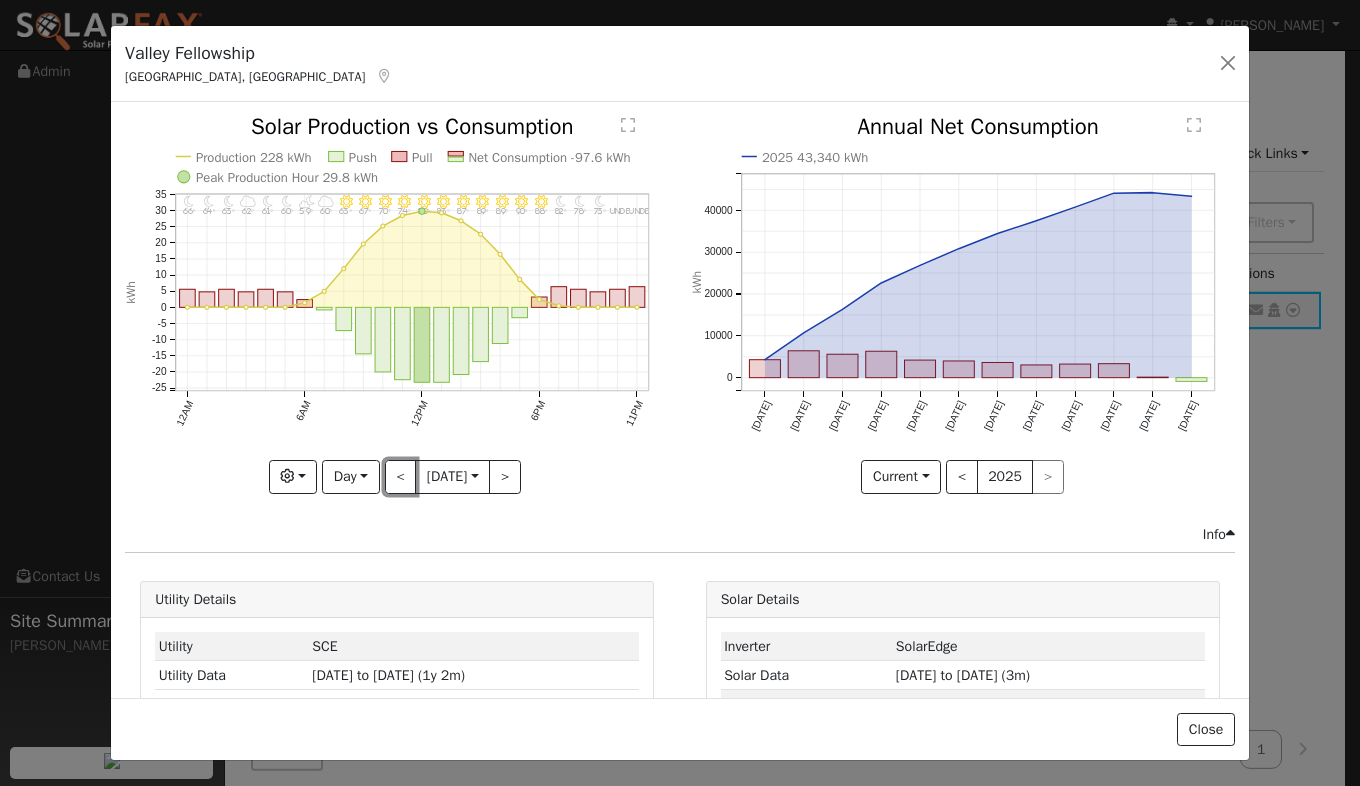 click on "<" at bounding box center (401, 477) 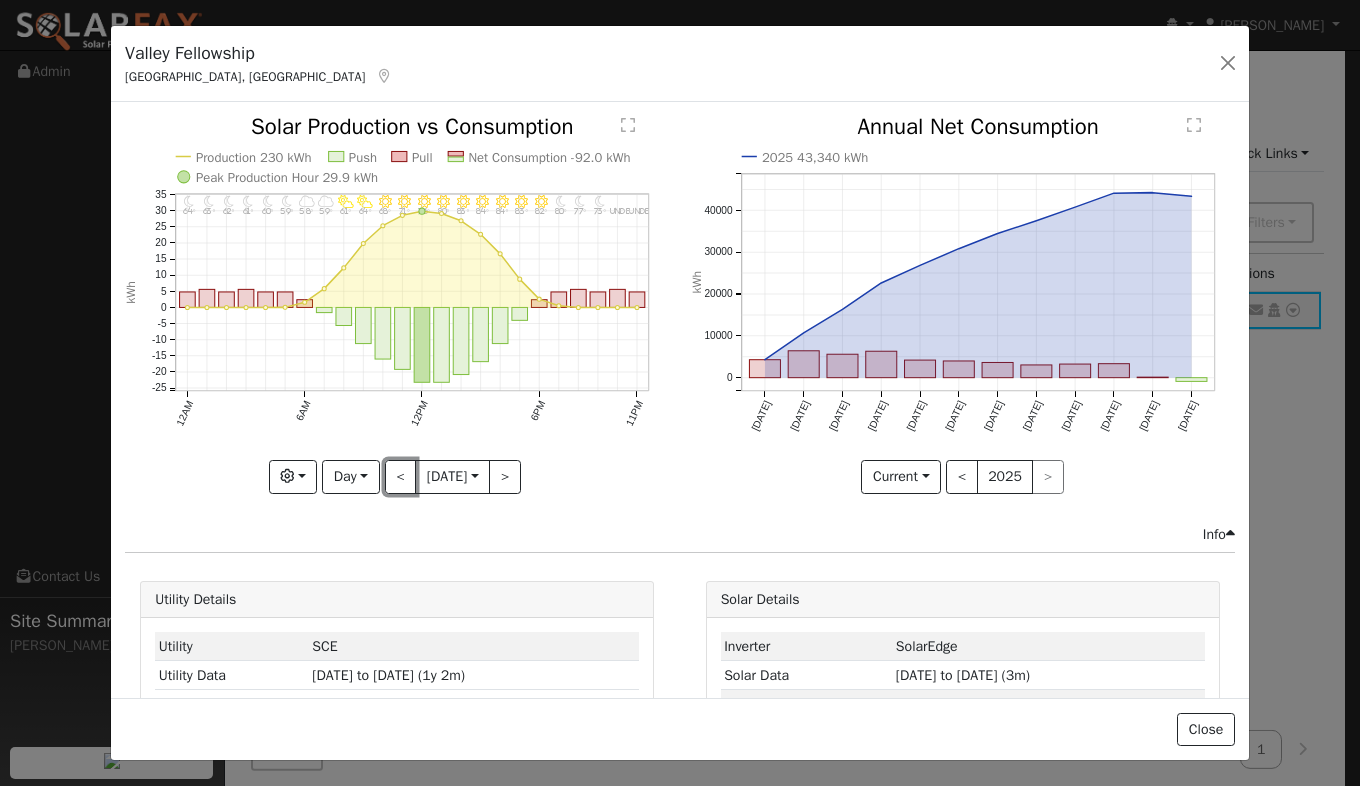 click on "<" at bounding box center [401, 477] 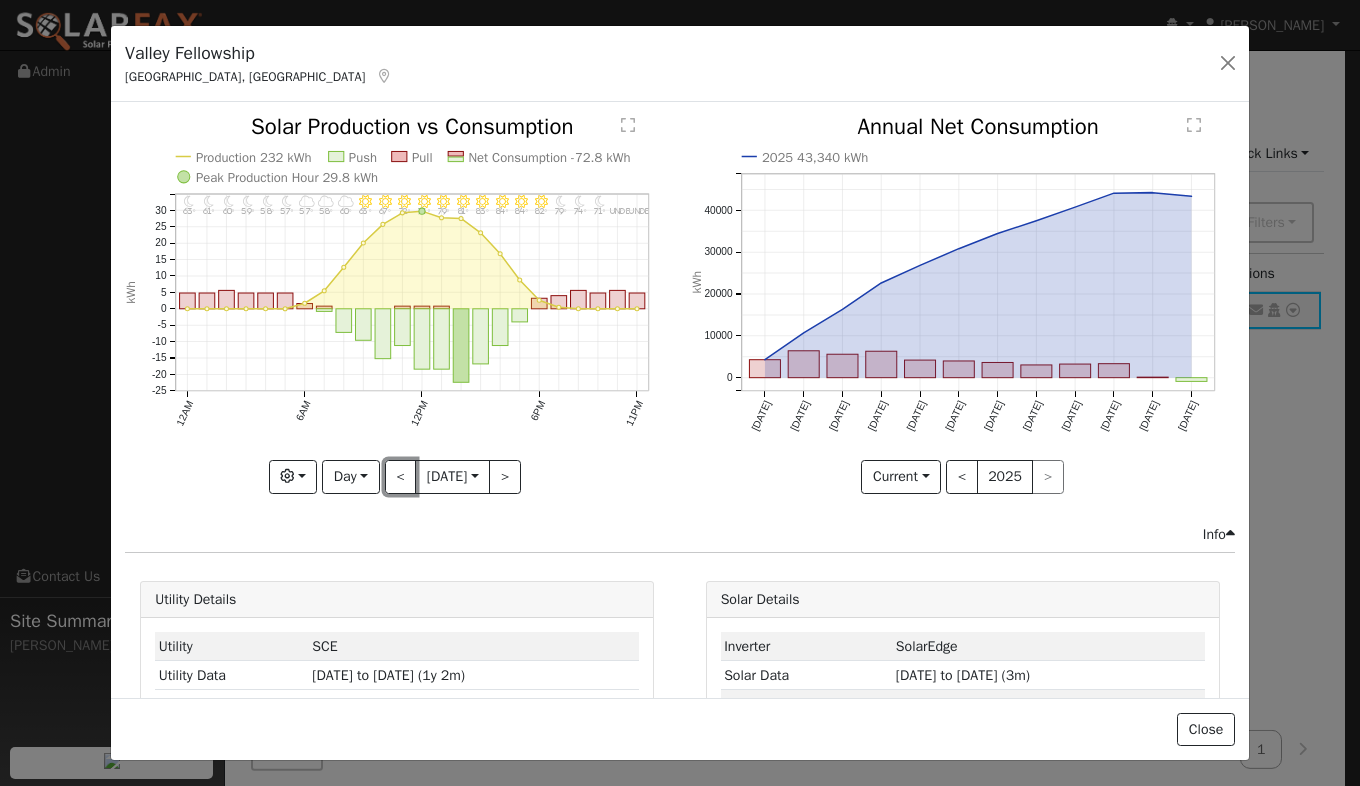 click on "<" at bounding box center [401, 477] 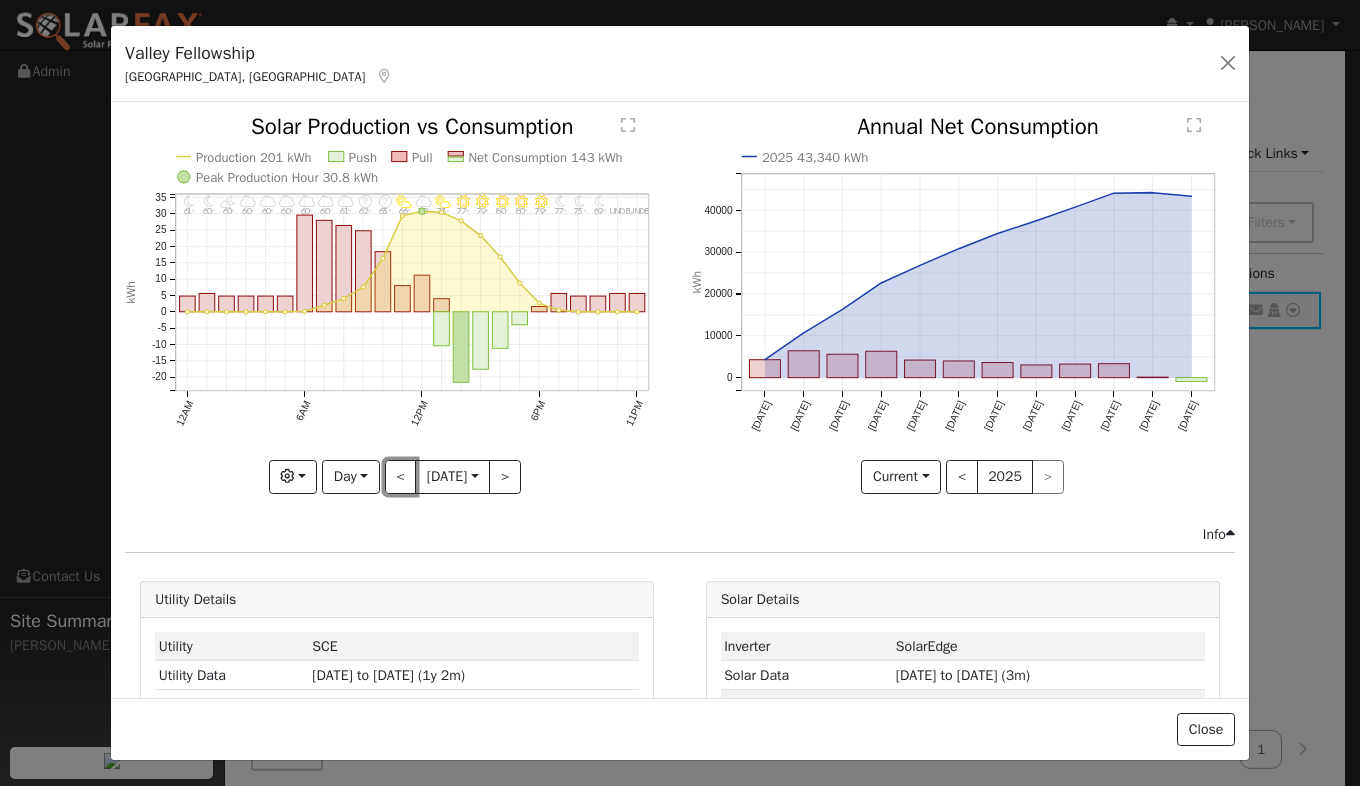 click on "<" at bounding box center [401, 477] 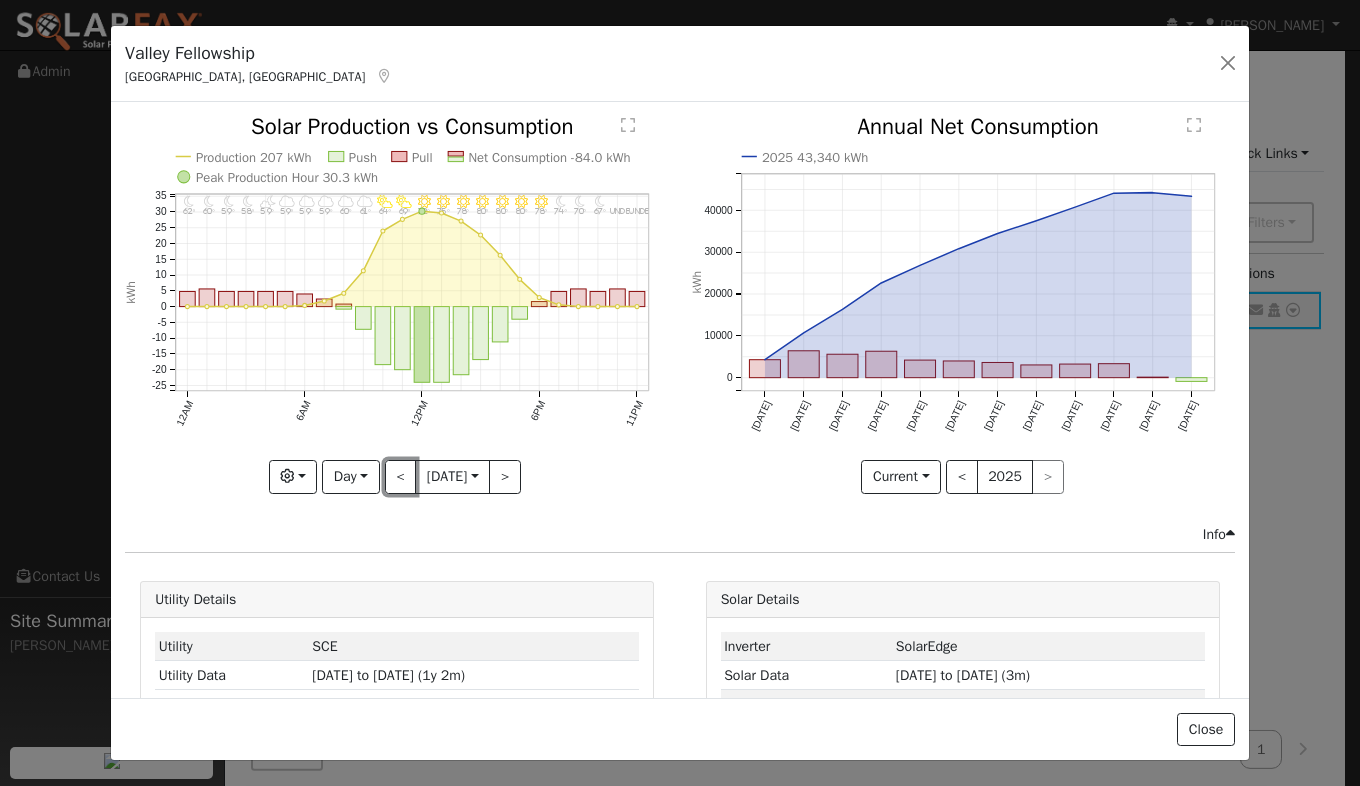 click on "<" at bounding box center (401, 477) 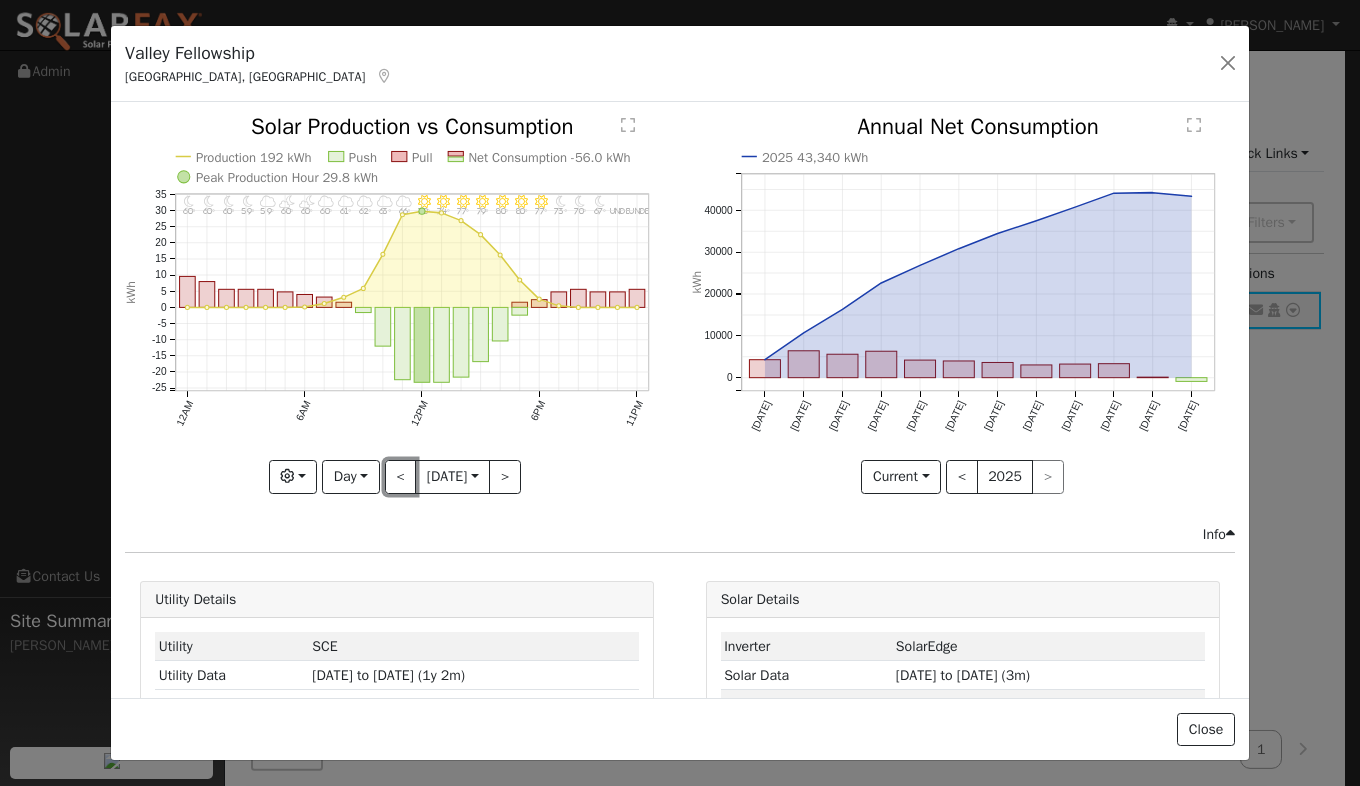 click on "<" at bounding box center (401, 477) 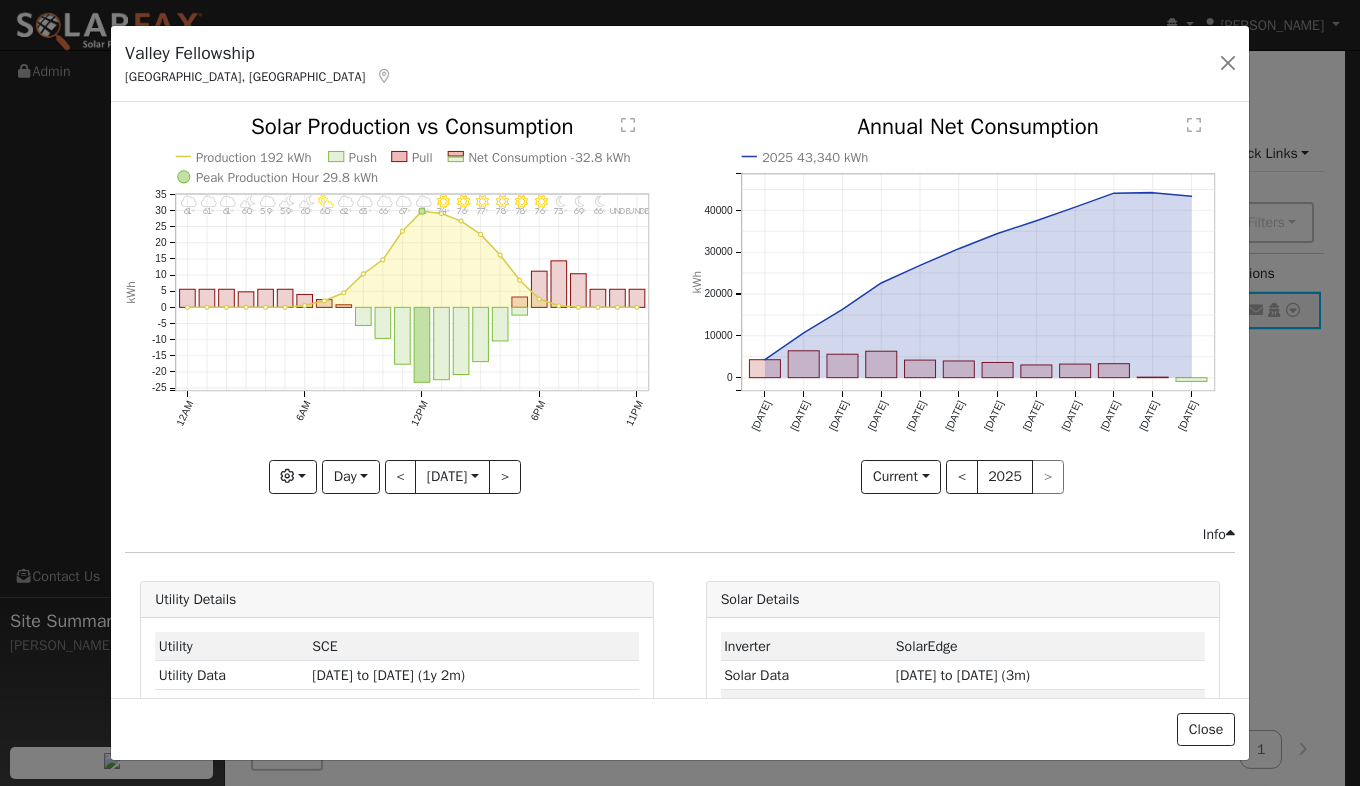 click on "[DATE]" at bounding box center (452, 477) 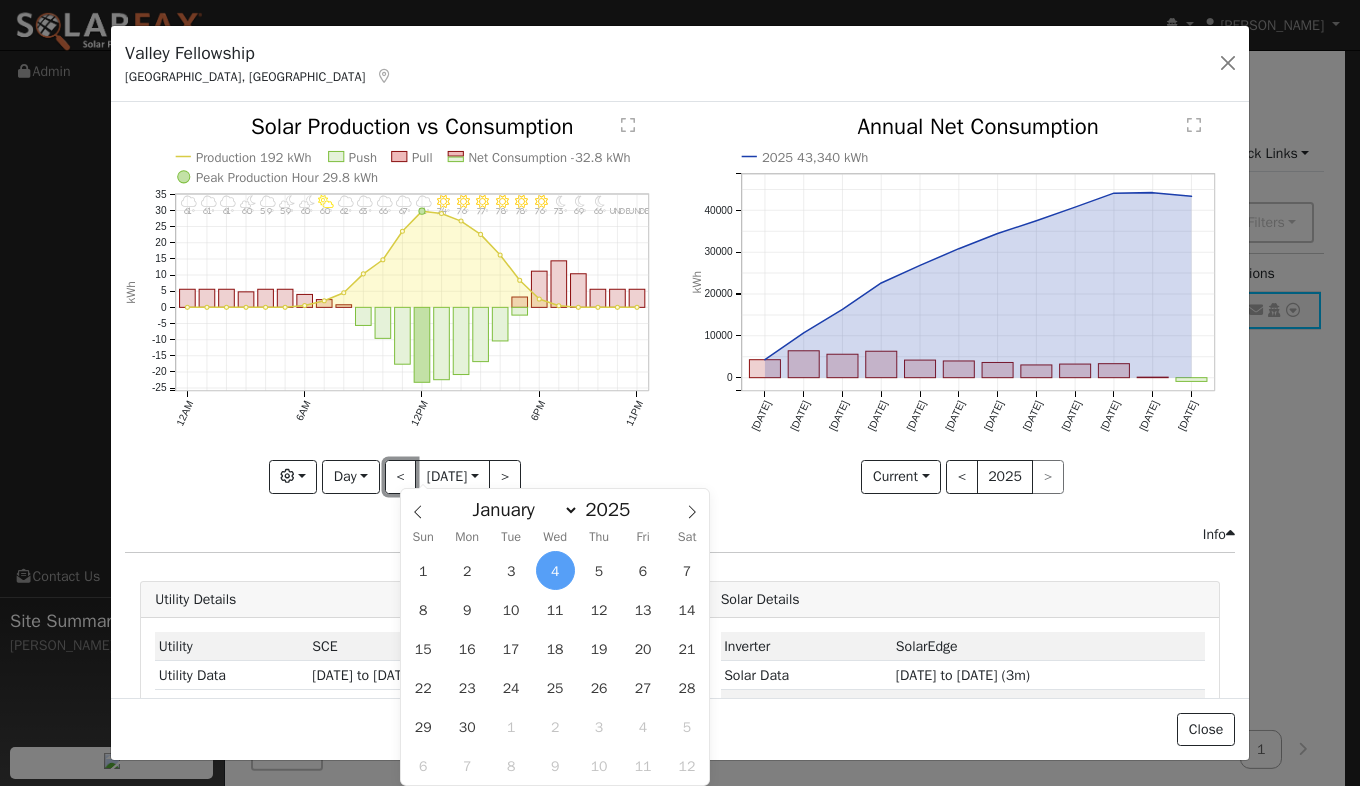 drag, startPoint x: 401, startPoint y: 472, endPoint x: 383, endPoint y: 472, distance: 18 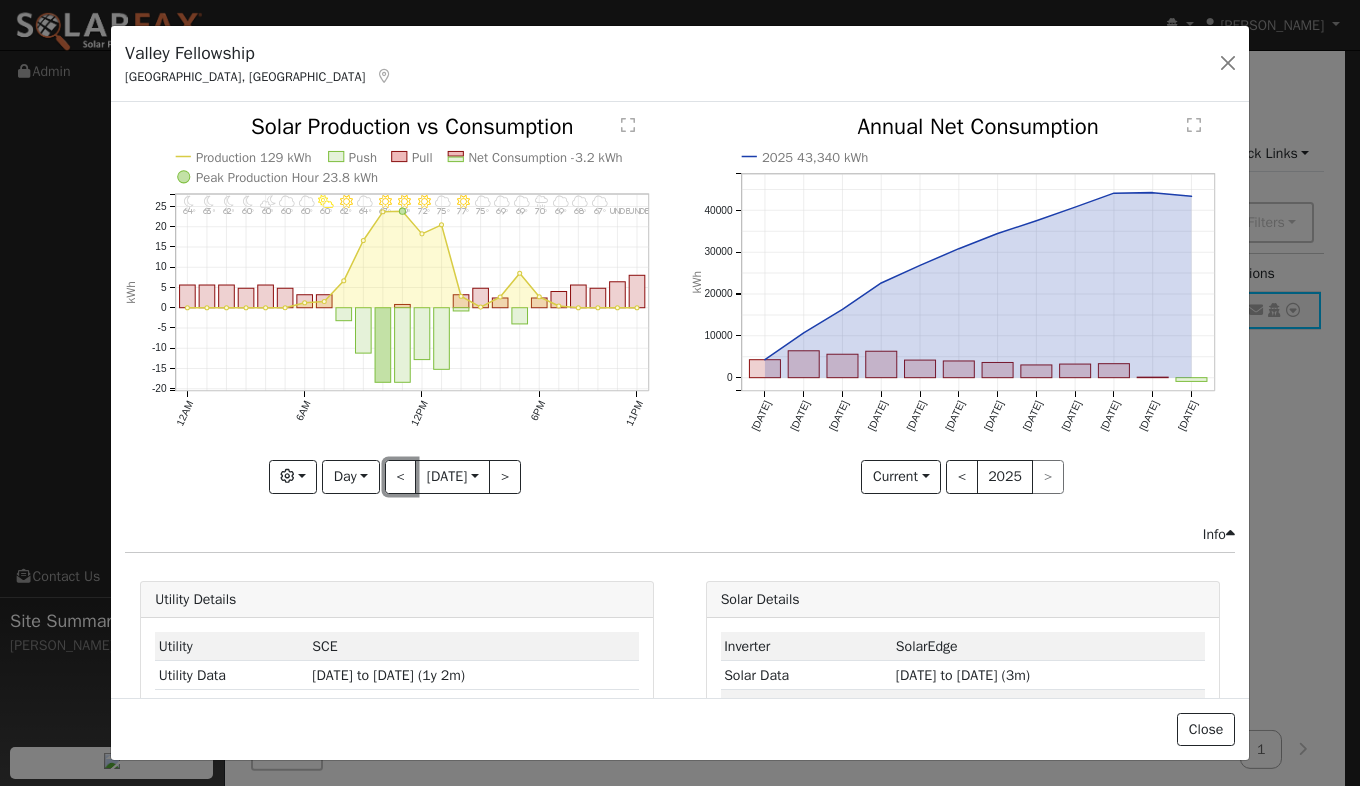 click on "<" at bounding box center [401, 477] 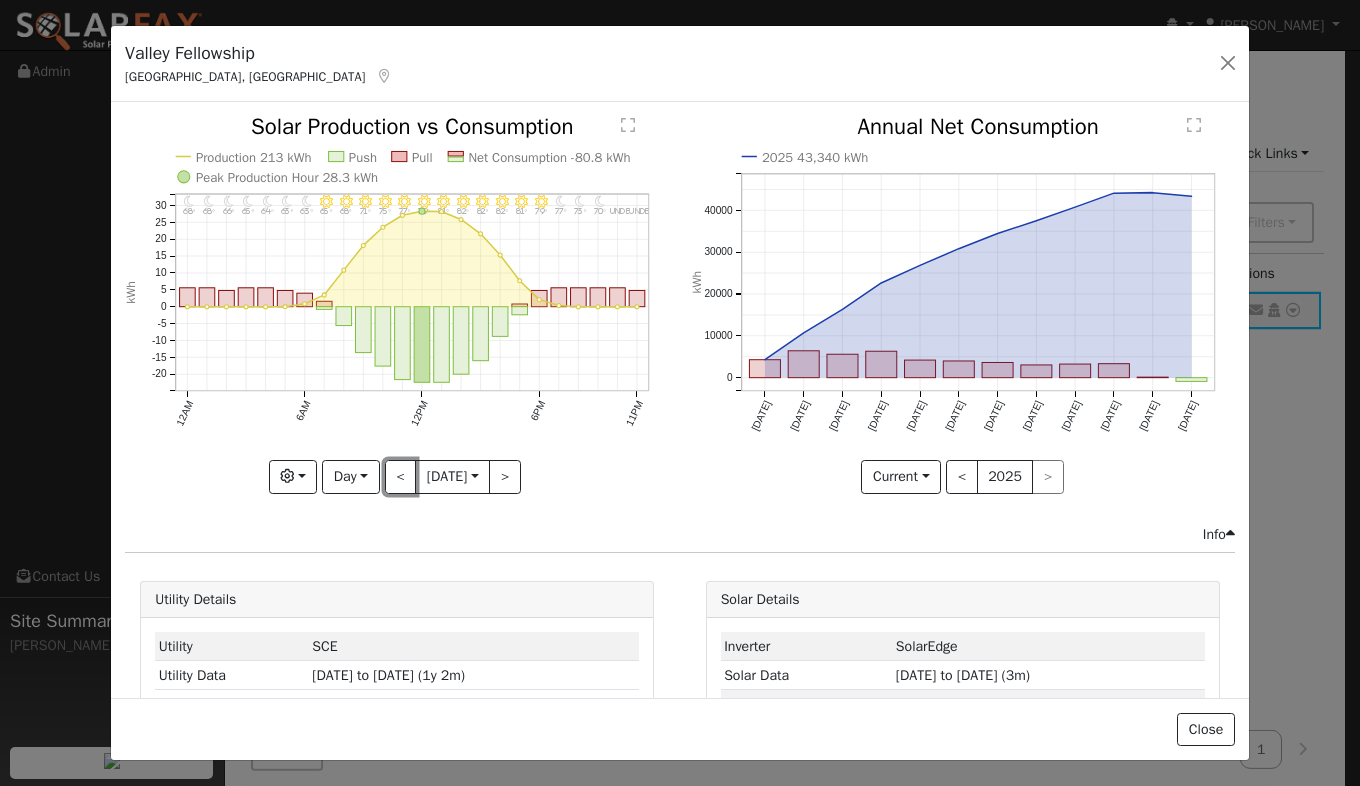 click on "<" at bounding box center (401, 477) 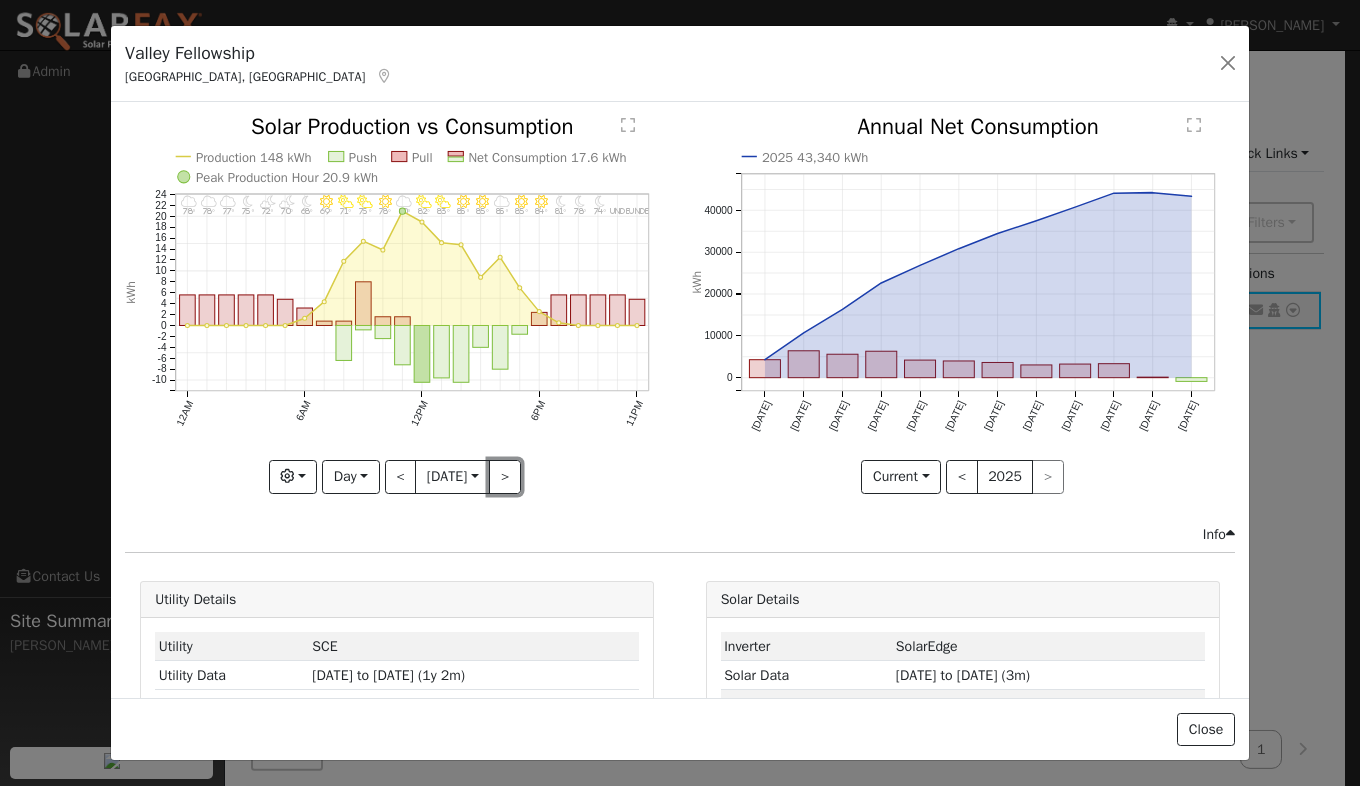 click on ">" at bounding box center [505, 477] 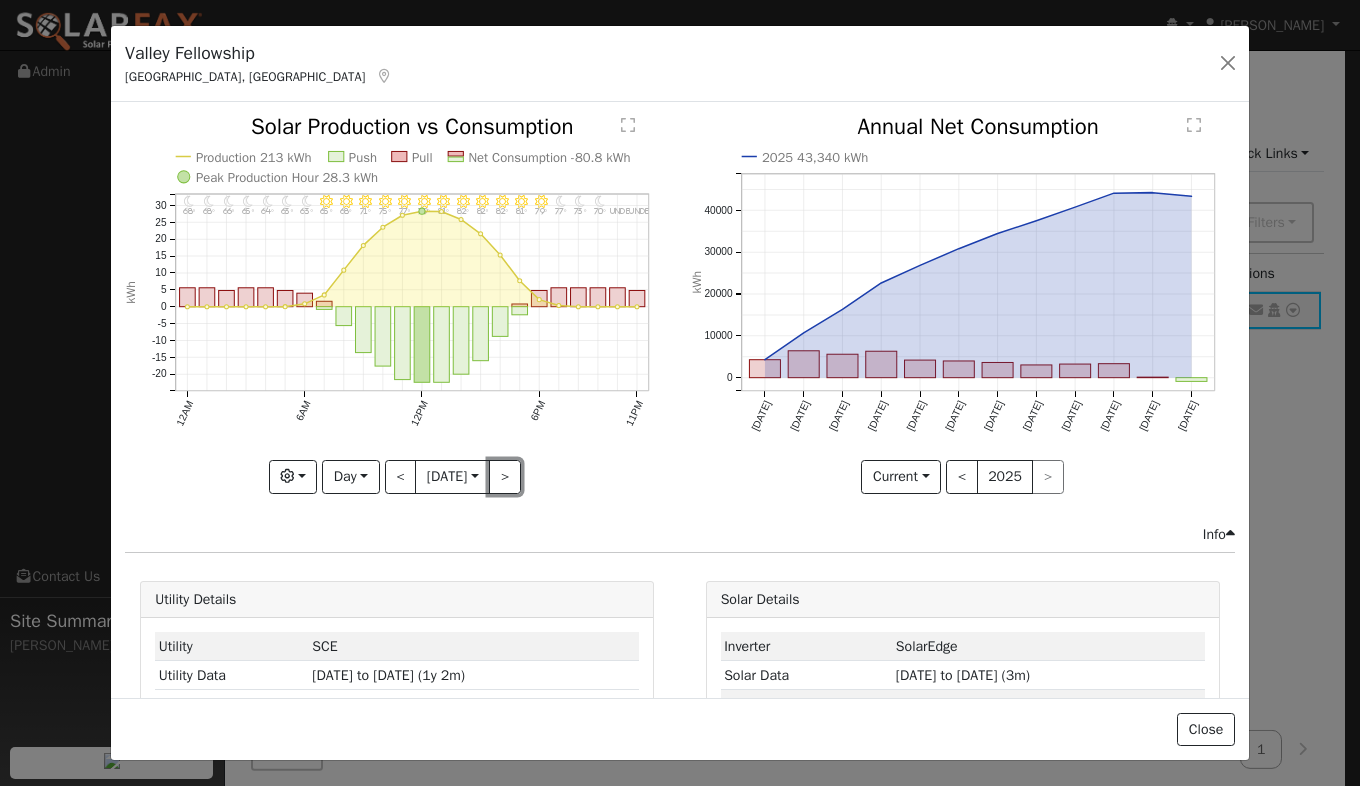click on ">" at bounding box center (505, 477) 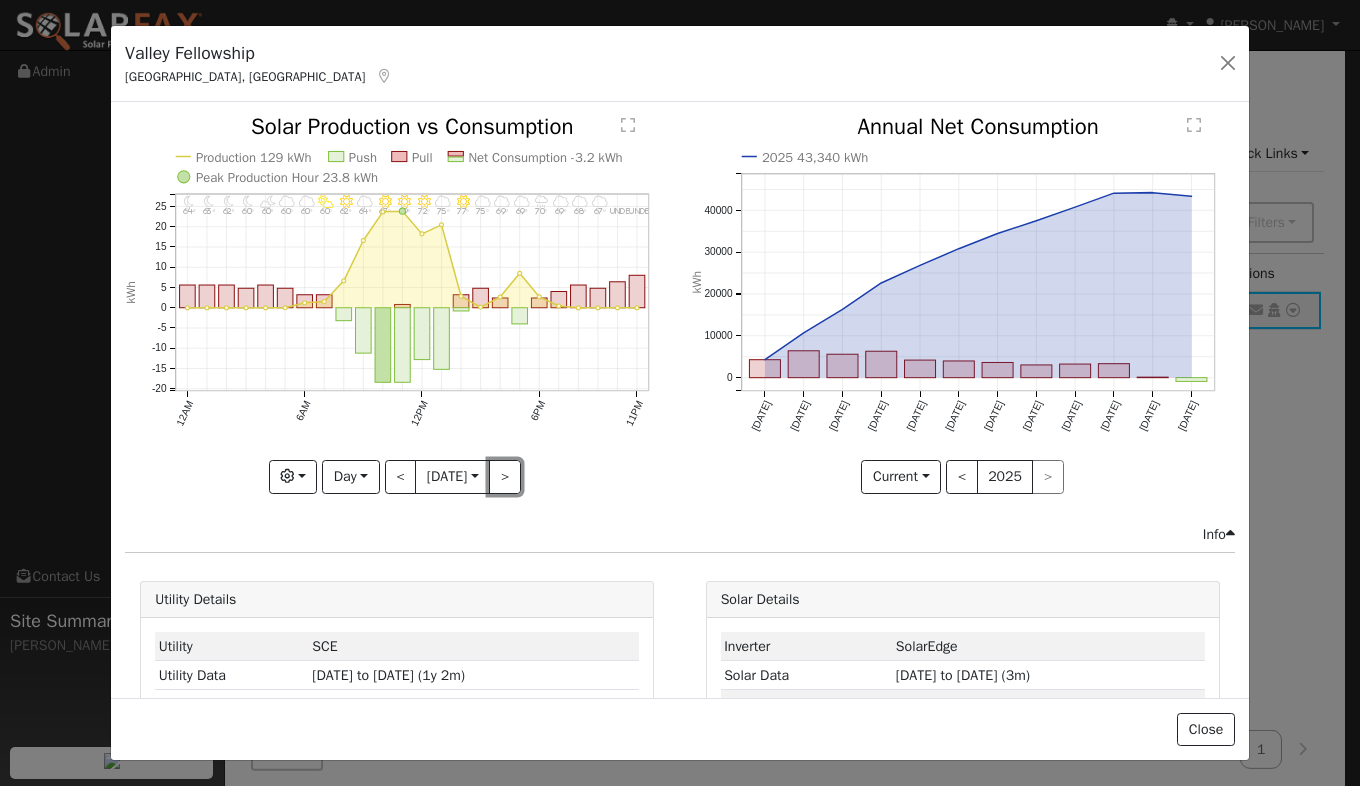 click on ">" at bounding box center [505, 477] 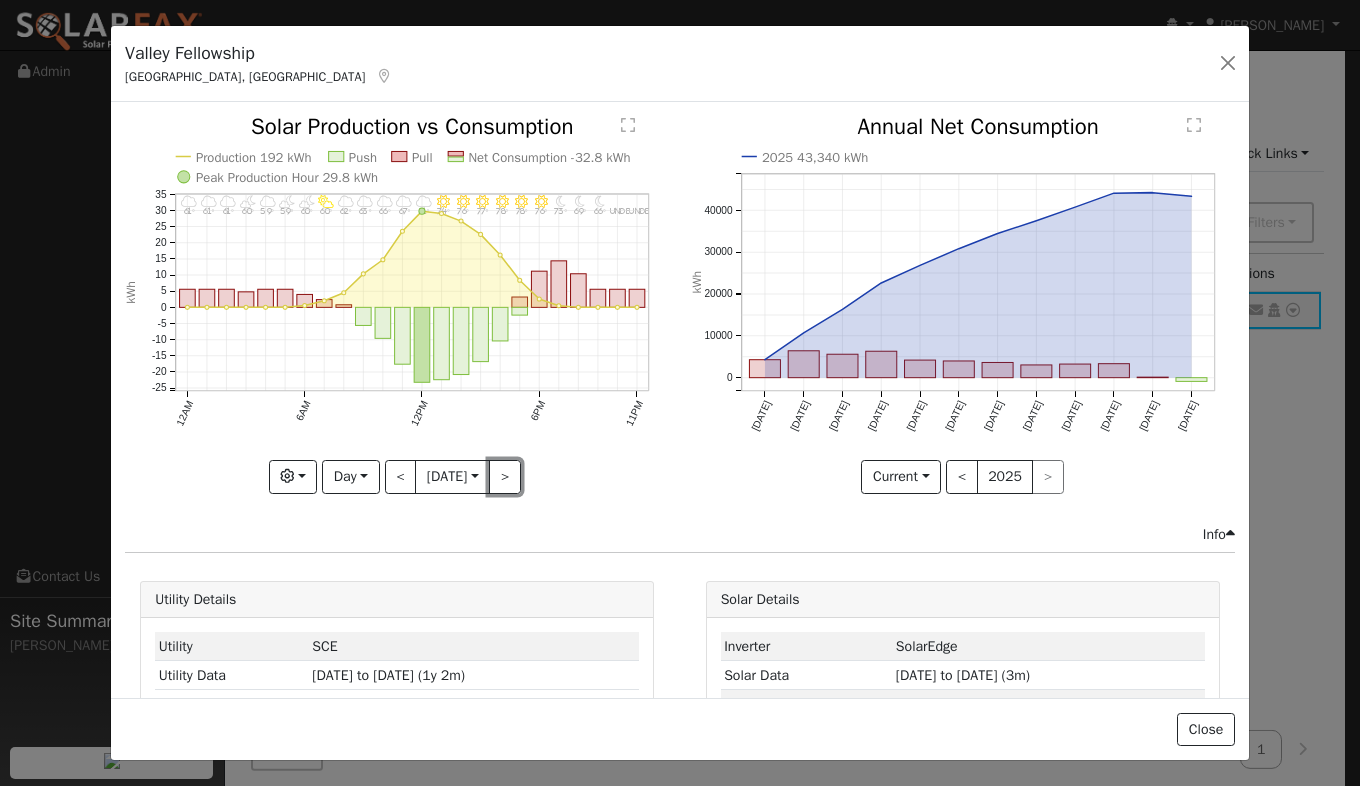 click on ">" at bounding box center [505, 477] 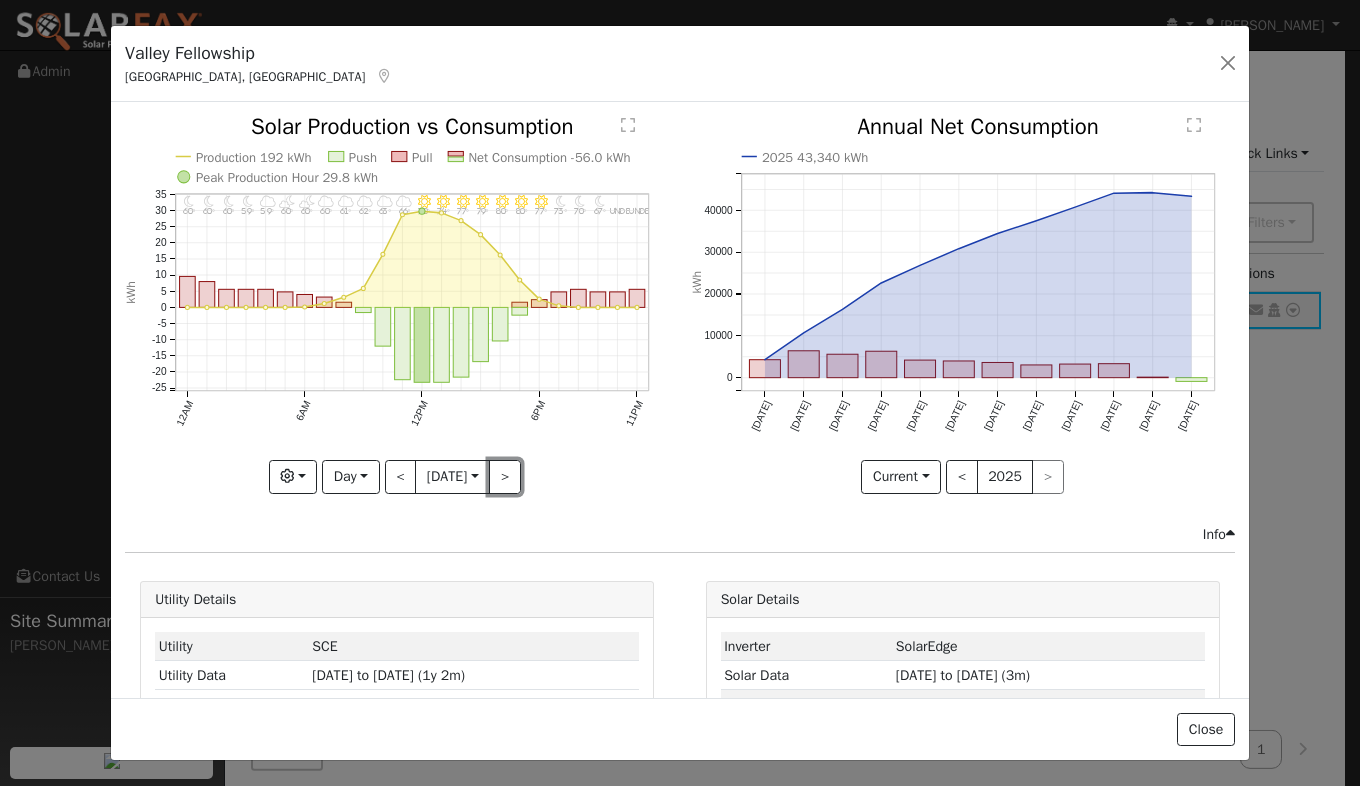click on ">" at bounding box center (505, 477) 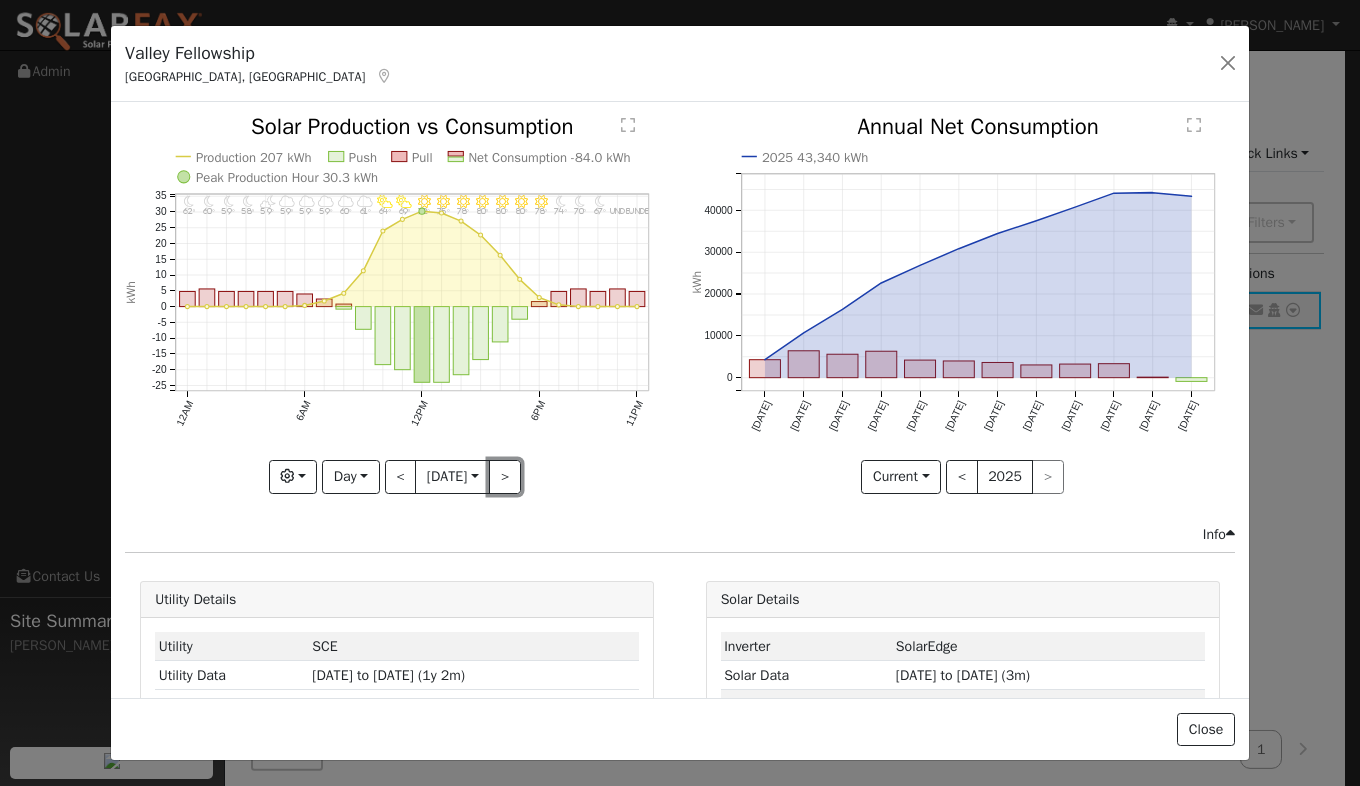 click on ">" at bounding box center (505, 477) 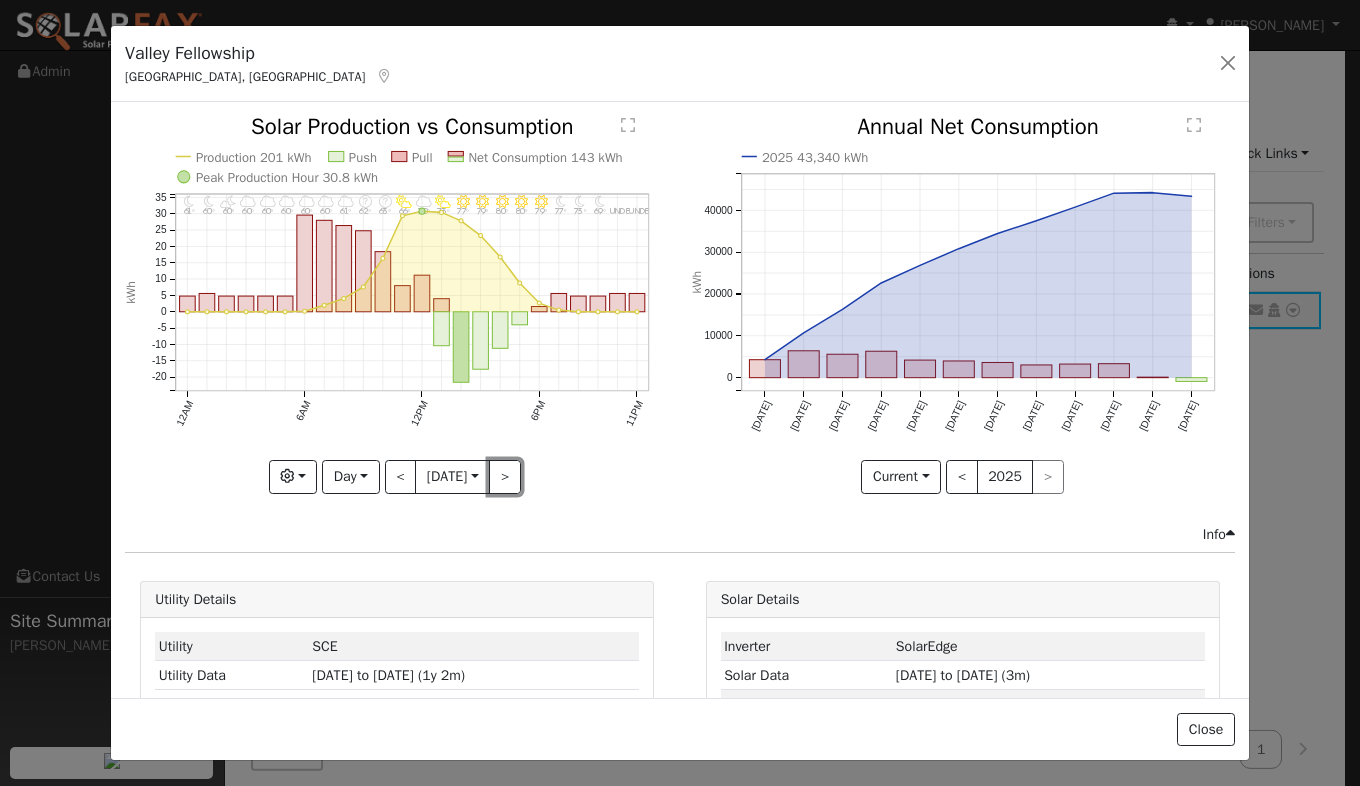click on ">" at bounding box center (505, 477) 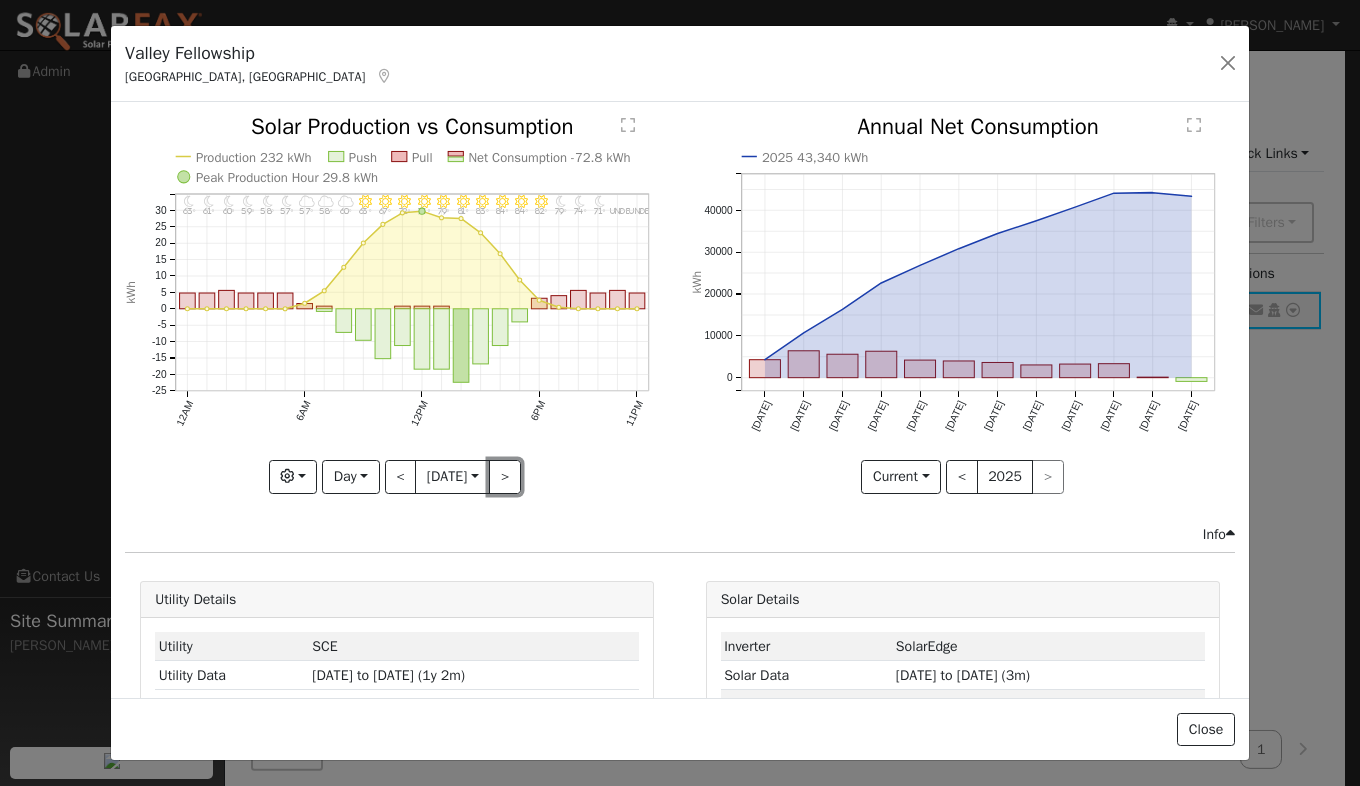 click on ">" at bounding box center [505, 477] 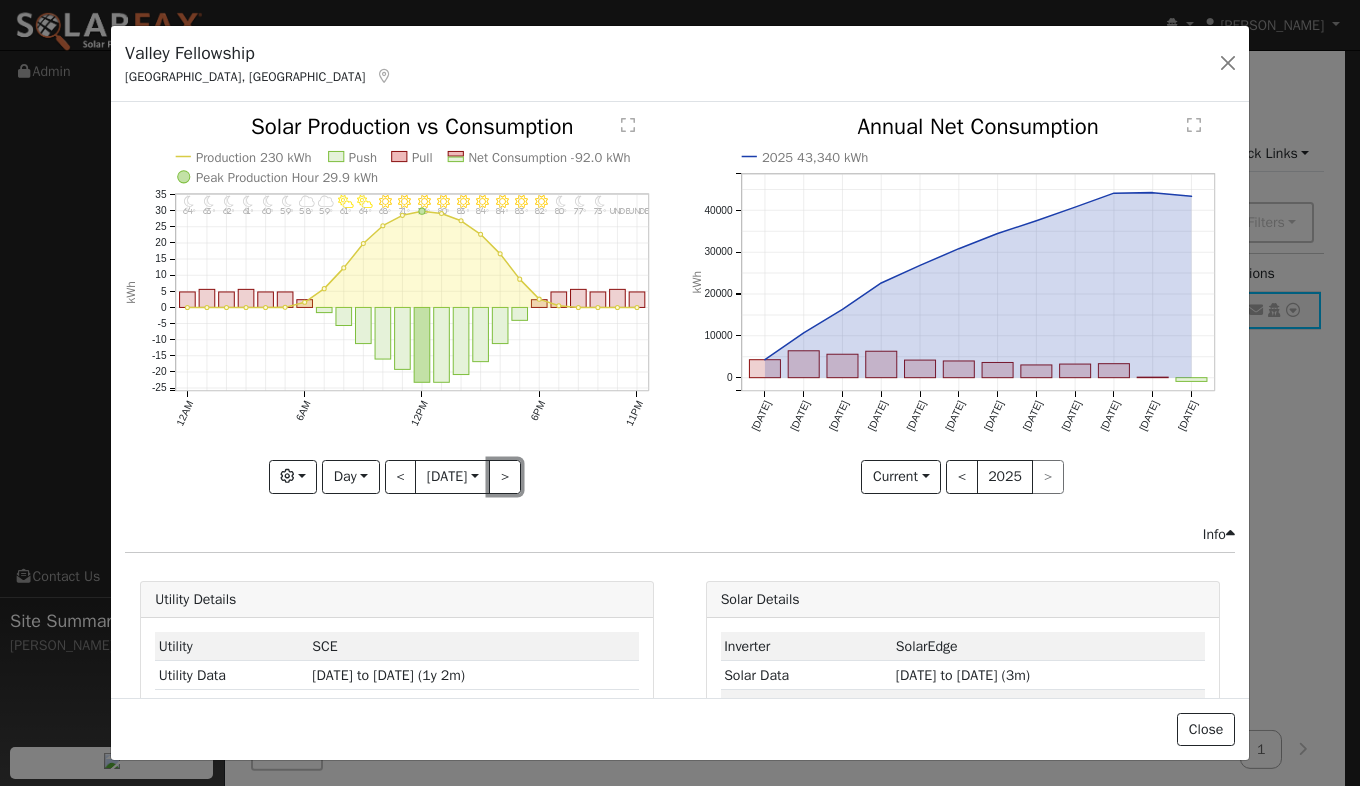 click on ">" at bounding box center (505, 477) 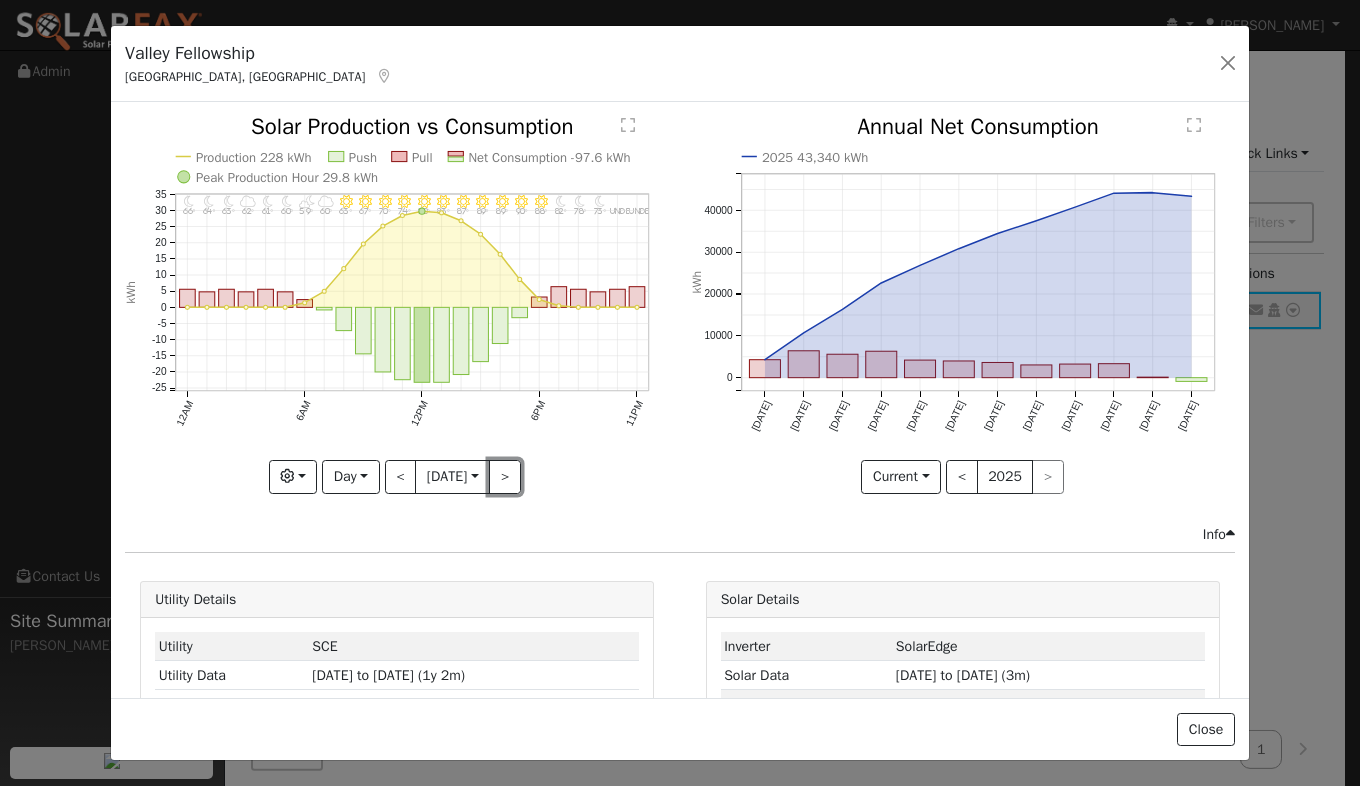 click on ">" at bounding box center [505, 477] 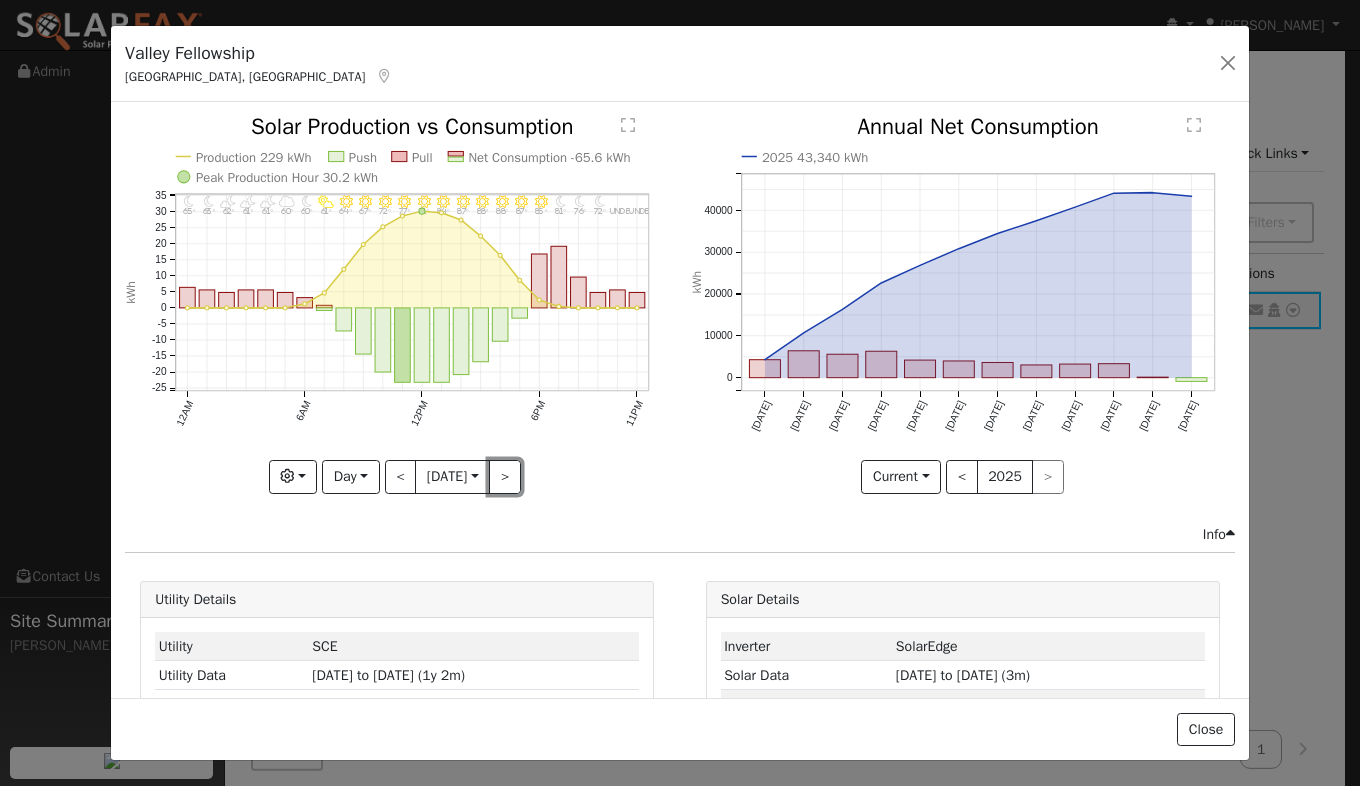 click on ">" at bounding box center (505, 477) 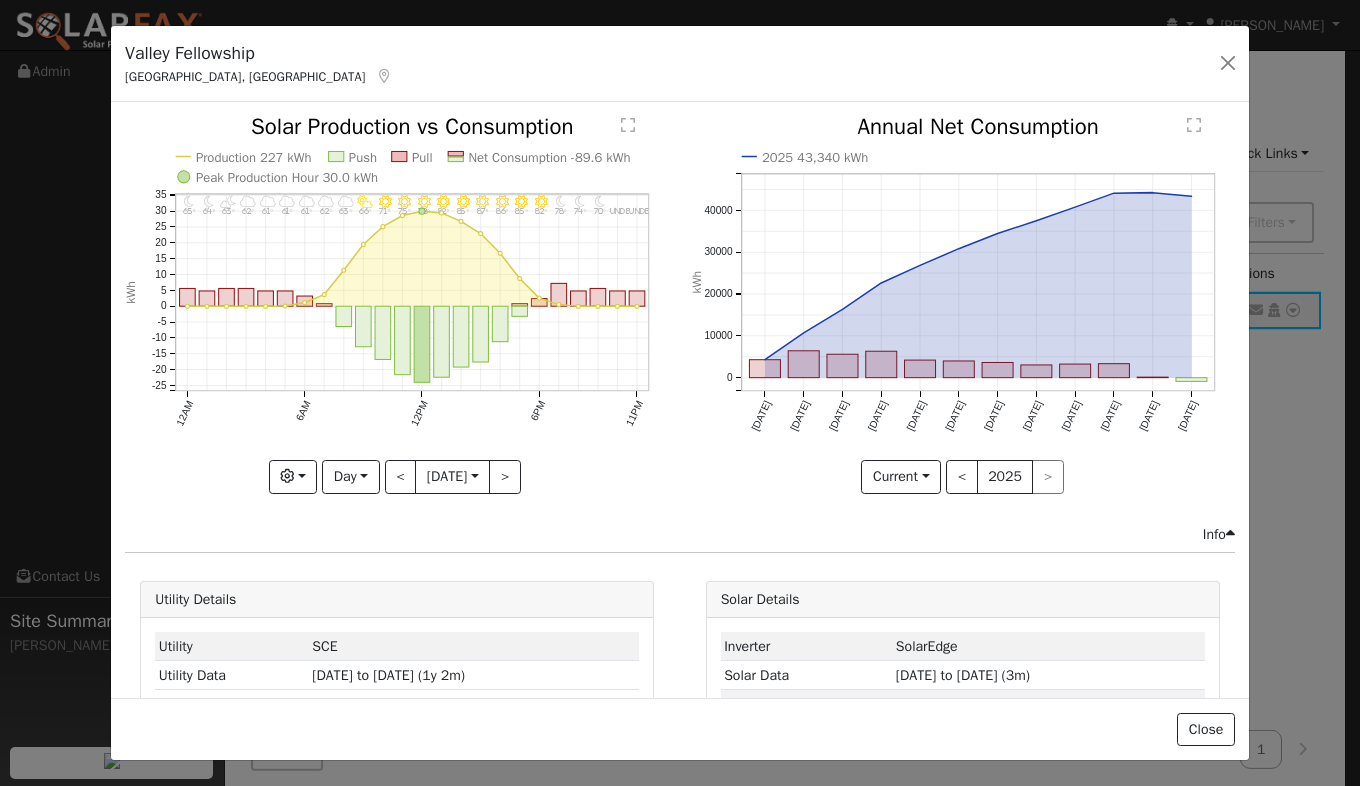 click on "11PM - undefined undefined° 10PM - undefined undefined° 9PM - MostlyClear 70° 8PM - Clear 74° 7PM - Clear 78° 6PM - Clear 82° 5PM - Clear 85° 4PM - Clear 86° 3PM - Clear 87° 2PM - Clear 85° 1PM - Clear 82° 12PM - Clear 78° 11AM - Clear 75° 10AM - MostlyClear 71° 9AM - PartlyCloudy 66° 8AM - Cloudy 63° 7AM - Cloudy 62° 6AM - MostlyCloudy 61° 5AM - Cloudy 61° 4AM - MostlyCloudy 61° 3AM - MostlyCloudy 62° 2AM - PartlyCloudy 63° 1AM - Clear 64° 12AM - Clear 65° Production 227 kWh Push Pull Net Consumption -89.6 kWh Peak Production Hour 30.0 kWh 12AM 6AM 12PM 6PM 11PM -25 -20 -15 -10 -5 0 5 10 15 20 25 30 35  Solar Production vs Consumption kWh onclick="" onclick="" onclick="" onclick="" onclick="" onclick="" onclick="" onclick="" onclick="" onclick="" onclick="" onclick="" onclick="" onclick="" onclick="" onclick="" onclick="" onclick="" onclick="" onclick="" onclick="" onclick="" onclick="" onclick="" onclick="" onclick="" onclick="" onclick="" onclick="" onclick="" onclick="" Graphs $" 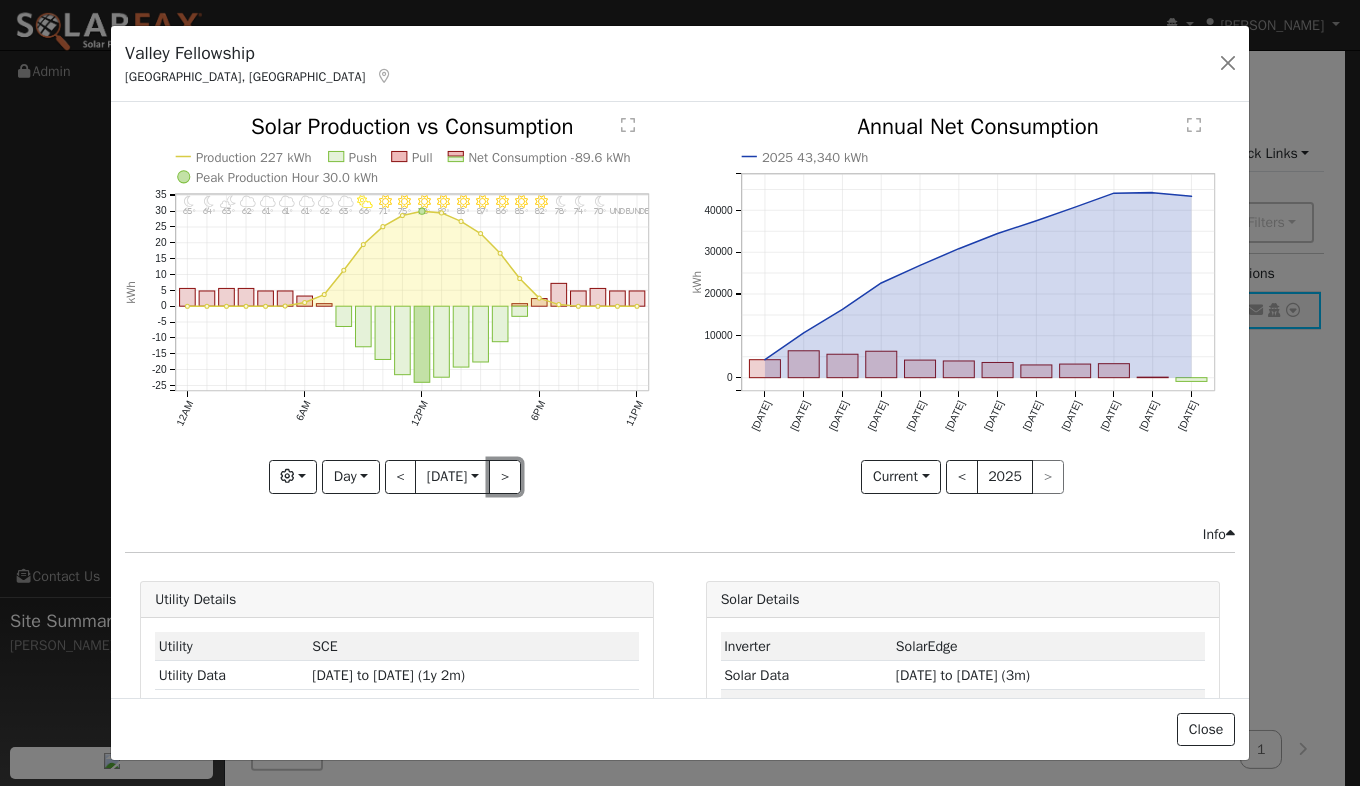 click on ">" at bounding box center [505, 477] 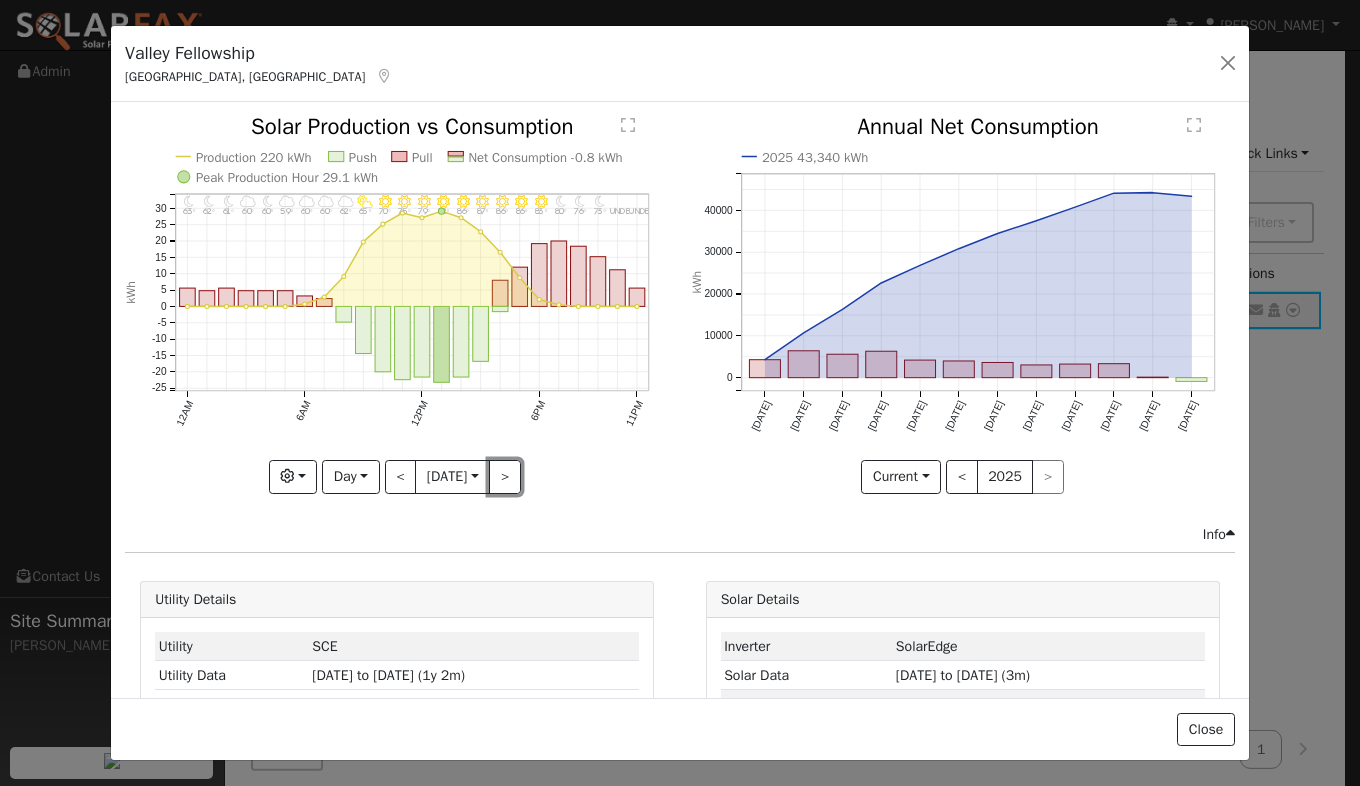 click on ">" at bounding box center [505, 477] 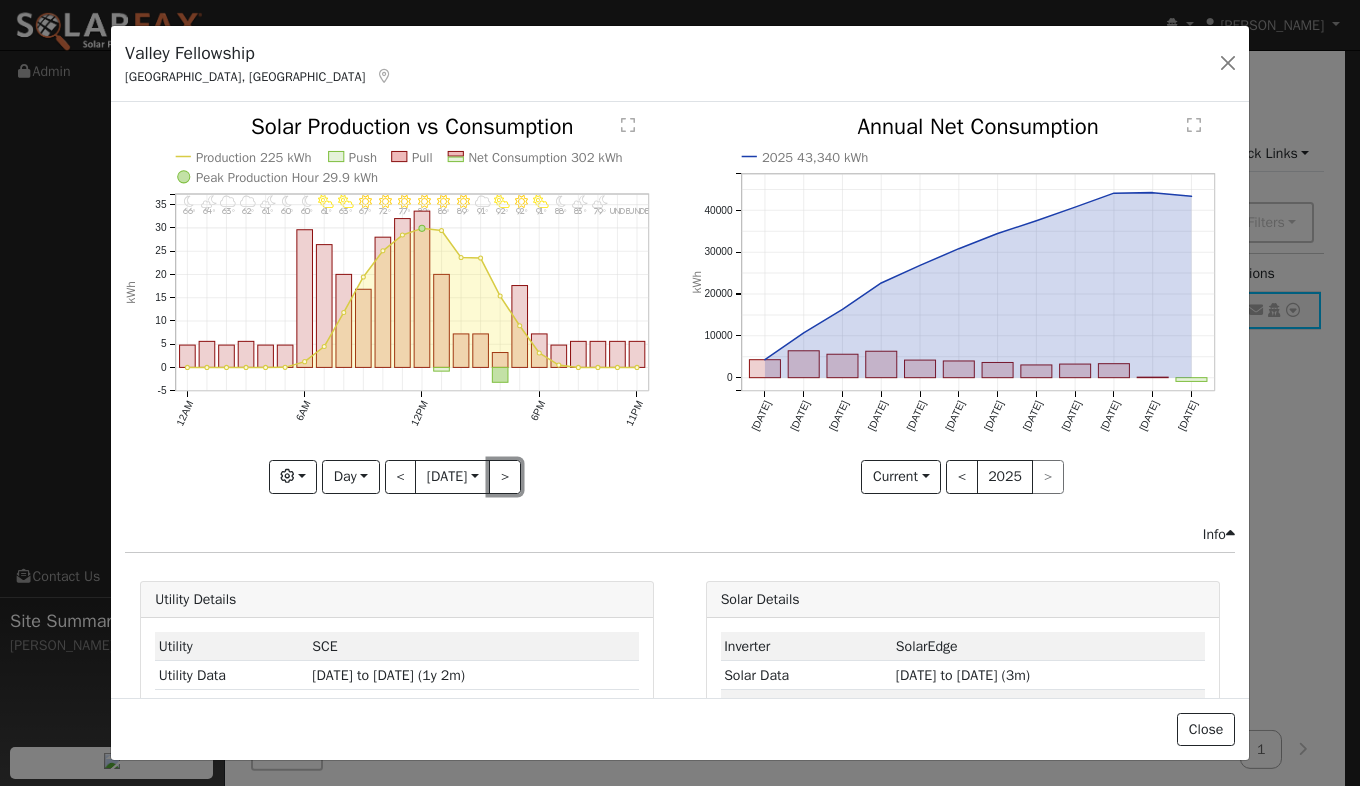 click on ">" at bounding box center [505, 477] 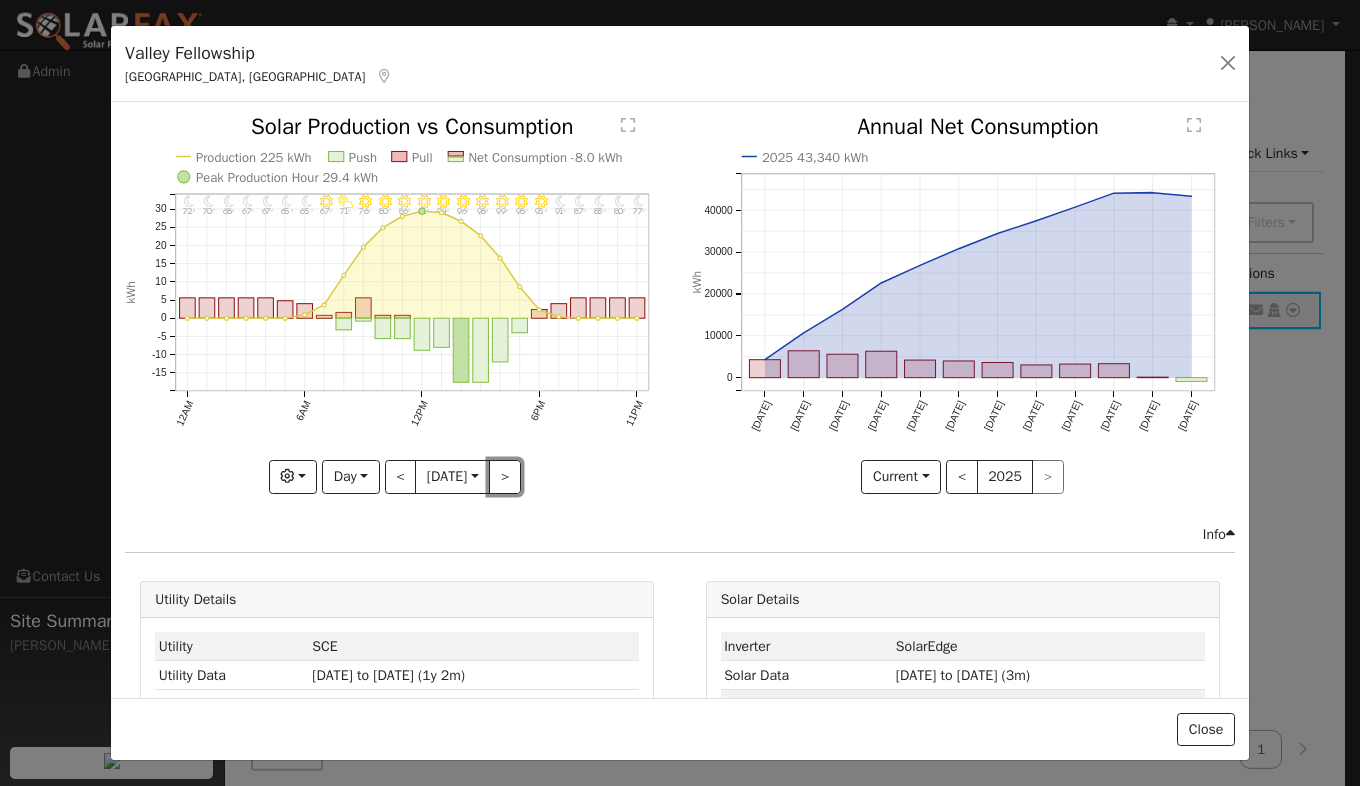 click on ">" at bounding box center (505, 477) 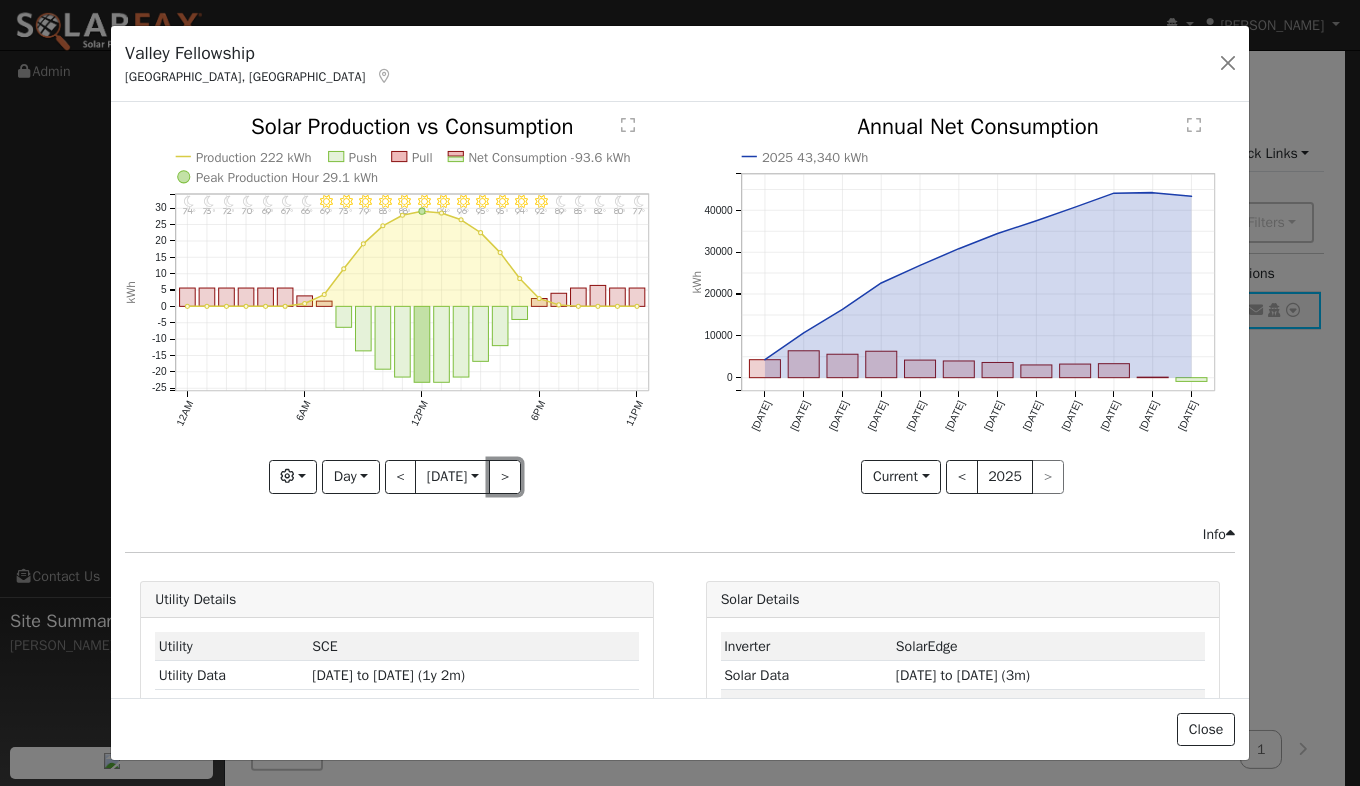 click on ">" at bounding box center (505, 477) 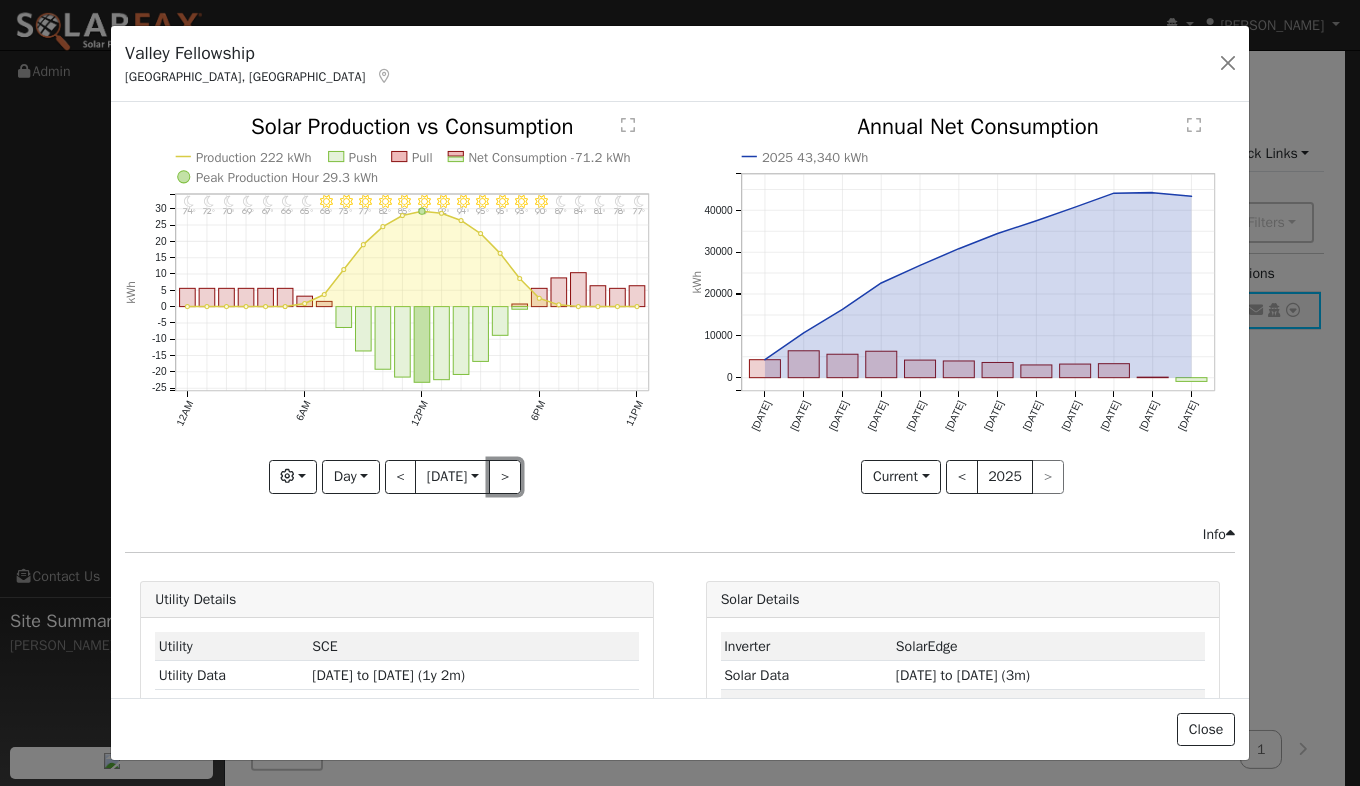 click on ">" at bounding box center (505, 477) 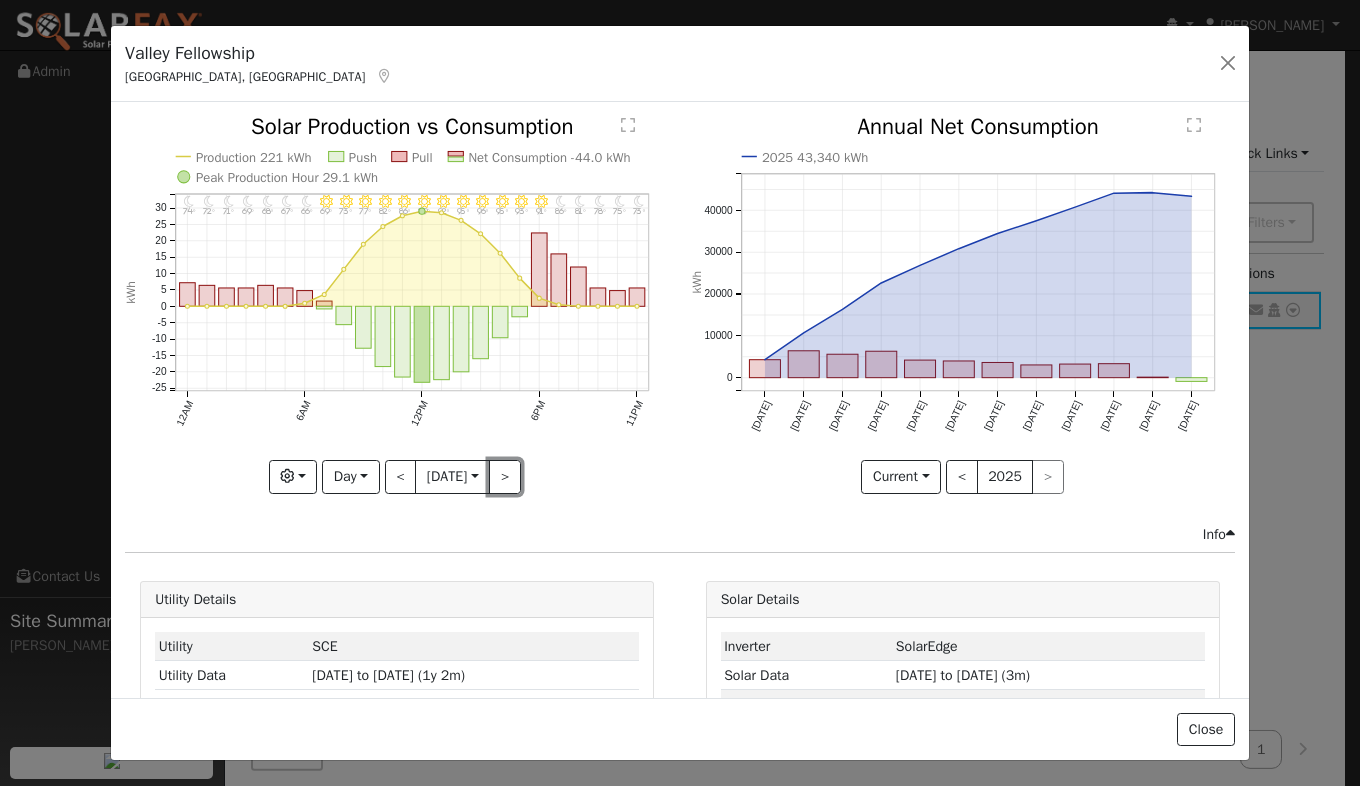 click on ">" at bounding box center (505, 477) 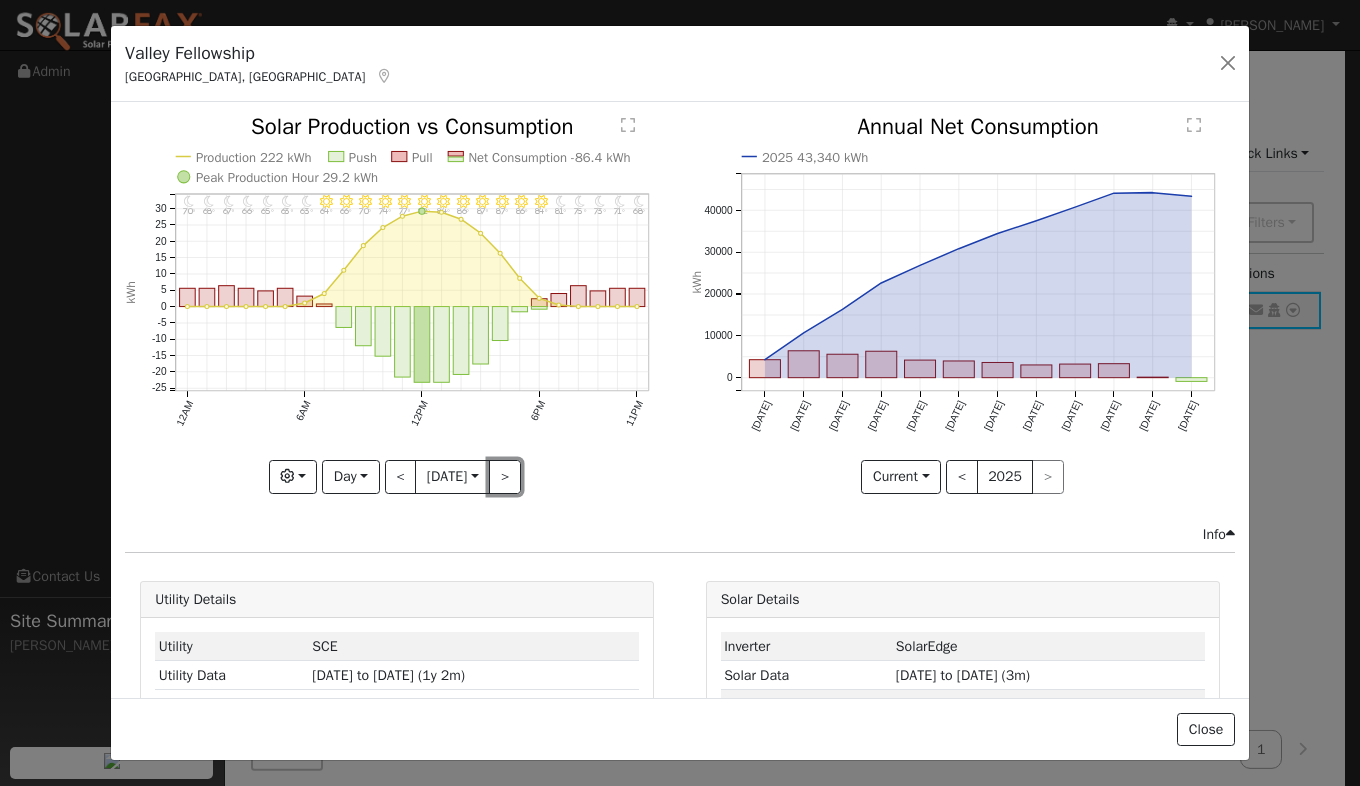 click on ">" at bounding box center (505, 477) 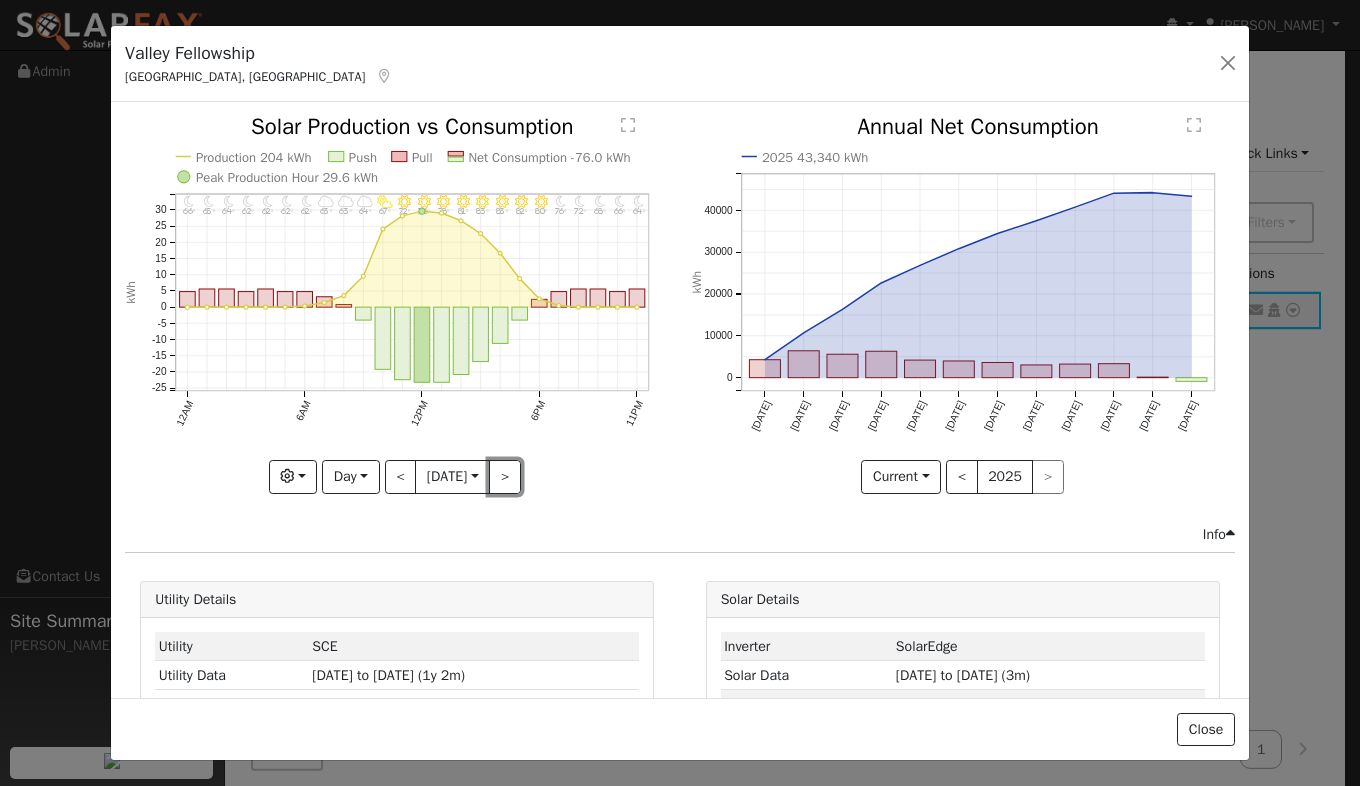 click on ">" at bounding box center [505, 477] 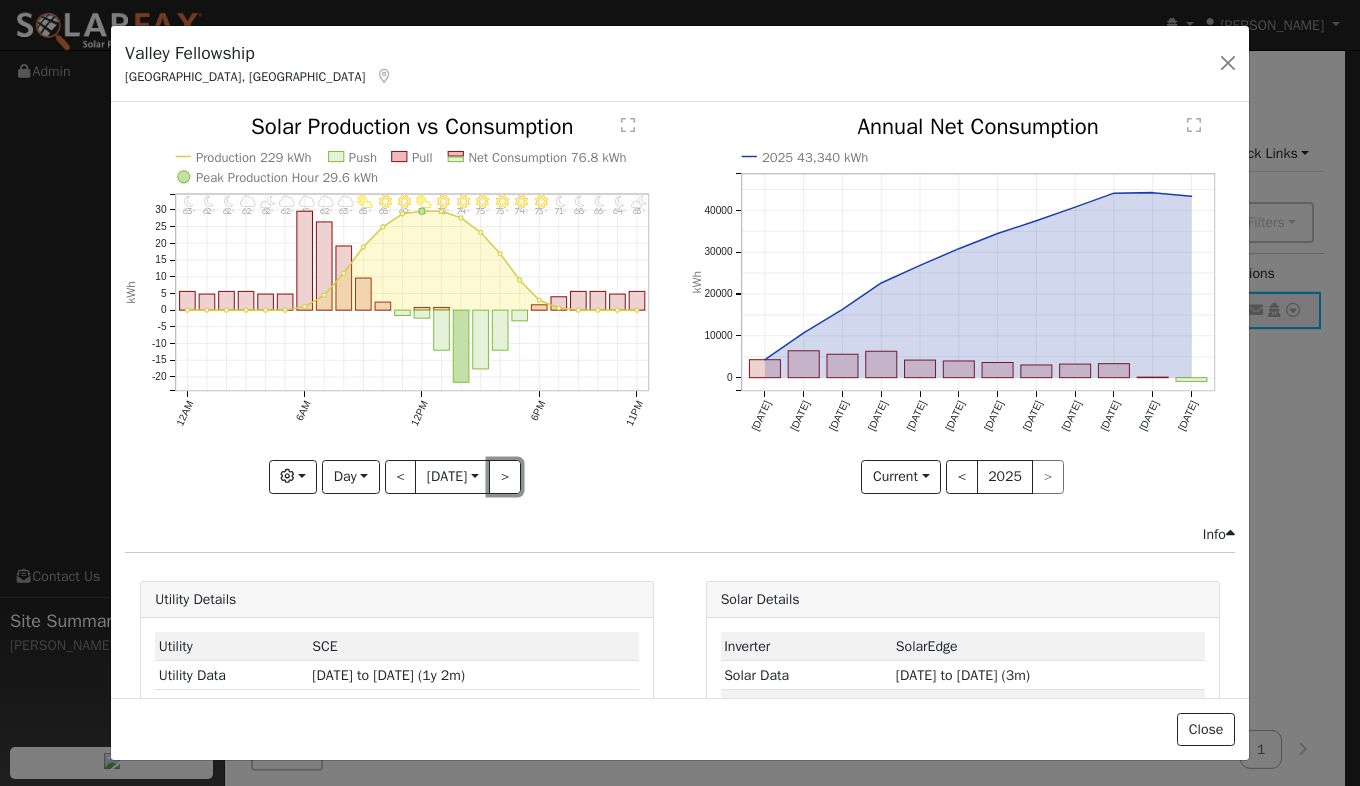 click on ">" at bounding box center (505, 477) 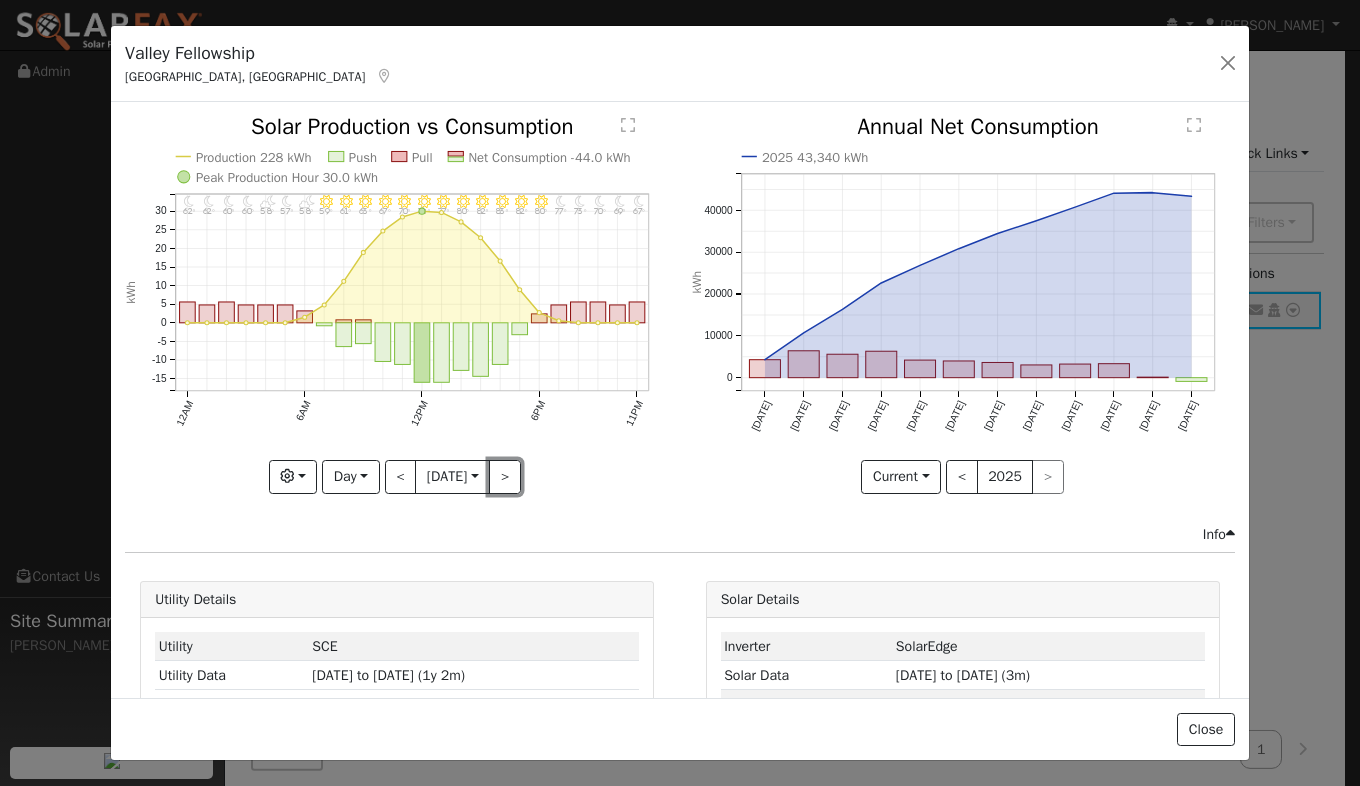 click on ">" at bounding box center [505, 477] 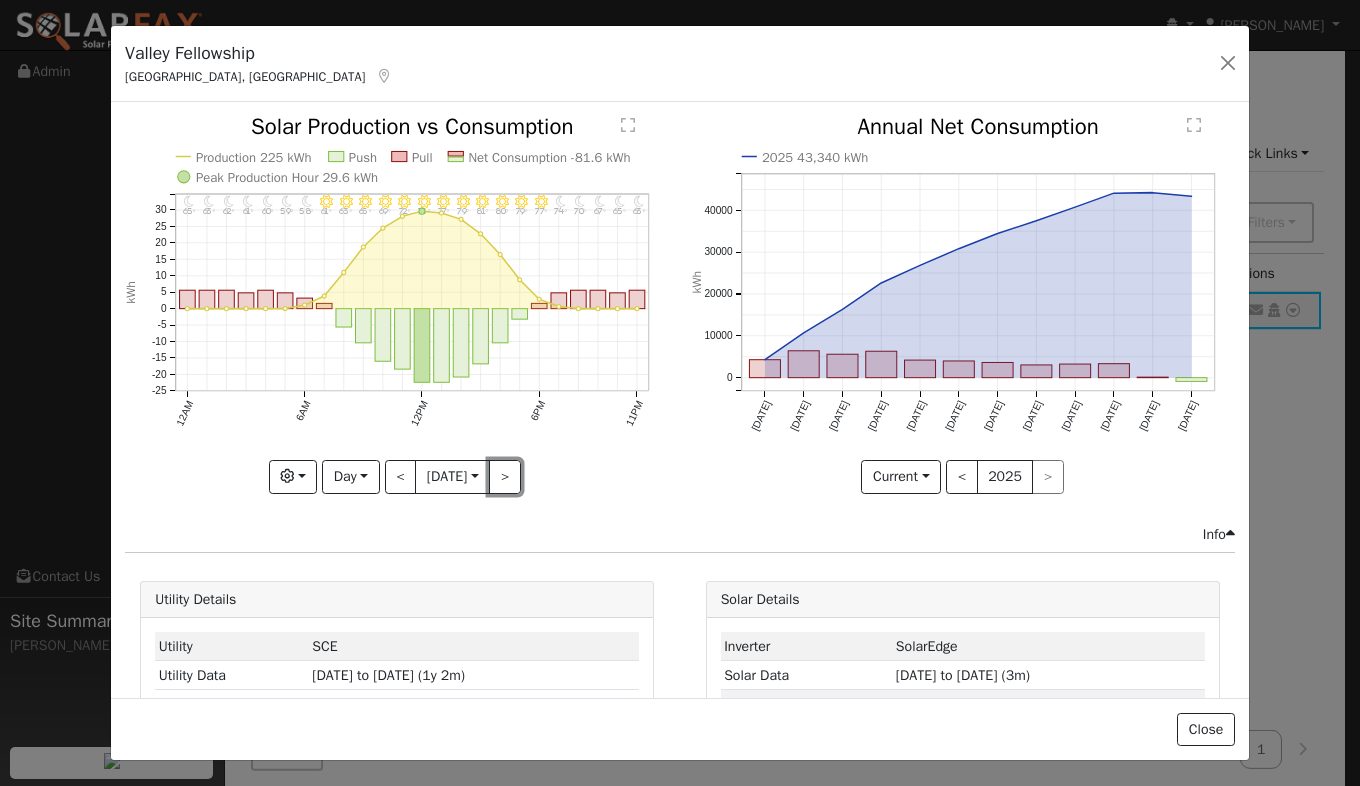 click on ">" at bounding box center [505, 477] 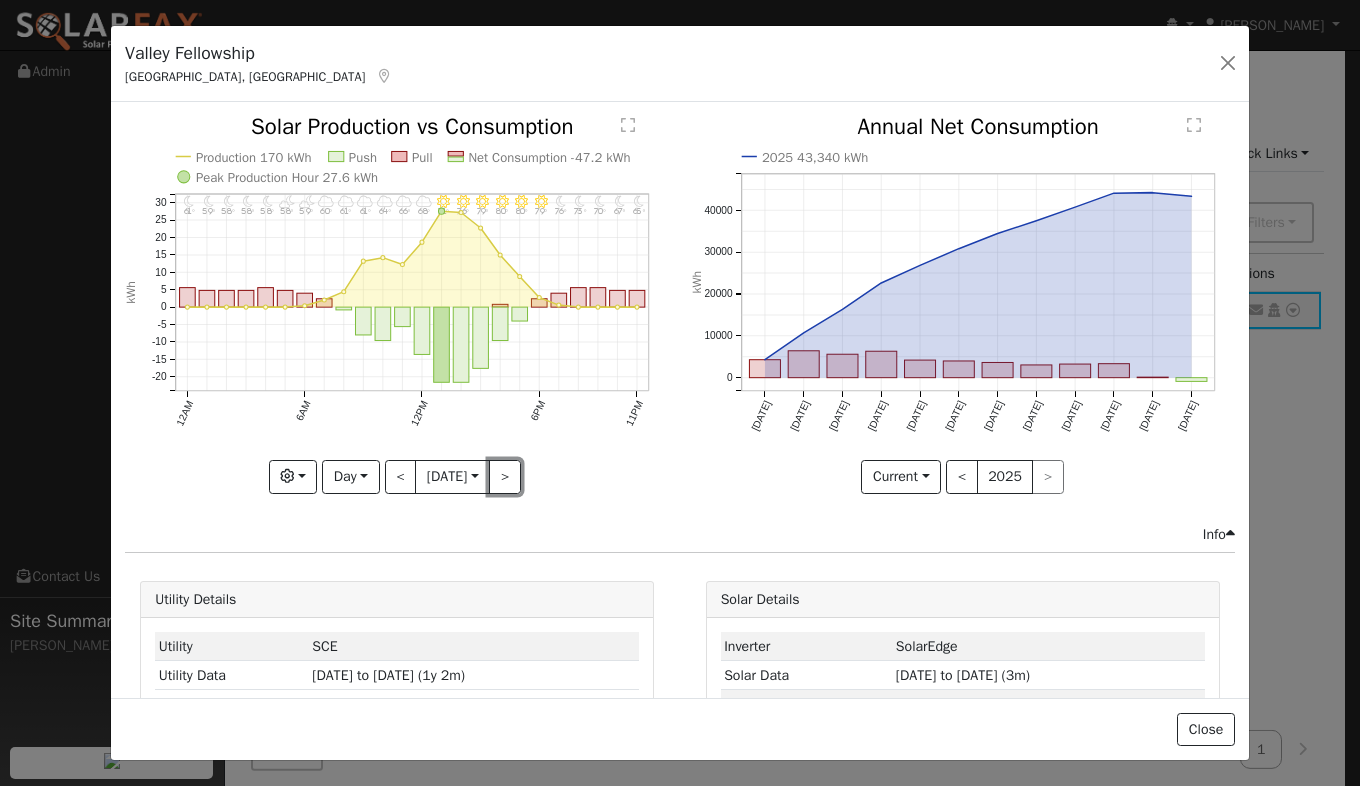 click on ">" at bounding box center (505, 477) 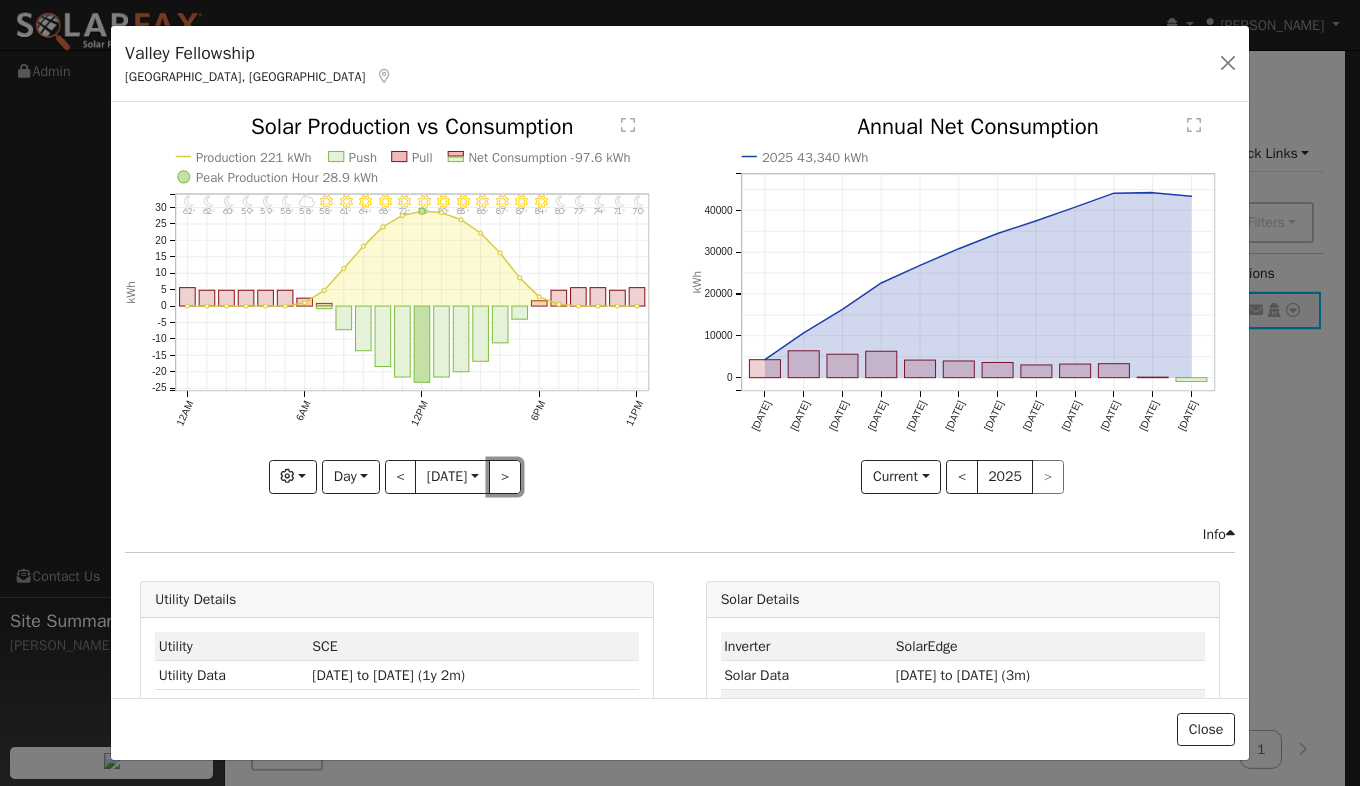 click on ">" at bounding box center (505, 477) 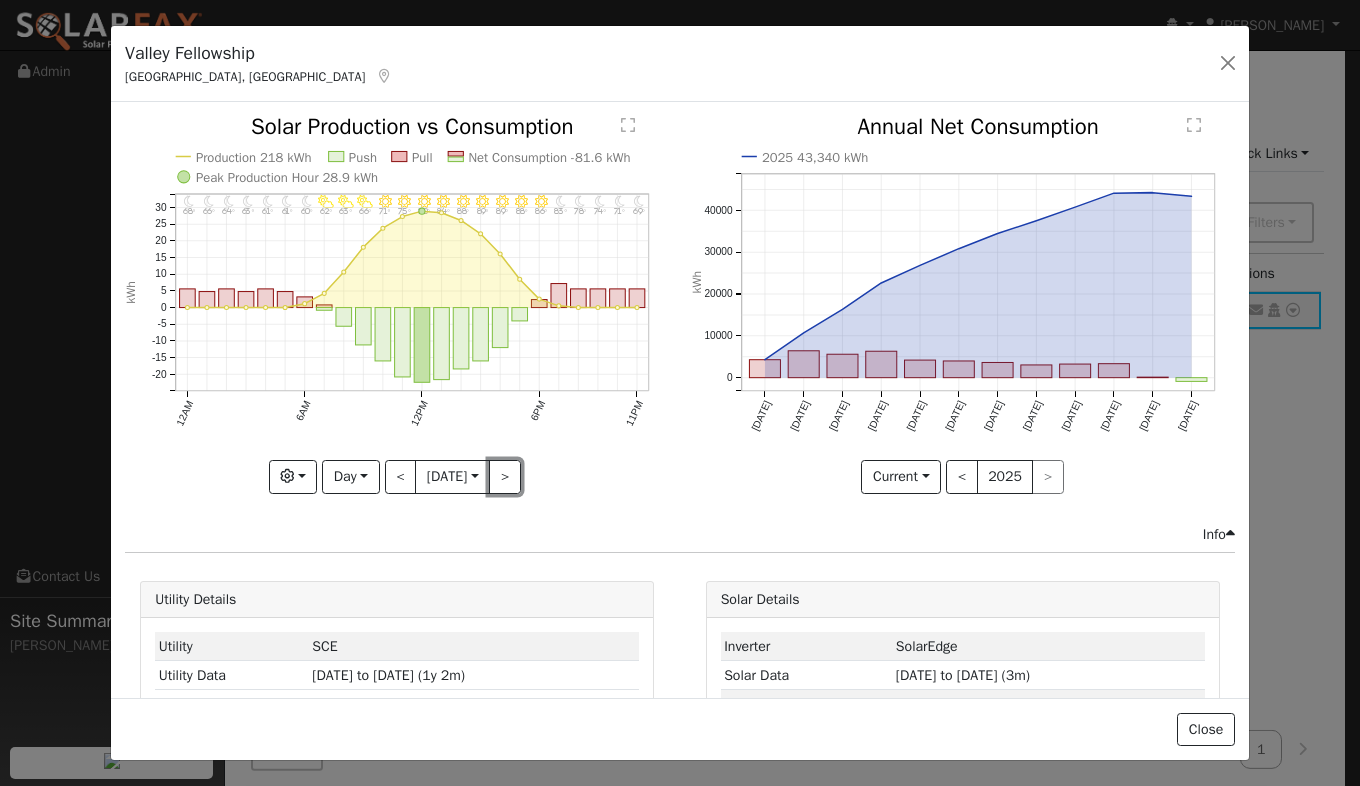click on ">" at bounding box center (505, 477) 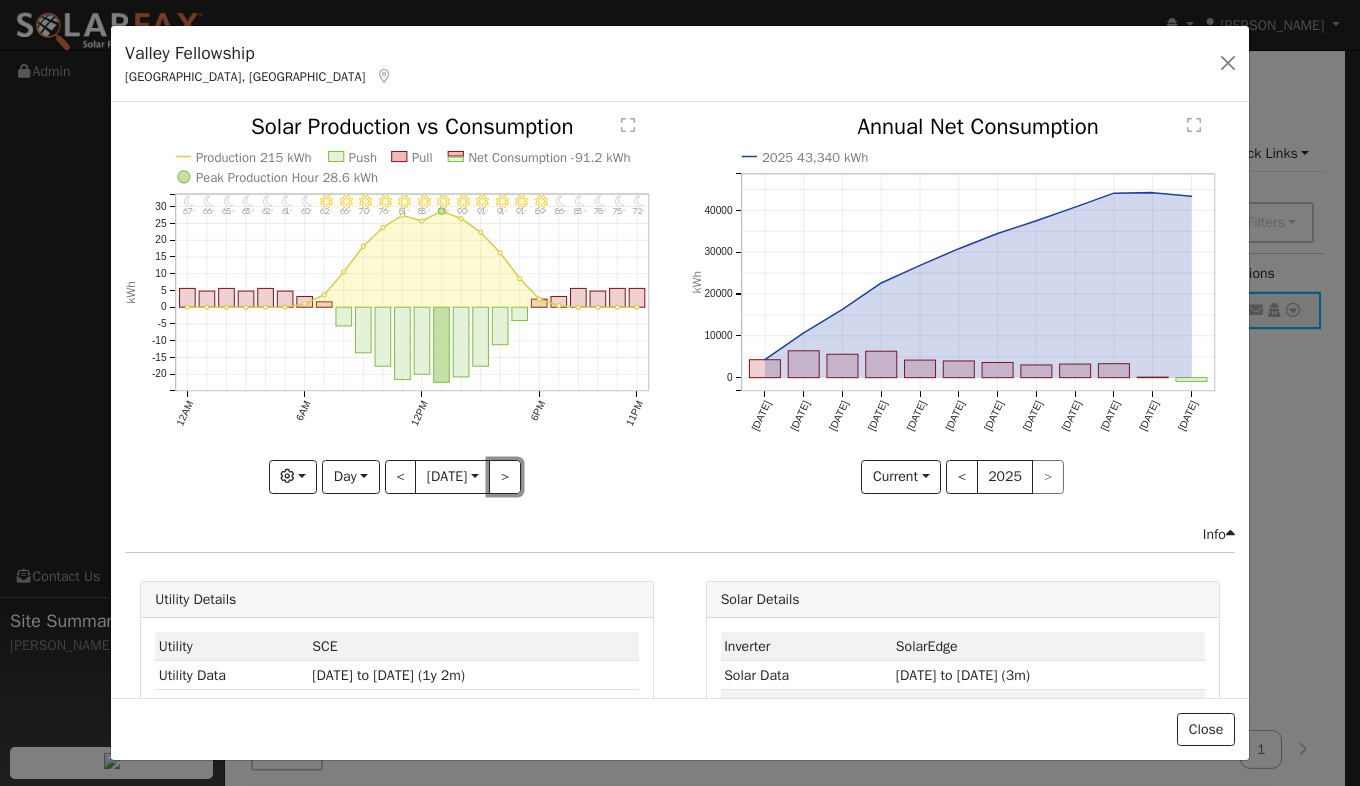 click on ">" at bounding box center (505, 477) 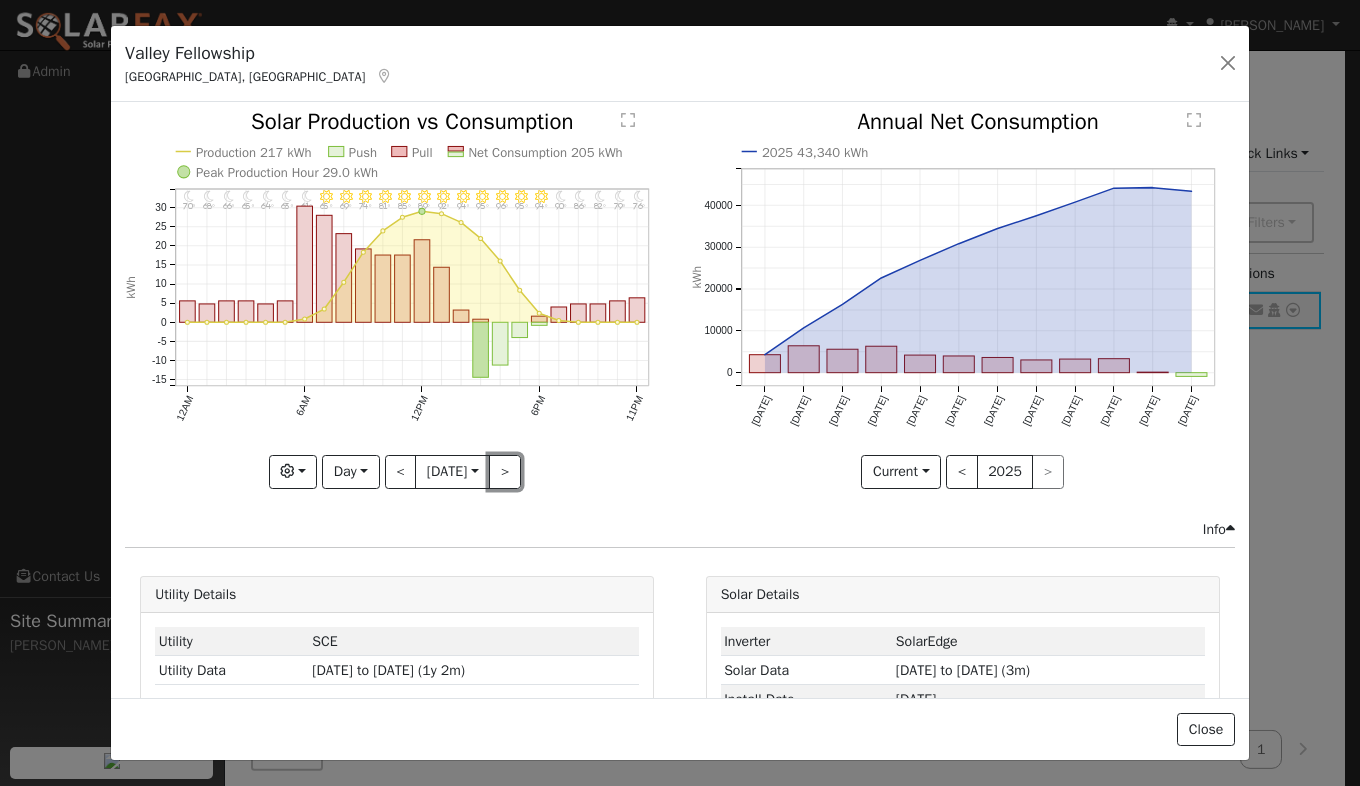 scroll, scrollTop: 5, scrollLeft: 0, axis: vertical 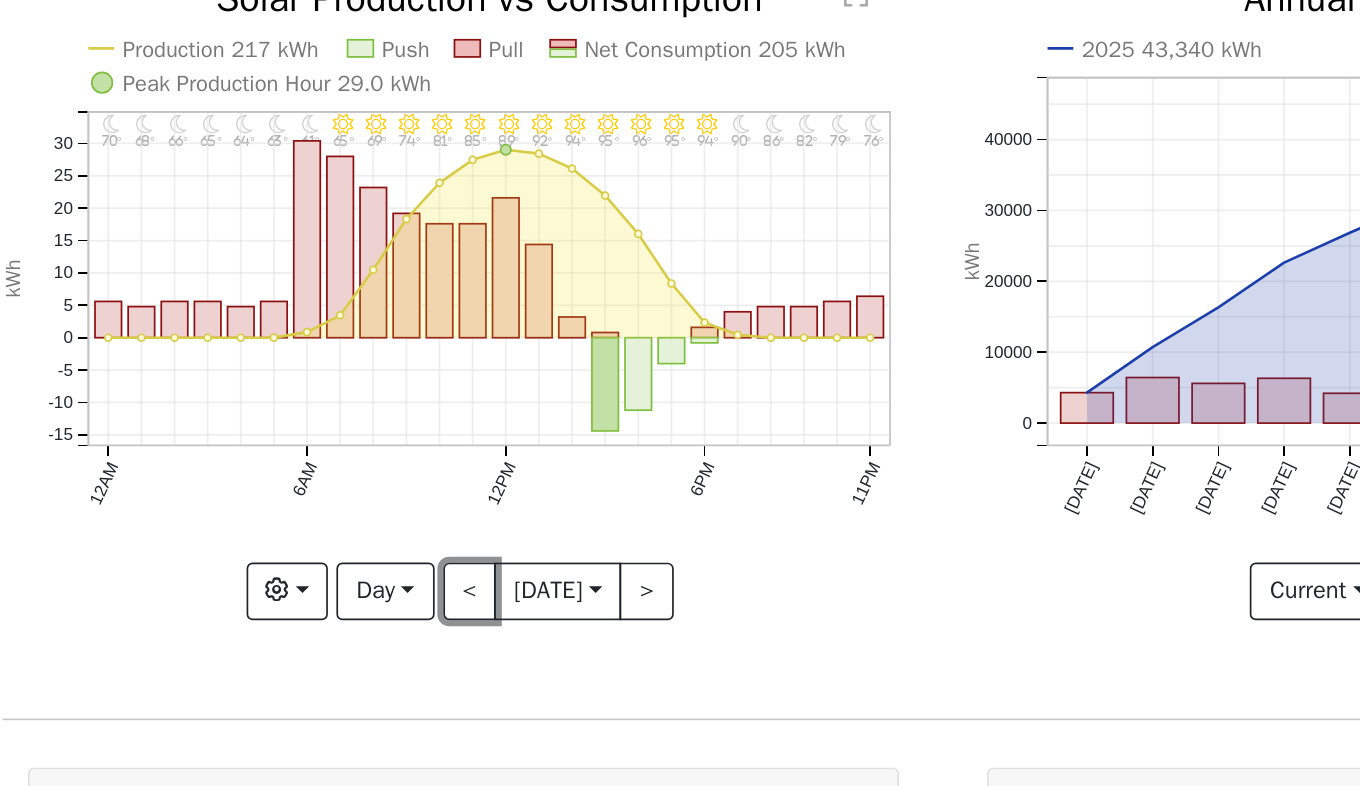 click on "<" at bounding box center [401, 472] 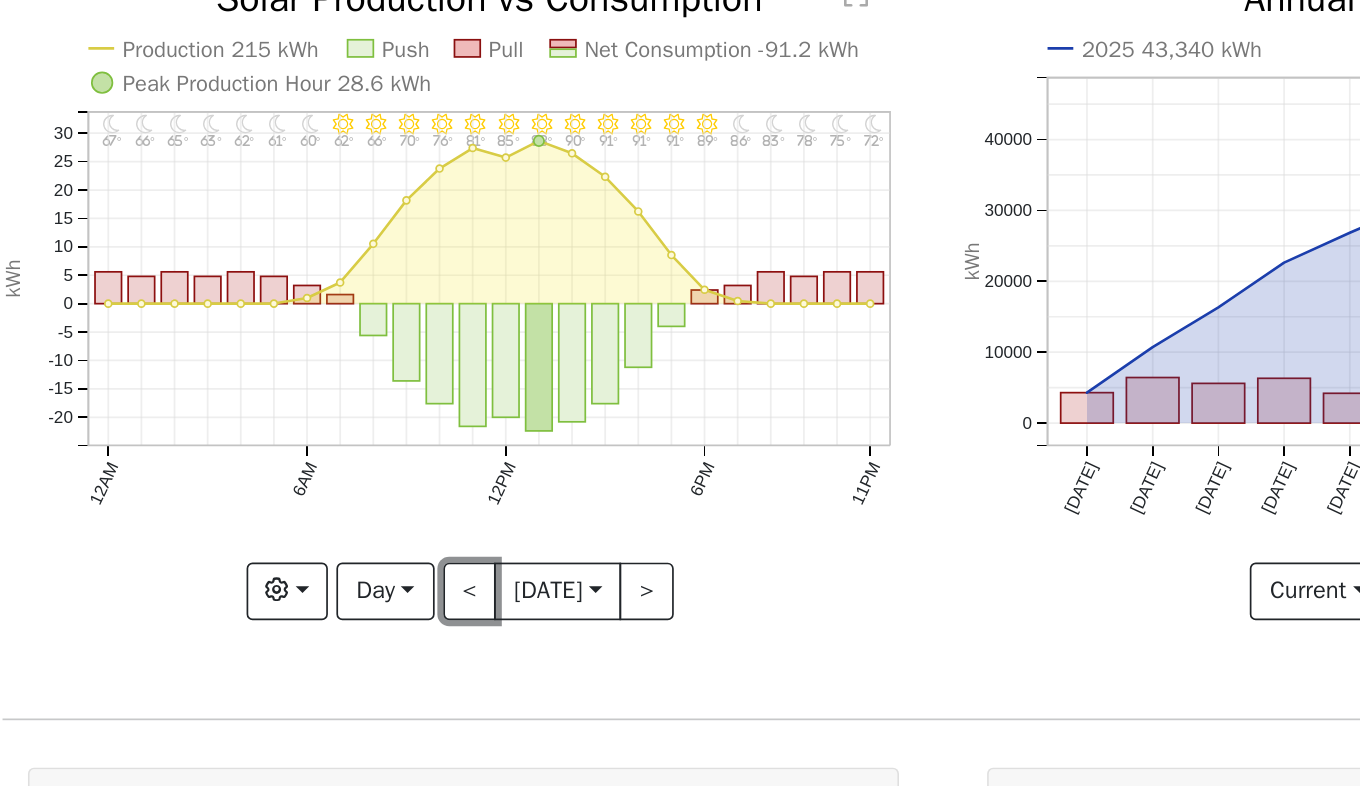 click on "<" at bounding box center [401, 472] 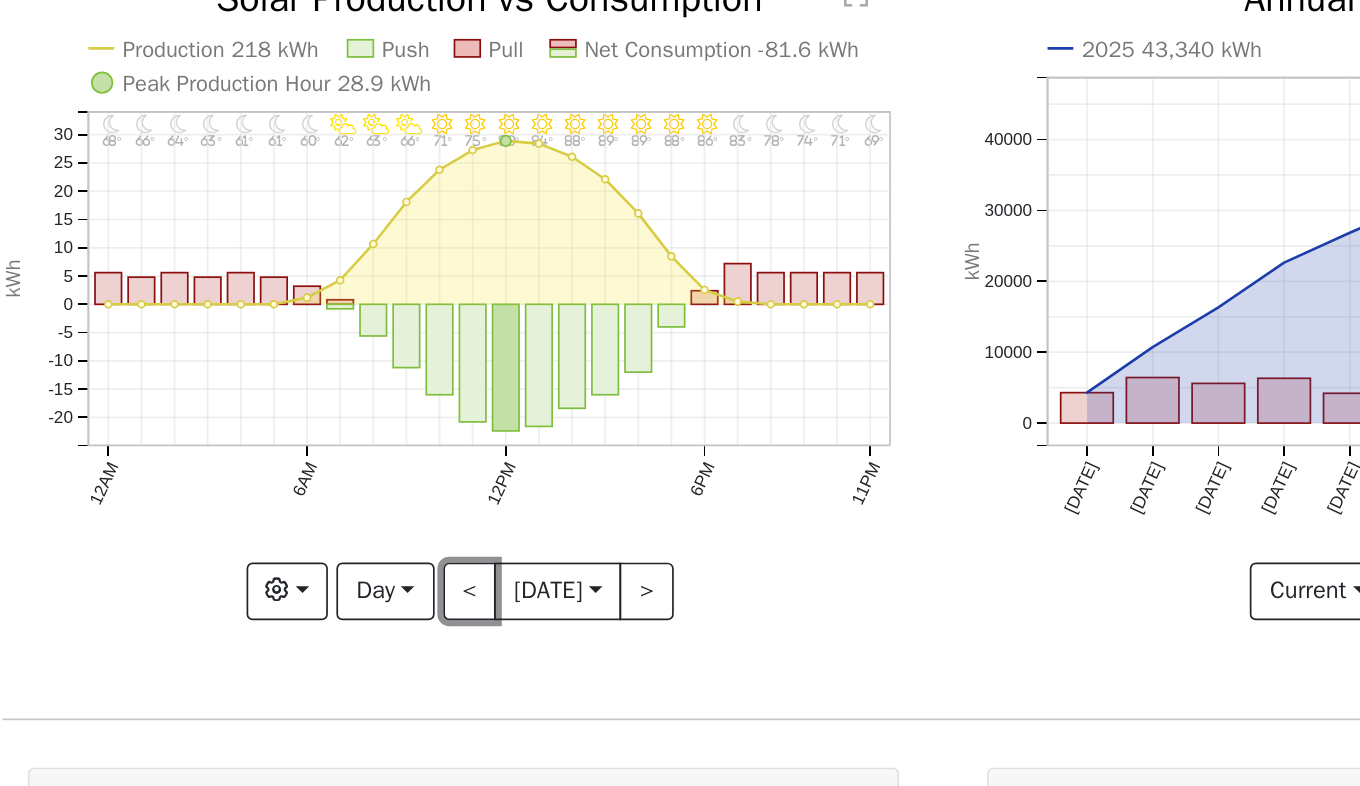 click on "<" at bounding box center [401, 472] 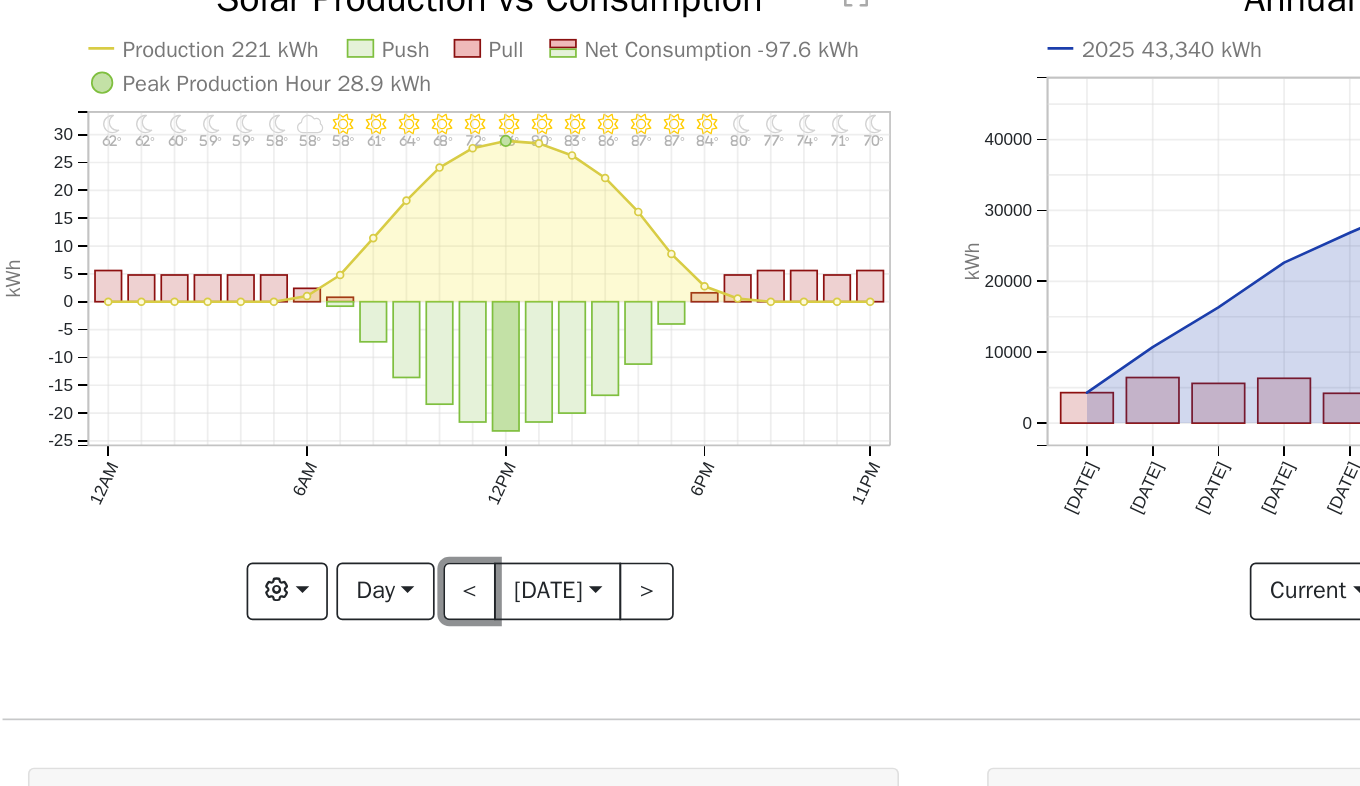 click on "<" at bounding box center [401, 472] 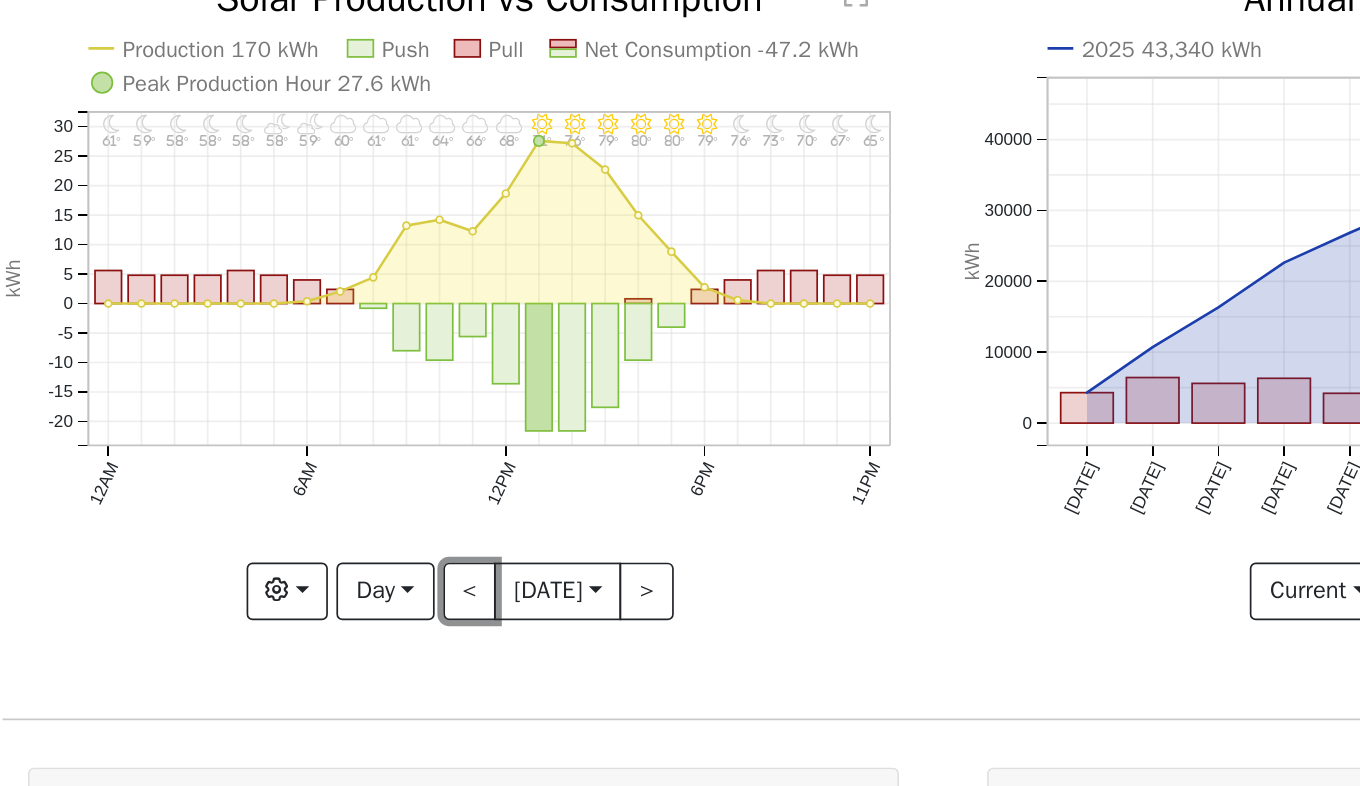 click on "<" at bounding box center (401, 472) 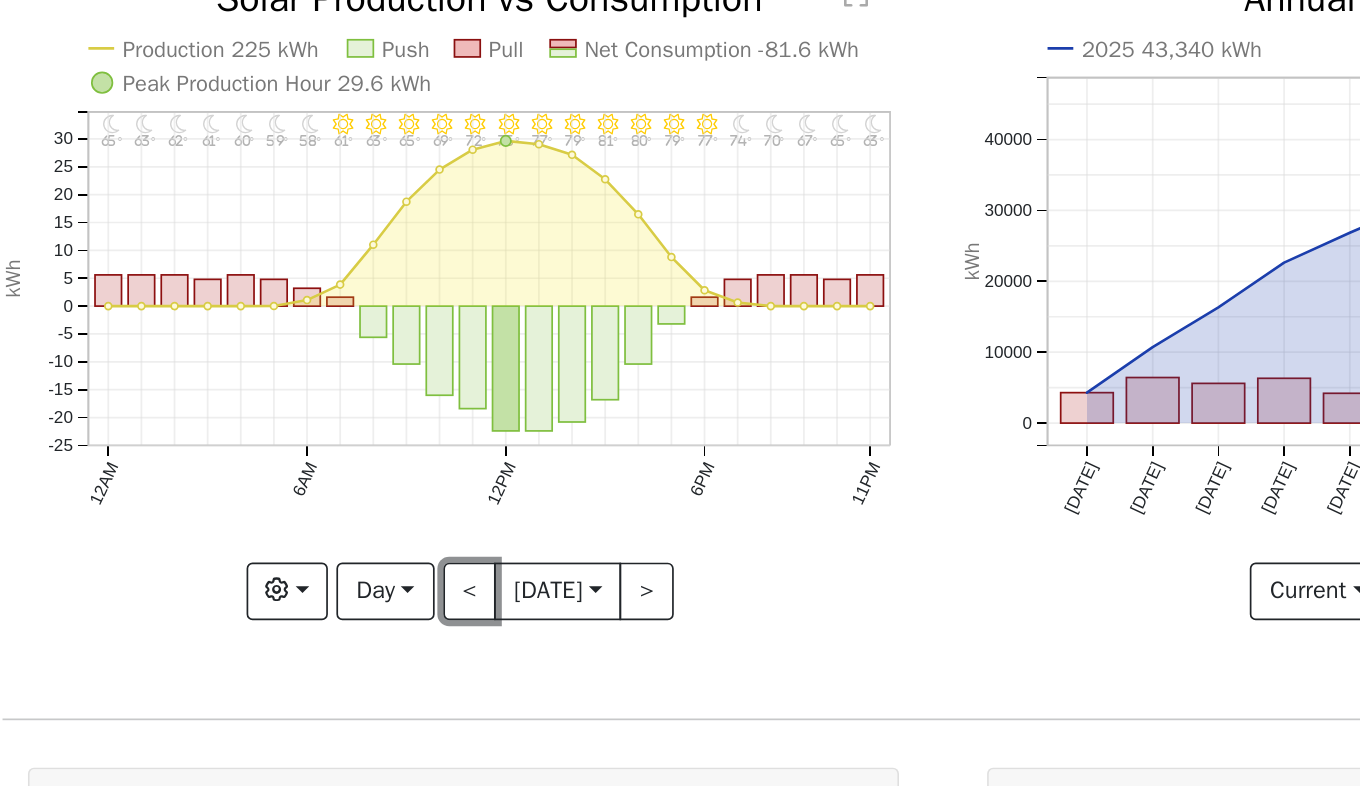 click on "<" at bounding box center [401, 472] 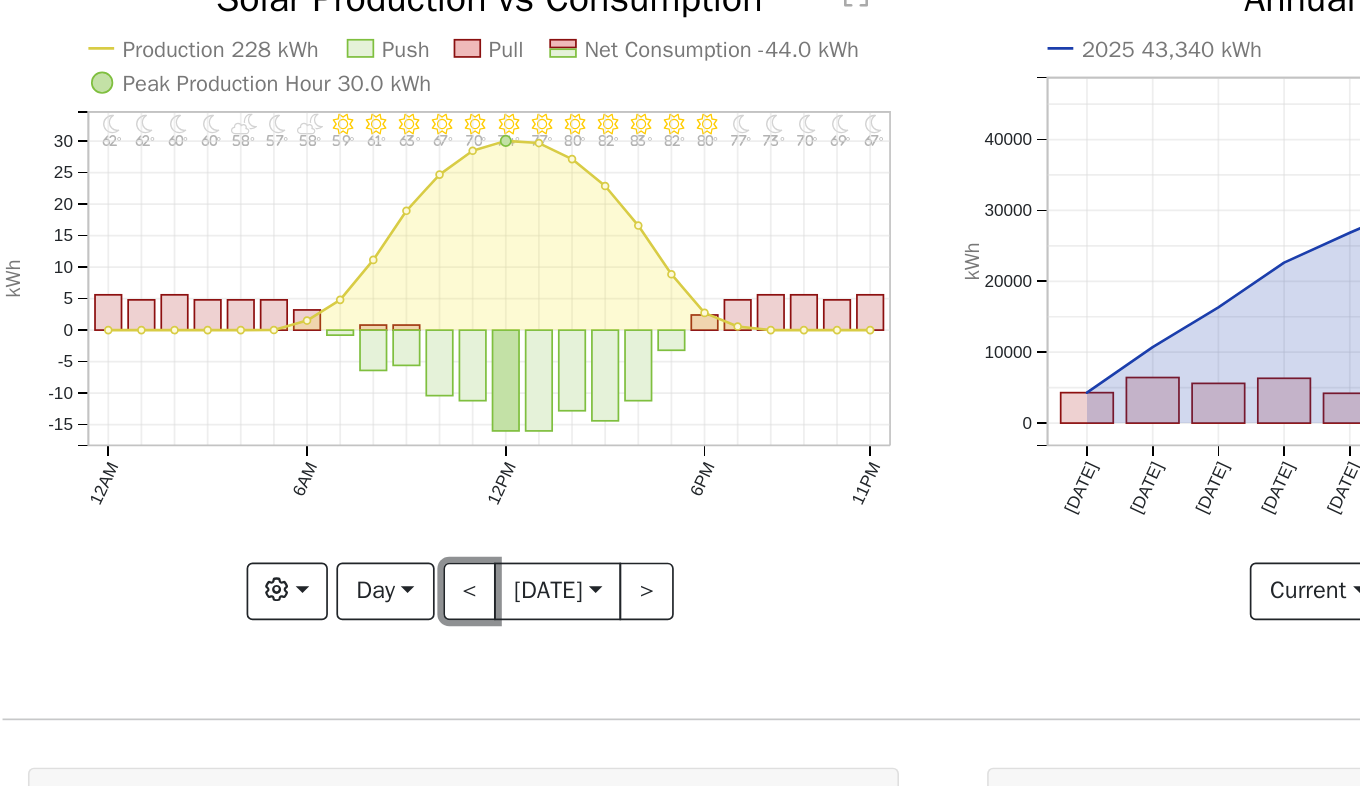 click on "<" at bounding box center (401, 472) 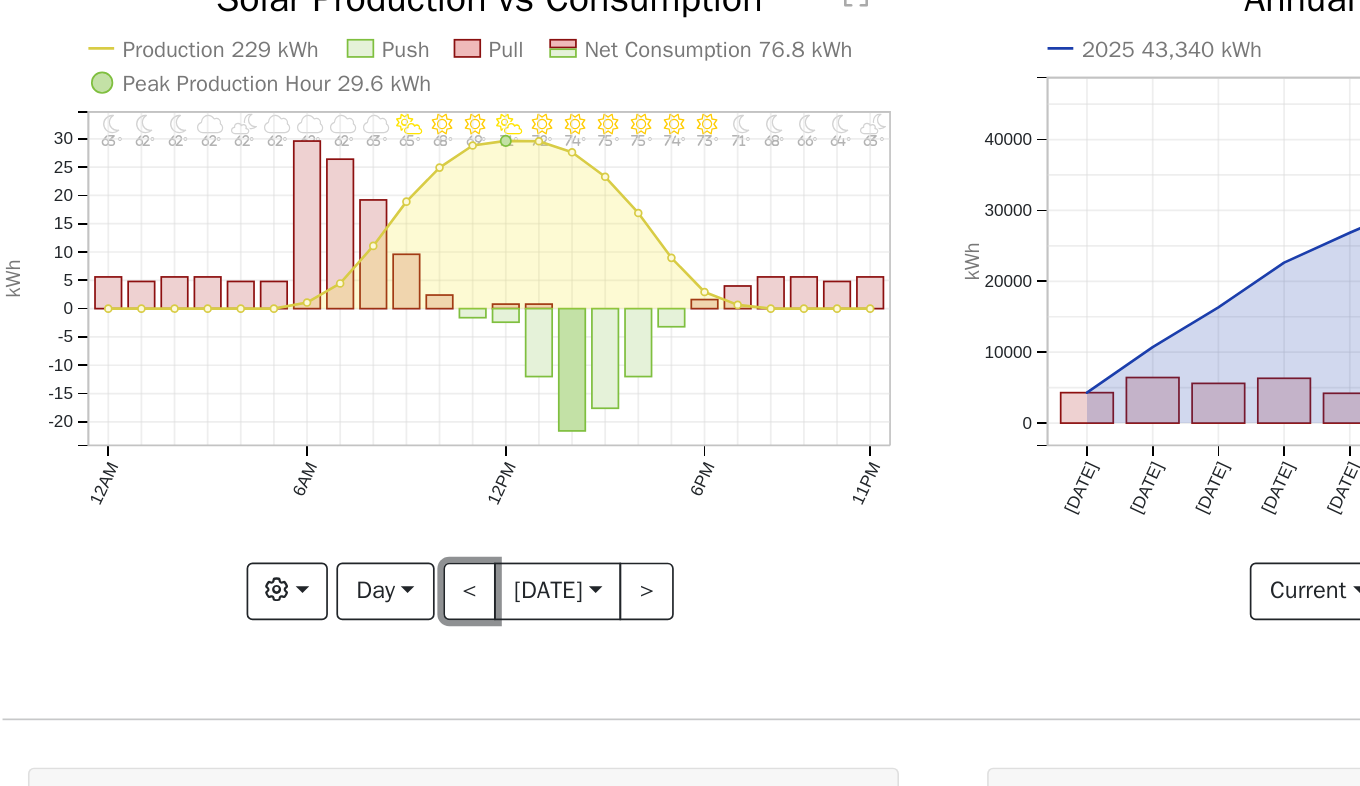 click on "<" at bounding box center [401, 472] 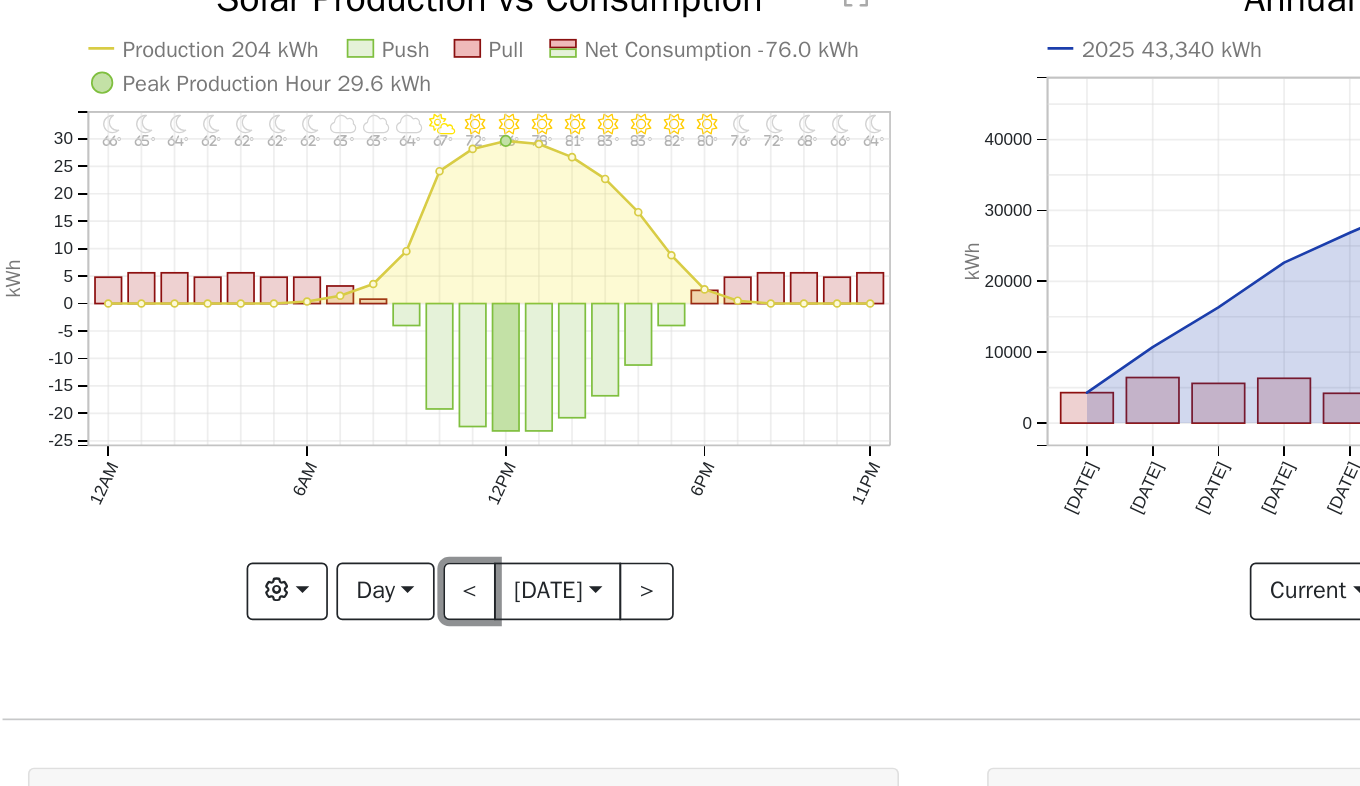 click on "<" at bounding box center (401, 472) 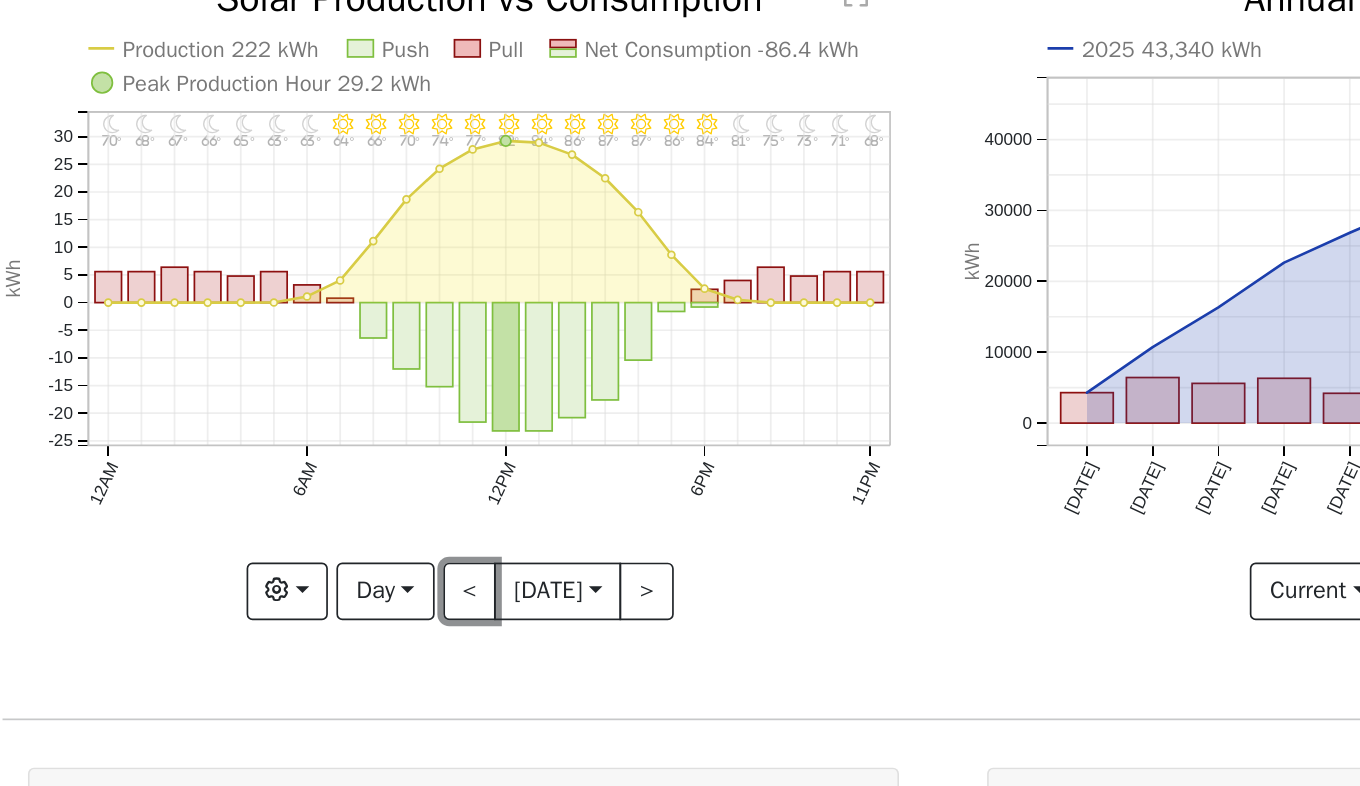 click on "<" at bounding box center (401, 472) 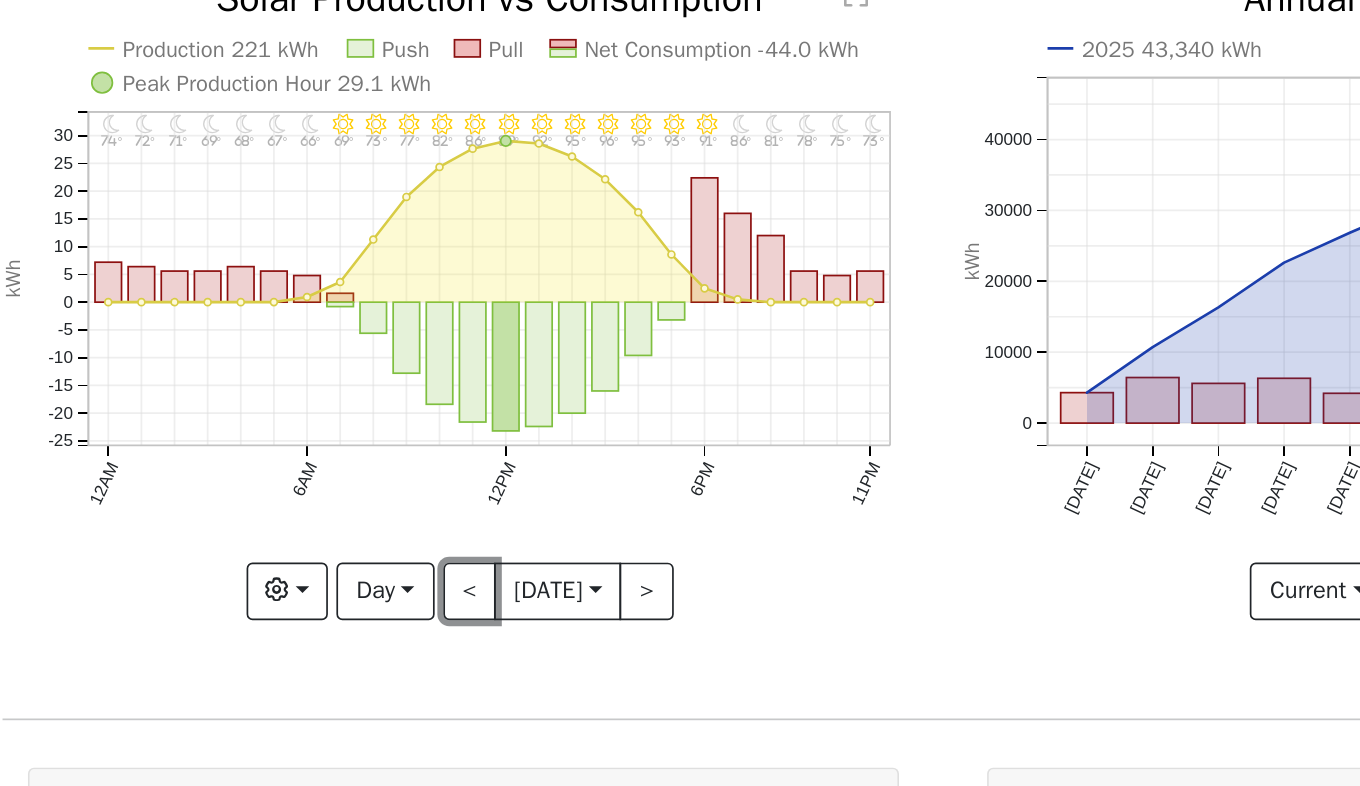 click on "<" at bounding box center (401, 472) 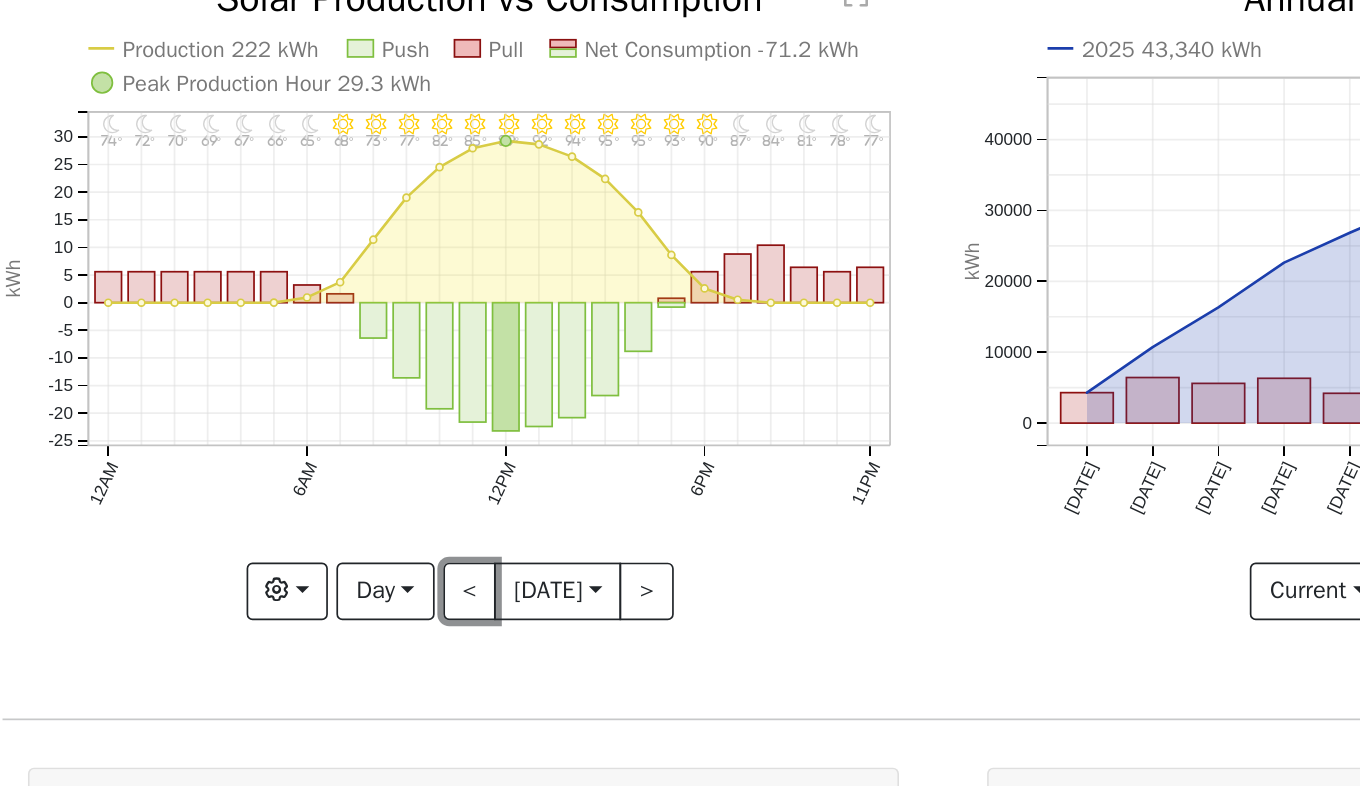 click on "<" at bounding box center [401, 472] 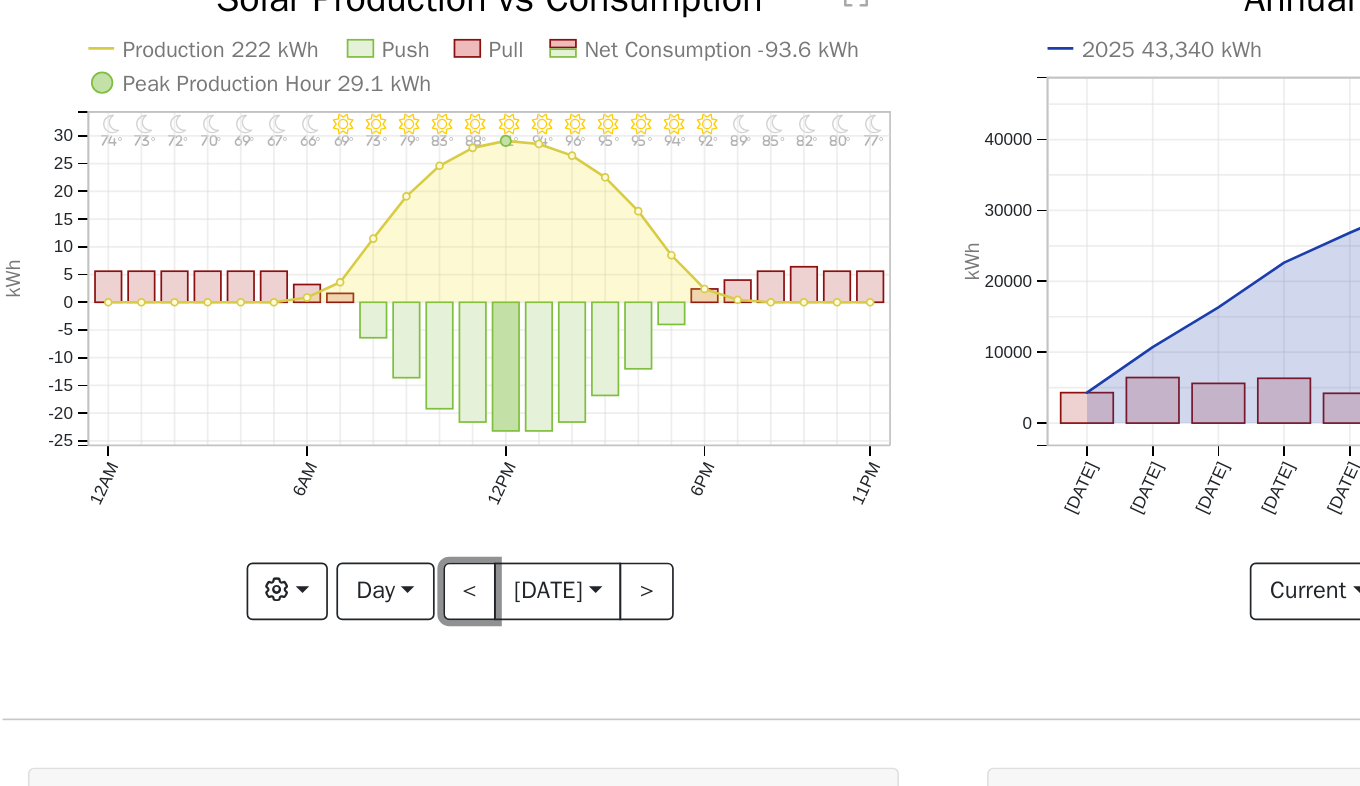 click on "<" at bounding box center [401, 472] 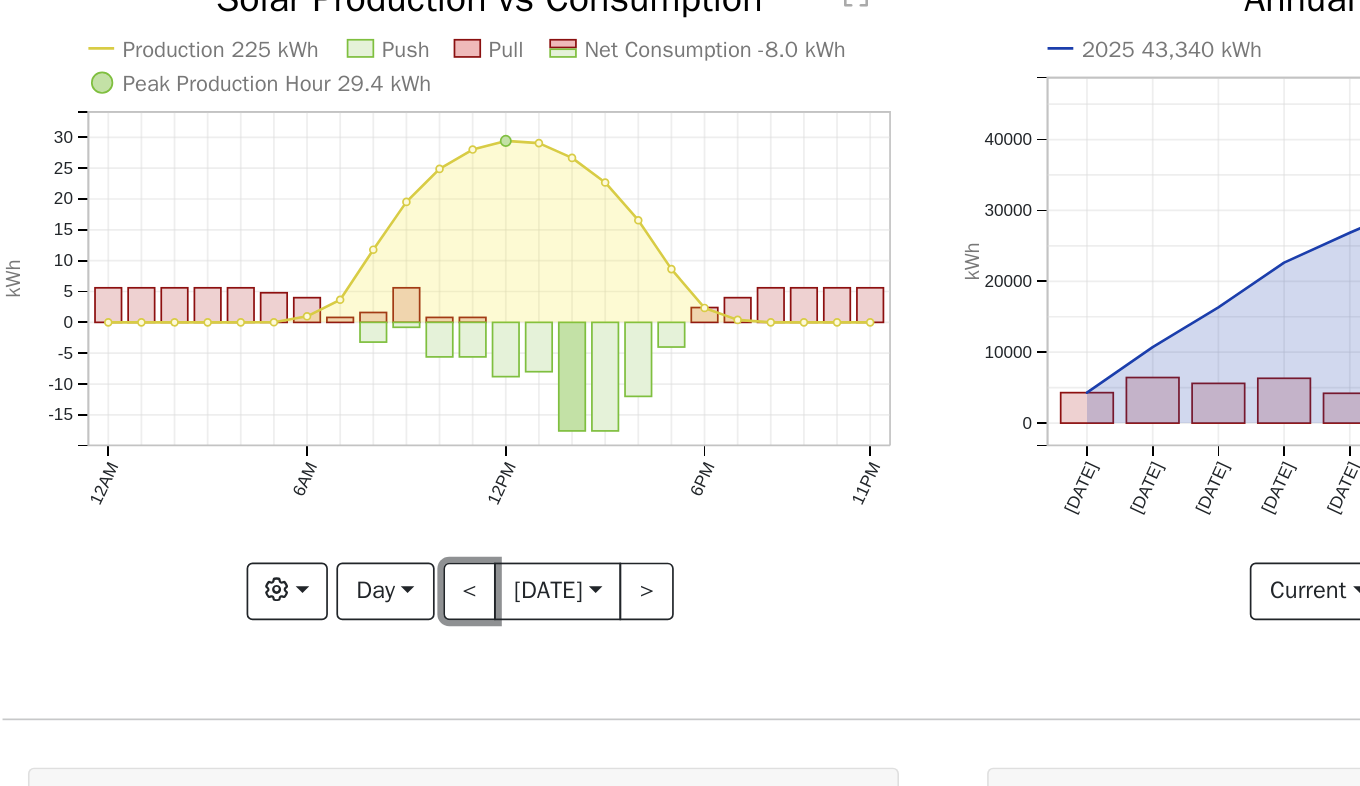 click on "<" at bounding box center [401, 472] 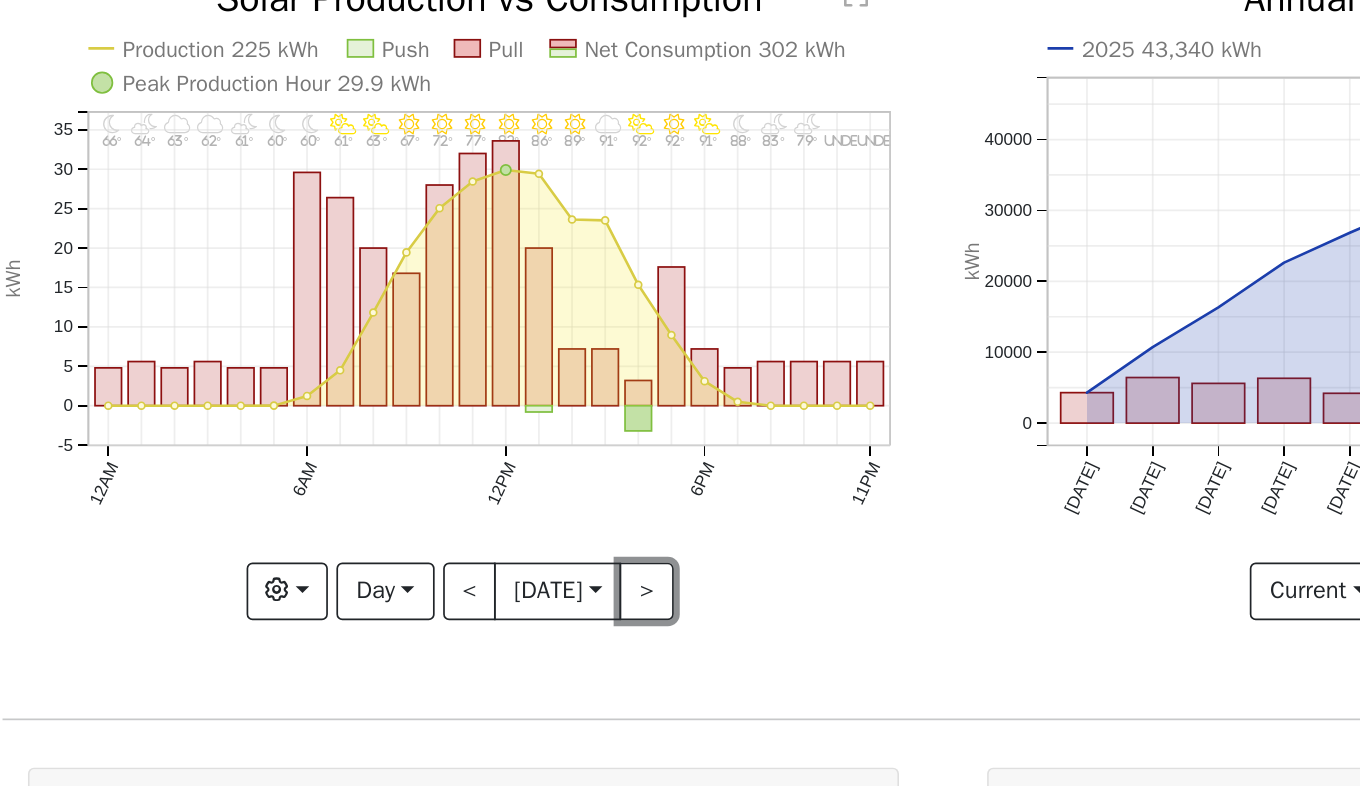 click on ">" at bounding box center (505, 472) 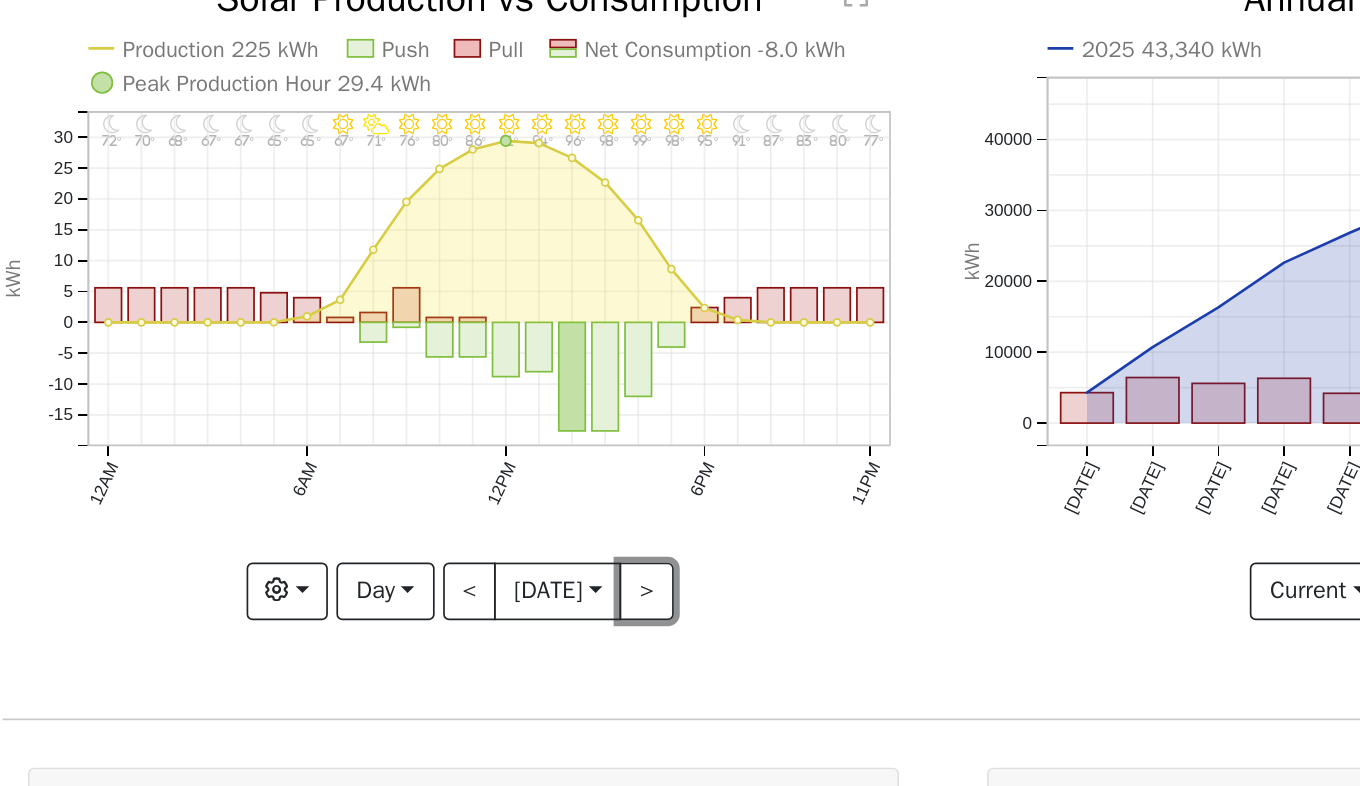 click on ">" at bounding box center [505, 472] 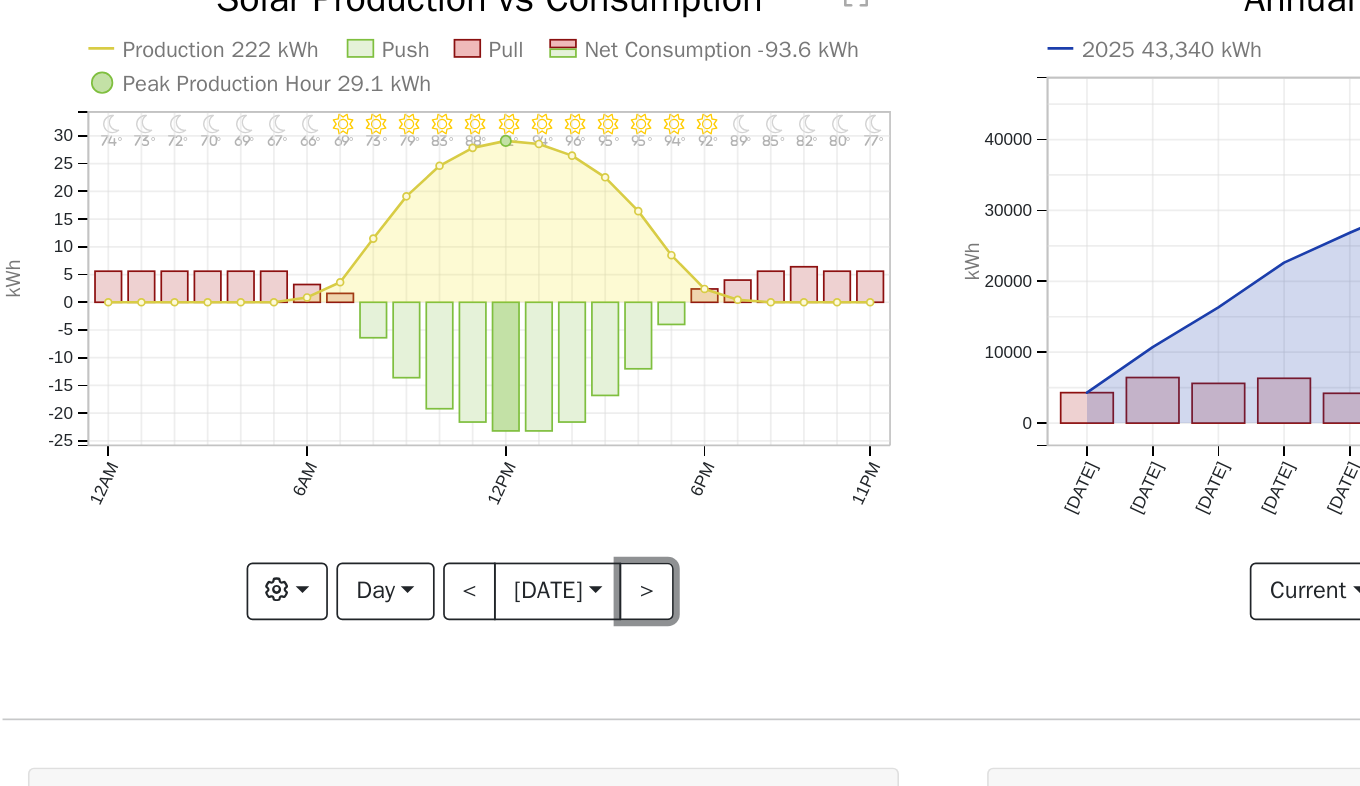 click on ">" at bounding box center [505, 472] 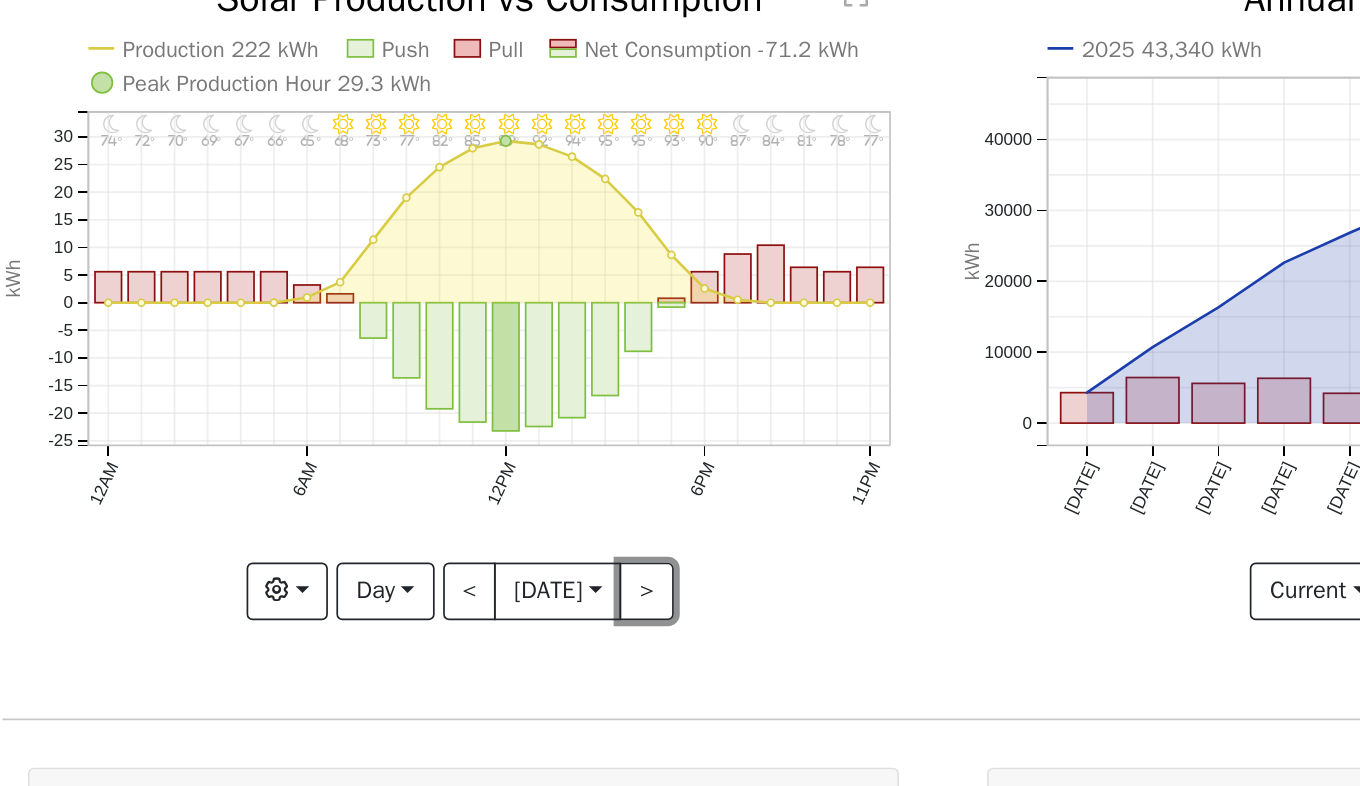click on ">" at bounding box center [505, 472] 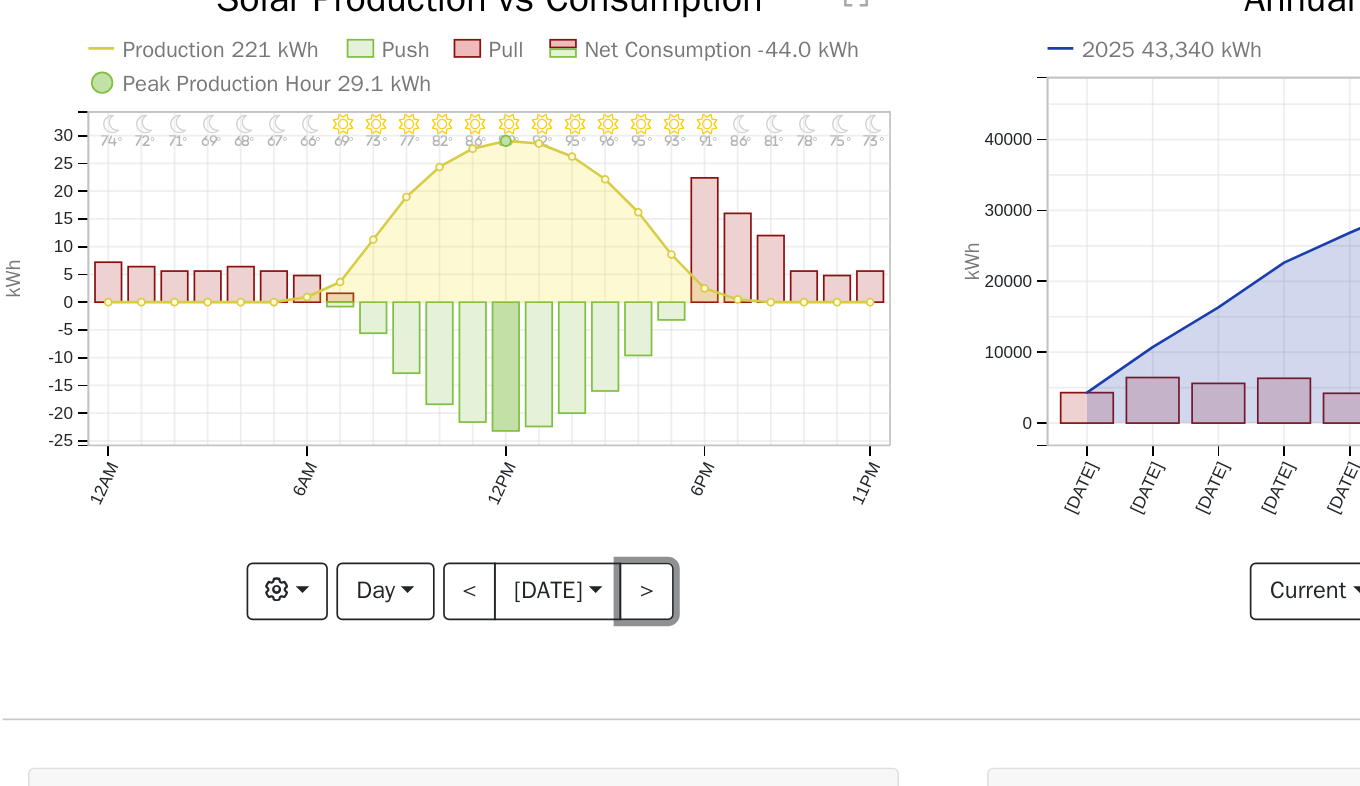 click on ">" at bounding box center [505, 472] 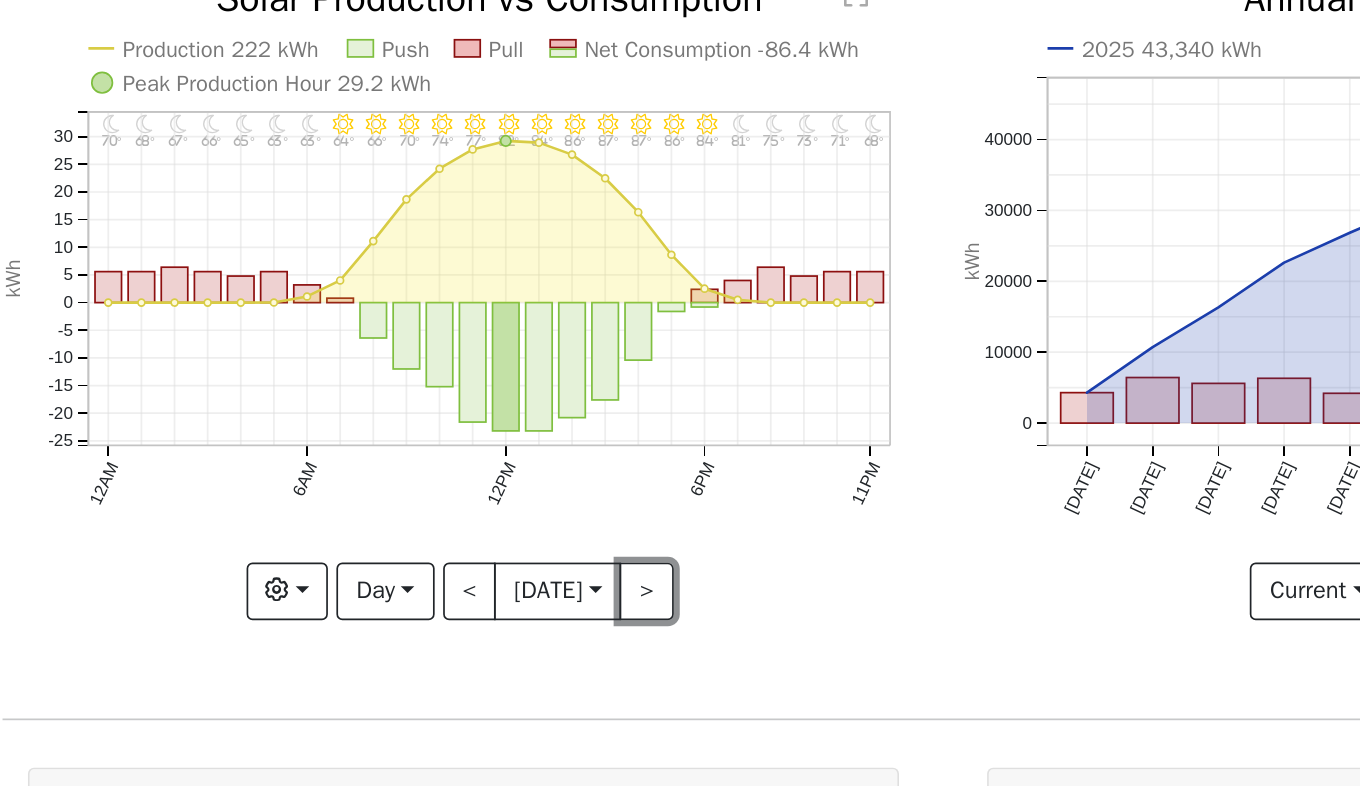click on ">" at bounding box center (505, 472) 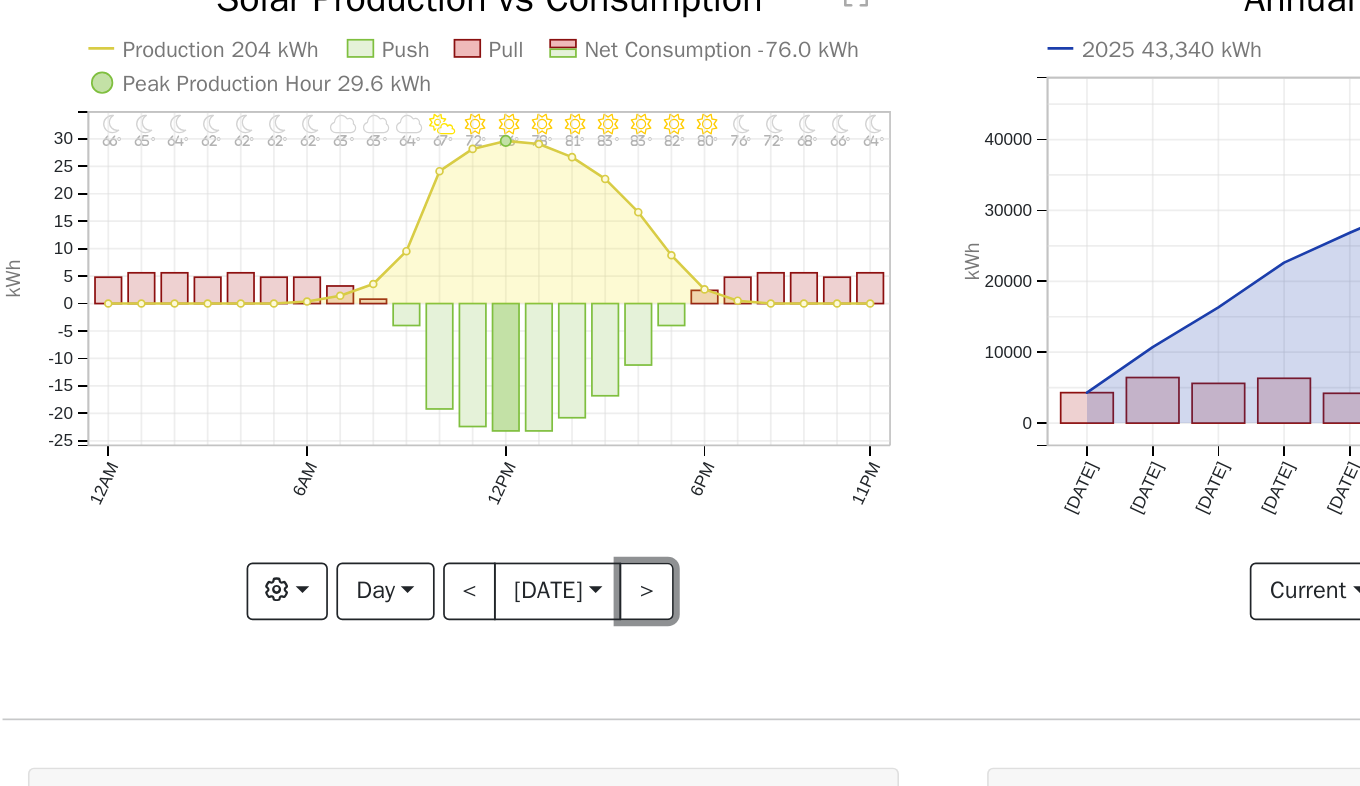 click on ">" at bounding box center [505, 472] 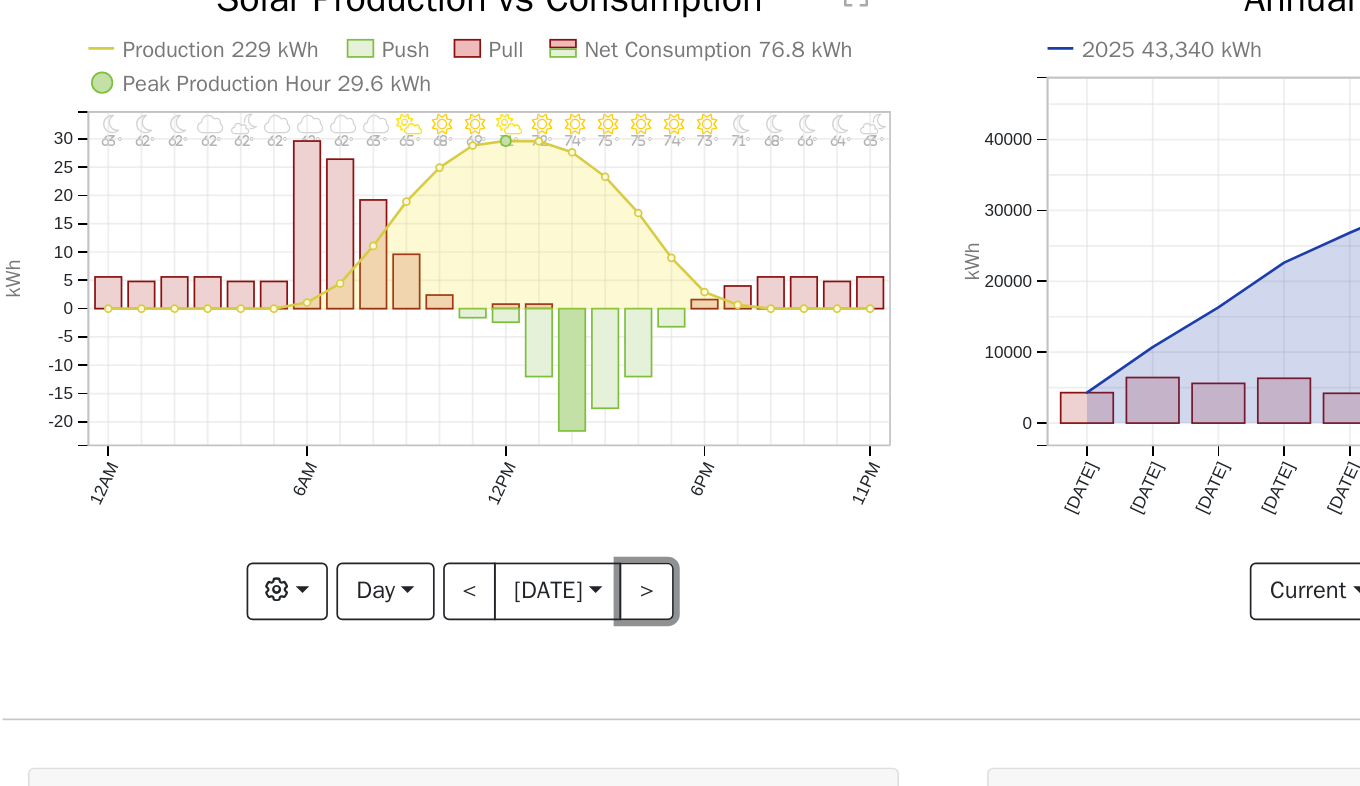 click on ">" at bounding box center [505, 472] 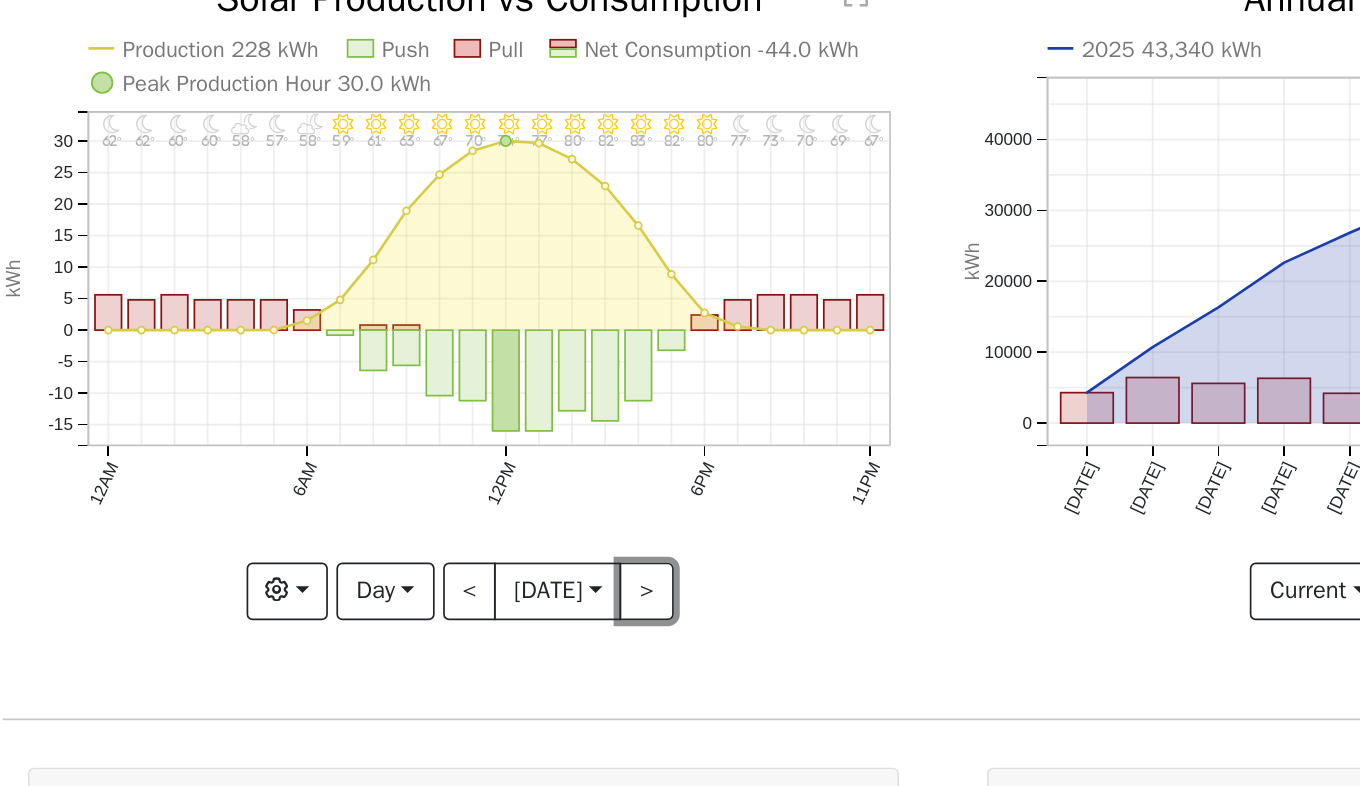 click on ">" at bounding box center [505, 472] 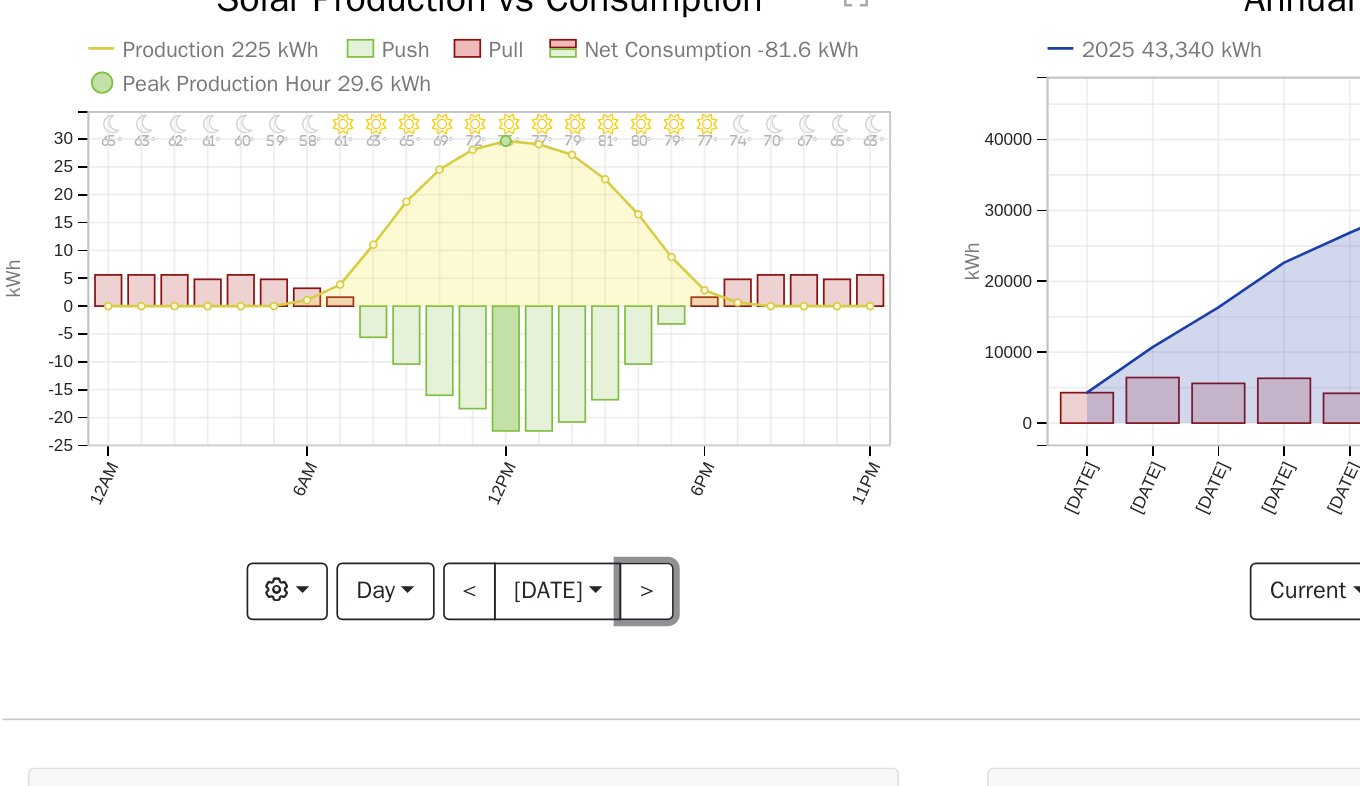 click on ">" at bounding box center (505, 472) 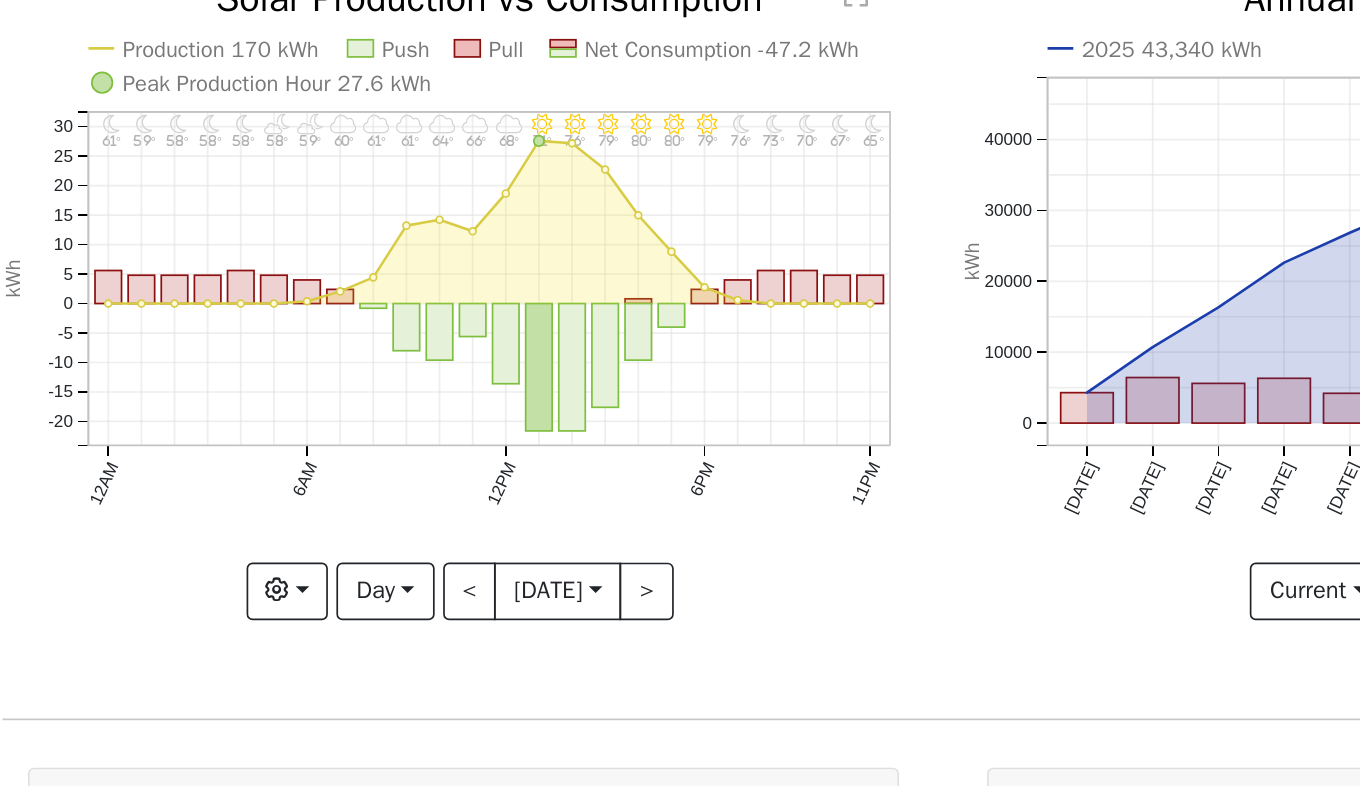 click on "11PM - Clear 65° 10PM - Clear 67° 9PM - Clear 70° 8PM - Clear 73° 7PM - Clear 76° 6PM - Clear 79° 5PM - Clear 80° 4PM - Clear 80° 3PM - Clear 79° 2PM - Clear 76° 1PM - MostlyClear 71° 12PM - MostlyCloudy 68° 11AM - Cloudy 66° 10AM - Cloudy 64° 9AM - MostlyCloudy 61° 8AM - MostlyCloudy 61° 7AM - MostlyCloudy 60° 6AM - PartlyCloudy 59° 5AM - PartlyCloudy 58° 4AM - MostlyClear 58° 3AM - Clear 58° 2AM - Clear 58° 1AM - Clear 59° 12AM - Clear 61° Production 170 kWh Push Pull Net Consumption -47.2 kWh Peak Production Hour 27.6 kWh 12AM 6AM 12PM 6PM 11PM -20 -15 -10 -5 0 5 10 15 20 25 30  Solar Production vs Consumption kWh onclick="" onclick="" onclick="" onclick="" onclick="" onclick="" onclick="" onclick="" onclick="" onclick="" onclick="" onclick="" onclick="" onclick="" onclick="" onclick="" onclick="" onclick="" onclick="" onclick="" onclick="" onclick="" onclick="" onclick="" onclick="" onclick="" onclick="" onclick="" onclick="" onclick="" onclick="" onclick="" onclick="" Graphs $" 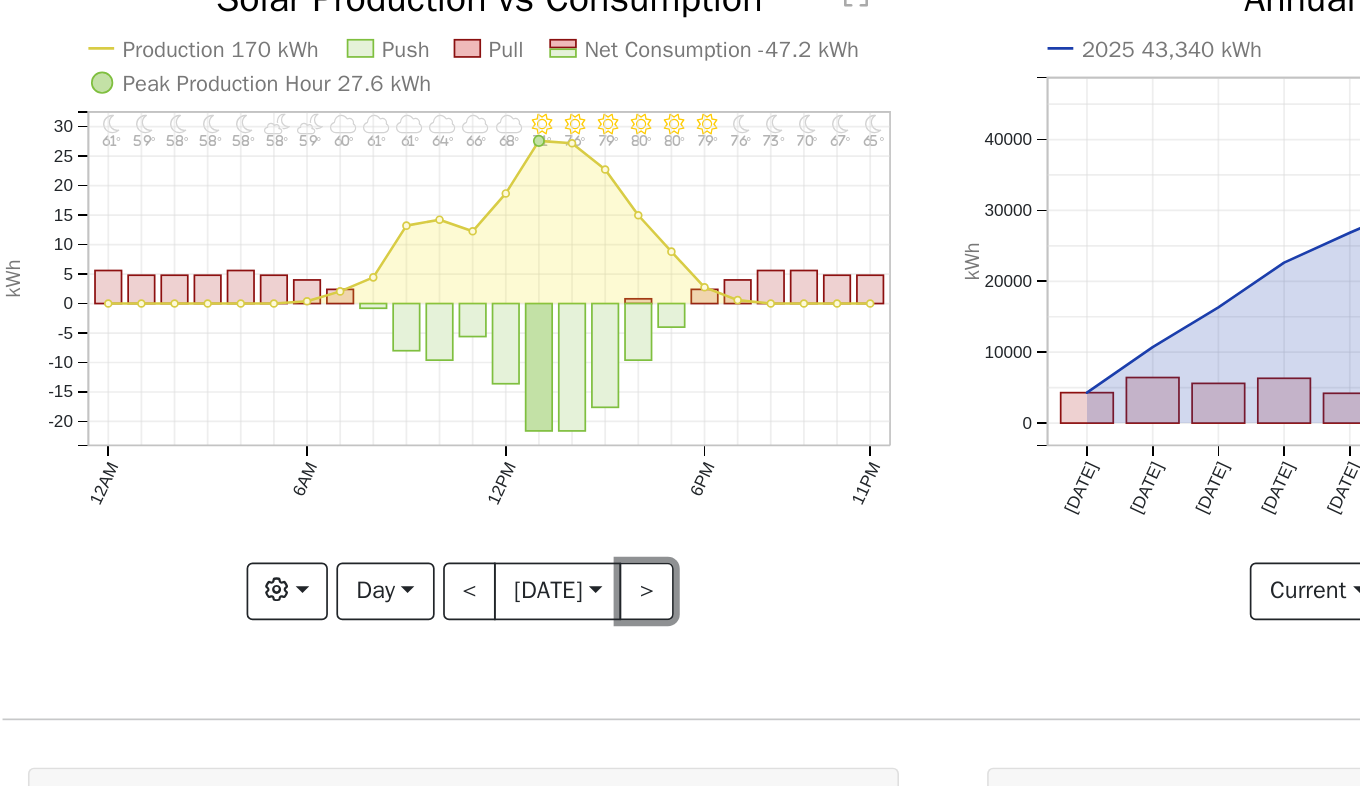 click on ">" at bounding box center [505, 472] 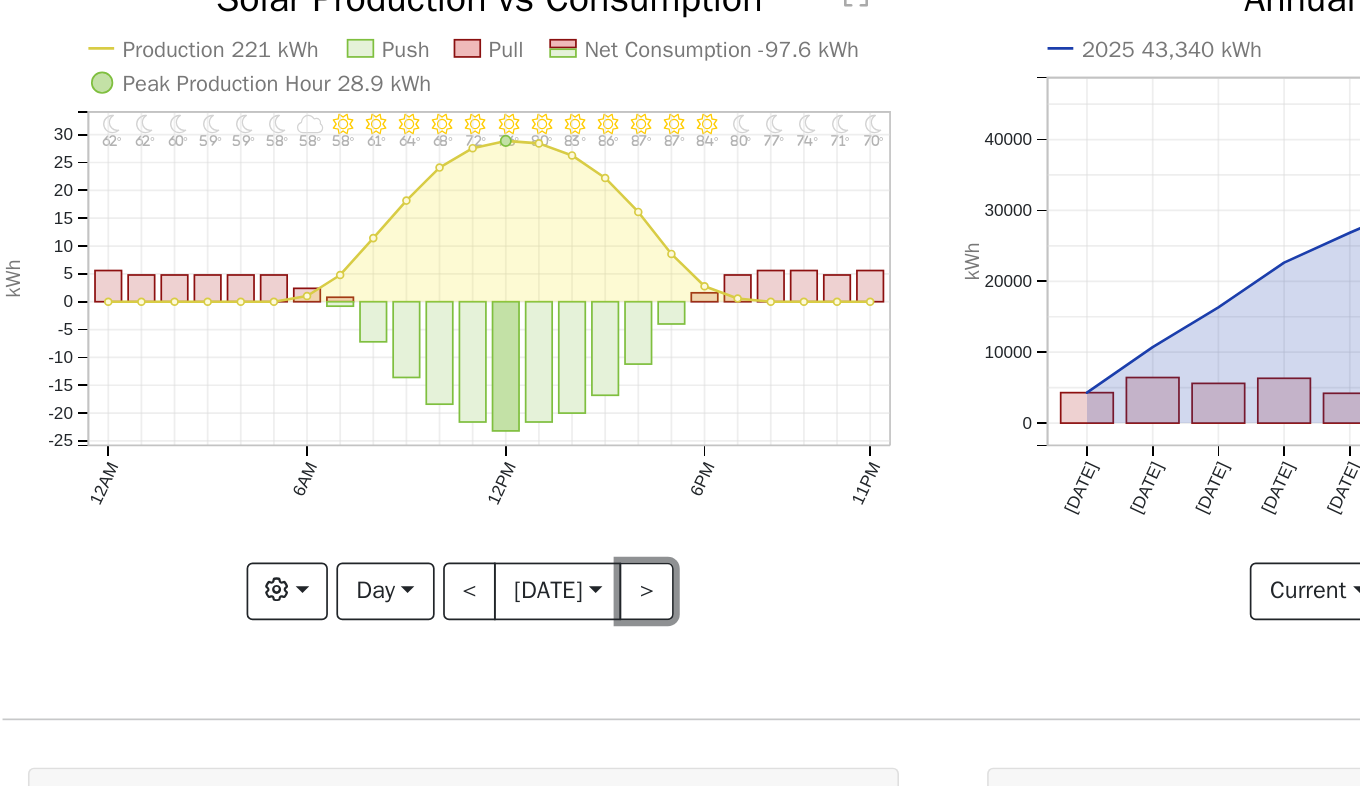 click on ">" at bounding box center [505, 472] 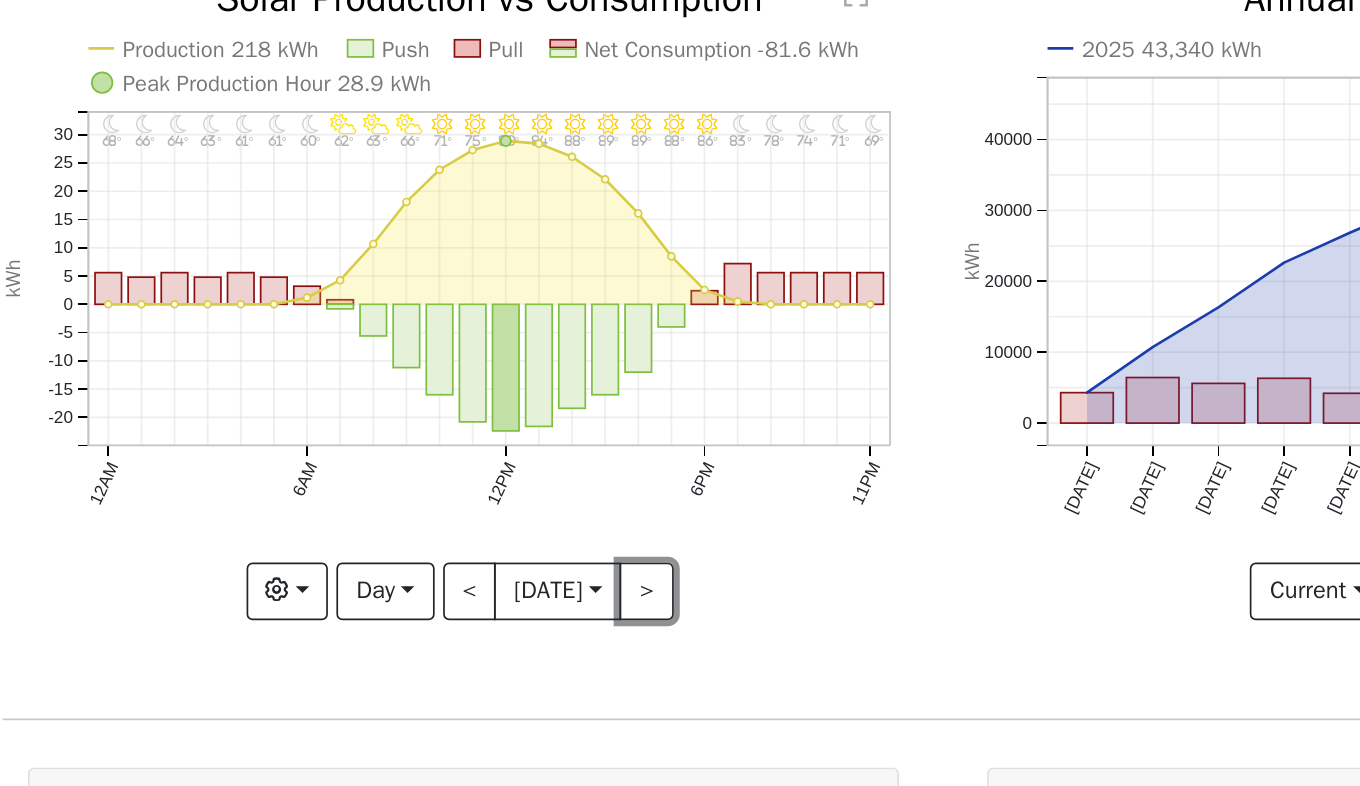 click on ">" at bounding box center [505, 472] 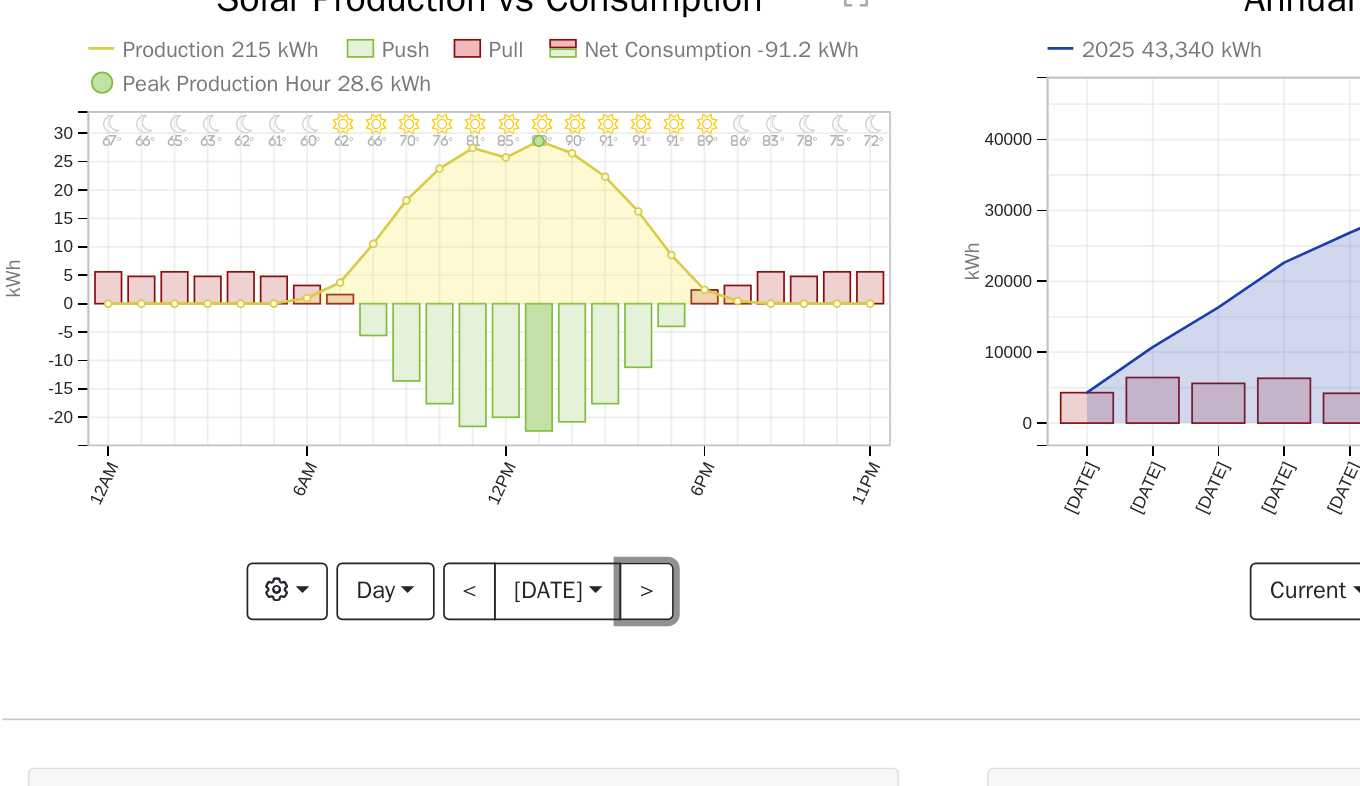 click on ">" at bounding box center [505, 472] 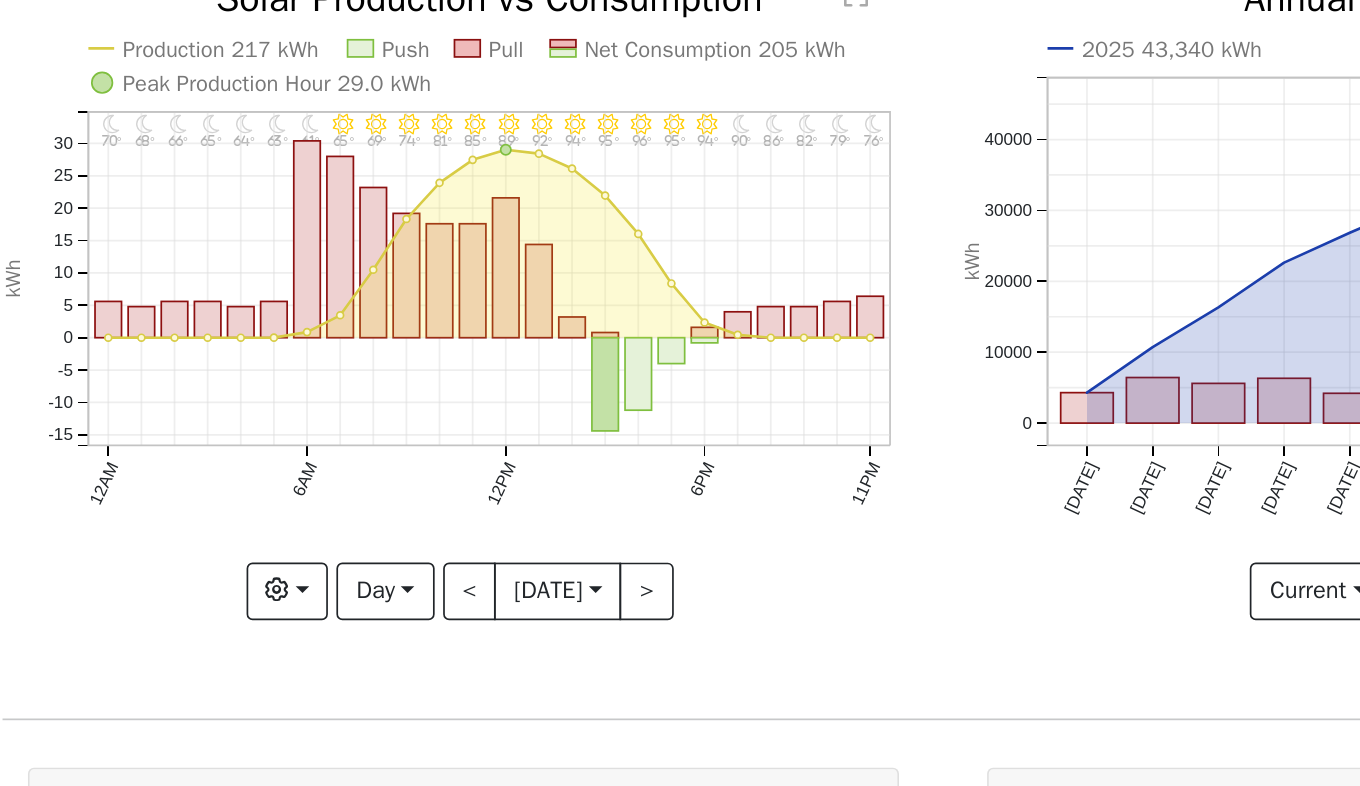 click on "11PM - Clear 76° 10PM - Clear 79° 9PM - Clear 82° 8PM - Clear 86° 7PM - Clear 90° 6PM - Clear 94° 5PM - Clear 95° 4PM - Clear 96° 3PM - Clear 95° 2PM - Clear 94° 1PM - Clear 92° 12PM - Clear 89° 11AM - Clear 85° 10AM - Clear 81° 9AM - Clear 74° 8AM - Clear 69° 7AM - Clear 65° 6AM - Clear 61° 5AM - Clear 63° 4AM - Clear 64° 3AM - Clear 65° 2AM - Clear 66° 1AM - Clear 68° 12AM - Clear 70° Production 217 kWh Push Pull Net Consumption 205 kWh Peak Production Hour 29.0 kWh 12AM 6AM 12PM 6PM 11PM -15 -10 -5 0 5 10 15 20 25 30  Solar Production vs Consumption kWh onclick="" onclick="" onclick="" onclick="" onclick="" onclick="" onclick="" onclick="" onclick="" onclick="" onclick="" onclick="" onclick="" onclick="" onclick="" onclick="" onclick="" onclick="" onclick="" onclick="" onclick="" onclick="" onclick="" onclick="" onclick="" onclick="" onclick="" onclick="" onclick="" onclick="" onclick="" onclick="" onclick="" onclick="" onclick="" onclick="" onclick="" onclick="" onclick="" °F $" 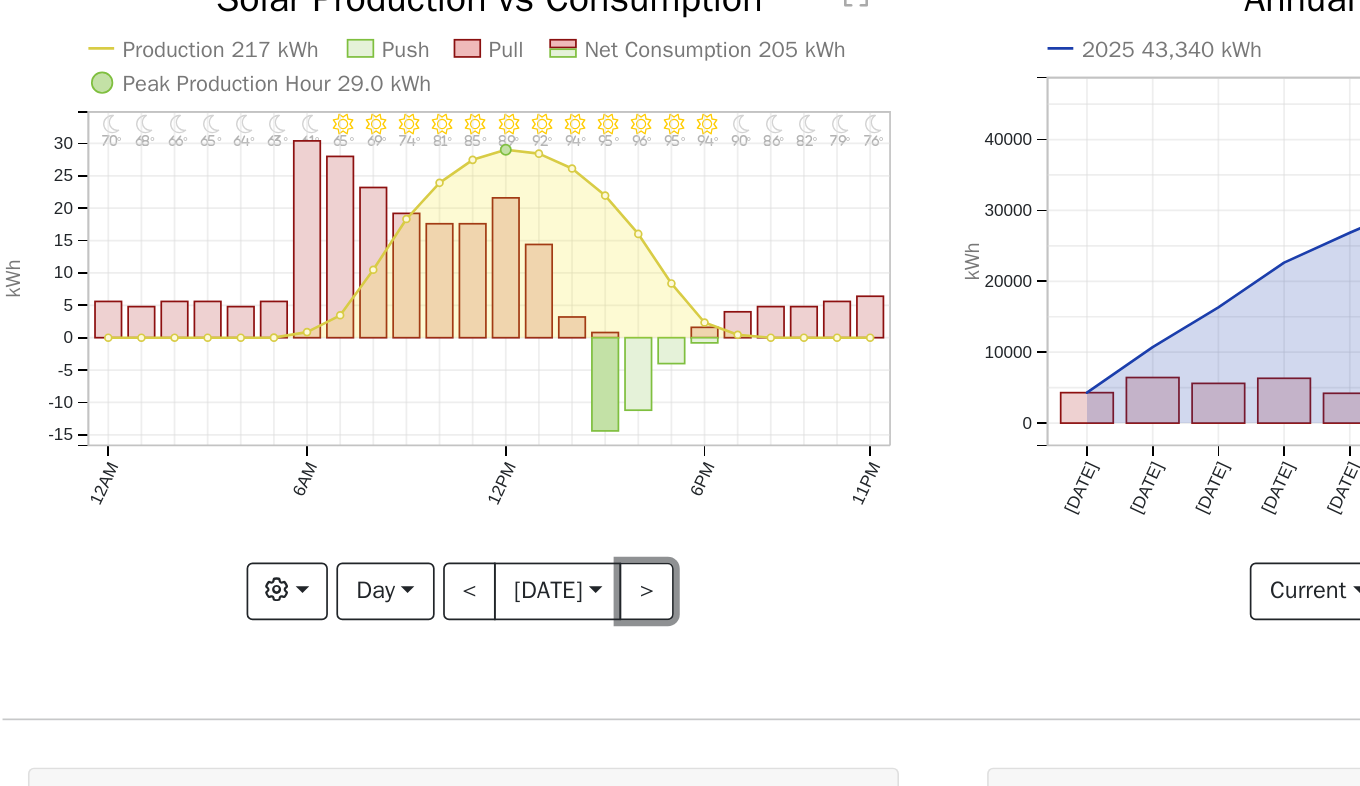 click on ">" at bounding box center [505, 472] 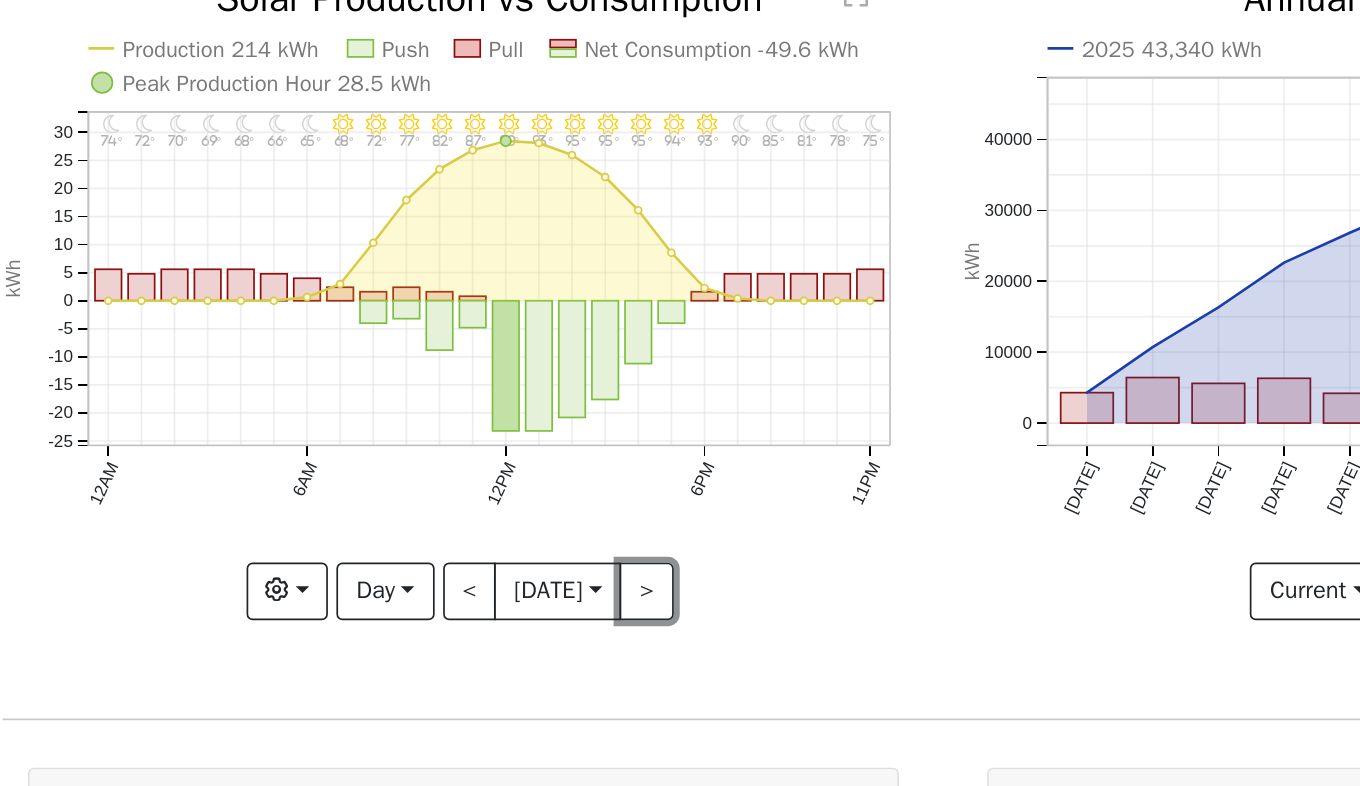 click on ">" at bounding box center [505, 472] 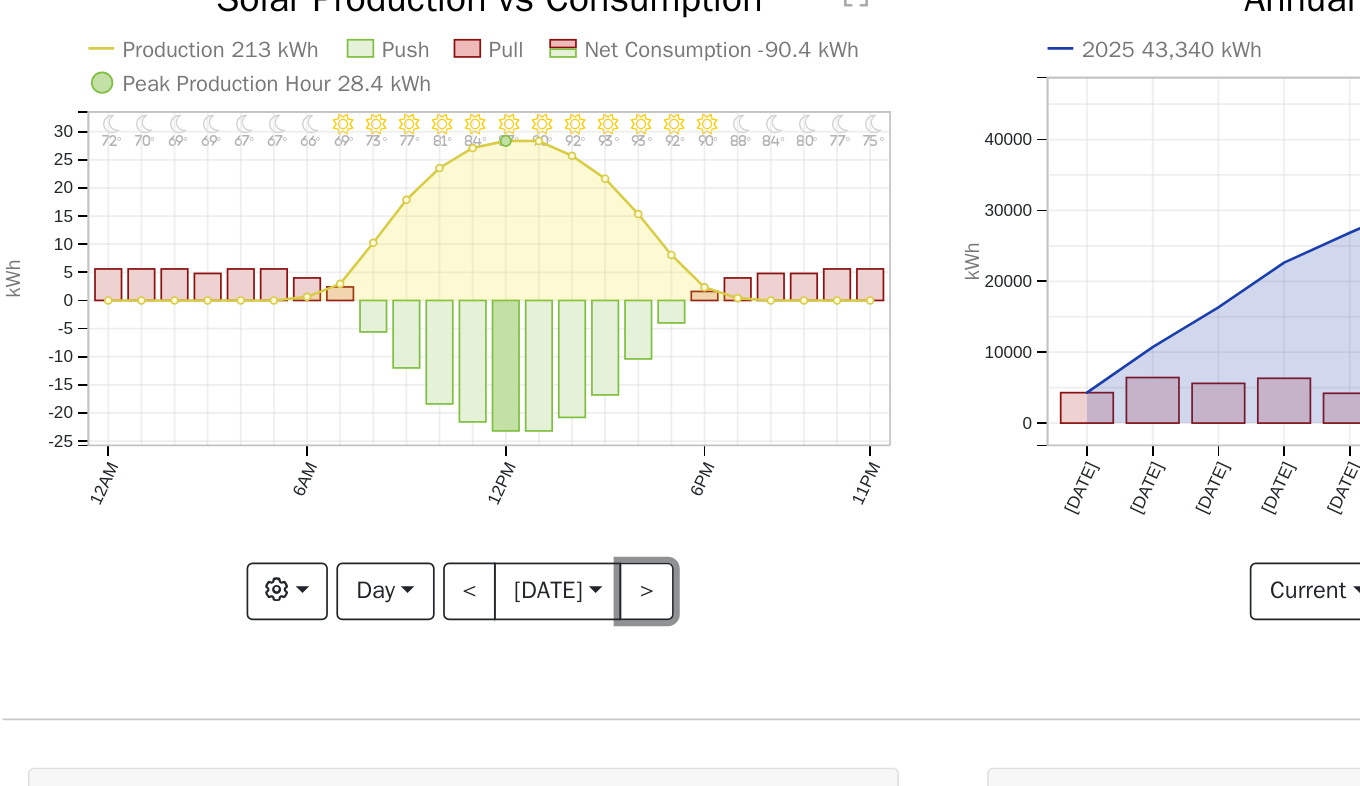 click on ">" at bounding box center (505, 472) 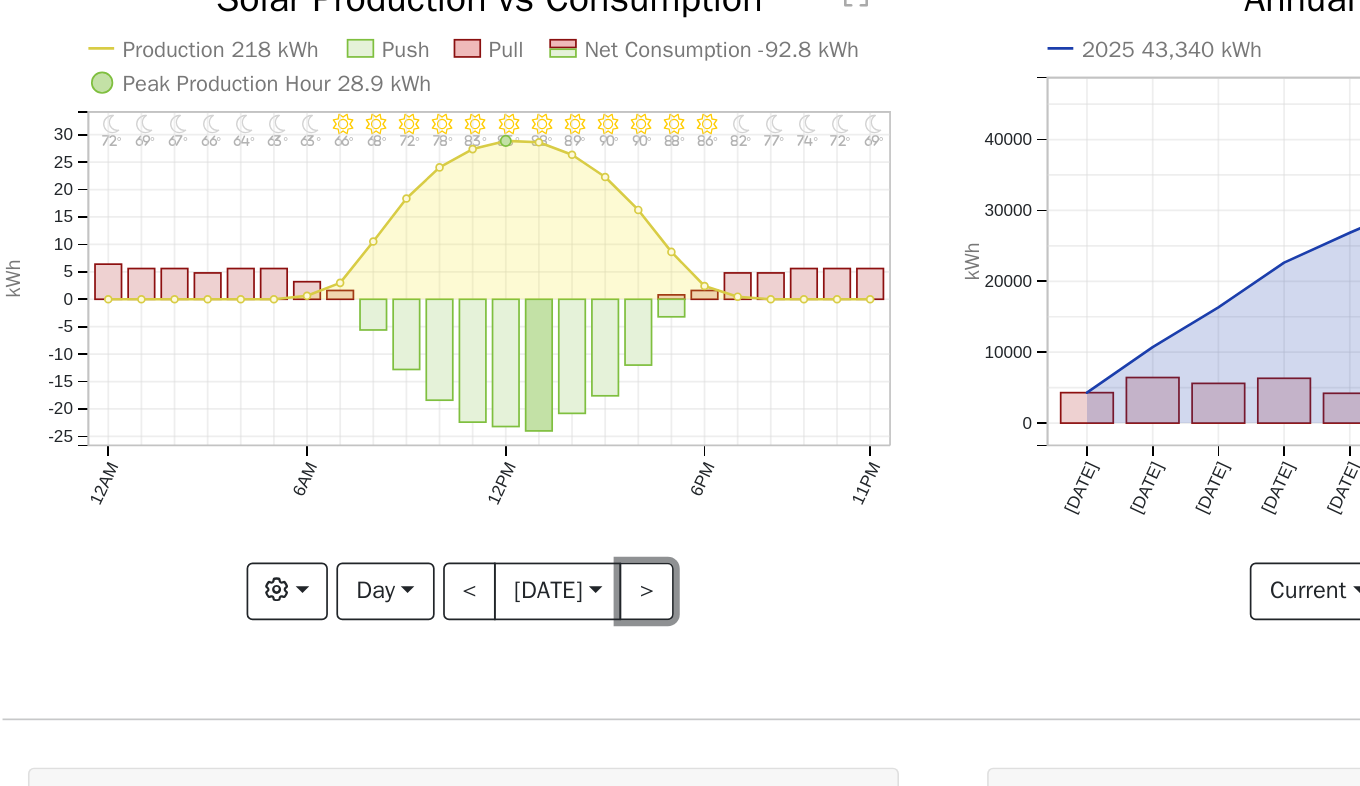 click on ">" at bounding box center [505, 472] 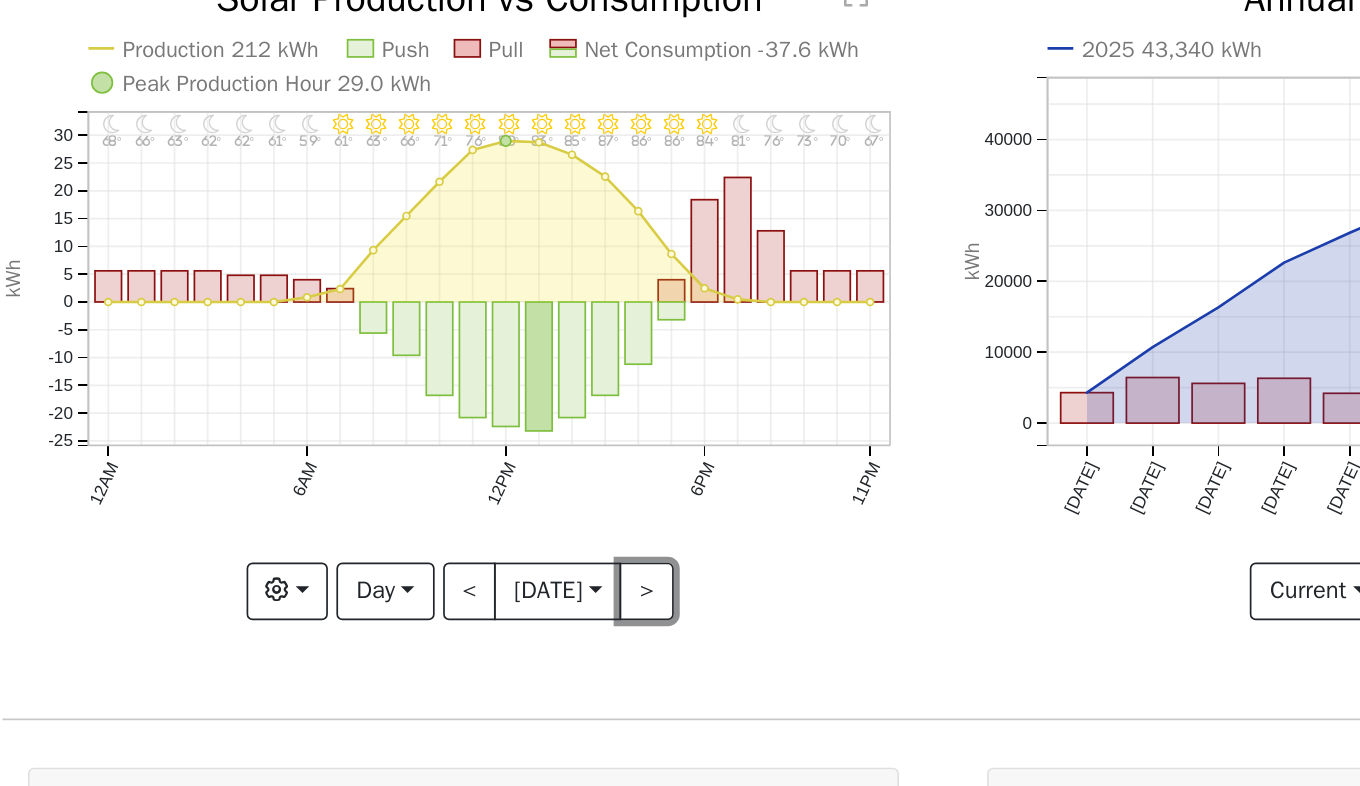 click on ">" at bounding box center (505, 472) 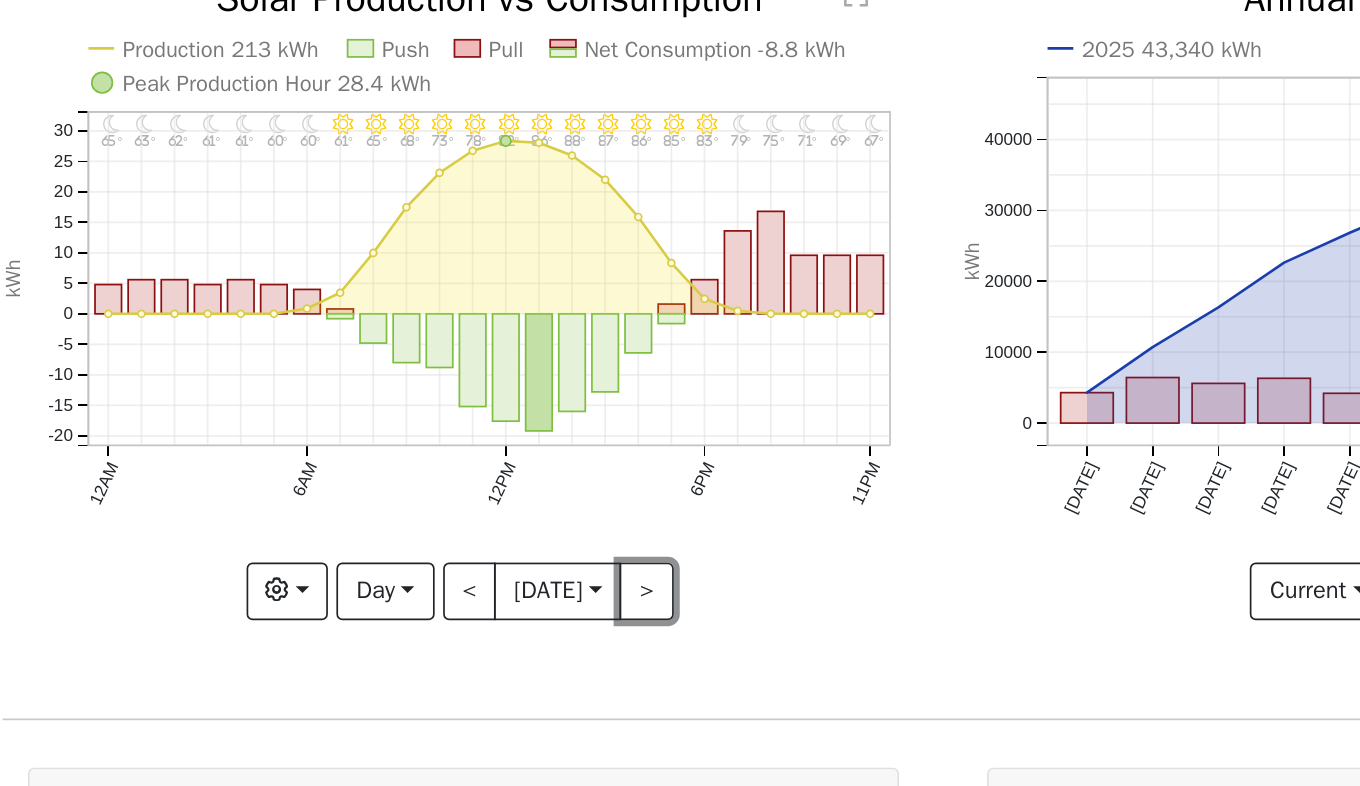 click on ">" at bounding box center (505, 472) 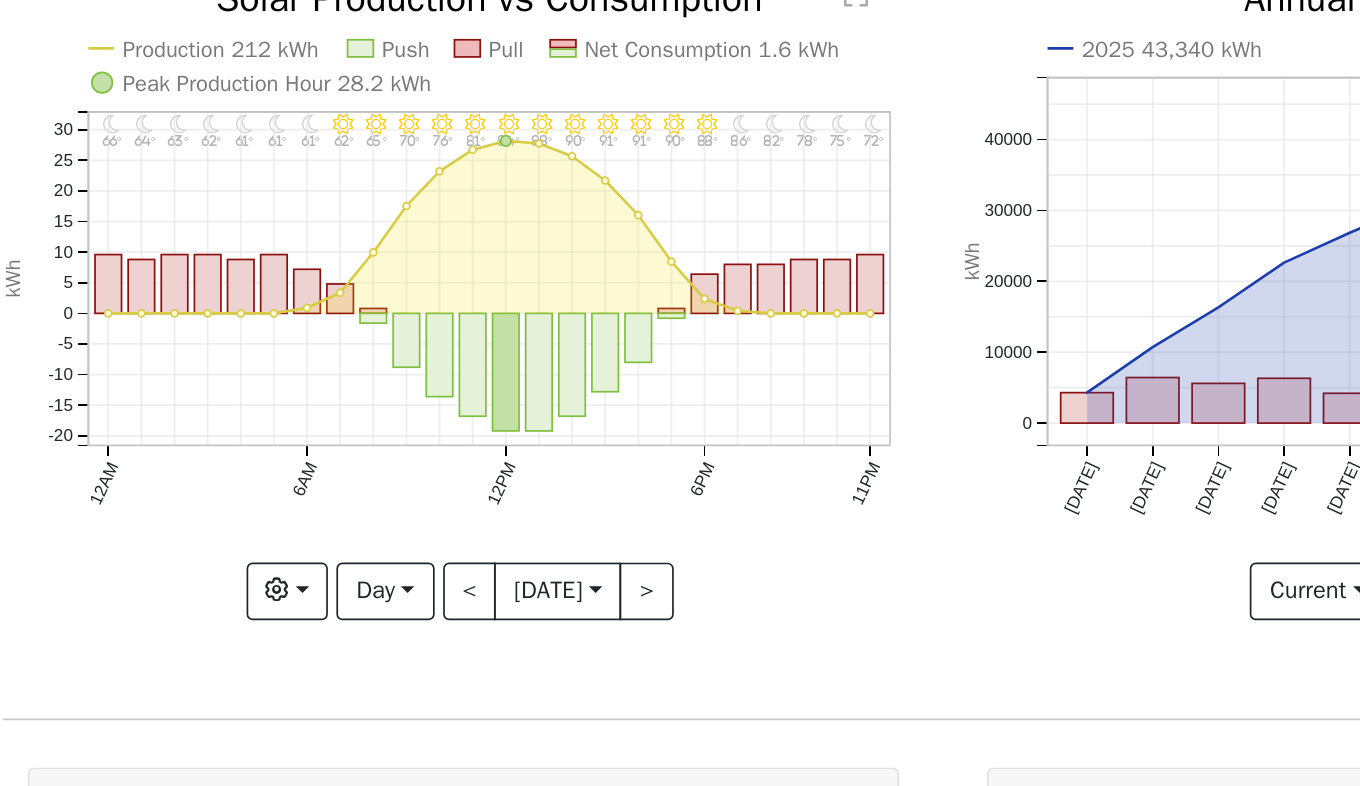 click on "11PM - Clear 72° 10PM - Clear 75° 9PM - Clear 78° 8PM - Clear 82° 7PM - Clear 86° 6PM - Clear 88° 5PM - Clear 90° 4PM - Clear 91° 3PM - Clear 91° 2PM - Clear 90° 1PM - Clear 88° 12PM - Clear 84° 11AM - Clear 81° 10AM - Clear 76° 9AM - Clear 70° 8AM - Clear 65° 7AM - Clear 62° 6AM - Clear 61° 5AM - Clear 61° 4AM - Clear 61° 3AM - Clear 62° 2AM - Clear 63° 1AM - Clear 64° 12AM - Clear 66° Production 212 kWh Push Pull Net Consumption 1.6 kWh Peak Production Hour 28.2 kWh 12AM 6AM 12PM 6PM 11PM -20 -15 -10 -5 0 5 10 15 20 25 30  Solar Production vs Consumption kWh onclick="" onclick="" onclick="" onclick="" onclick="" onclick="" onclick="" onclick="" onclick="" onclick="" onclick="" onclick="" onclick="" onclick="" onclick="" onclick="" onclick="" onclick="" onclick="" onclick="" onclick="" onclick="" onclick="" onclick="" onclick="" onclick="" onclick="" onclick="" onclick="" onclick="" onclick="" onclick="" onclick="" onclick="" onclick="" onclick="" onclick="" onclick="" onclick="" $" 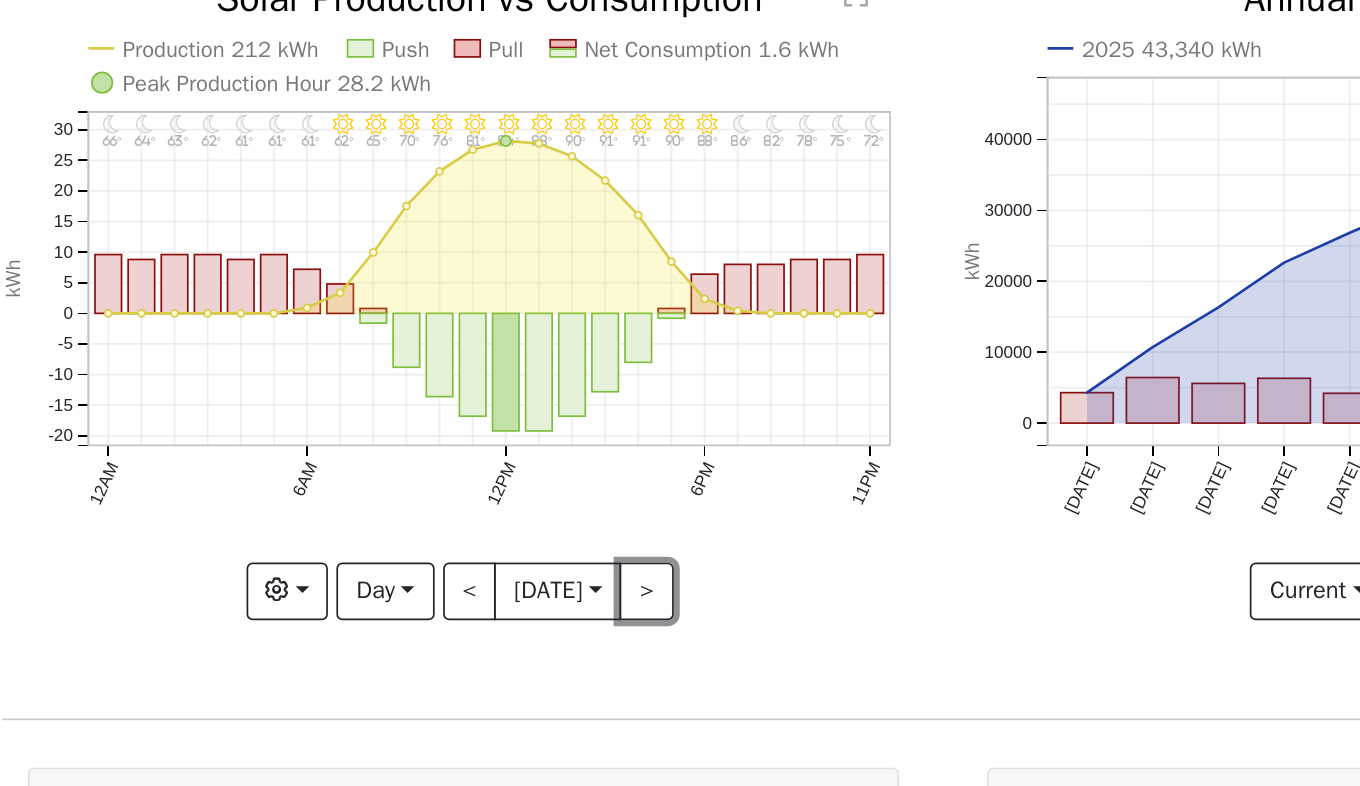 click on ">" at bounding box center [505, 472] 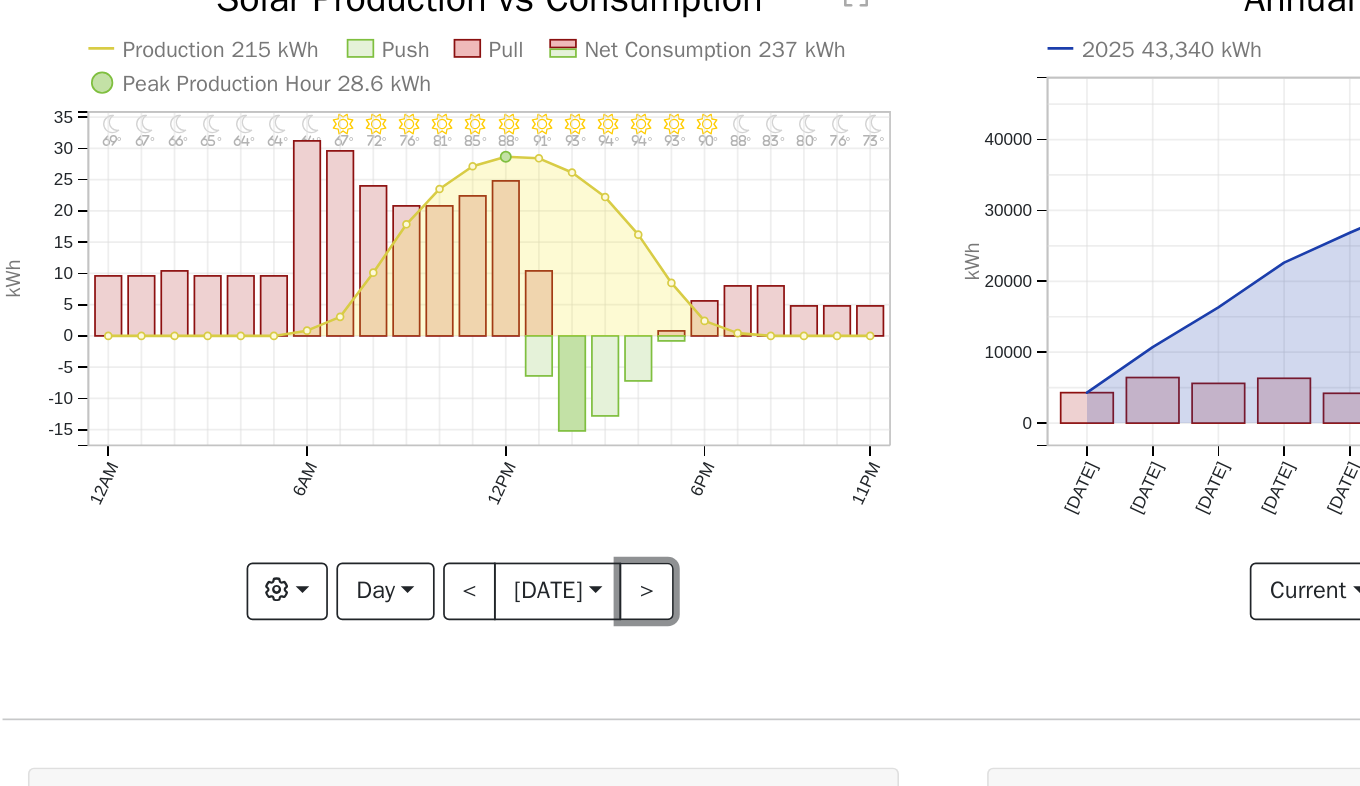 click on ">" at bounding box center (505, 472) 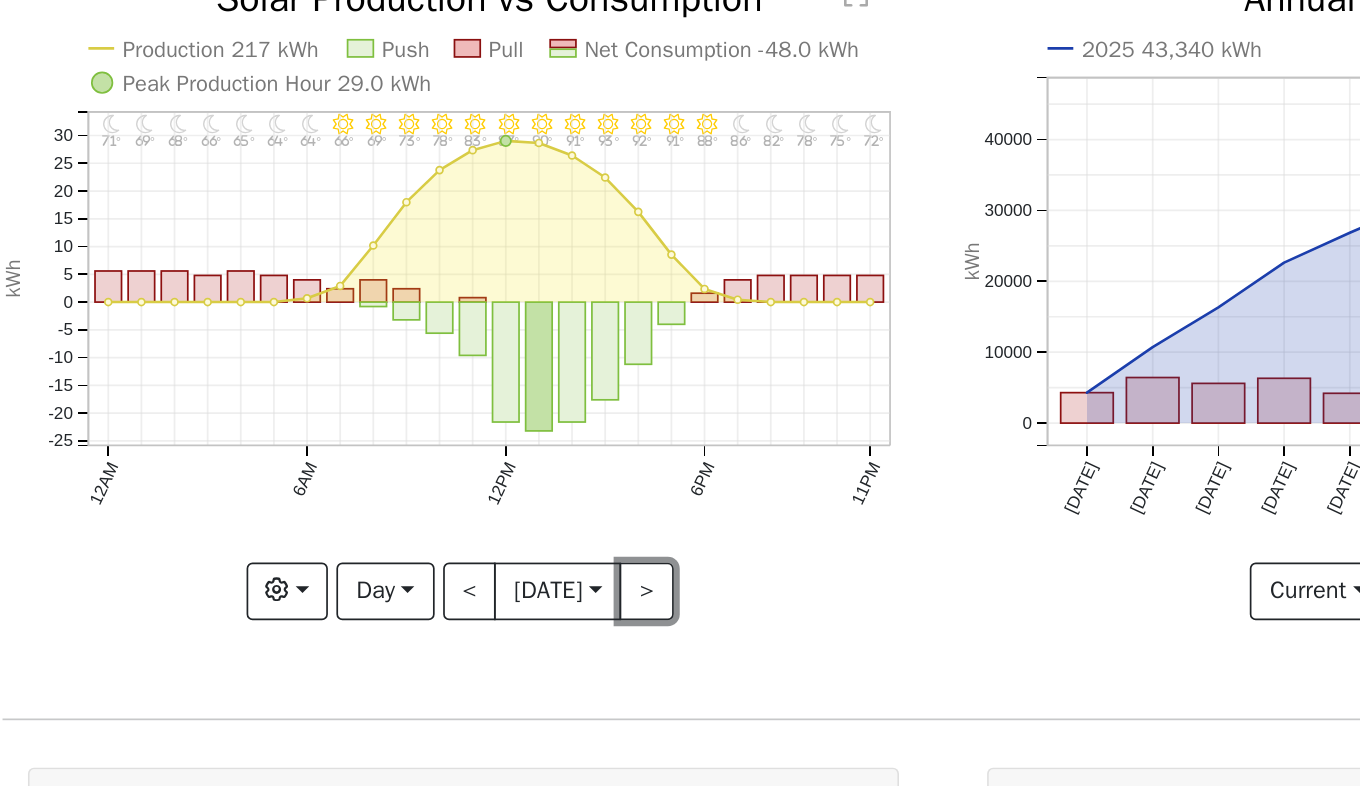 click on ">" at bounding box center [505, 472] 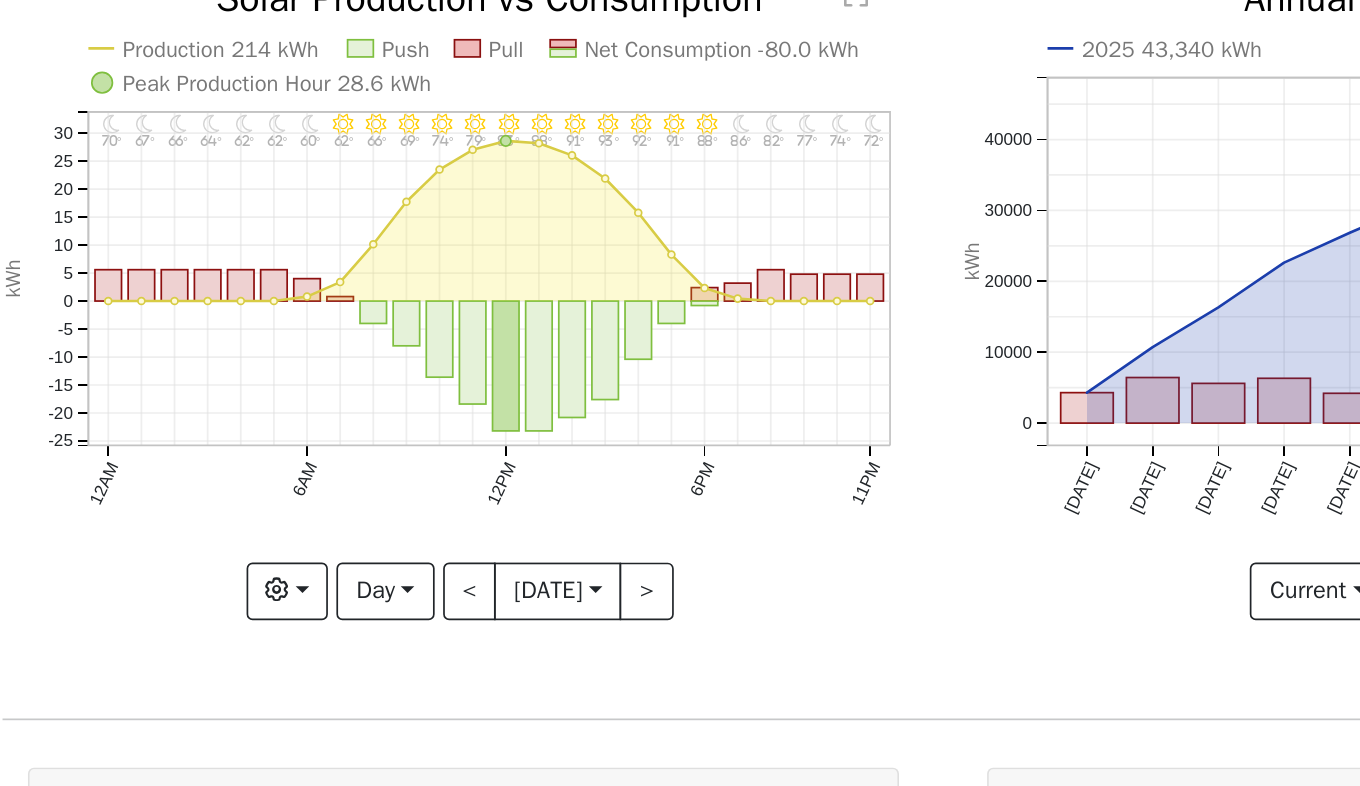 click on "11PM - Clear 72° 10PM - Clear 74° 9PM - Clear 77° 8PM - Clear 82° 7PM - Clear 86° 6PM - Clear 88° 5PM - Clear 91° 4PM - Clear 92° 3PM - Clear 93° 2PM - Clear 91° 1PM - Clear 88° 12PM - Clear 83° 11AM - Clear 79° 10AM - Clear 74° 9AM - Clear 69° 8AM - Clear 66° 7AM - Clear 62° 6AM - MostlyClear 60° 5AM - Clear 62° 4AM - Clear 62° 3AM - Clear 64° 2AM - Clear 66° 1AM - Clear 67° 12AM - Clear 70° Production 214 kWh Push Pull Net Consumption -80.0 kWh Peak Production Hour 28.6 kWh 12AM 6AM 12PM 6PM 11PM -25 -20 -15 -10 -5 0 5 10 15 20 25 30  Solar Production vs Consumption kWh onclick="" onclick="" onclick="" onclick="" onclick="" onclick="" onclick="" onclick="" onclick="" onclick="" onclick="" onclick="" onclick="" onclick="" onclick="" onclick="" onclick="" onclick="" onclick="" onclick="" onclick="" onclick="" onclick="" onclick="" onclick="" onclick="" onclick="" onclick="" onclick="" onclick="" onclick="" onclick="" onclick="" onclick="" onclick="" onclick="" onclick="" onclick=""" 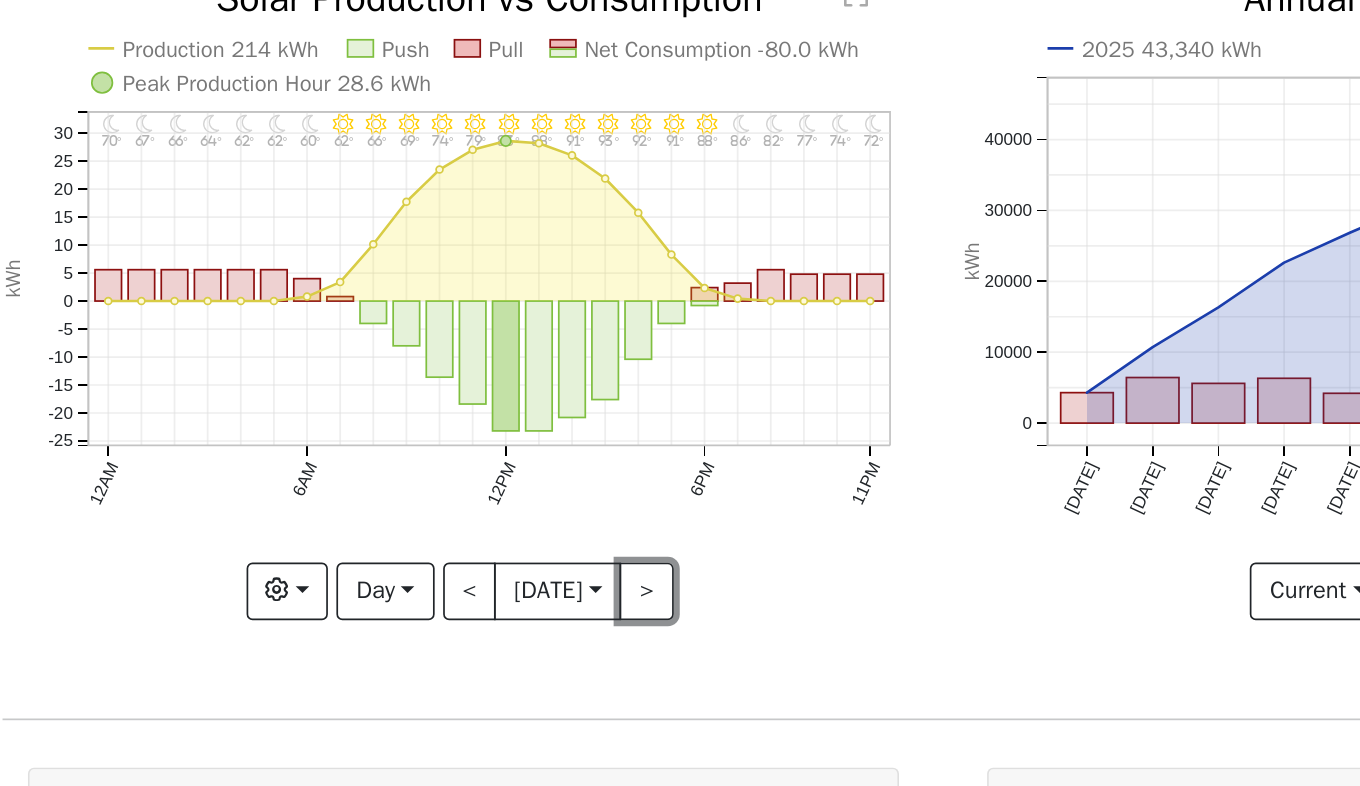 click on ">" at bounding box center (505, 472) 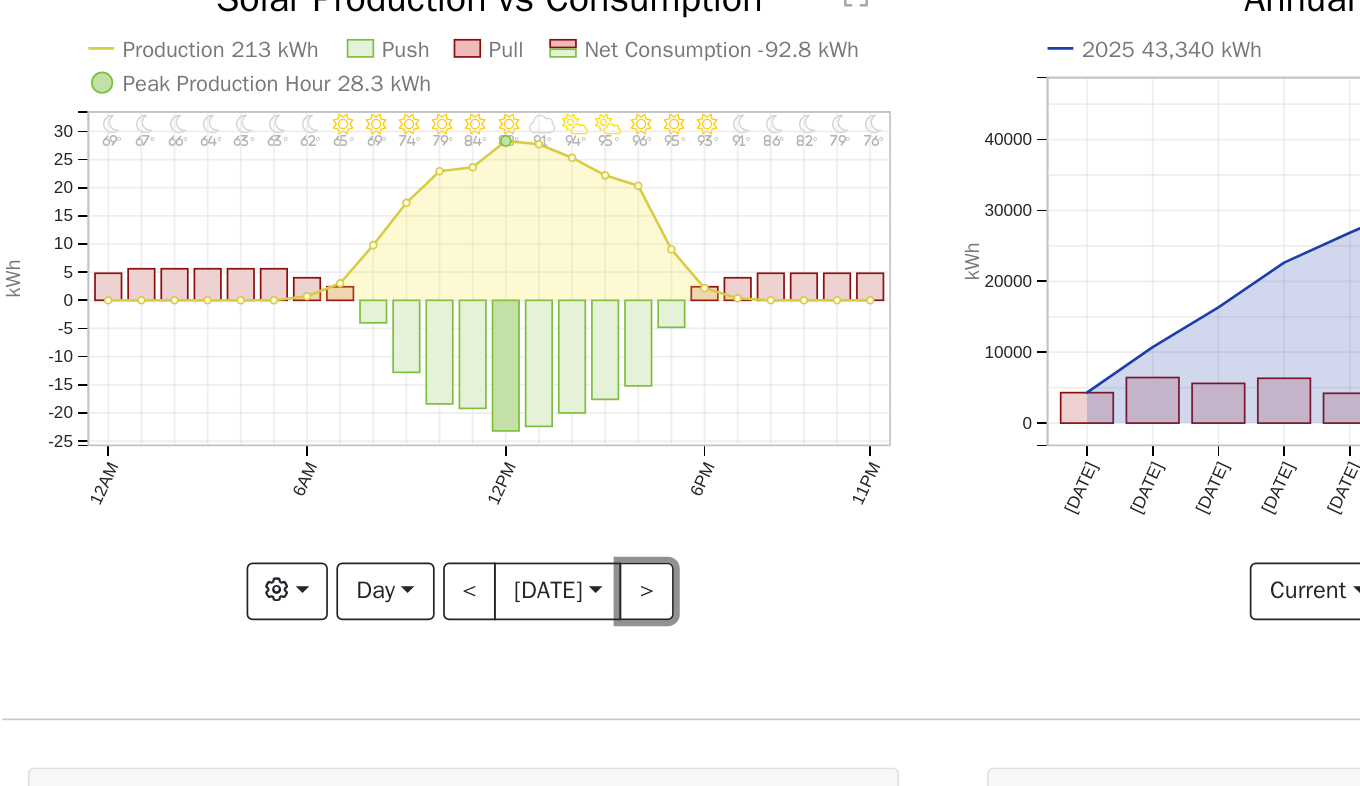 click on ">" at bounding box center [505, 472] 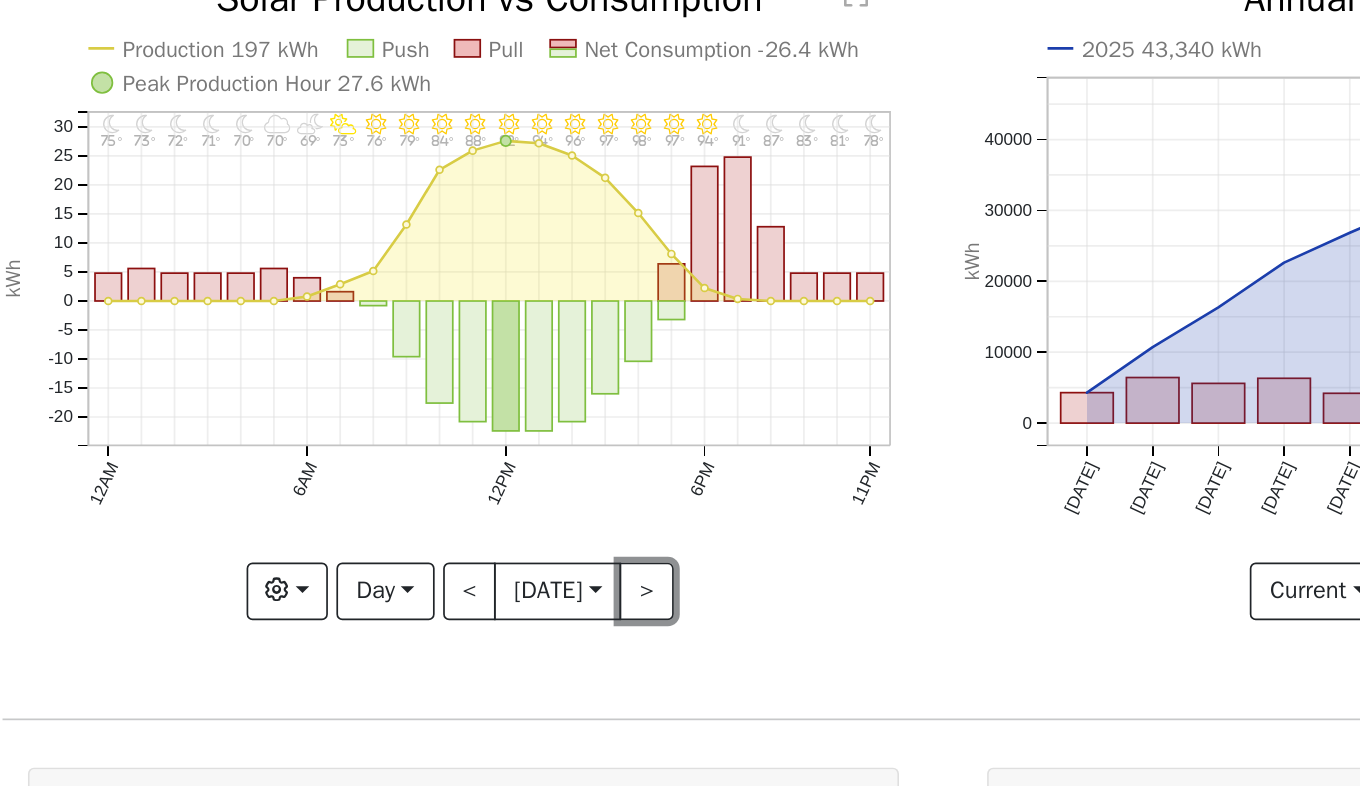 click on ">" at bounding box center (505, 472) 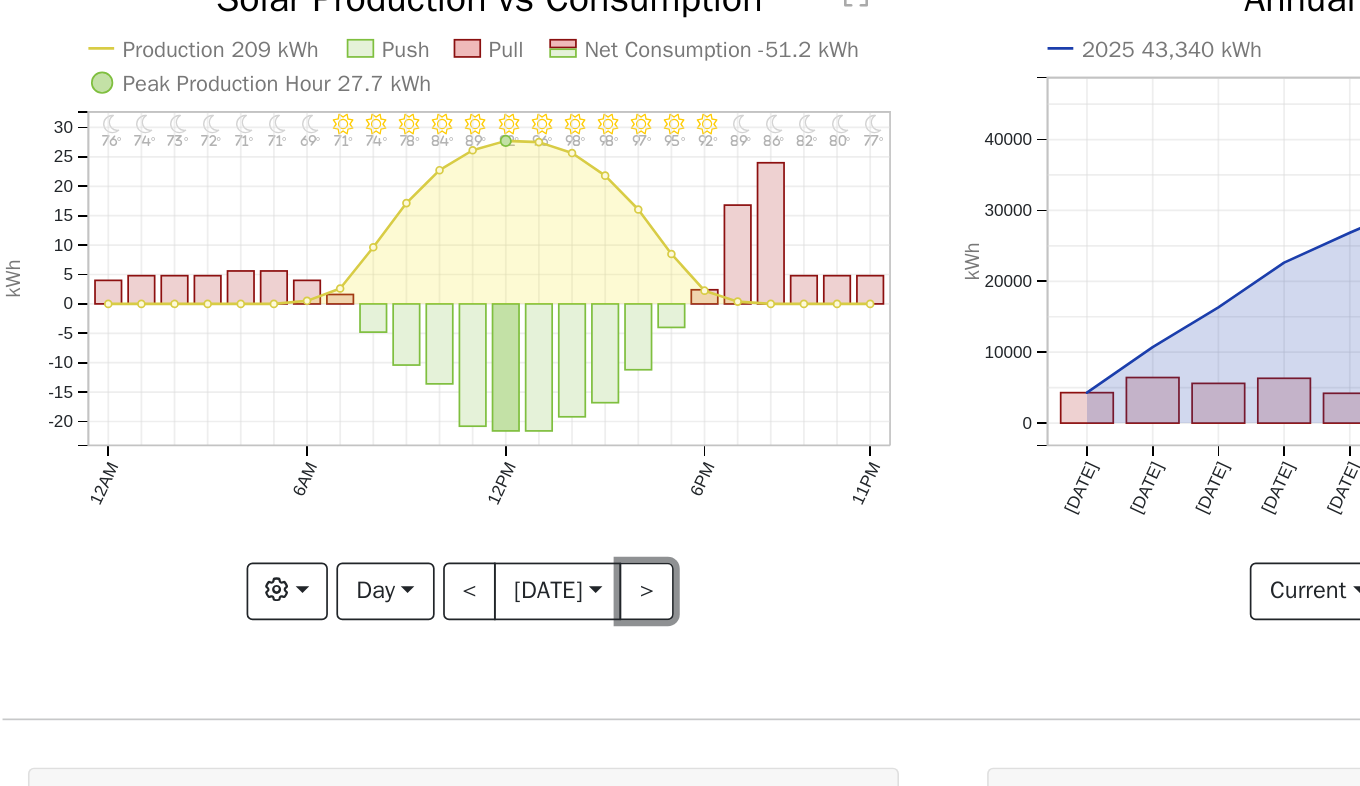 click on ">" at bounding box center (505, 472) 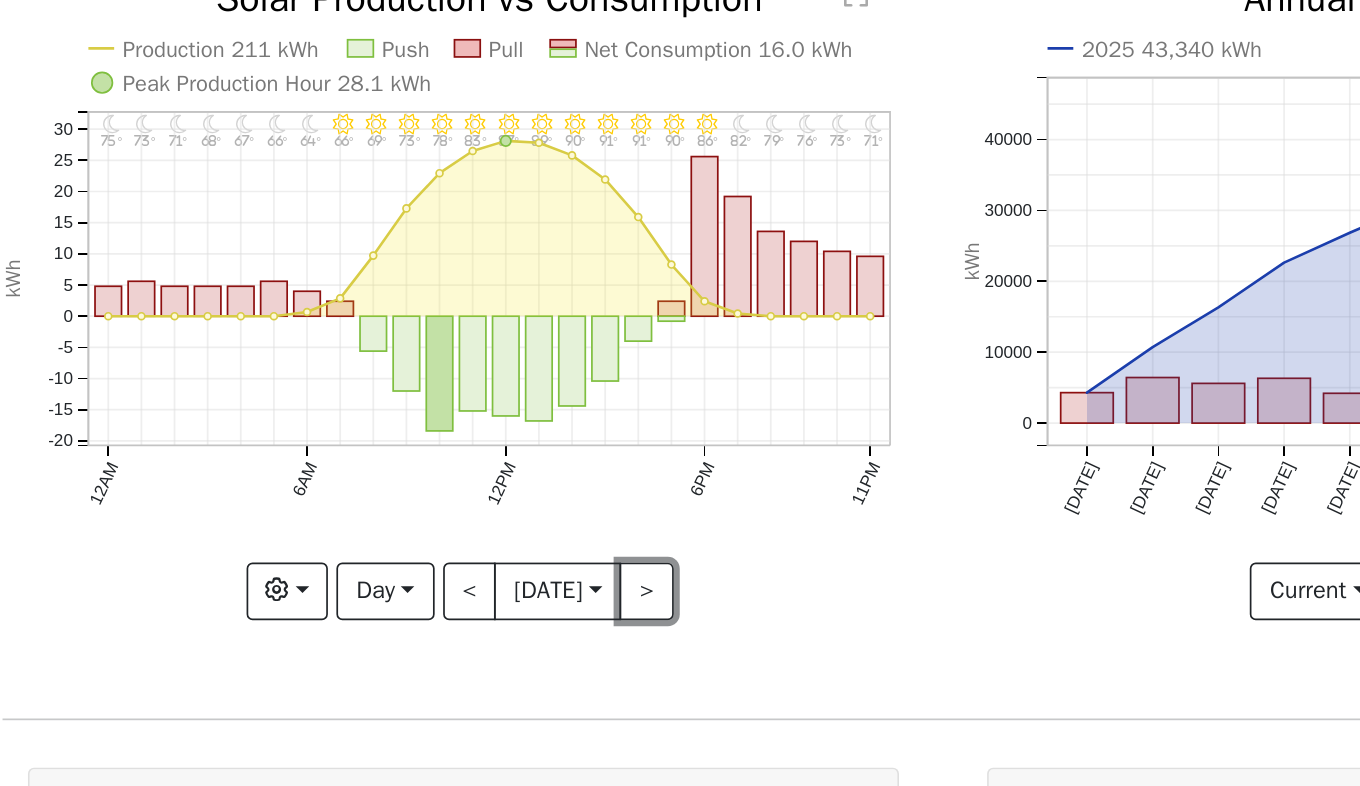 click on ">" at bounding box center (505, 472) 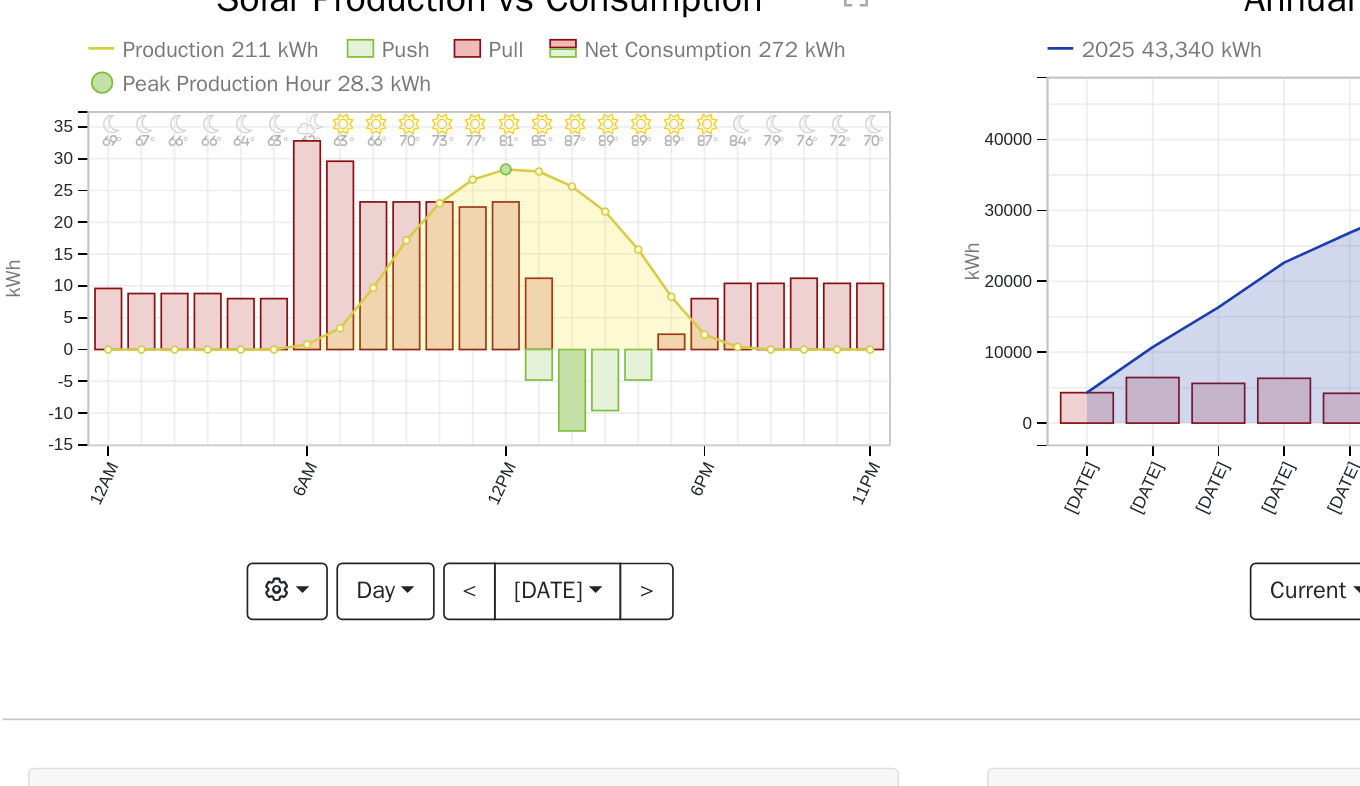 click on "11PM - Clear 70° 10PM - Clear 72° 9PM - Clear 76° 8PM - Clear 79° 7PM - Clear 84° 6PM - Clear 87° 5PM - Clear 89° 4PM - Clear 89° 3PM - Clear 89° 2PM - Clear 87° 1PM - Clear 85° 12PM - Clear 81° 11AM - Clear 77° 10AM - Clear 73° 9AM - Clear 70° 8AM - Clear 66° 7AM - MostlyClear 63° 6AM - PartlyCloudy 62° 5AM - Clear 63° 4AM - Clear 64° 3AM - Clear 66° 2AM - Clear 66° 1AM - Clear 67° 12AM - Clear 69° Production 211 kWh Push Pull Net Consumption 272 kWh Peak Production Hour 28.3 kWh 12AM 6AM 12PM 6PM 11PM -15 -10 -5 0 5 10 15 20 25 30 35  Solar Production vs Consumption kWh onclick="" onclick="" onclick="" onclick="" onclick="" onclick="" onclick="" onclick="" onclick="" onclick="" onclick="" onclick="" onclick="" onclick="" onclick="" onclick="" onclick="" onclick="" onclick="" onclick="" onclick="" onclick="" onclick="" onclick="" onclick="" onclick="" onclick="" onclick="" onclick="" onclick="" onclick="" onclick="" onclick="" onclick="" onclick="" onclick="" onclick="" onclick=""" 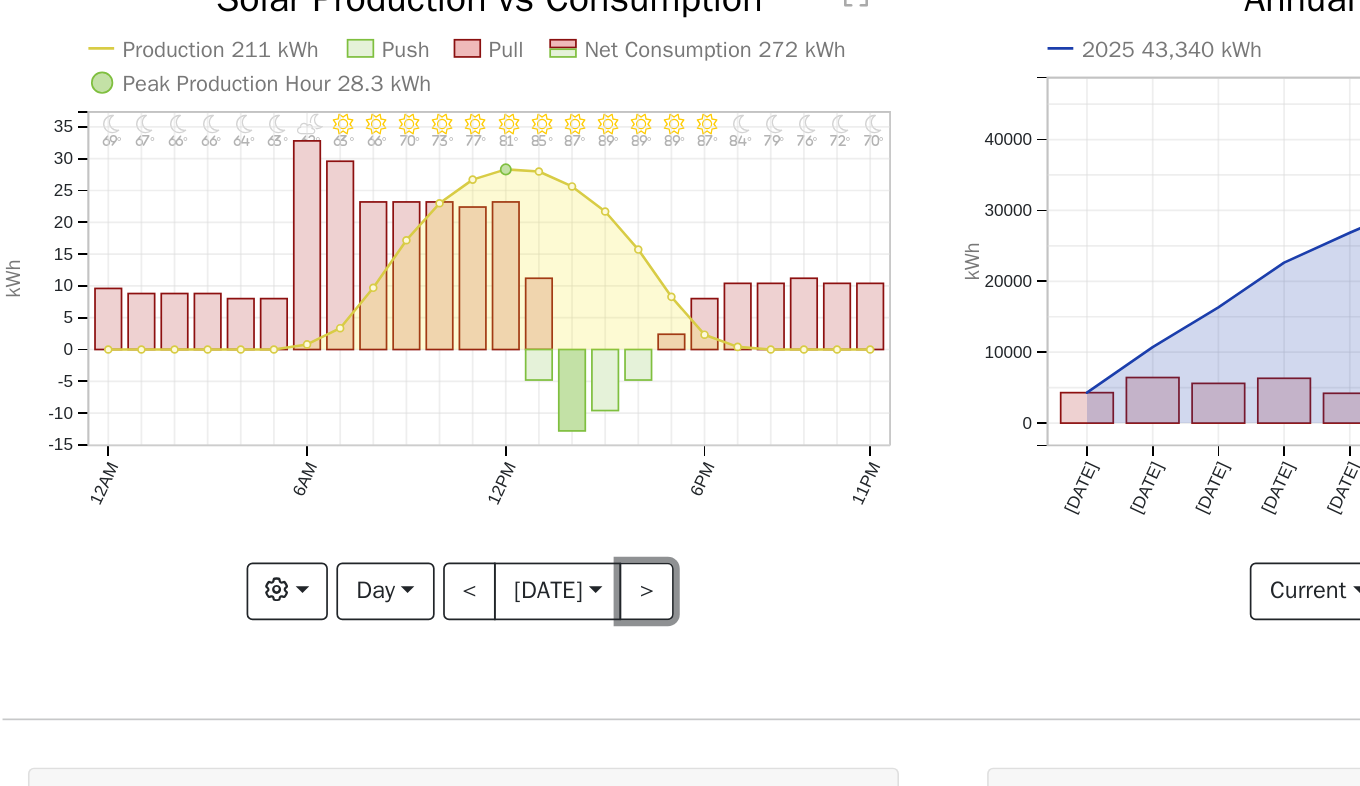 click on ">" at bounding box center [505, 472] 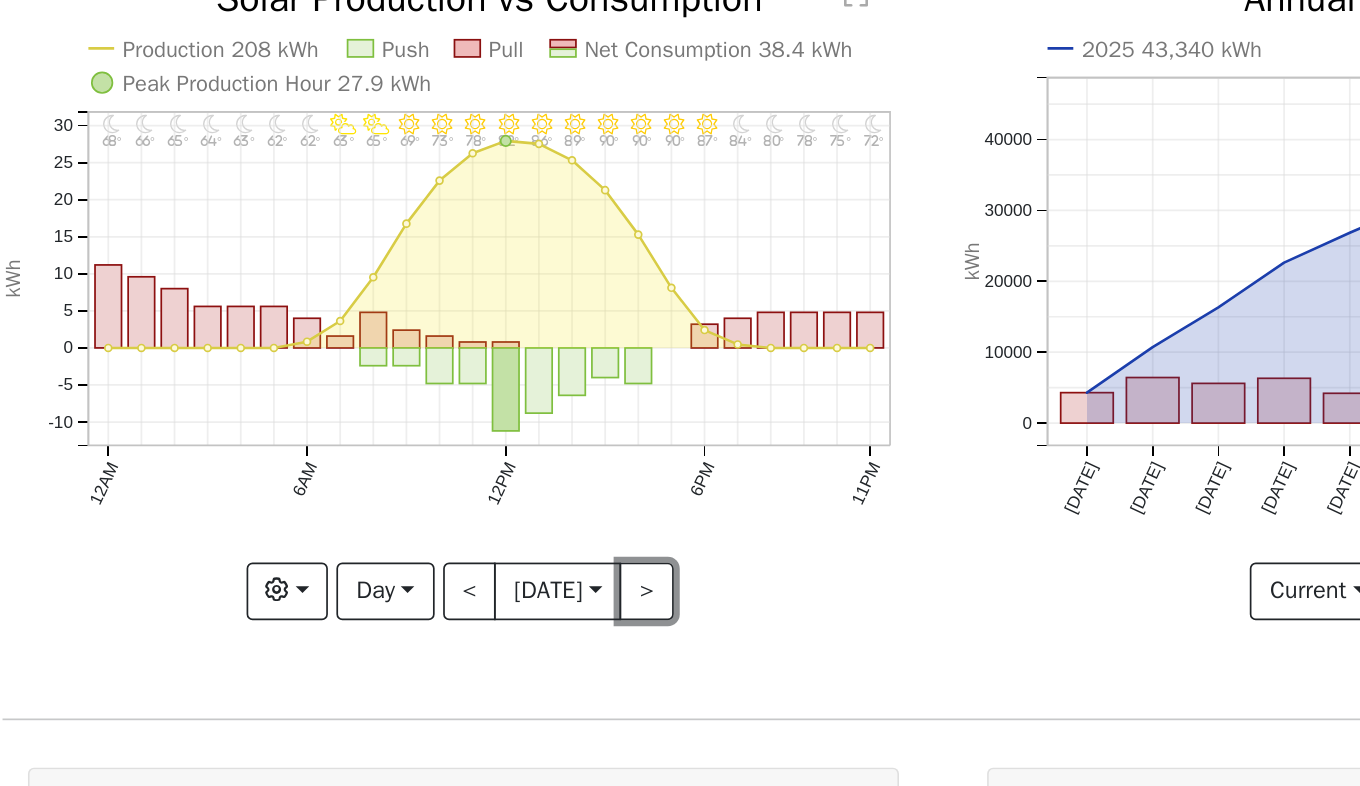 click on ">" at bounding box center [505, 472] 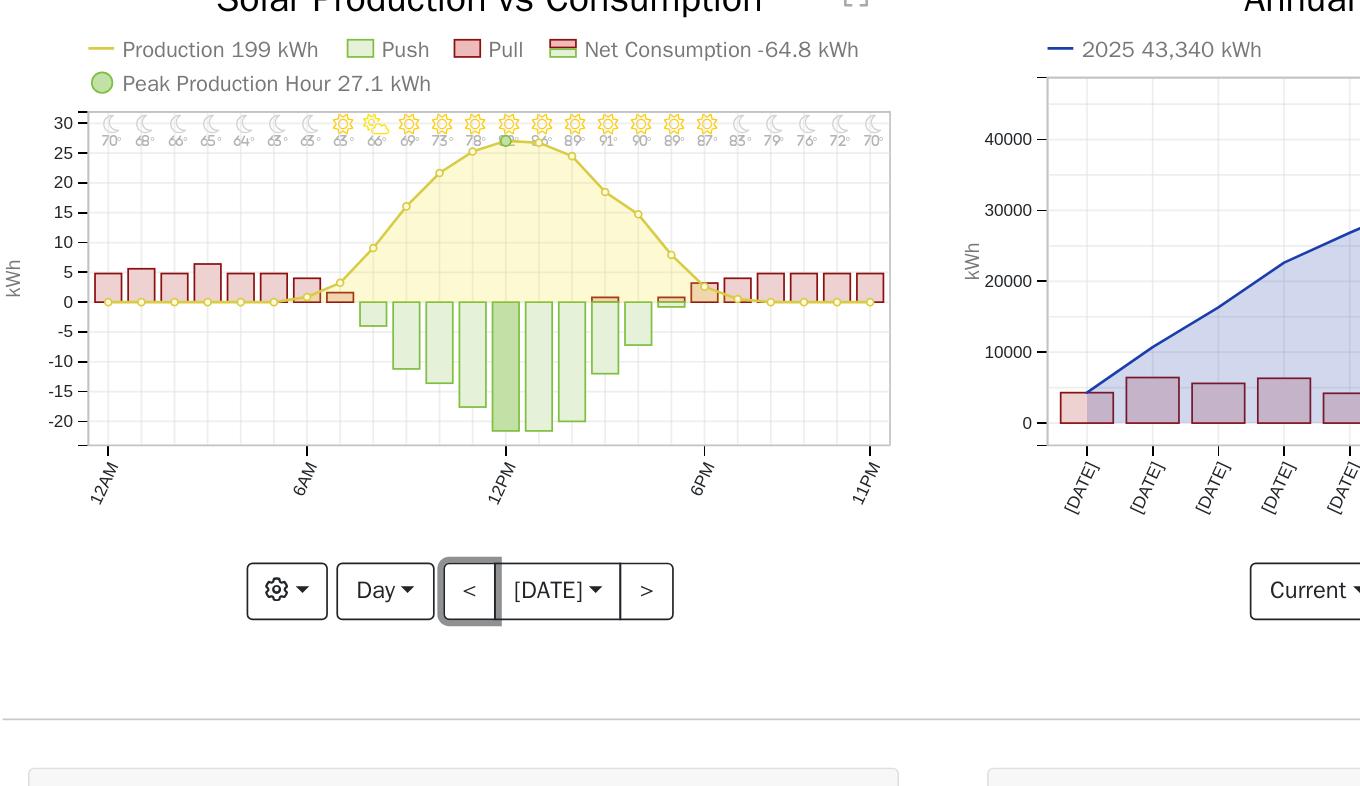 click on "<" at bounding box center [401, 472] 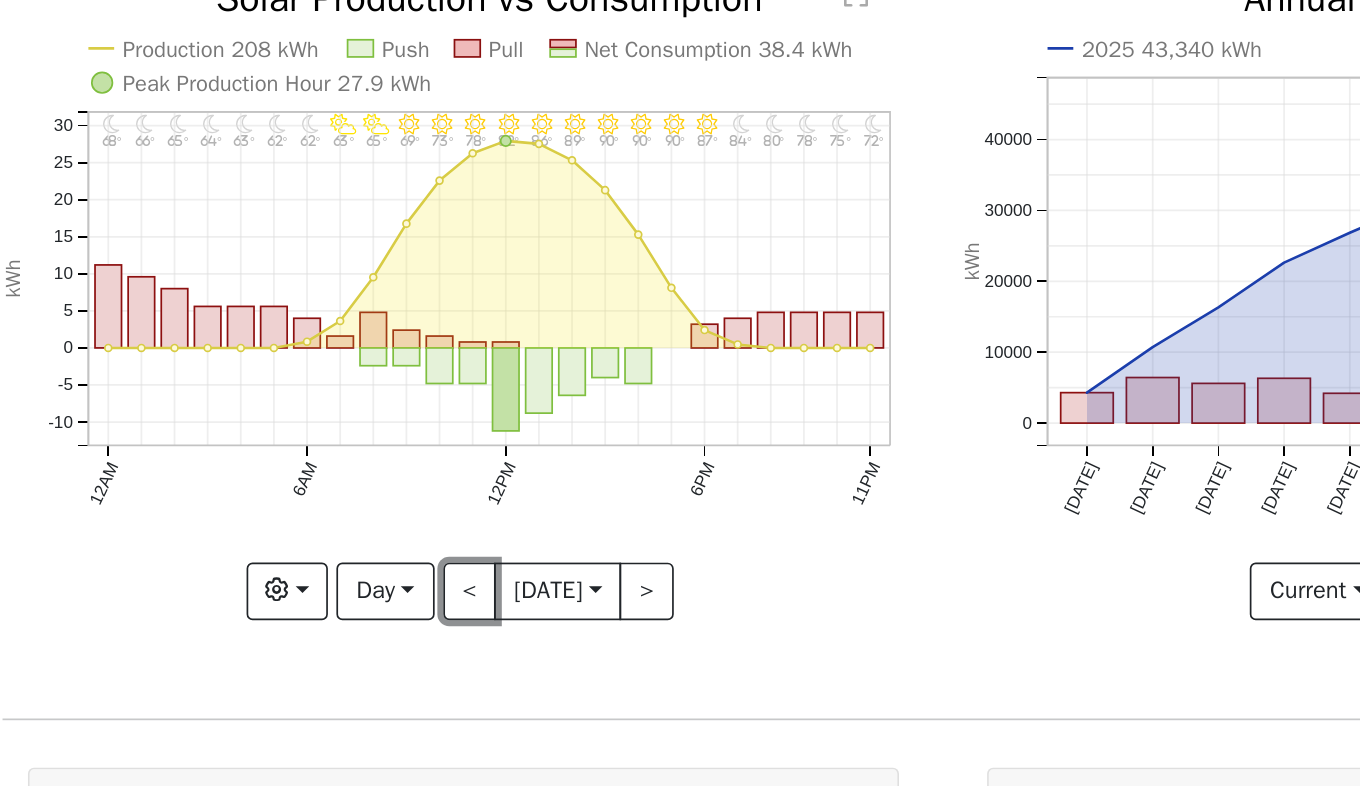 click on "<" at bounding box center (401, 472) 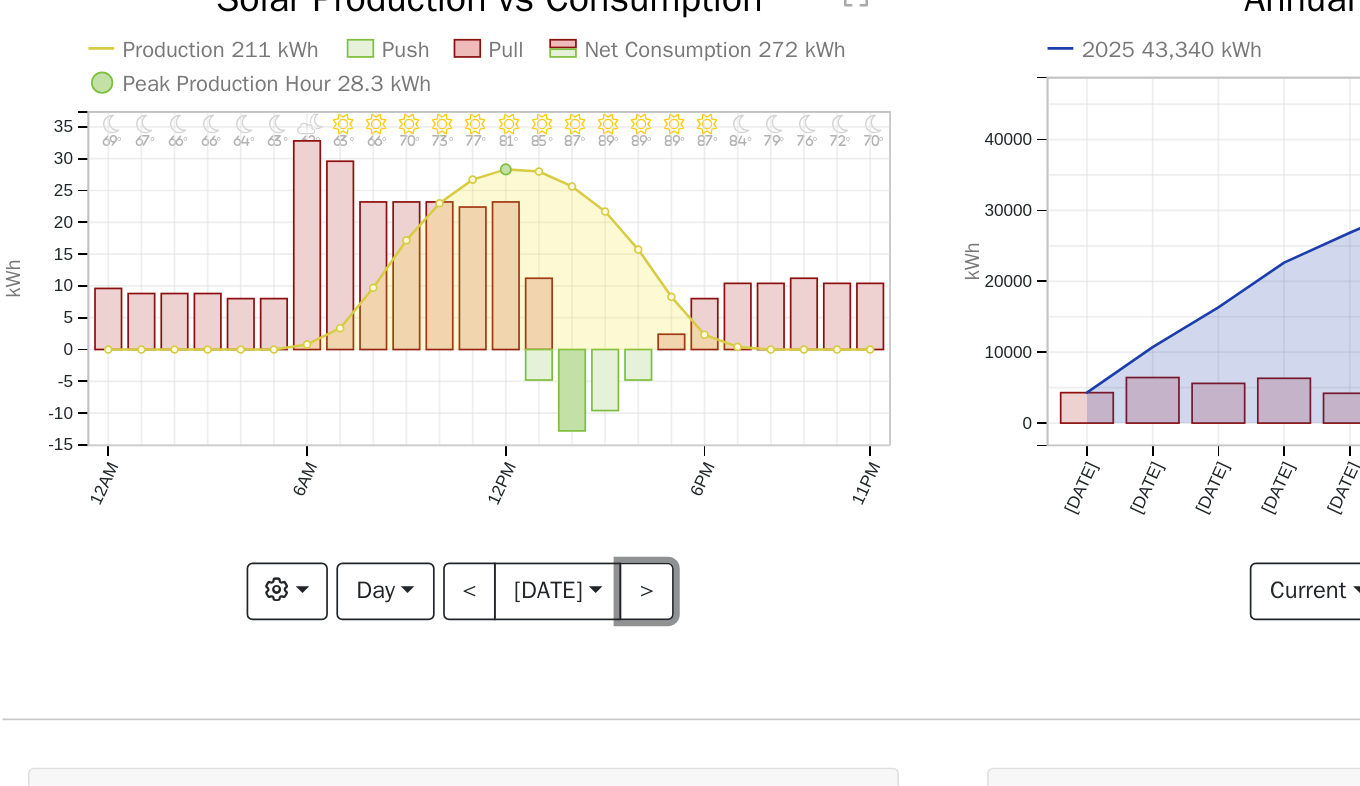 click on ">" at bounding box center (505, 472) 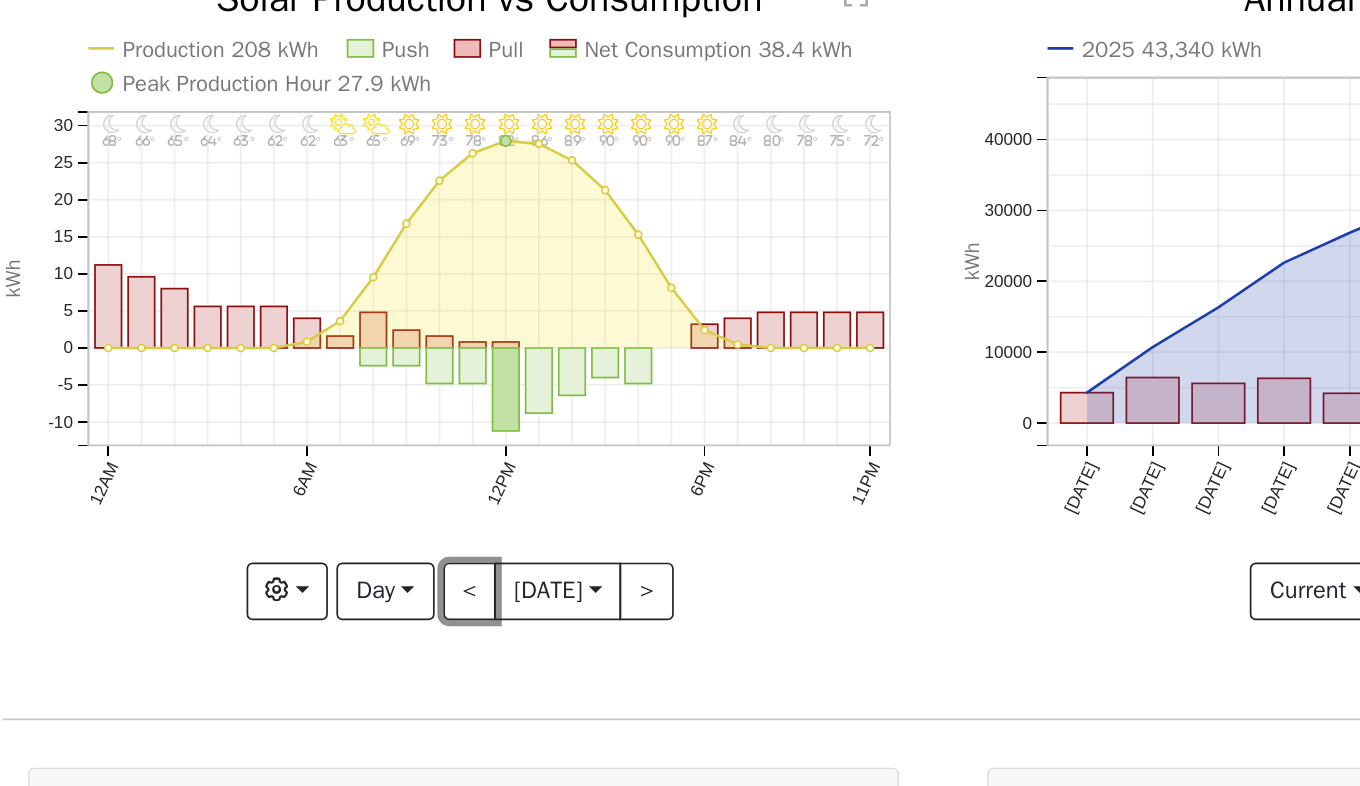 click on "<" at bounding box center [401, 472] 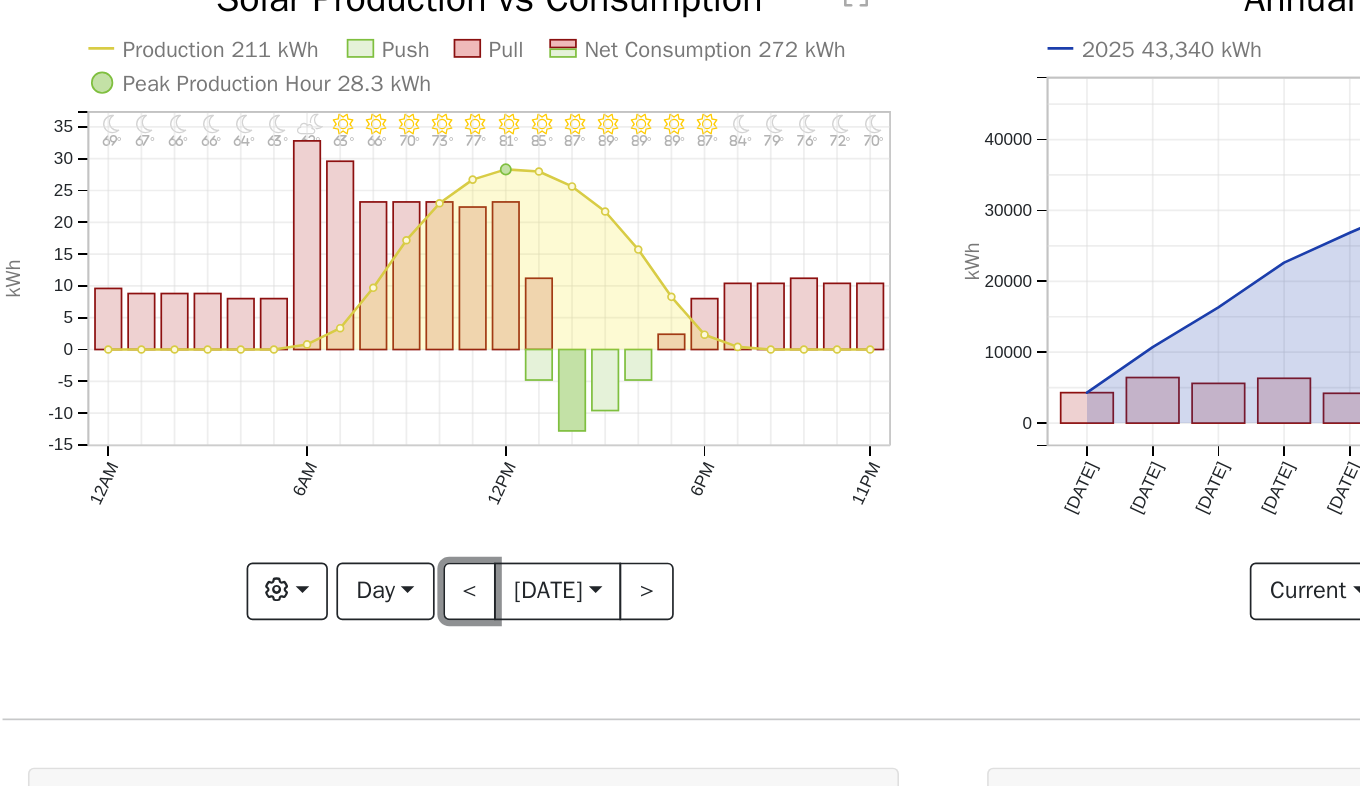 click on "<" at bounding box center (401, 472) 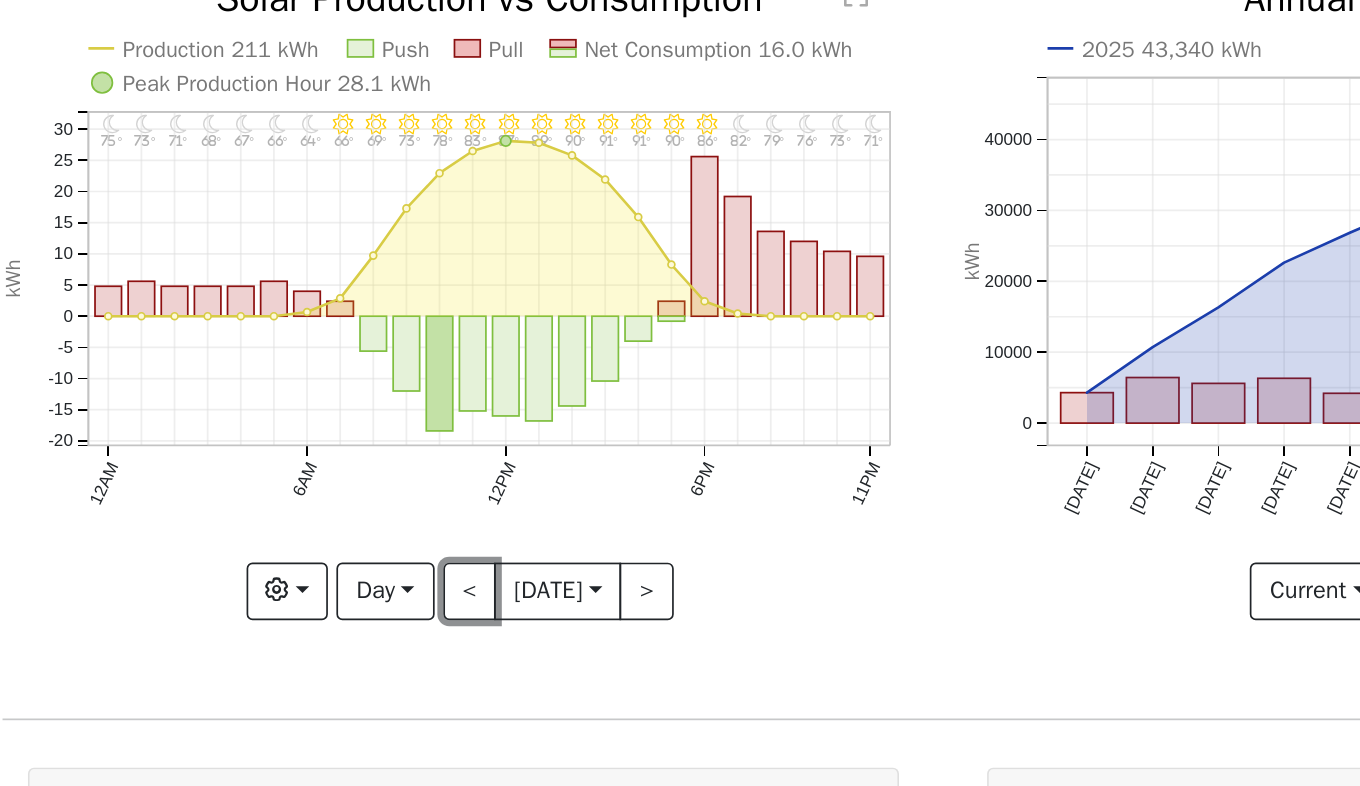 click on "<" at bounding box center [401, 472] 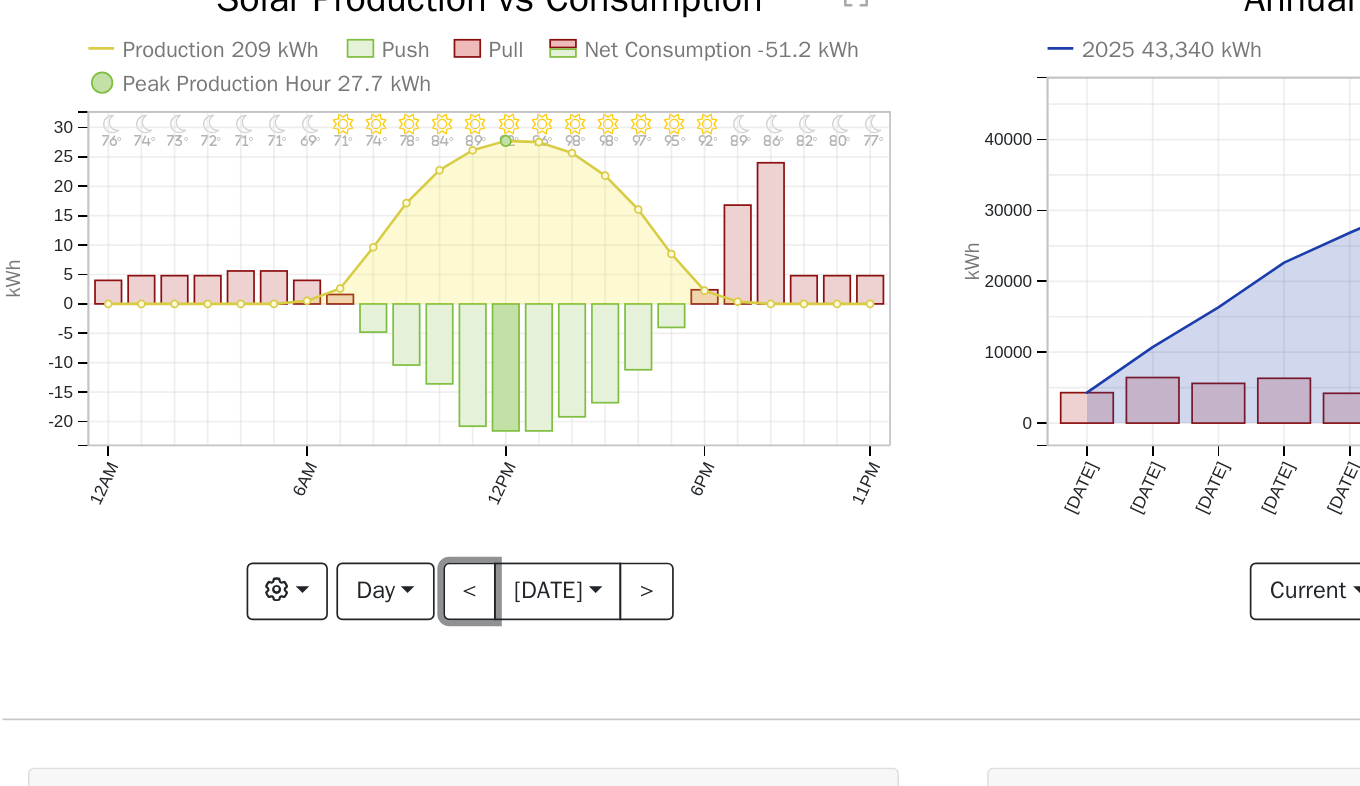 click on "<" at bounding box center [401, 472] 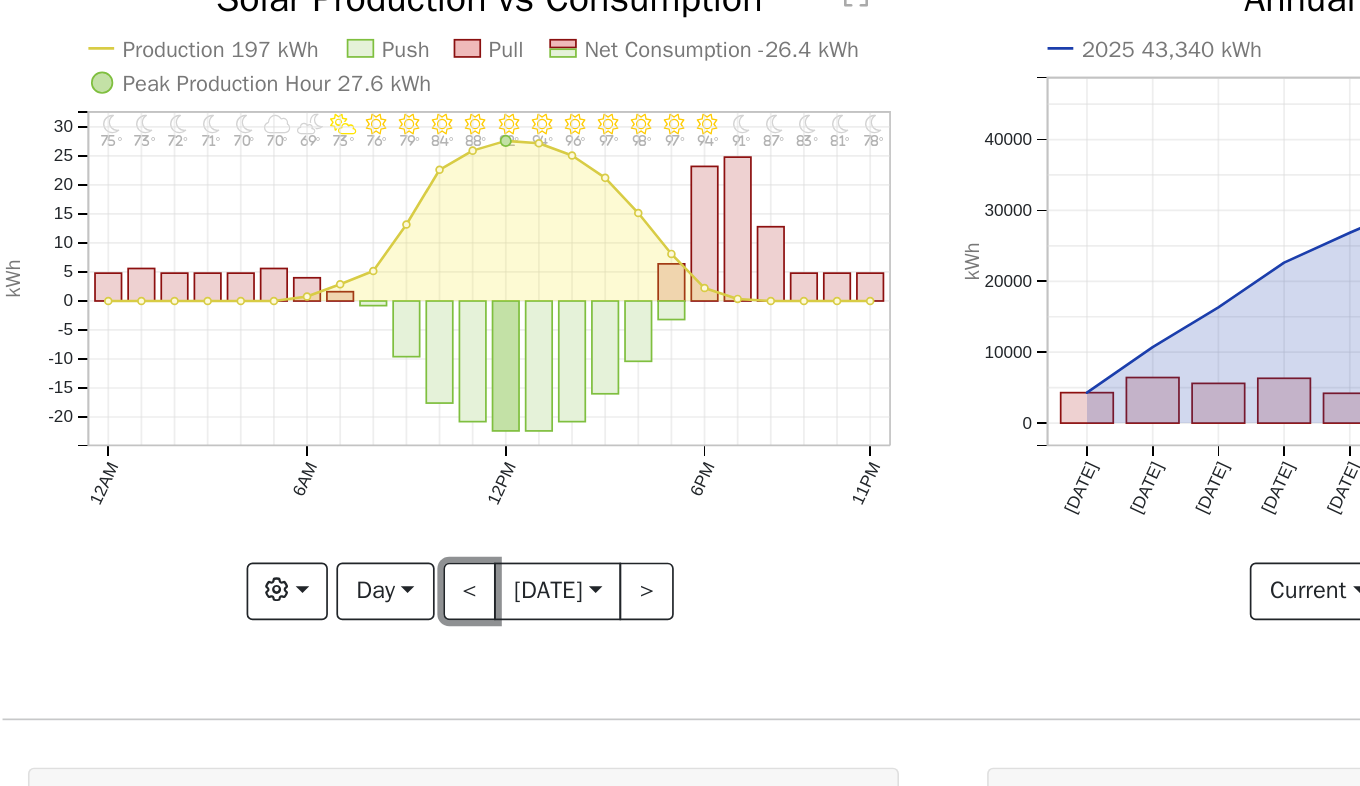 click on "<" at bounding box center [401, 472] 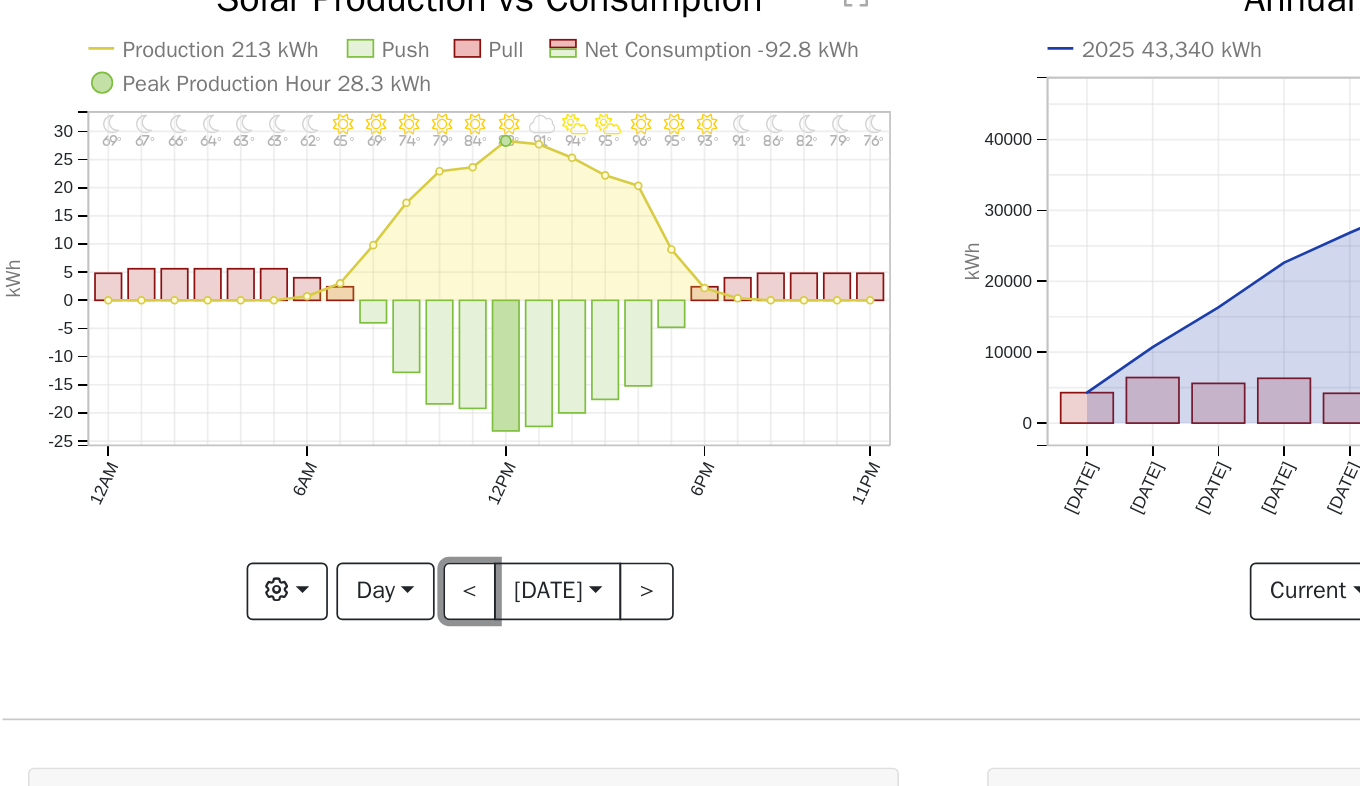 click on "<" at bounding box center (401, 472) 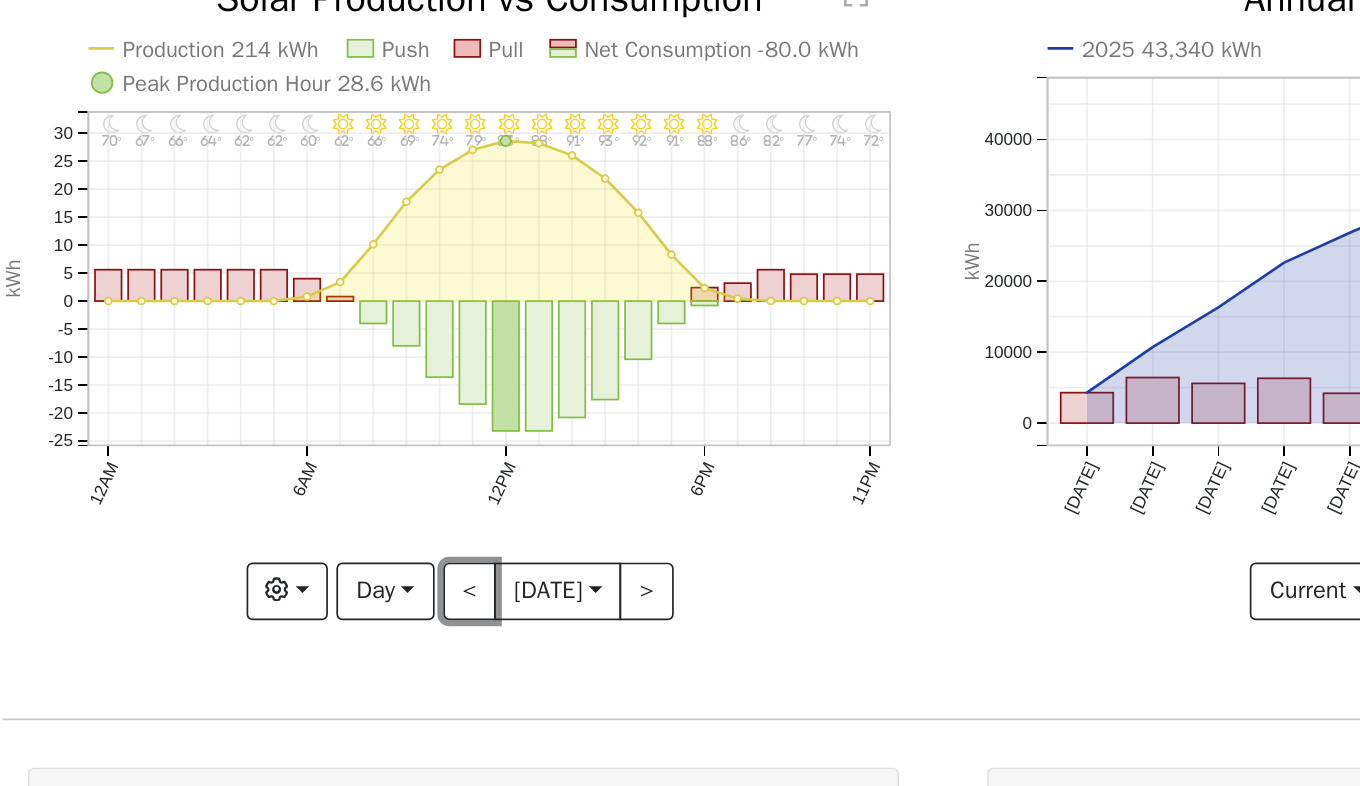 click on "<" at bounding box center (401, 472) 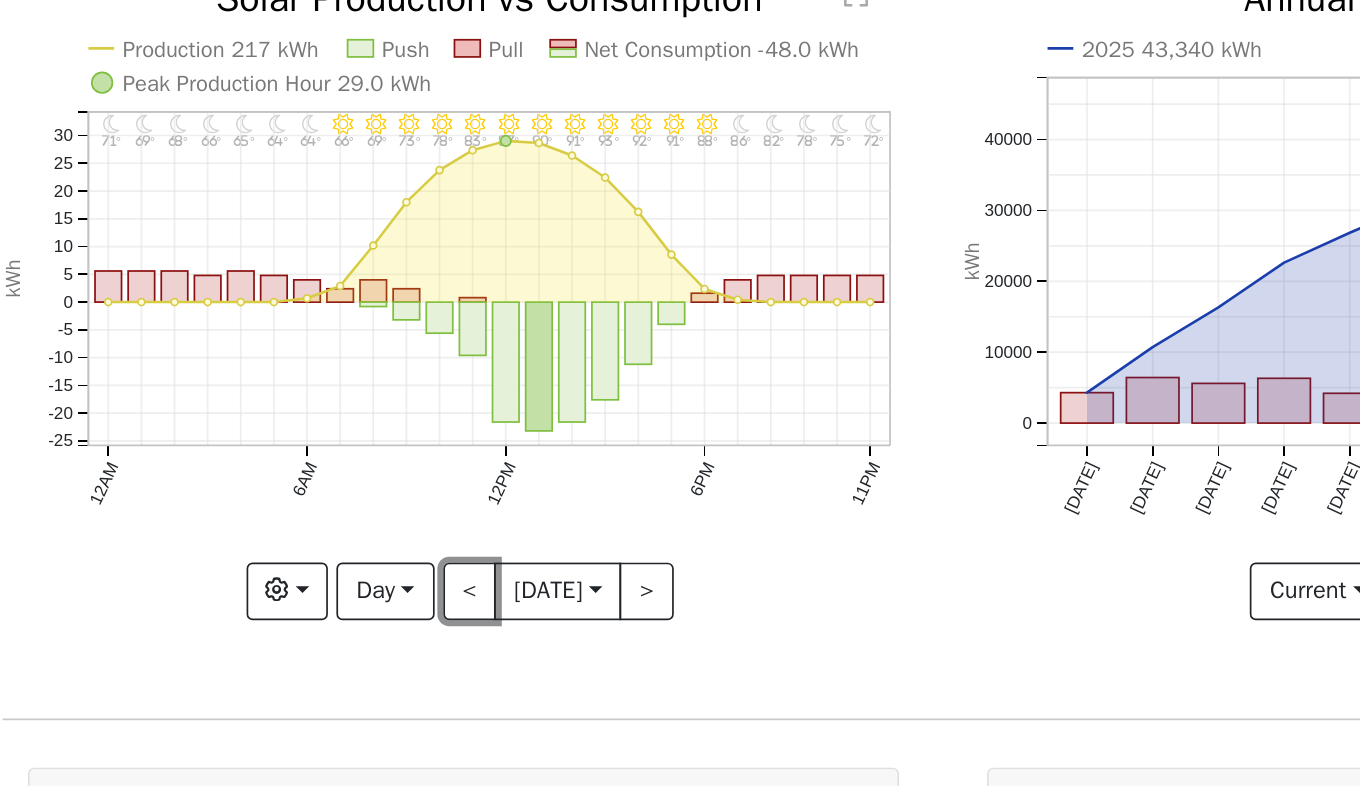 click on "<" at bounding box center [401, 472] 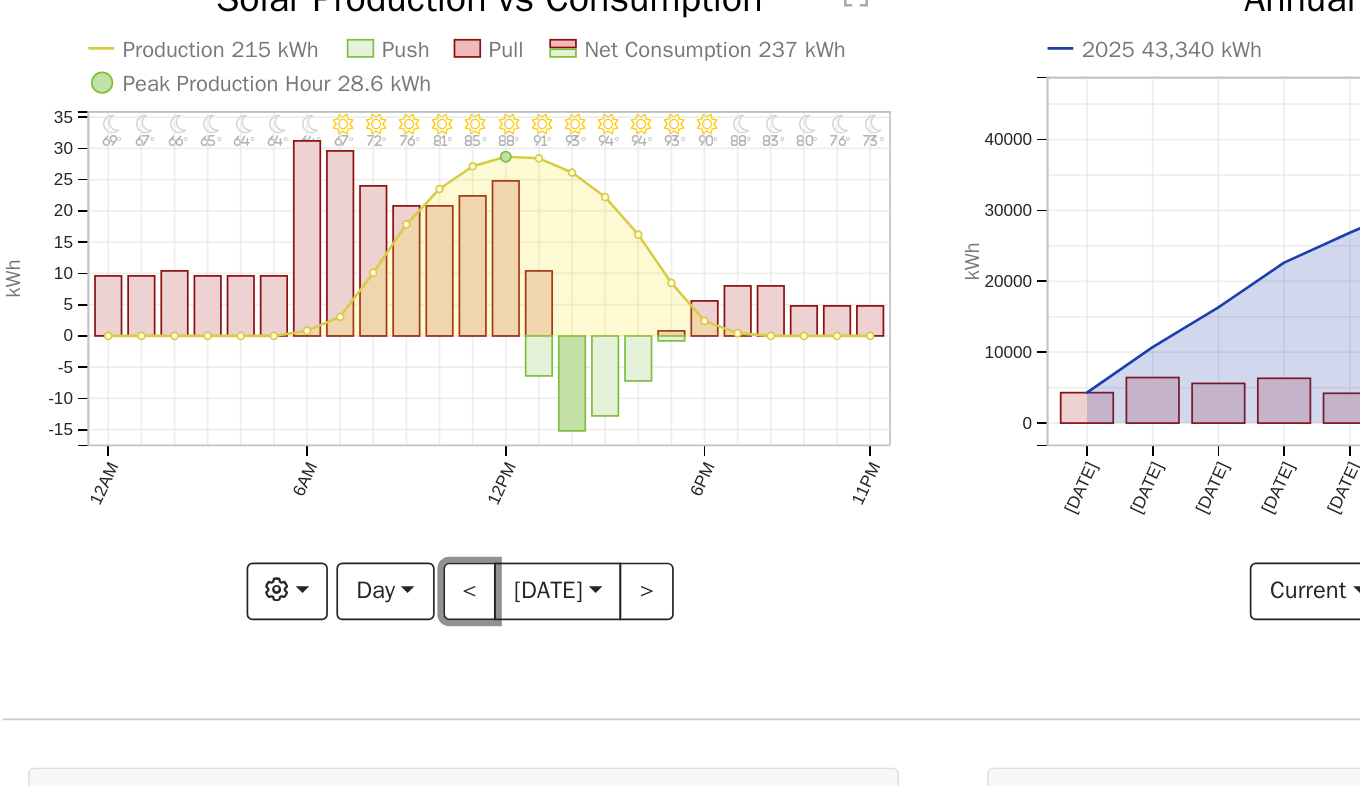 click on "<" at bounding box center [401, 472] 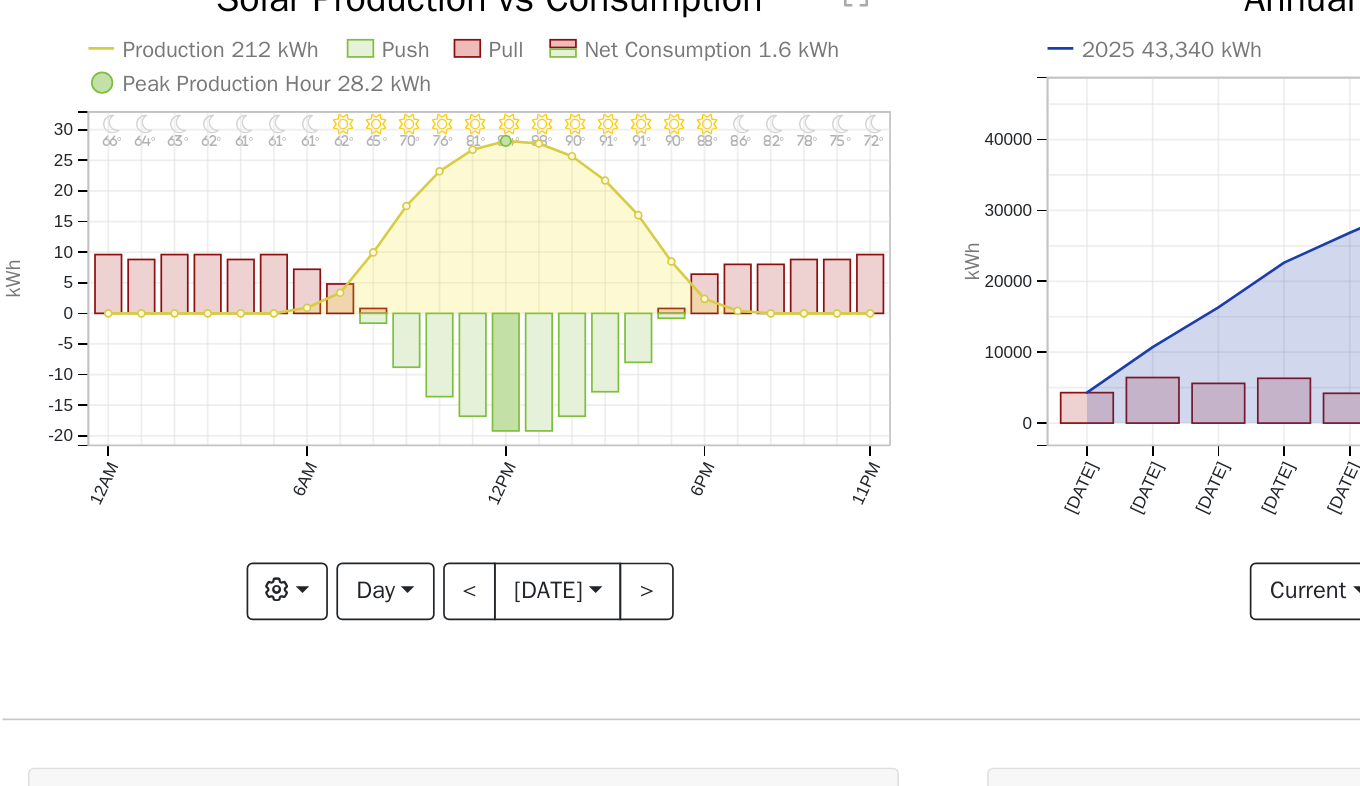click on "11PM - Clear 72° 10PM - Clear 75° 9PM - Clear 78° 8PM - Clear 82° 7PM - Clear 86° 6PM - Clear 88° 5PM - Clear 90° 4PM - Clear 91° 3PM - Clear 91° 2PM - Clear 90° 1PM - Clear 88° 12PM - Clear 84° 11AM - Clear 81° 10AM - Clear 76° 9AM - Clear 70° 8AM - Clear 65° 7AM - Clear 62° 6AM - Clear 61° 5AM - Clear 61° 4AM - Clear 61° 3AM - Clear 62° 2AM - Clear 63° 1AM - Clear 64° 12AM - Clear 66° Production 212 kWh Push Pull Net Consumption 1.6 kWh Peak Production Hour 28.2 kWh 12AM 6AM 12PM 6PM 11PM -20 -15 -10 -5 0 5 10 15 20 25 30  Solar Production vs Consumption kWh onclick="" onclick="" onclick="" onclick="" onclick="" onclick="" onclick="" onclick="" onclick="" onclick="" onclick="" onclick="" onclick="" onclick="" onclick="" onclick="" onclick="" onclick="" onclick="" onclick="" onclick="" onclick="" onclick="" onclick="" onclick="" onclick="" onclick="" onclick="" onclick="" onclick="" onclick="" onclick="" onclick="" onclick="" onclick="" onclick="" onclick="" onclick="" onclick="" $" 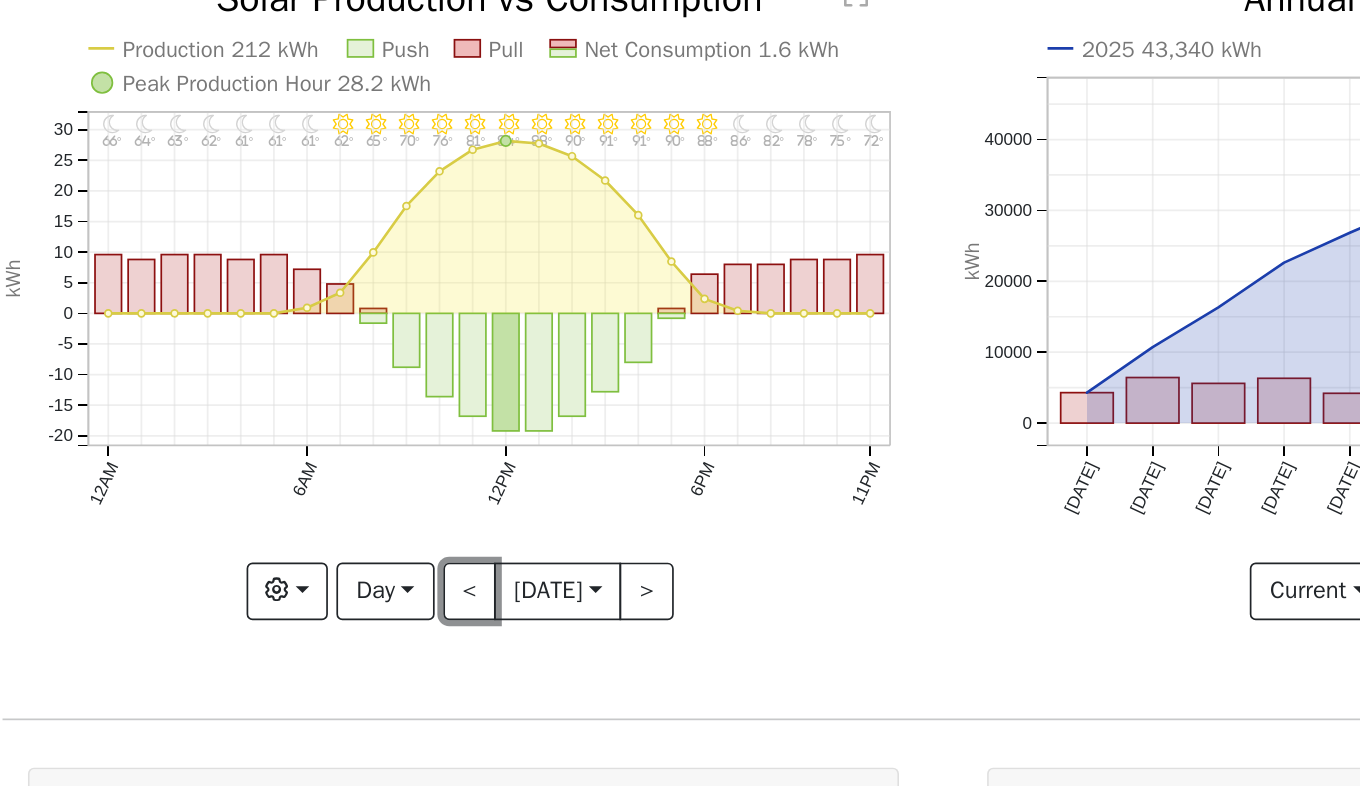 click on "<" at bounding box center (401, 472) 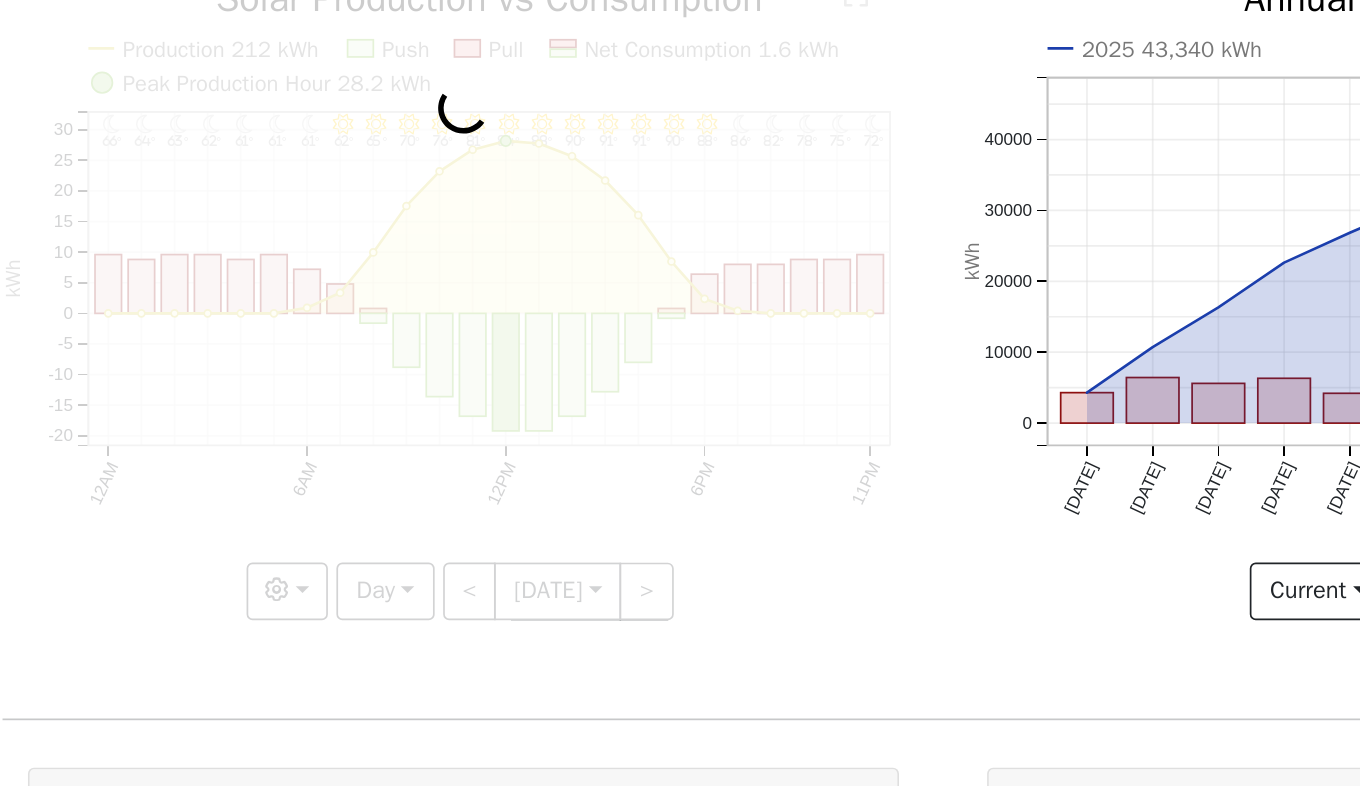 click at bounding box center [397, 299] 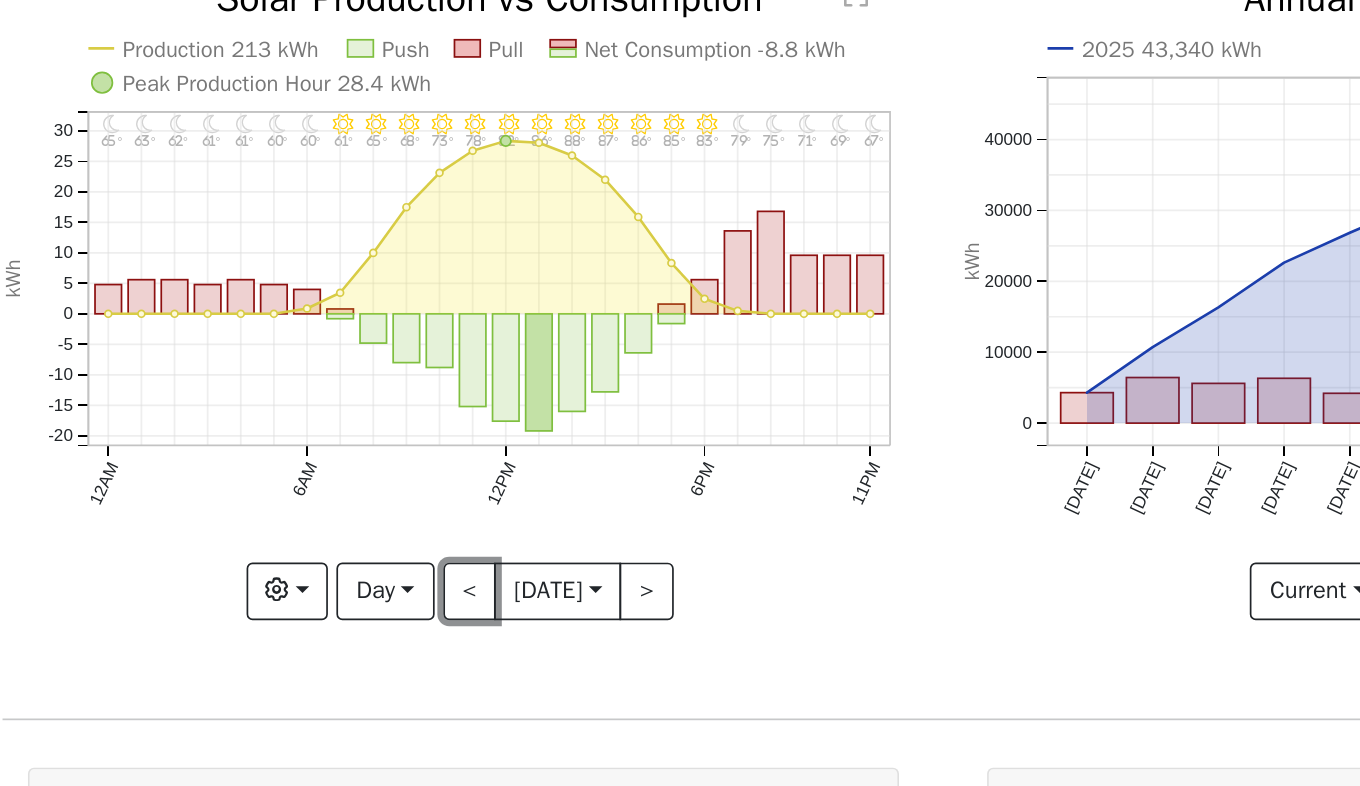 click on "<" at bounding box center [401, 472] 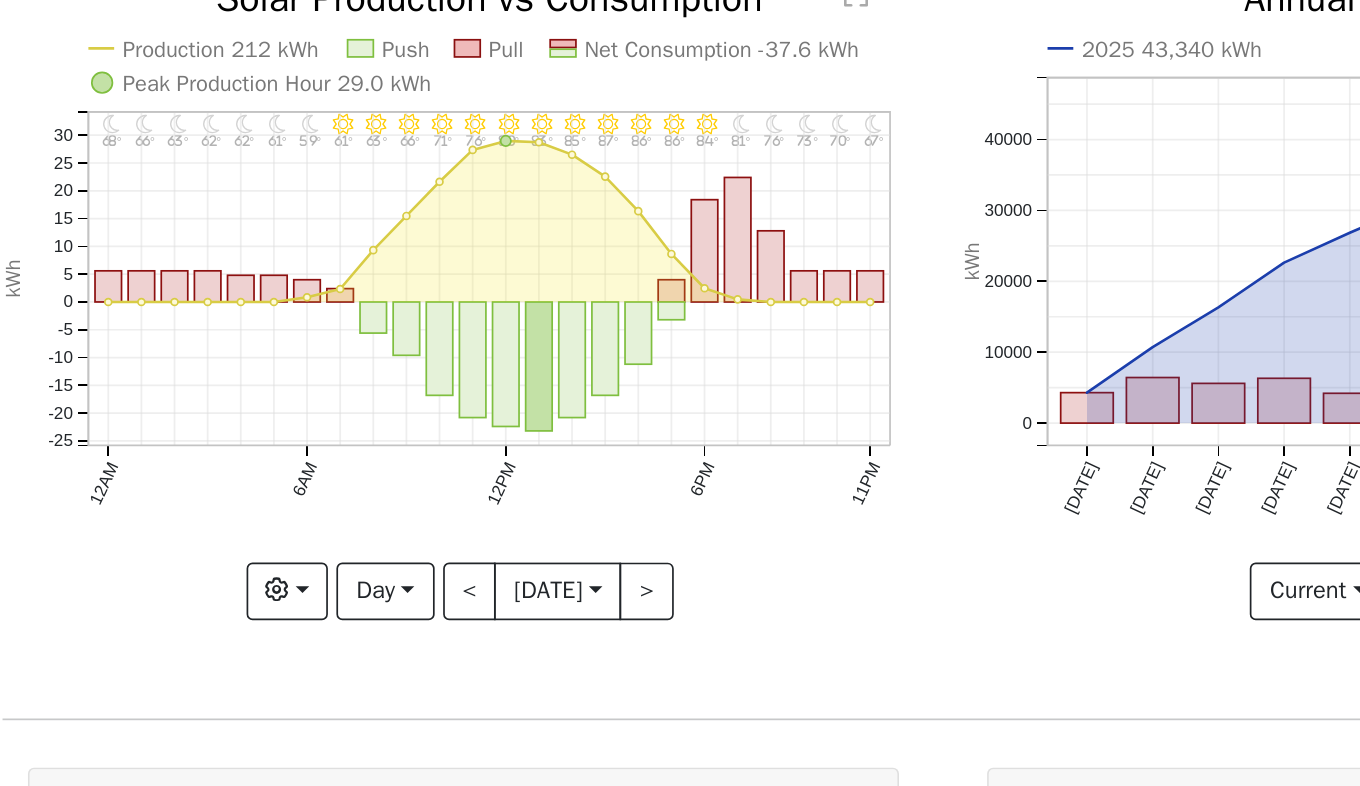 click on "11PM - Clear 67° 10PM - Clear 70° 9PM - Clear 73° 8PM - Clear 76° 7PM - Clear 81° 6PM - Clear 84° 5PM - Clear 86° 4PM - Clear 86° 3PM - Clear 87° 2PM - Clear 85° 1PM - Clear 83° 12PM - Clear 80° 11AM - Clear 76° 10AM - Clear 71° 9AM - Clear 66° 8AM - Clear 63° 7AM - Clear 61° 6AM - Clear 59° 5AM - Clear 61° 4AM - Clear 62° 3AM - Clear 62° 2AM - Clear 63° 1AM - Clear 66° 12AM - Clear 68° Production 212 kWh Push Pull Net Consumption -37.6 kWh Peak Production Hour 29.0 kWh 12AM 6AM 12PM 6PM 11PM -25 -20 -15 -10 -5 0 5 10 15 20 25 30  Solar Production vs Consumption kWh onclick="" onclick="" onclick="" onclick="" onclick="" onclick="" onclick="" onclick="" onclick="" onclick="" onclick="" onclick="" onclick="" onclick="" onclick="" onclick="" onclick="" onclick="" onclick="" onclick="" onclick="" onclick="" onclick="" onclick="" onclick="" onclick="" onclick="" onclick="" onclick="" onclick="" onclick="" onclick="" onclick="" onclick="" onclick="" onclick="" onclick="" onclick="" Graphs" 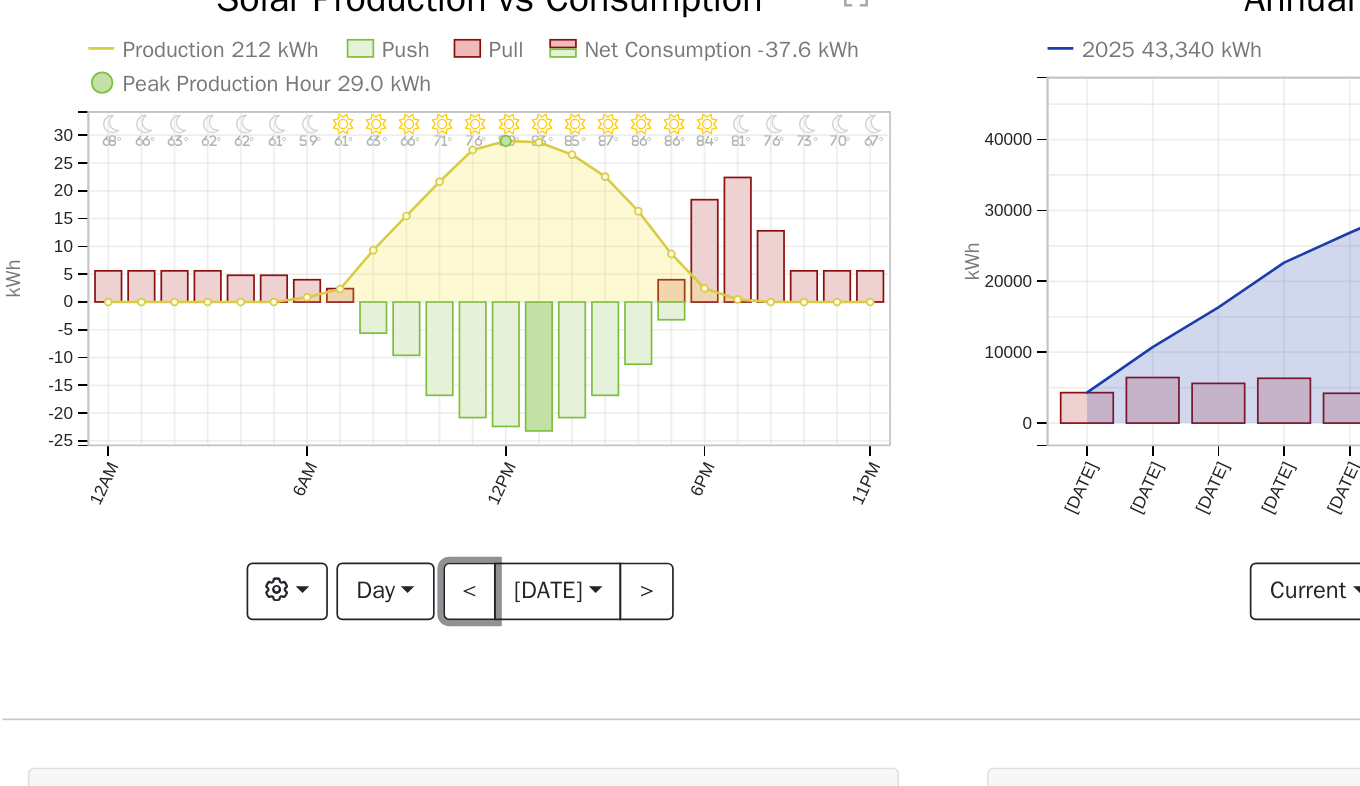 click on "<" at bounding box center (401, 472) 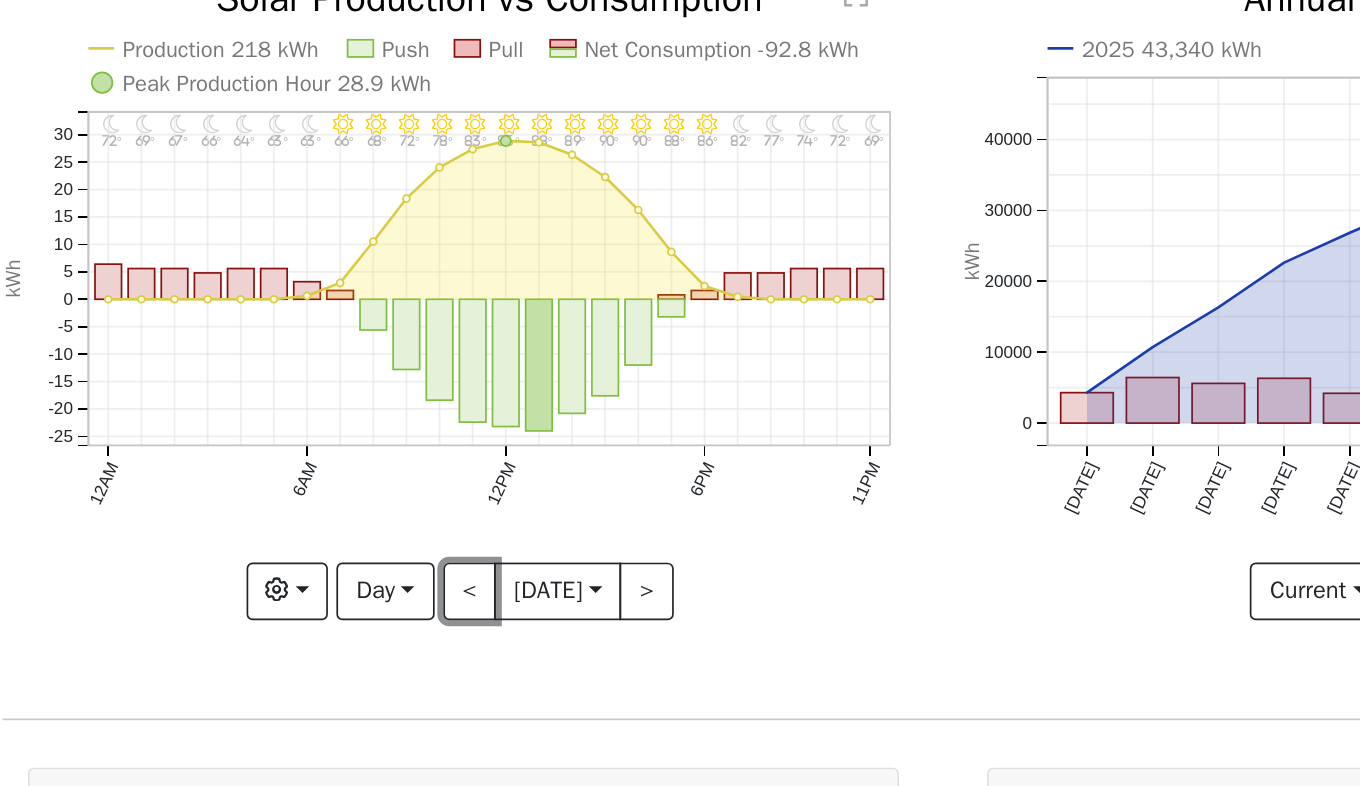 click on "<" at bounding box center [401, 472] 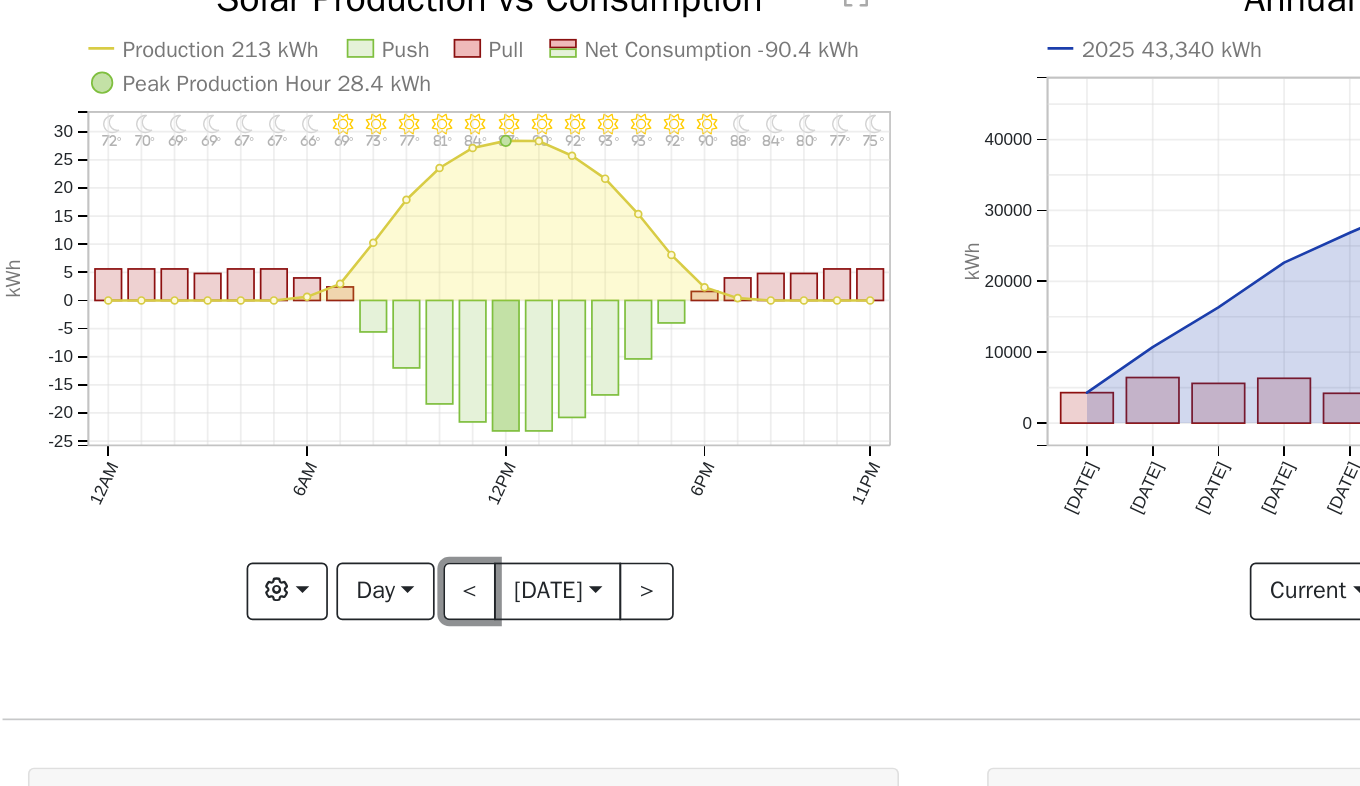 click on "<" at bounding box center [401, 472] 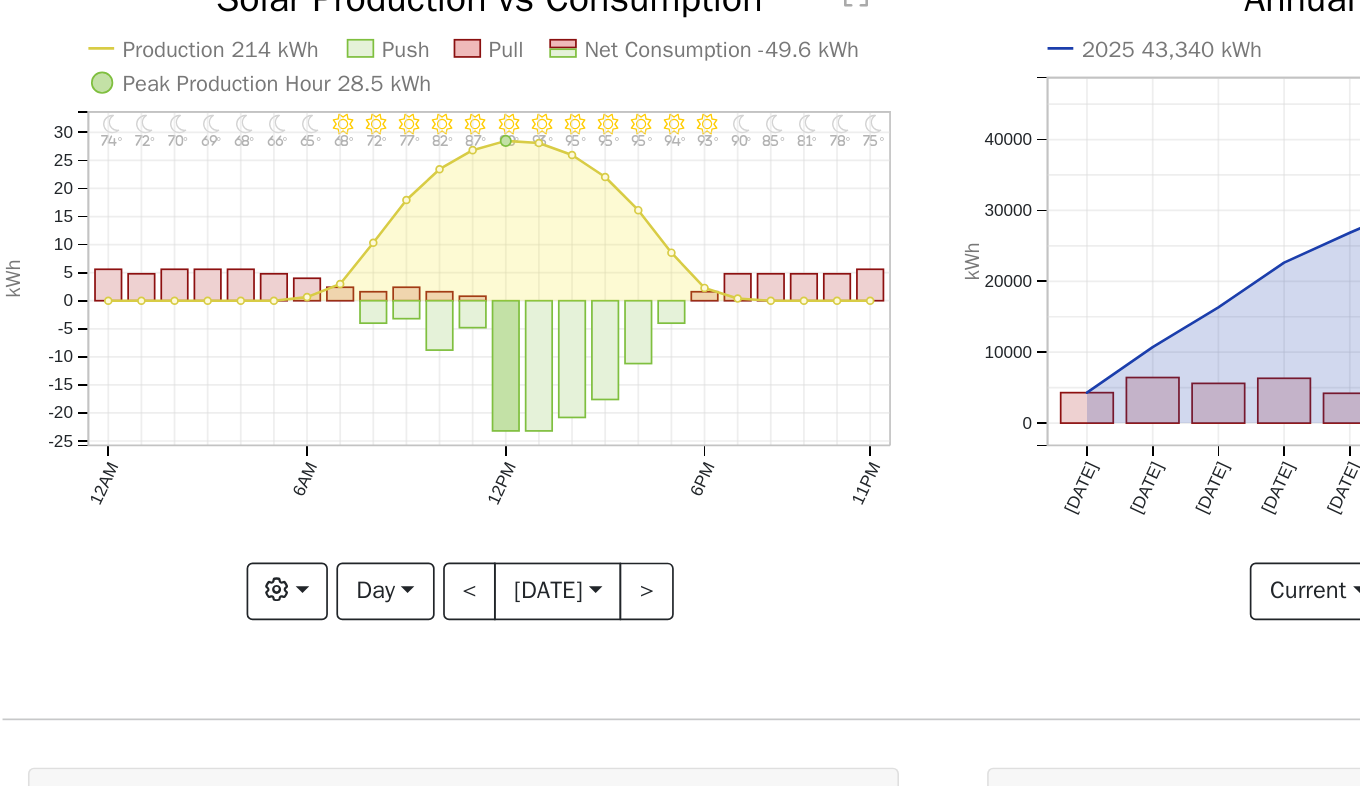 click on "11PM - Clear 75° 10PM - Clear 78° 9PM - Clear 81° 8PM - Clear 85° 7PM - Clear 90° 6PM - Clear 93° 5PM - Clear 94° 4PM - Clear 95° 3PM - Clear 95° 2PM - Clear 95° 1PM - Clear 93° 12PM - Clear 90° 11AM - Clear 87° 10AM - Clear 82° 9AM - Clear 77° 8AM - Clear 72° 7AM - Clear 68° 6AM - Clear 65° 5AM - Clear 66° 4AM - Clear 68° 3AM - Clear 69° 2AM - Clear 70° 1AM - Clear 72° 12AM - Clear 74° Production 214 kWh Push Pull Net Consumption -49.6 kWh Peak Production Hour 28.5 kWh 12AM 6AM 12PM 6PM 11PM -25 -20 -15 -10 -5 0 5 10 15 20 25 30  Solar Production vs Consumption kWh onclick="" onclick="" onclick="" onclick="" onclick="" onclick="" onclick="" onclick="" onclick="" onclick="" onclick="" onclick="" onclick="" onclick="" onclick="" onclick="" onclick="" onclick="" onclick="" onclick="" onclick="" onclick="" onclick="" onclick="" onclick="" onclick="" onclick="" onclick="" onclick="" onclick="" onclick="" onclick="" onclick="" onclick="" onclick="" onclick="" onclick="" onclick="" Graphs" 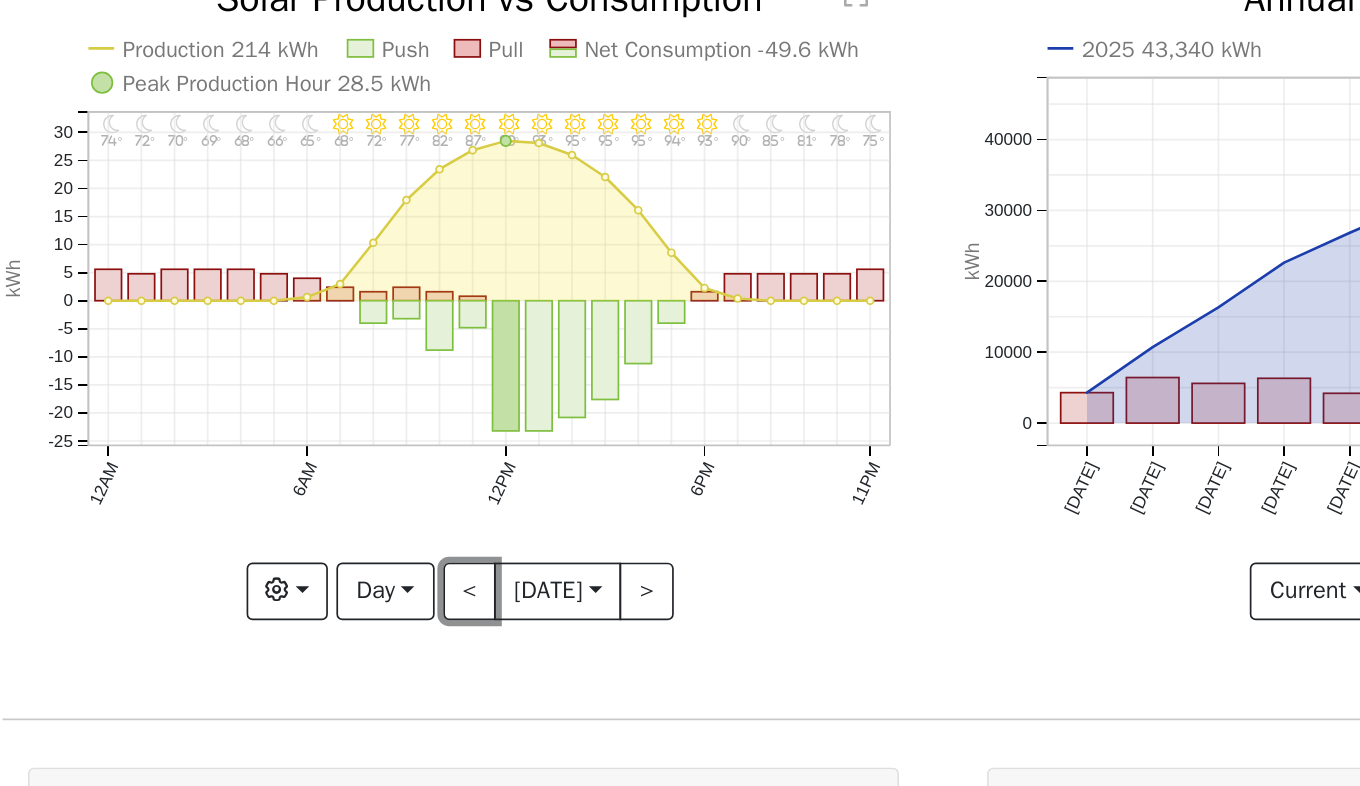 click on "<" at bounding box center (401, 472) 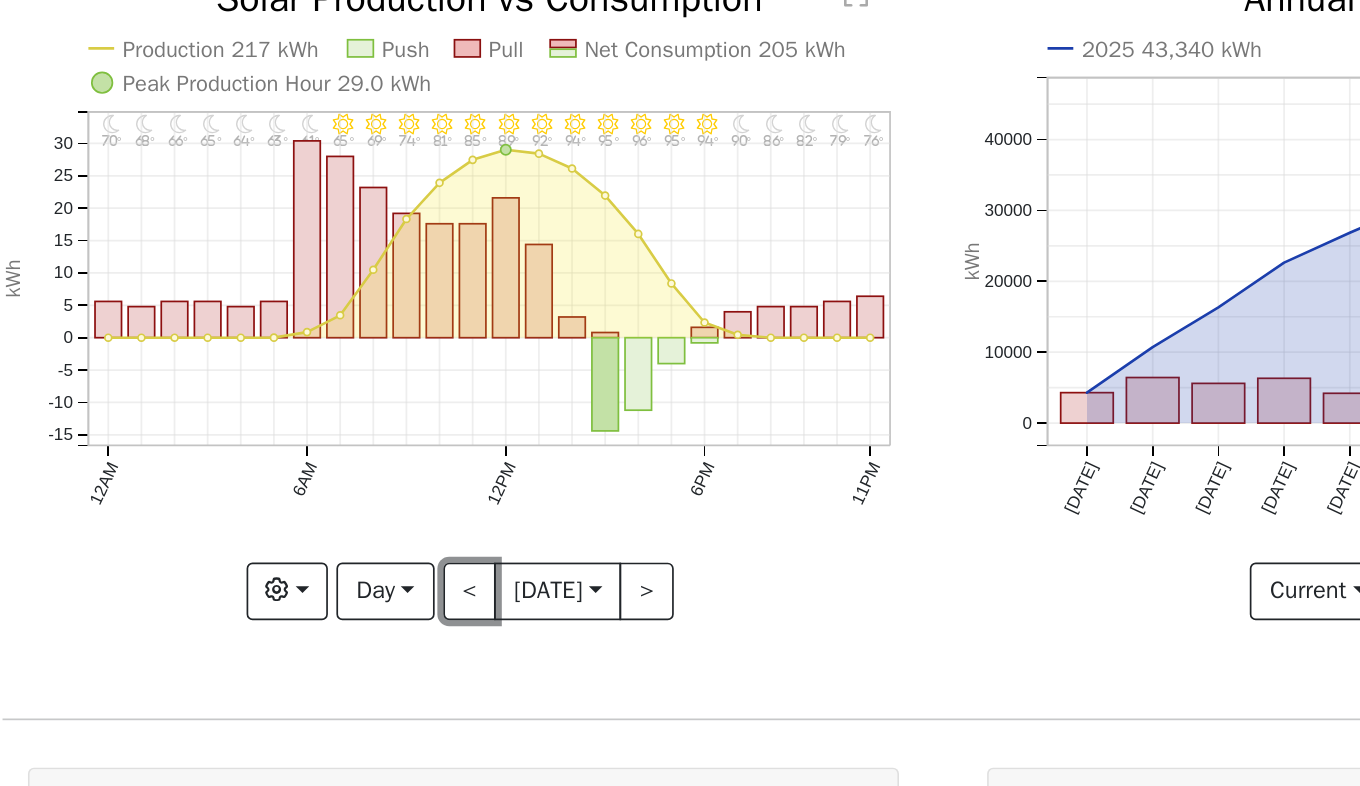 click on "<" at bounding box center [401, 472] 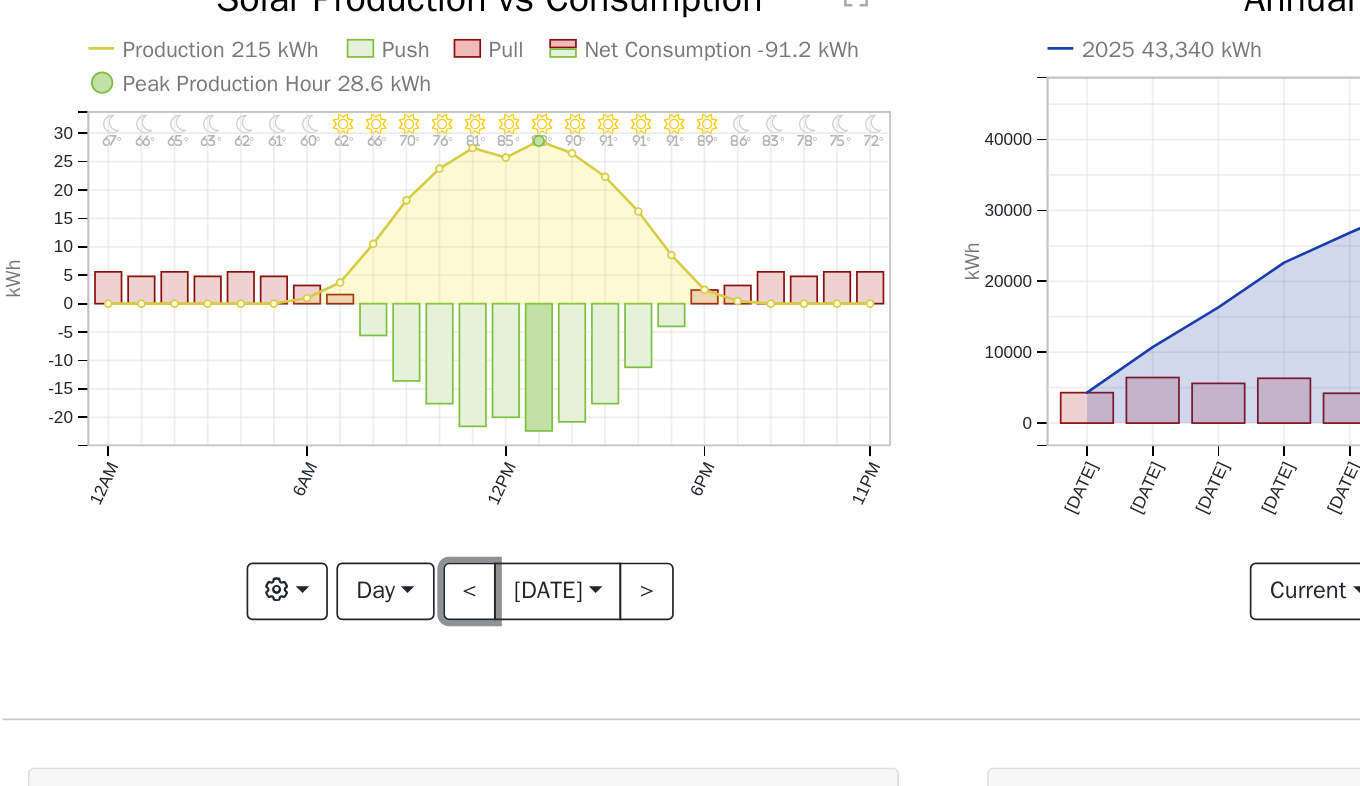 click on "<" at bounding box center (401, 472) 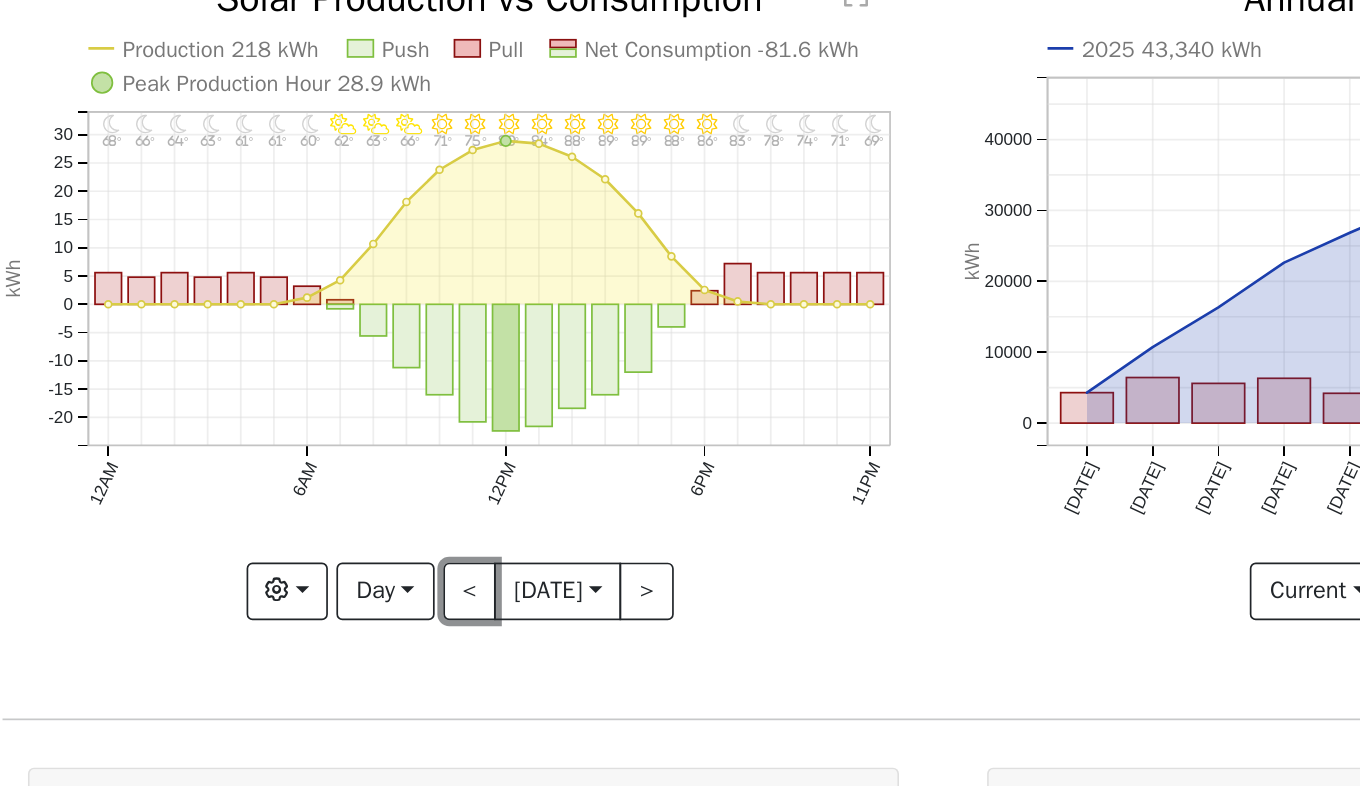 click on "<" at bounding box center (401, 472) 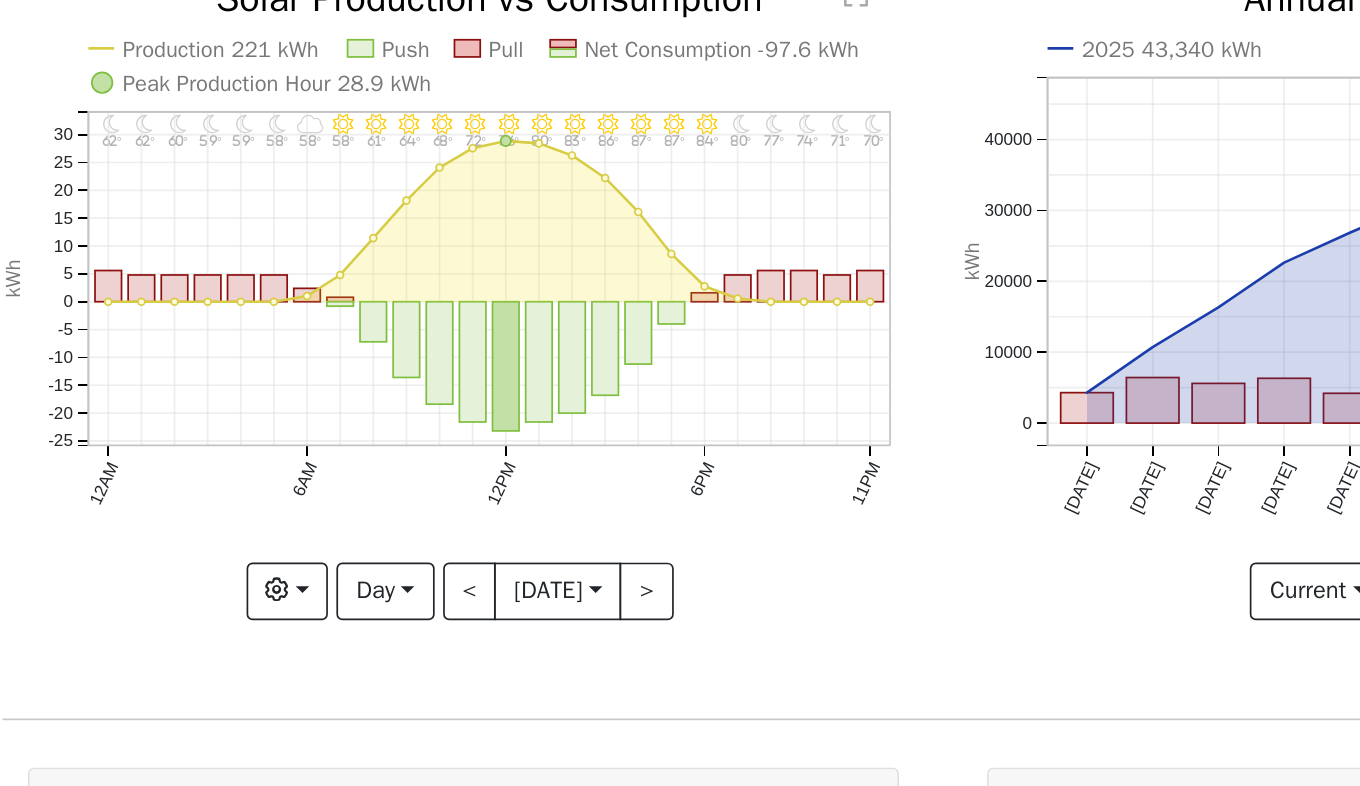 click on "11PM - Clear 70° 10PM - Clear 71° 9PM - Clear 74° 8PM - Clear 77° 7PM - Clear 80° 6PM - Clear 84° 5PM - Clear 87° 4PM - Clear 87° 3PM - Clear 86° 2PM - Clear 83° 1PM - Clear 80° 12PM - Clear 76° 11AM - Clear 72° 10AM - Clear 68° 9AM - MostlyClear 64° 8AM - MostlyClear 61° 7AM - MostlyClear 58° 6AM - MostlyCloudy 58° 5AM - MostlyClear 58° 4AM - MostlyClear 59° 3AM - MostlyClear 59° 2AM - Clear 60° 1AM - Clear 62° 12AM - Clear 62° Production 221 kWh Push Pull Net Consumption -97.6 kWh Peak Production Hour 28.9 kWh 12AM 6AM 12PM 6PM 11PM -25 -20 -15 -10 -5 0 5 10 15 20 25 30  Solar Production vs Consumption kWh onclick="" onclick="" onclick="" onclick="" onclick="" onclick="" onclick="" onclick="" onclick="" onclick="" onclick="" onclick="" onclick="" onclick="" onclick="" onclick="" onclick="" onclick="" onclick="" onclick="" onclick="" onclick="" onclick="" onclick="" onclick="" onclick="" onclick="" onclick="" onclick="" onclick="" onclick="" onclick="" onclick="" onclick="" Graphs" 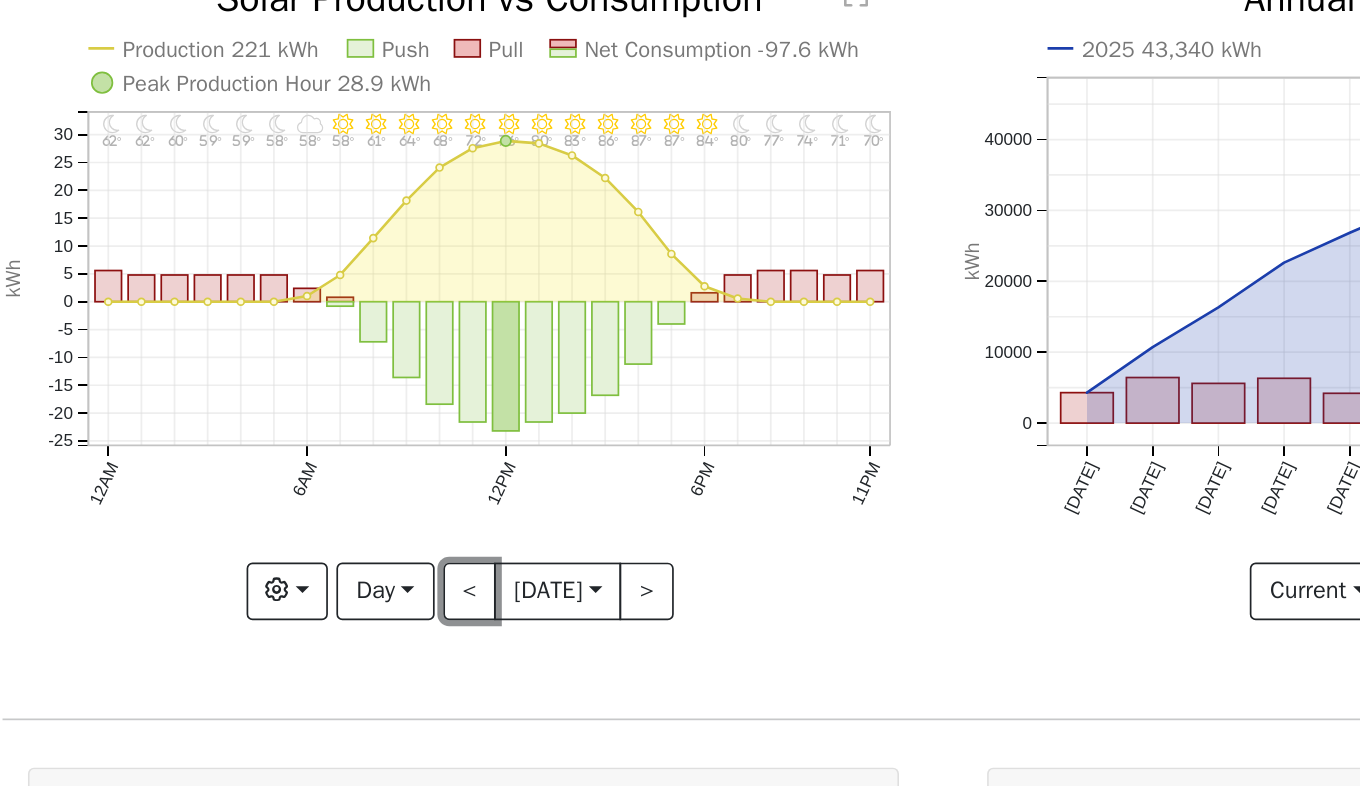 click on "<" at bounding box center (401, 472) 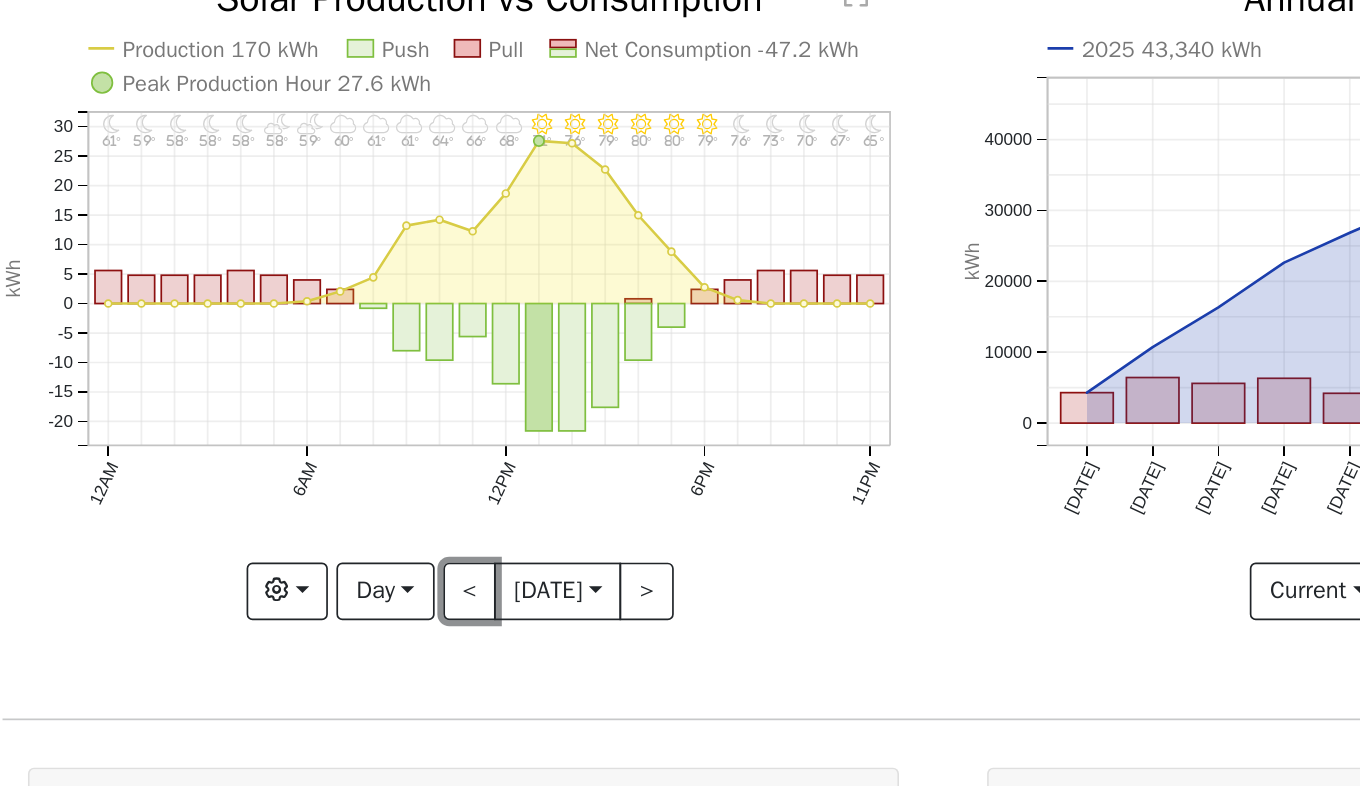 click on "<" at bounding box center (401, 472) 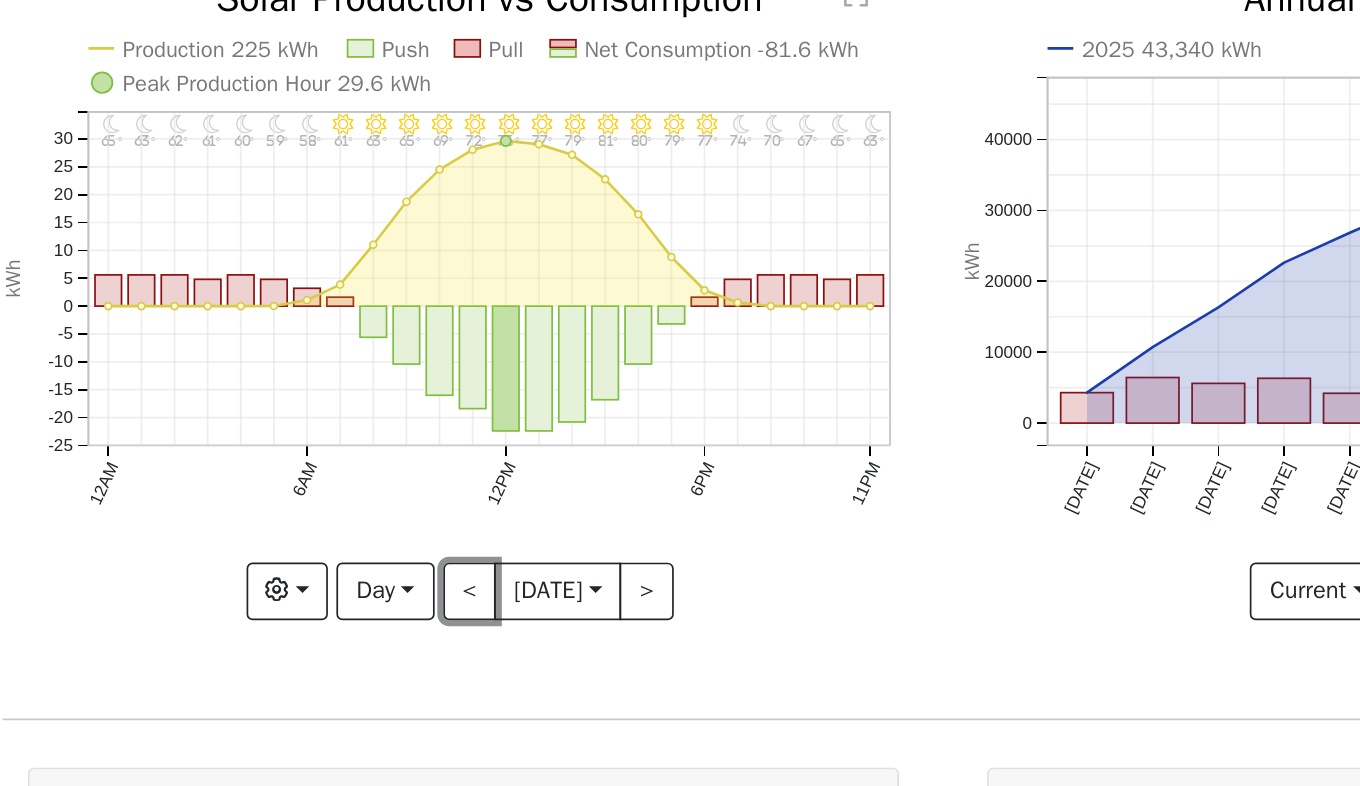 click on "<" at bounding box center [401, 472] 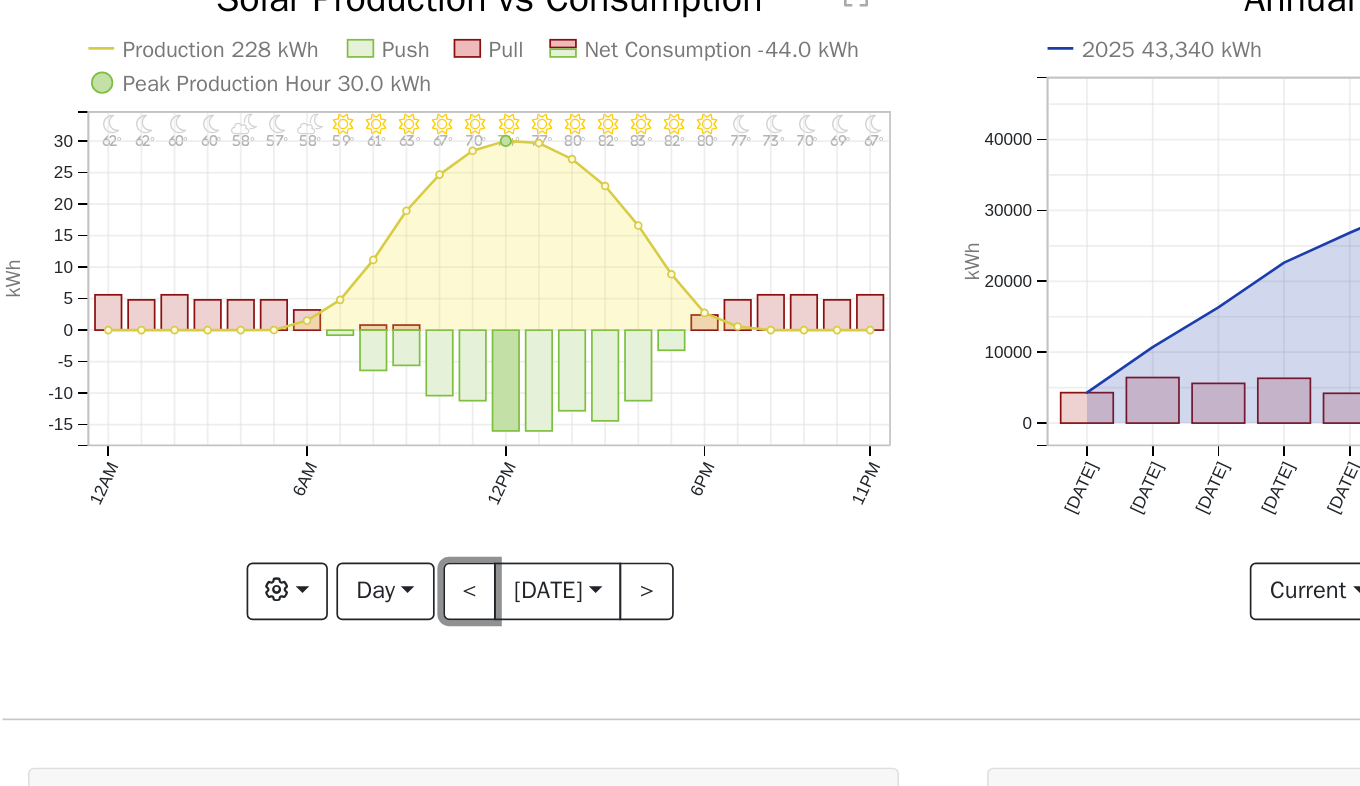 click on "<" at bounding box center [401, 472] 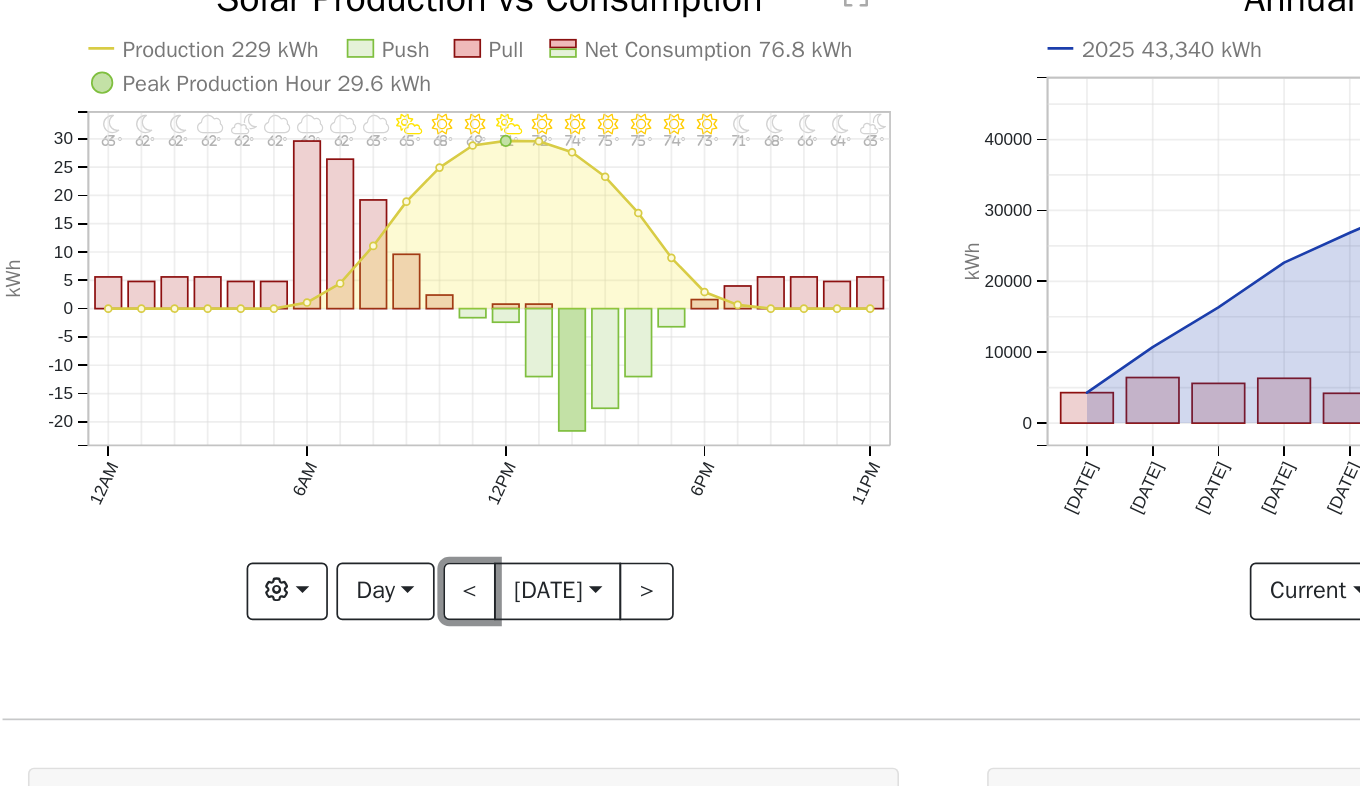 click on "<" at bounding box center (401, 472) 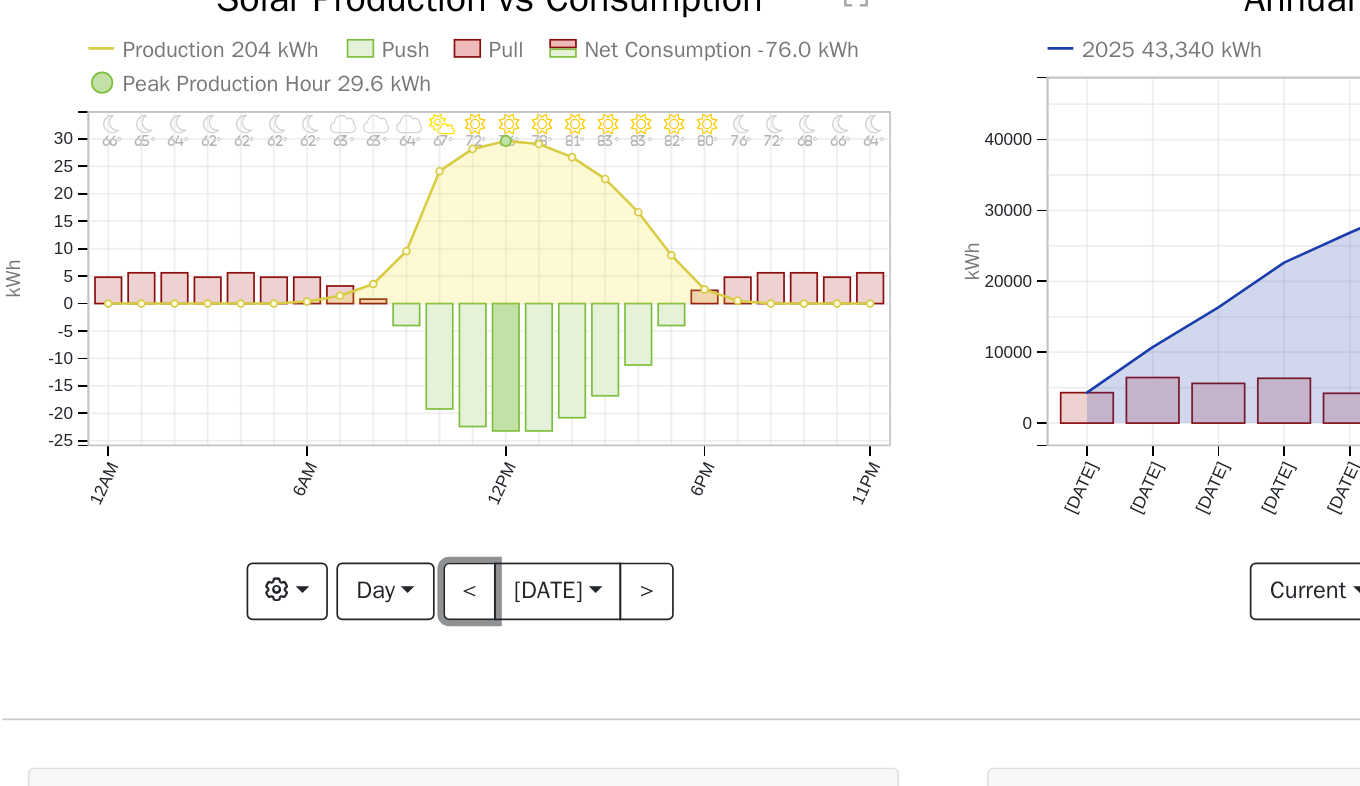 click on "<" at bounding box center [401, 472] 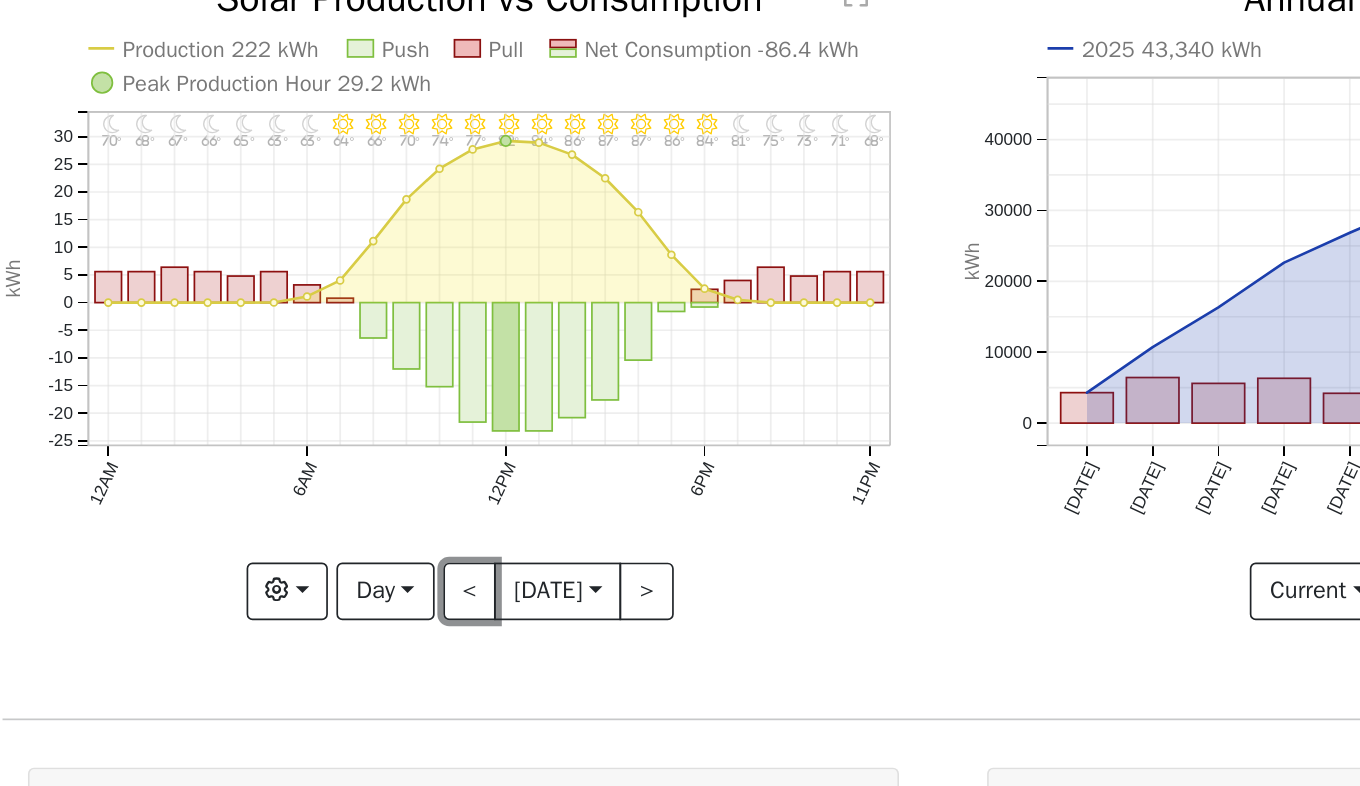 click on "<" at bounding box center (401, 472) 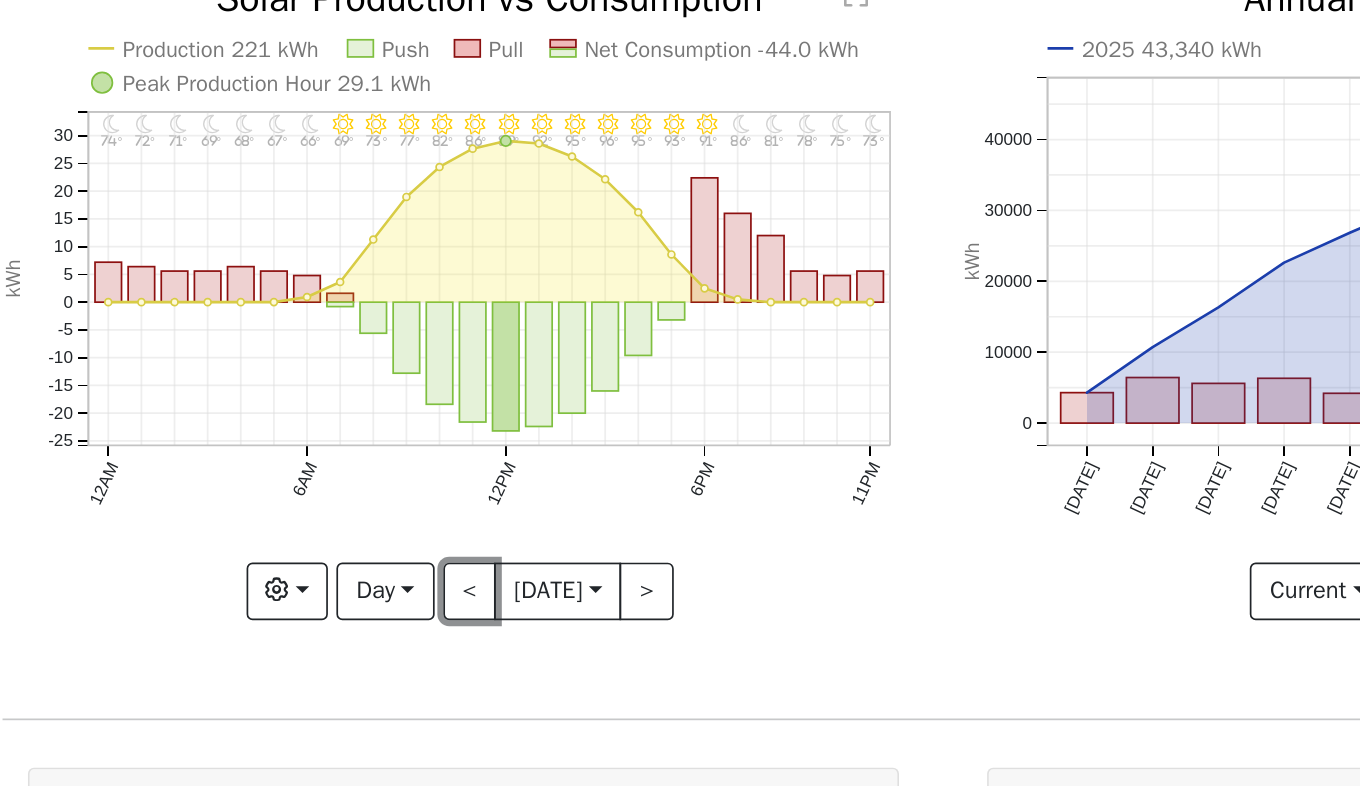 click on "<" at bounding box center [401, 472] 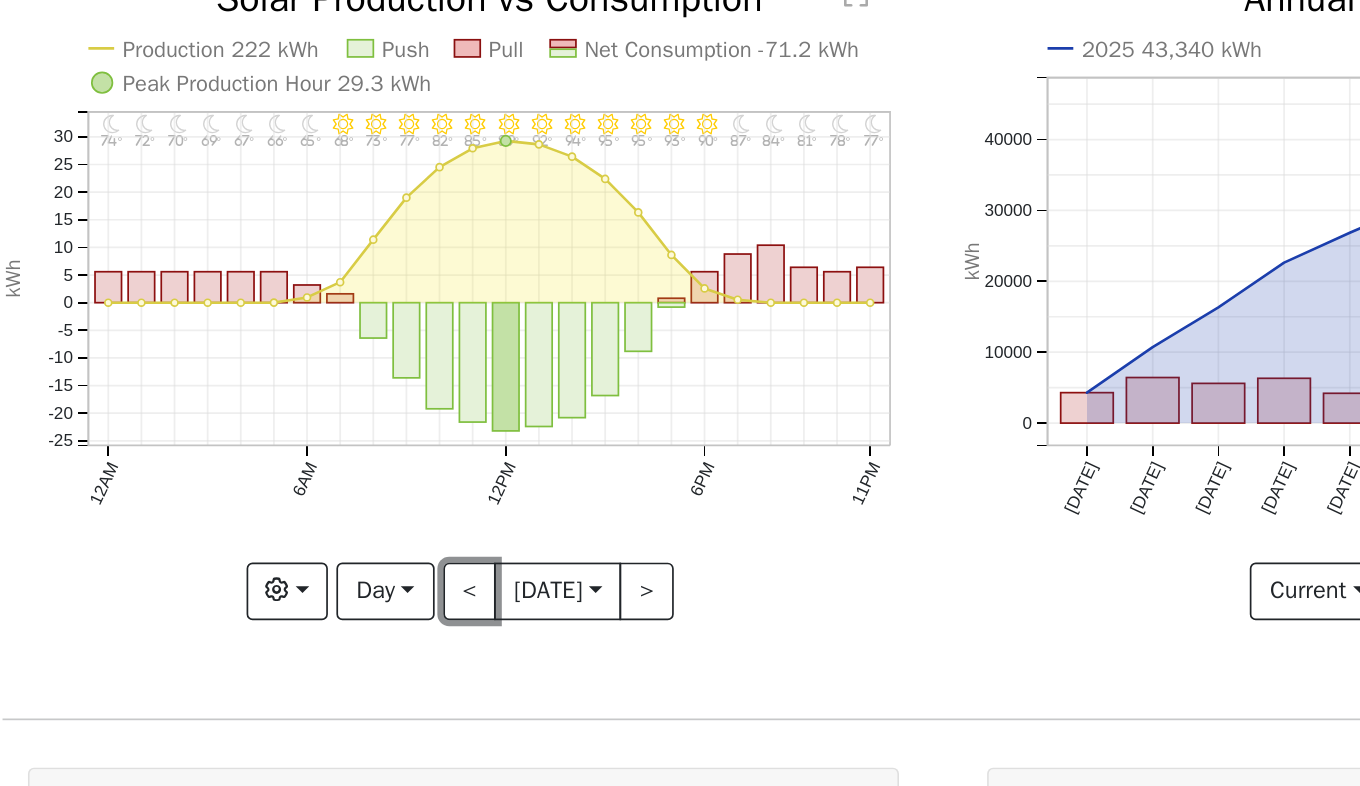 click on "<" at bounding box center (401, 472) 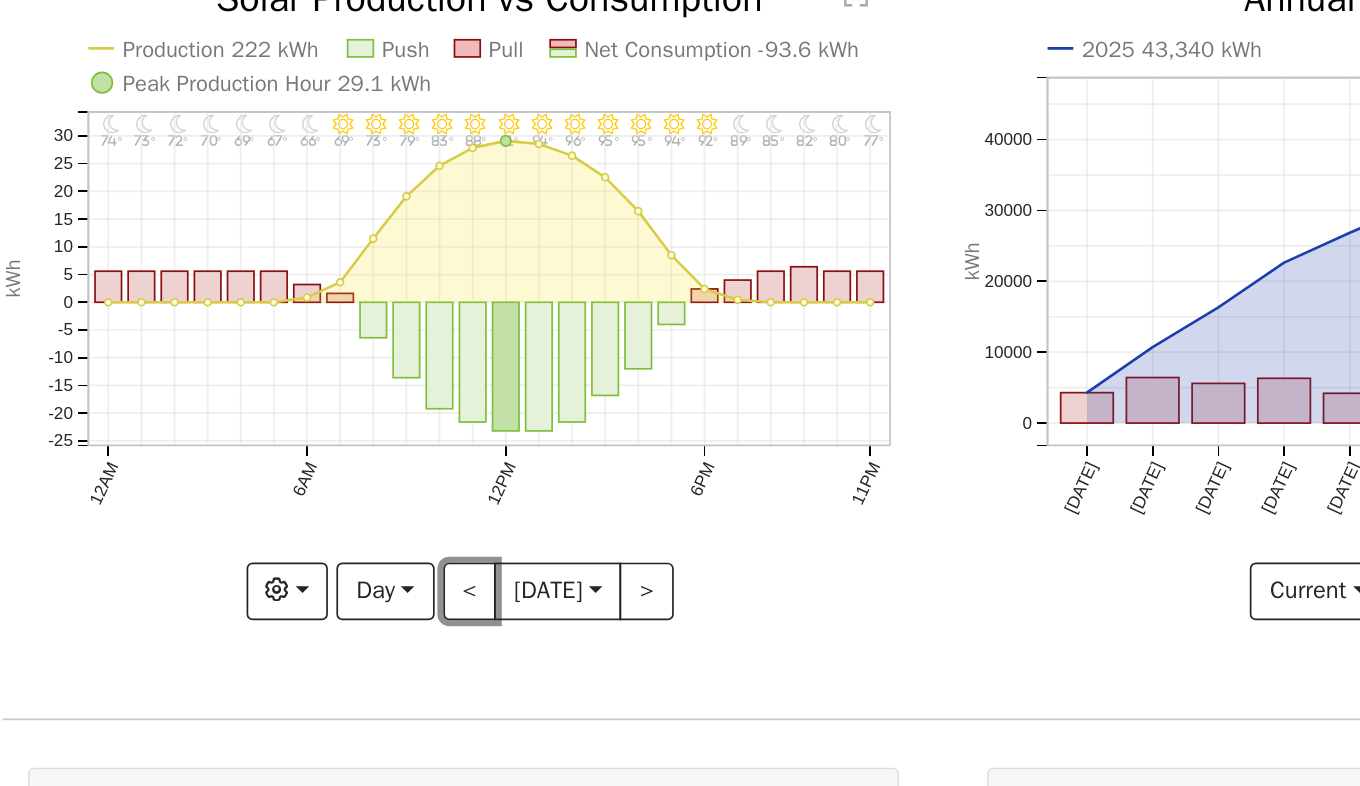 click on "<" at bounding box center (401, 472) 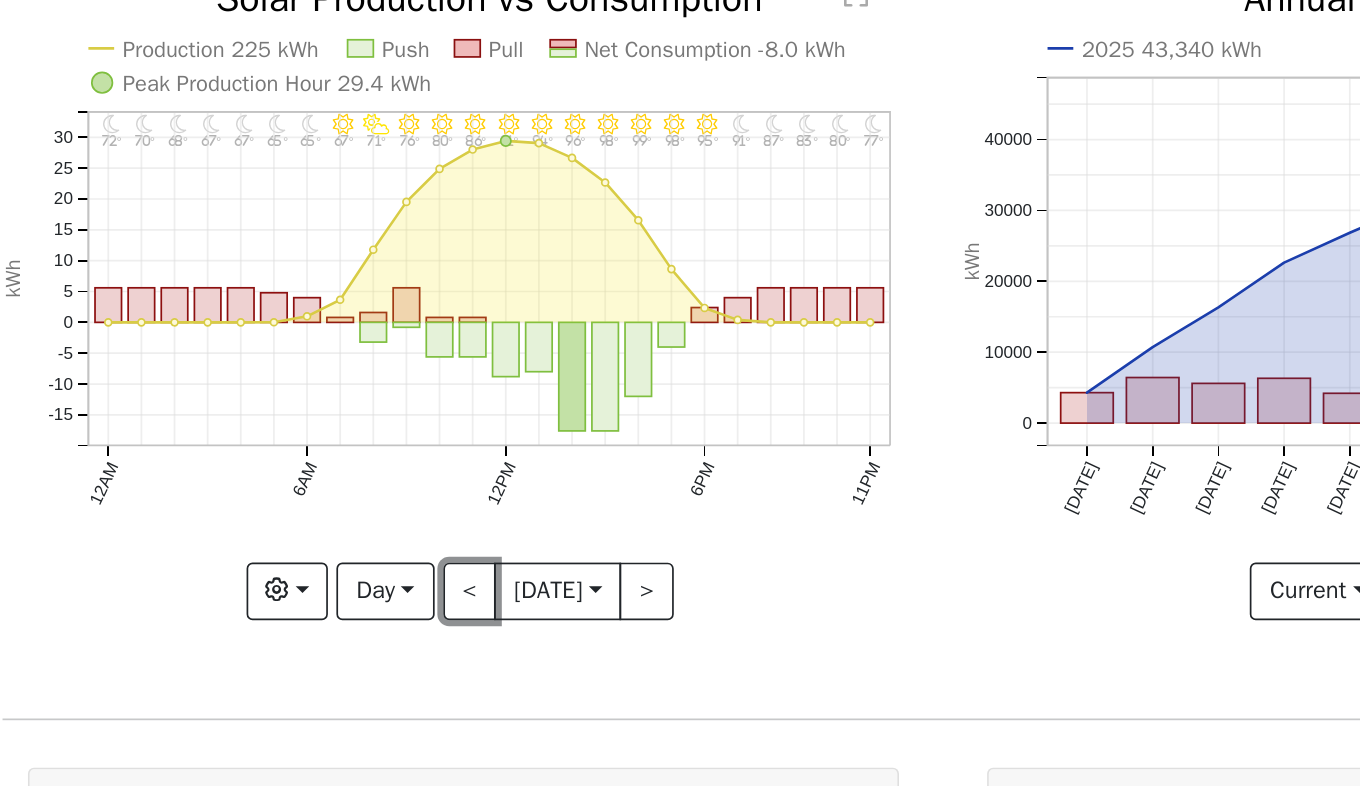 click on "<" at bounding box center [401, 472] 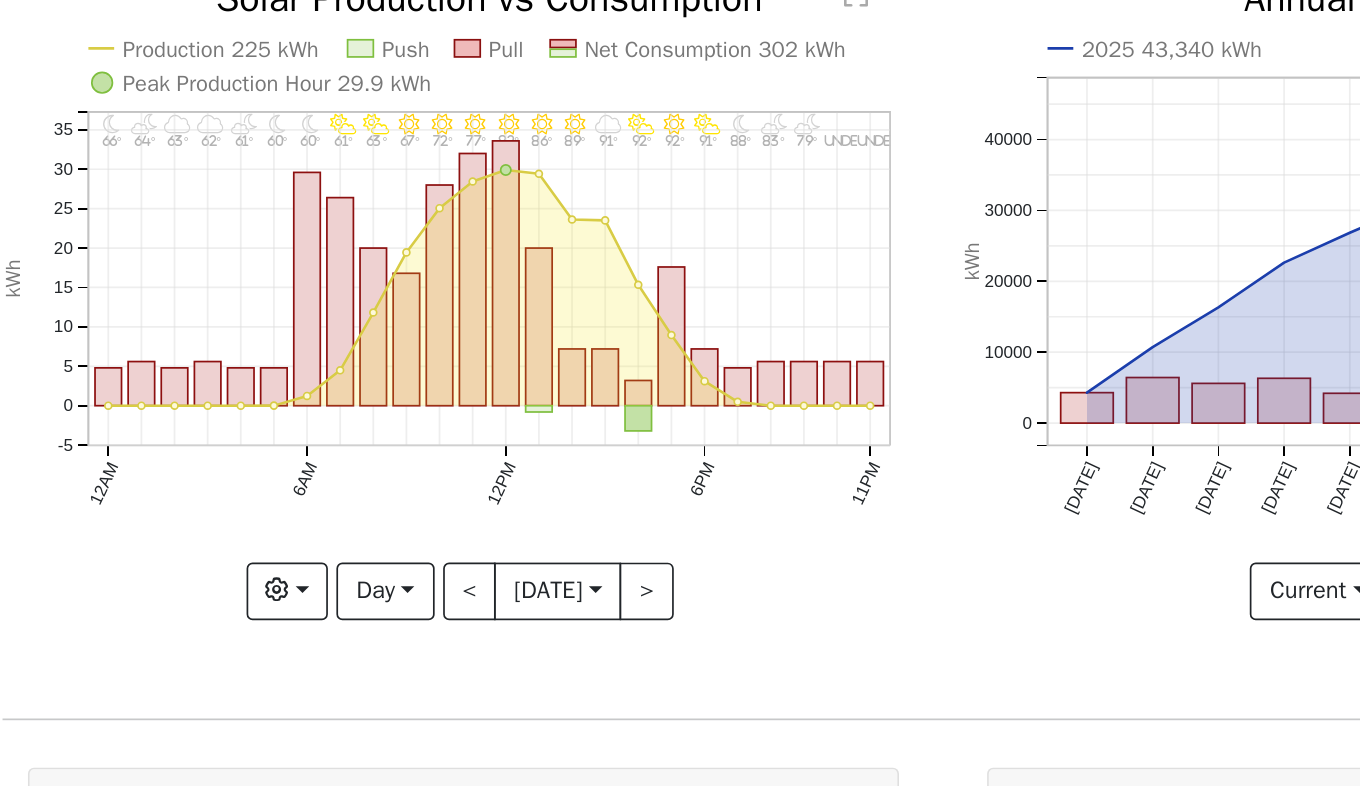 click on "11PM - undefined undefined° 10PM - undefined undefined° 9PM - PartlyCloudy 79° 8PM - PartlyCloudy 83° 7PM - MostlyClear 88° 6PM - PartlyCloudy 91° 5PM - MostlyClear 92° 4PM - PartlyCloudy 92° 3PM - MostlyCloudy 91° 2PM - MostlyClear 89° 1PM - MostlyClear 86° 12PM - Clear 82° 11AM - Clear 77° 10AM - Clear 72° 9AM - MostlyClear 67° 8AM - PartlyCloudy 63° 7AM - PartlyCloudy 61° 6AM - MostlyClear 60° 5AM - Clear 60° 4AM - PartlyCloudy 61° 3AM - MostlyCloudy 62° 2AM - MostlyCloudy 63° 1AM - PartlyCloudy 64° 12AM - MostlyClear 66° Production 225 kWh Push Pull Net Consumption 302 kWh Peak Production Hour 29.9 kWh 12AM 6AM 12PM 6PM 11PM -5 0 5 10 15 20 25 30 35  Solar Production vs Consumption kWh onclick="" onclick="" onclick="" onclick="" onclick="" onclick="" onclick="" onclick="" onclick="" onclick="" onclick="" onclick="" onclick="" onclick="" onclick="" onclick="" onclick="" onclick="" onclick="" onclick="" onclick="" onclick="" onclick="" onclick="" onclick="" onclick="" onclick="" $" 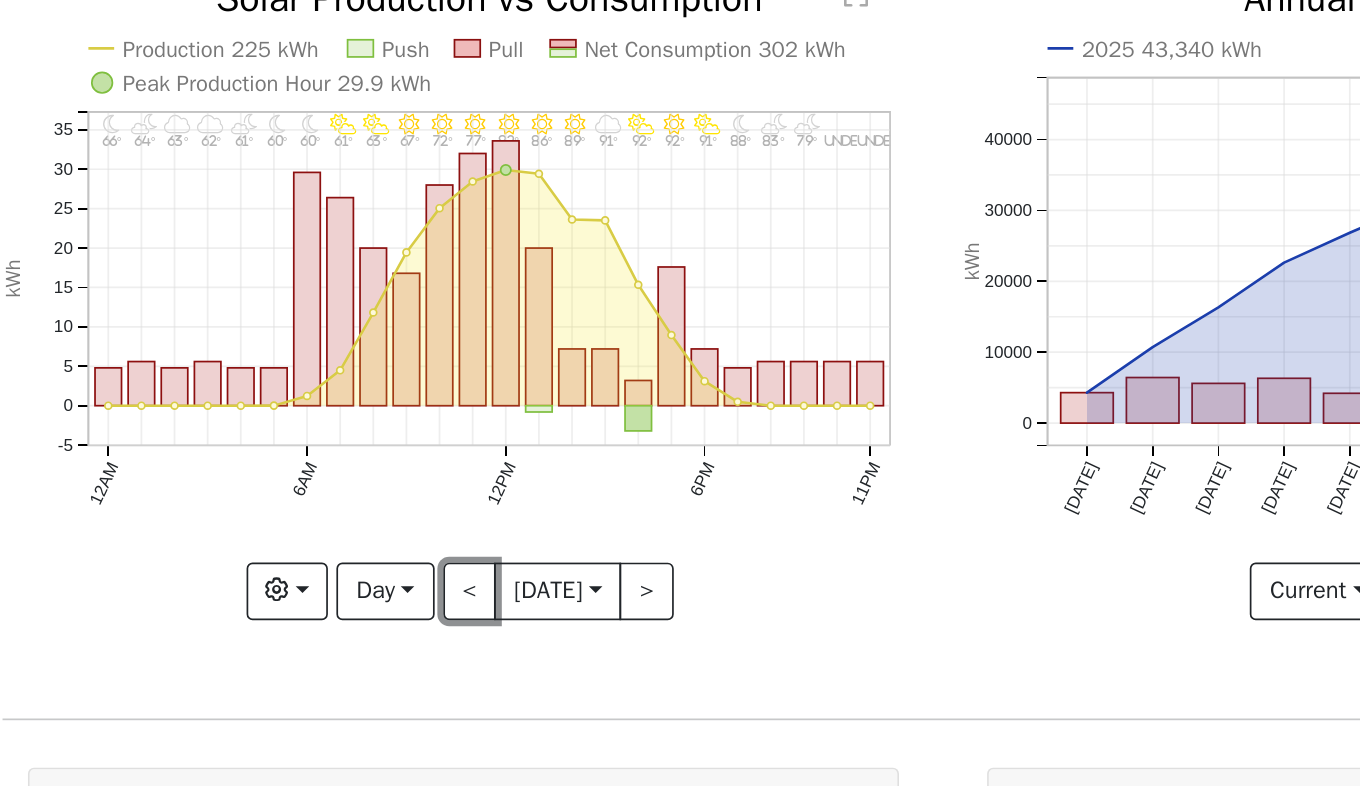 click on "<" at bounding box center (401, 472) 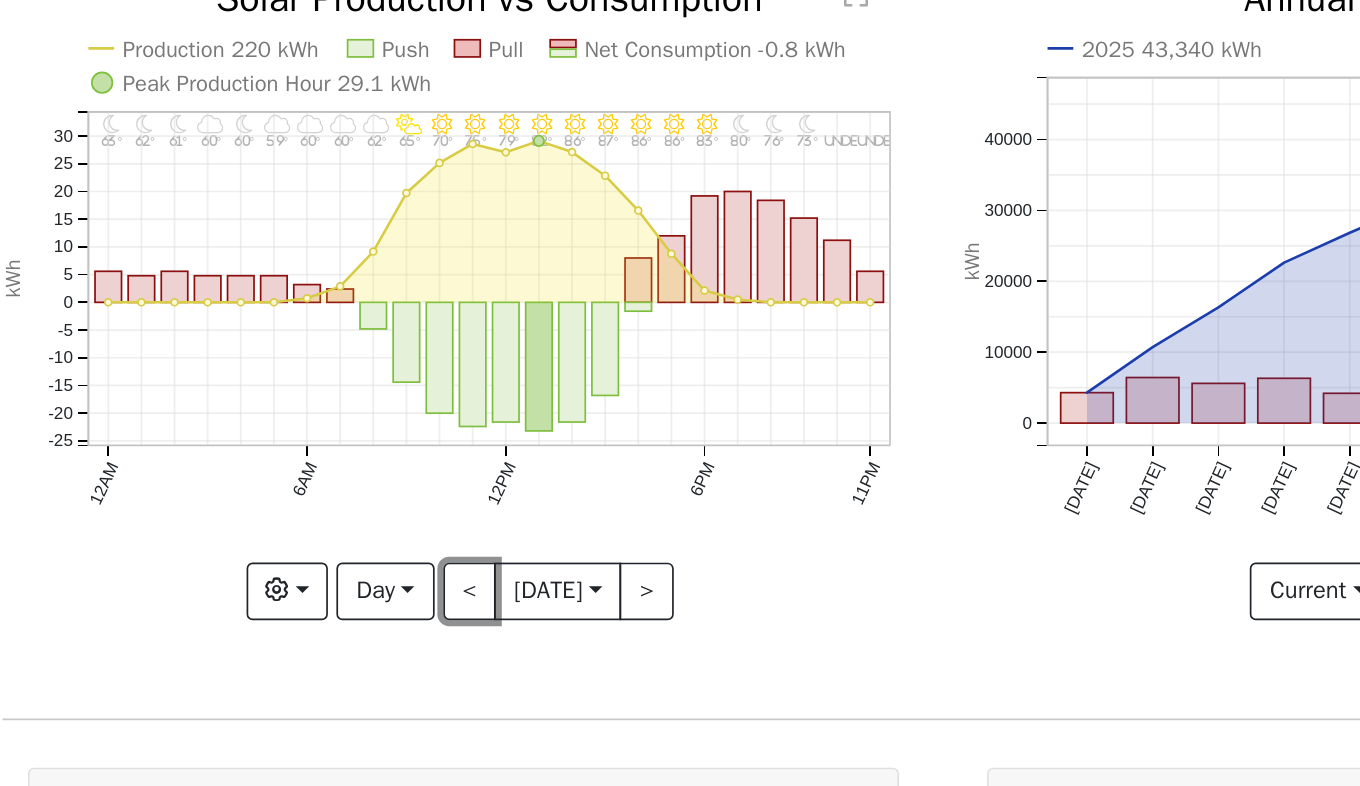 click on "<" at bounding box center [401, 472] 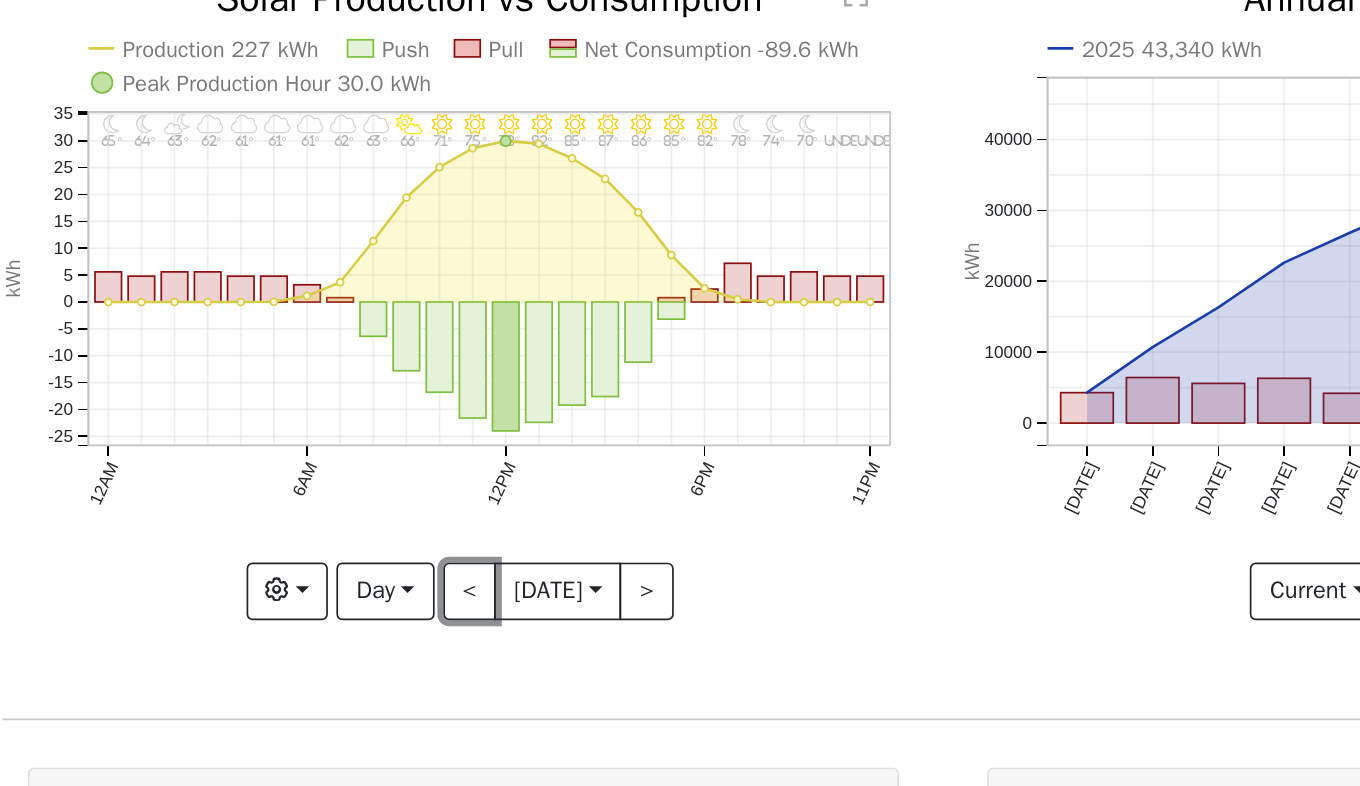 click on "<" at bounding box center (401, 472) 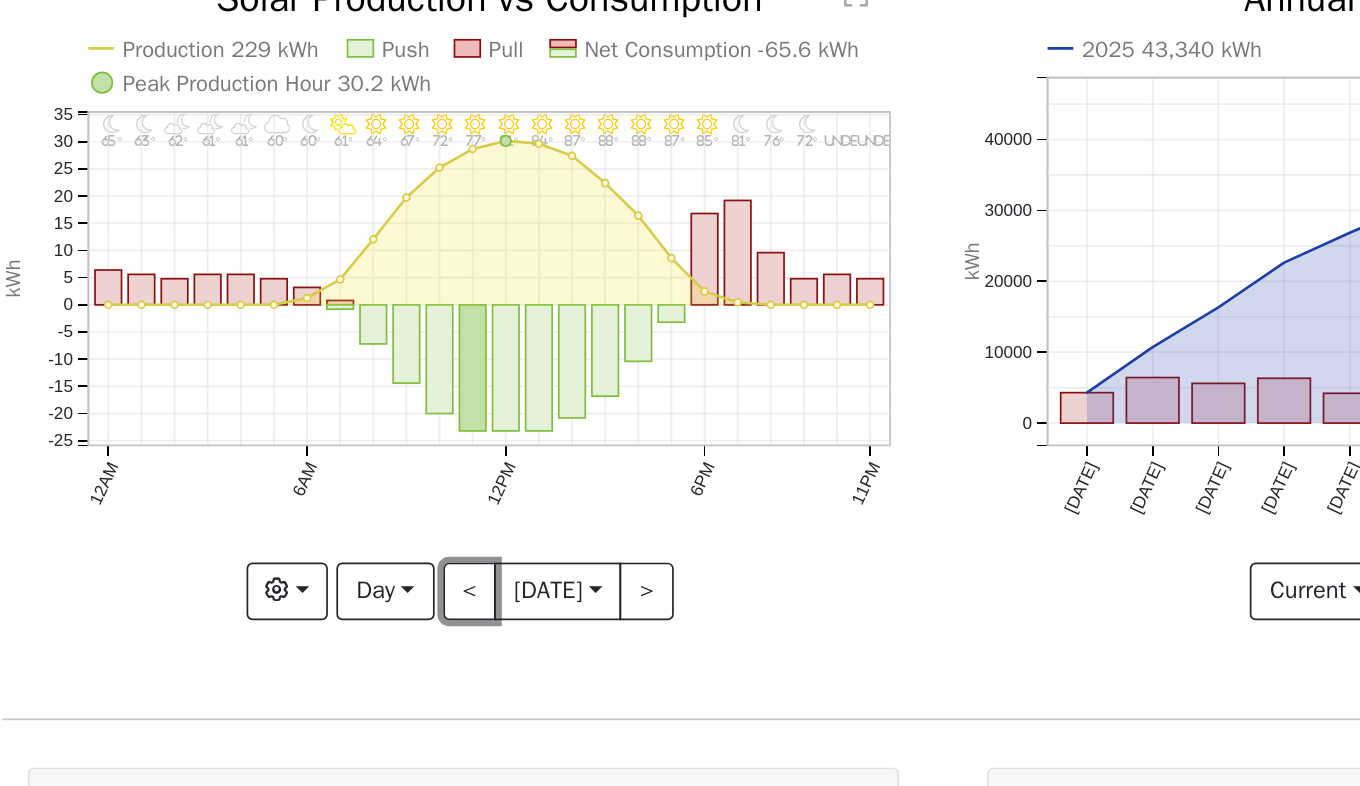 click on "<" at bounding box center [401, 472] 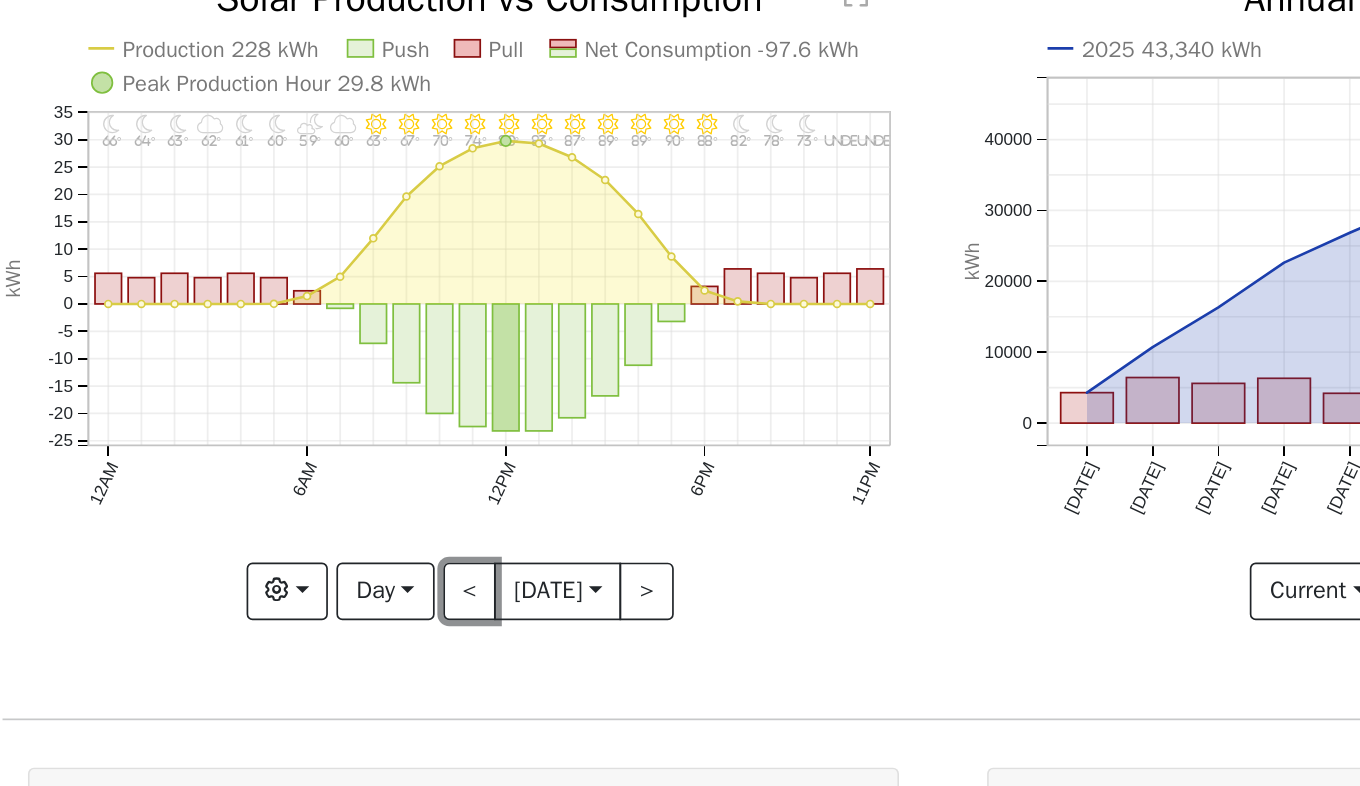 click on "<" at bounding box center (401, 472) 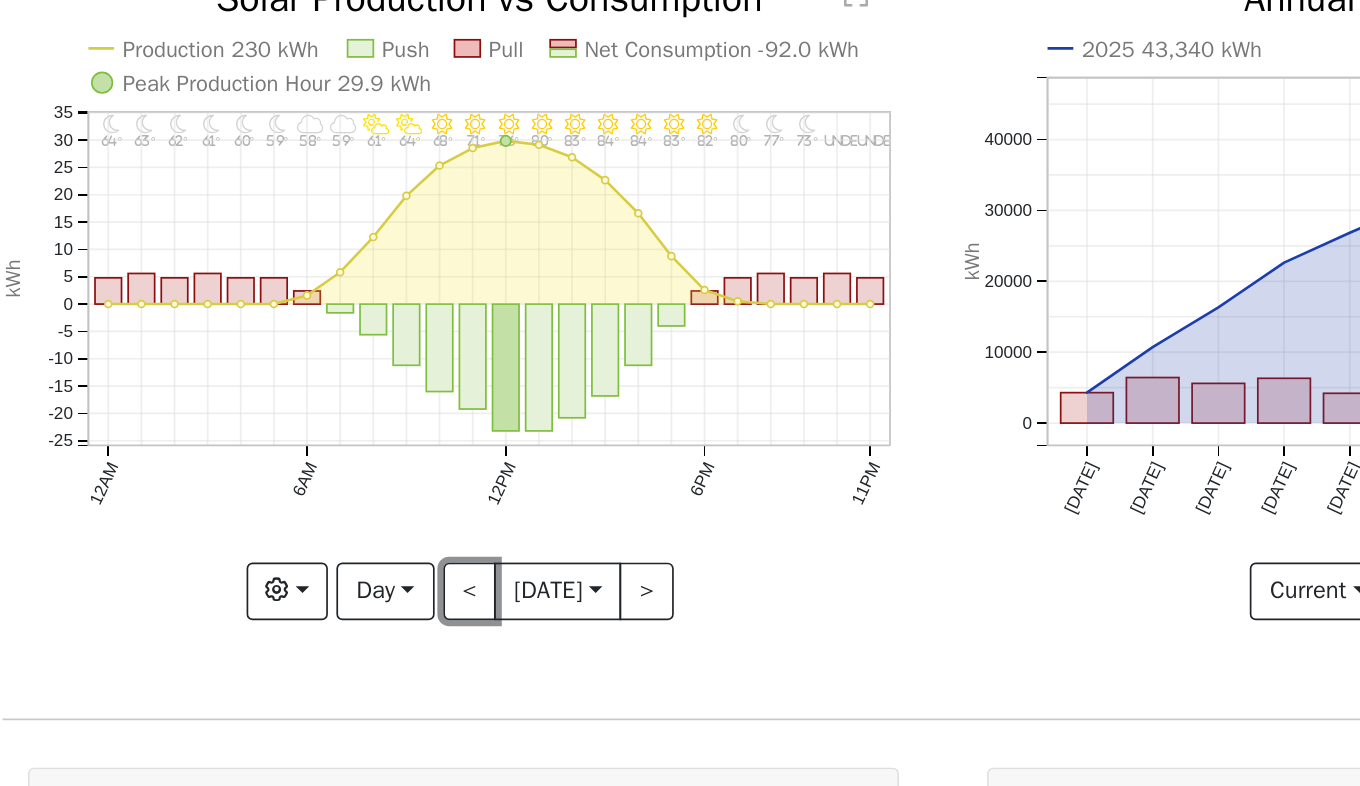click on "<" at bounding box center [401, 472] 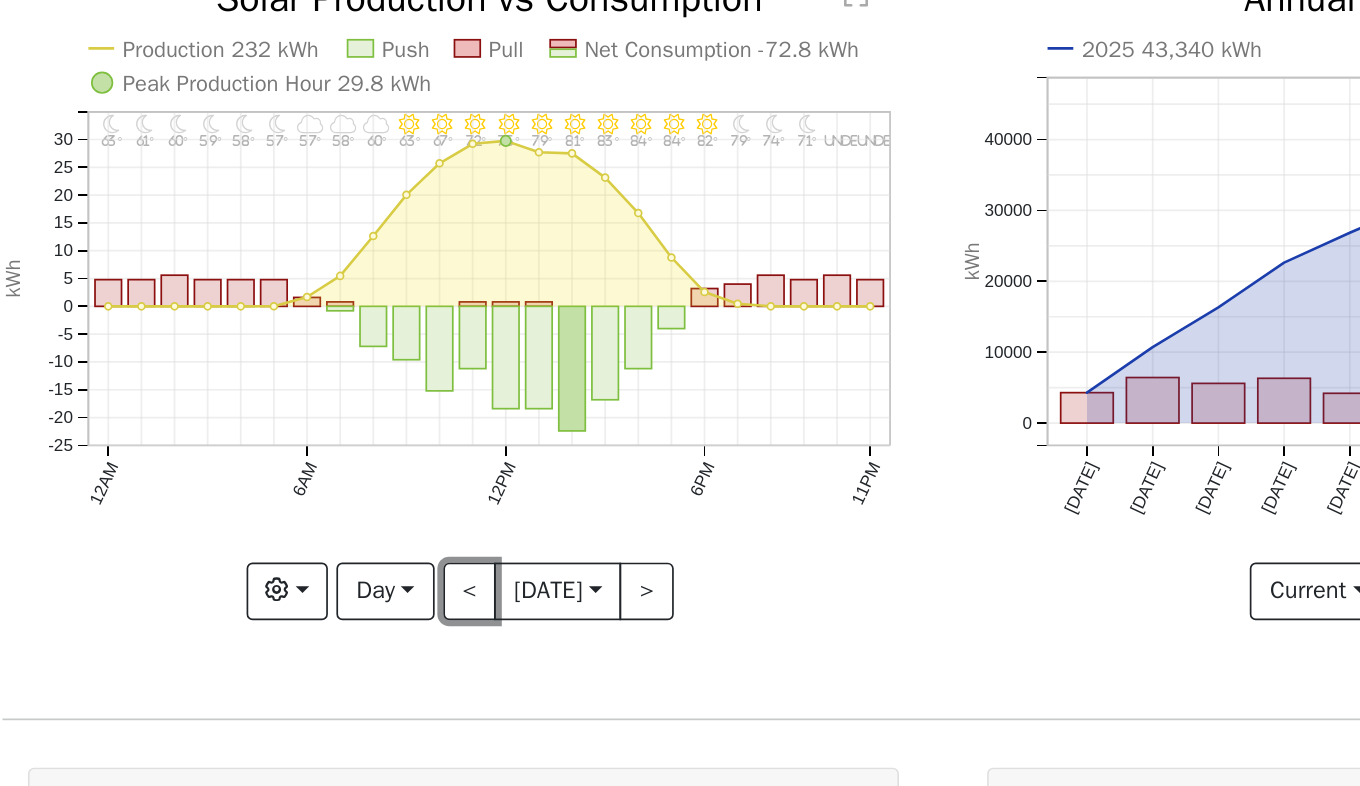 click on "<" at bounding box center (401, 472) 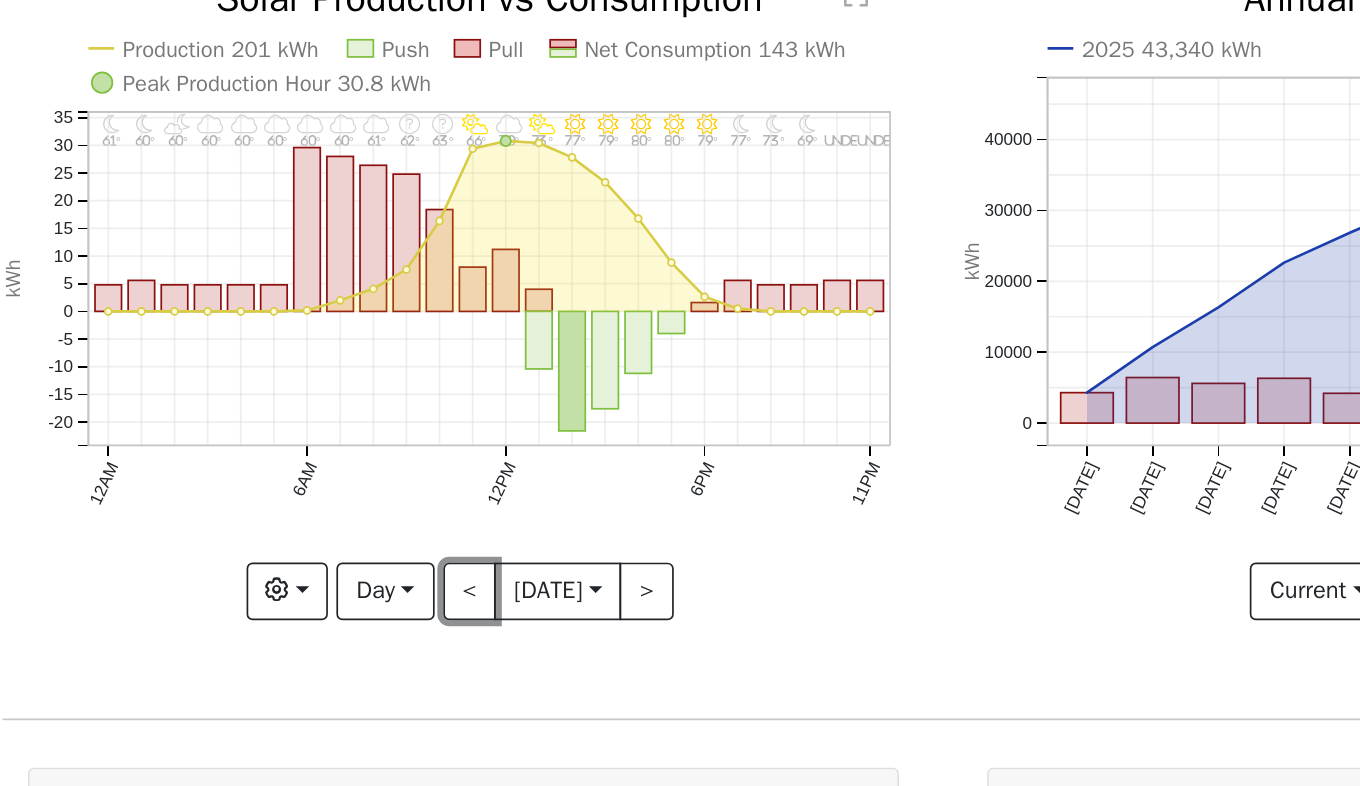 click on "<" at bounding box center [401, 472] 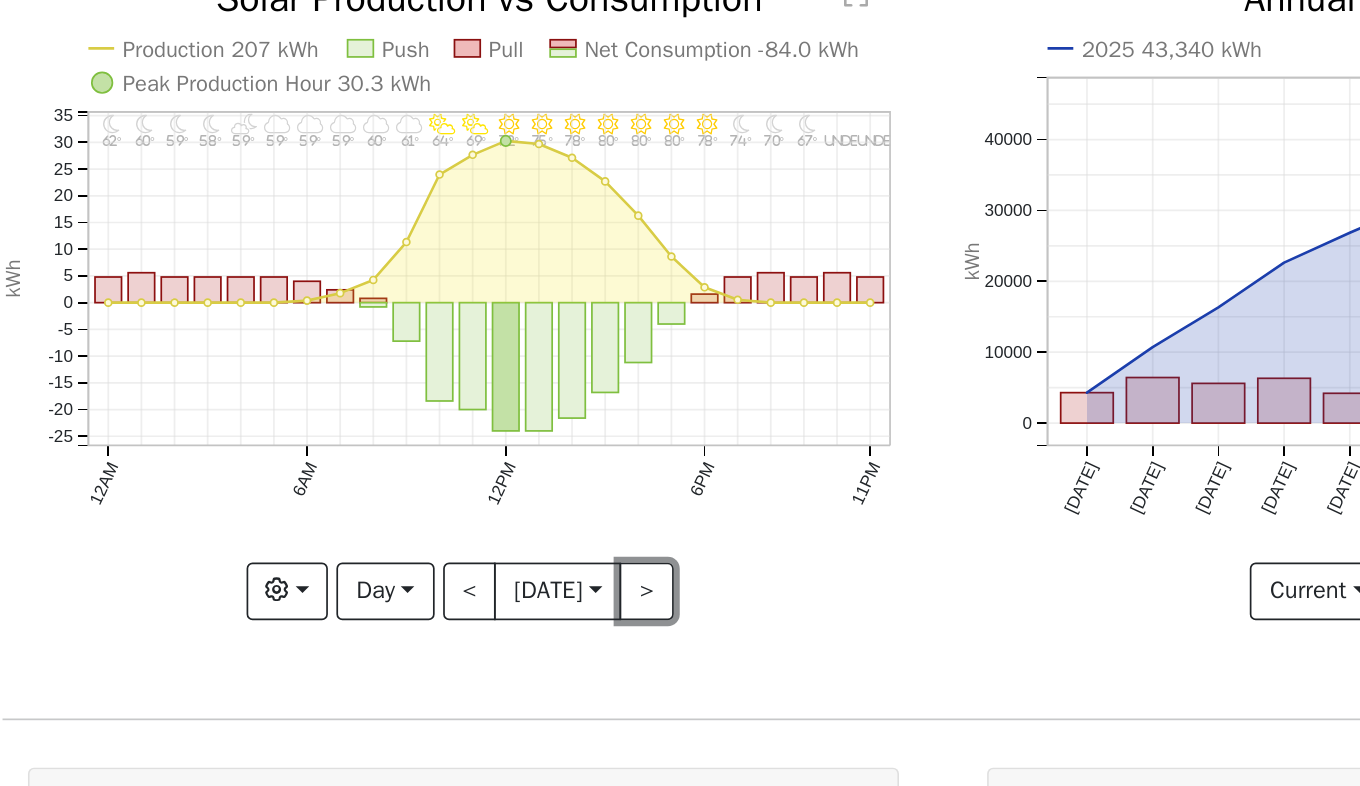 click on ">" at bounding box center [505, 472] 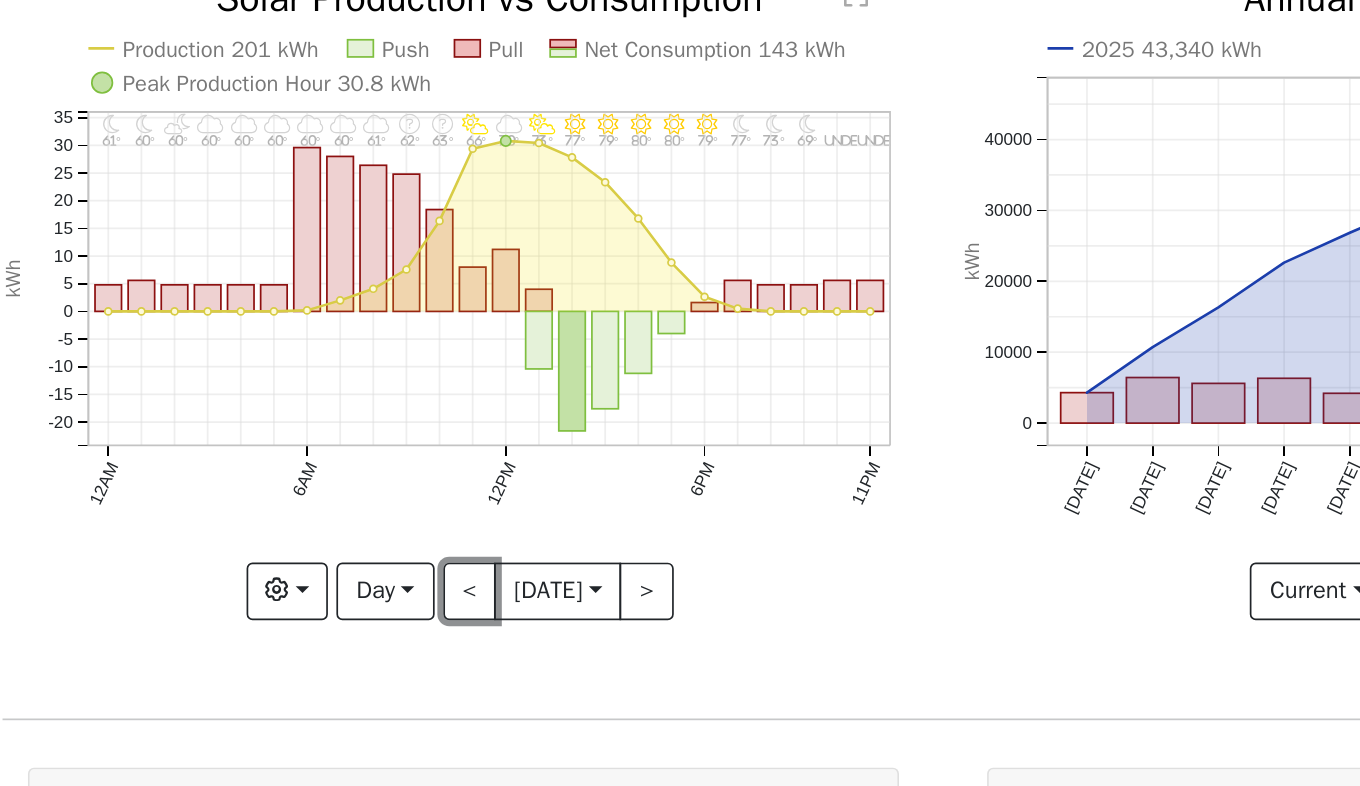 click on "<" at bounding box center [401, 472] 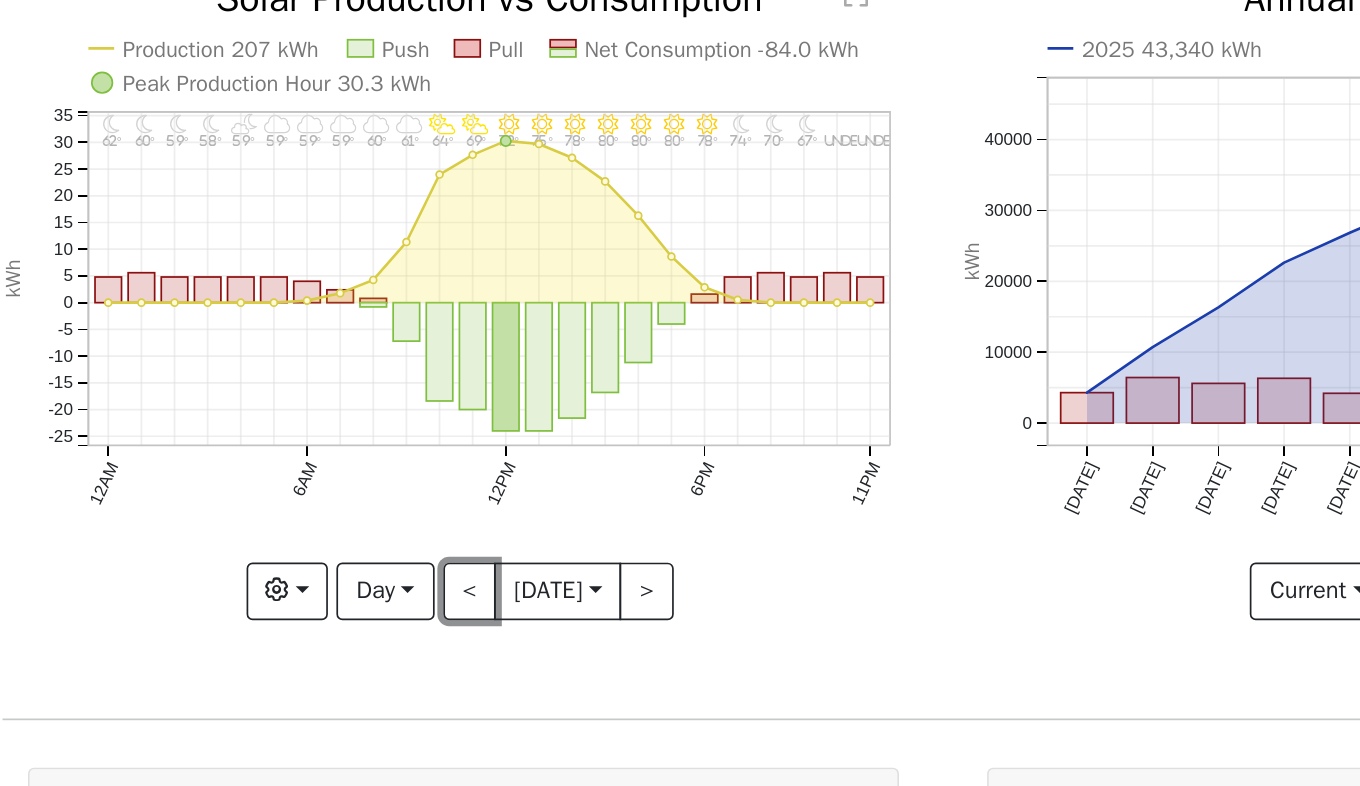 click on "<" at bounding box center [401, 472] 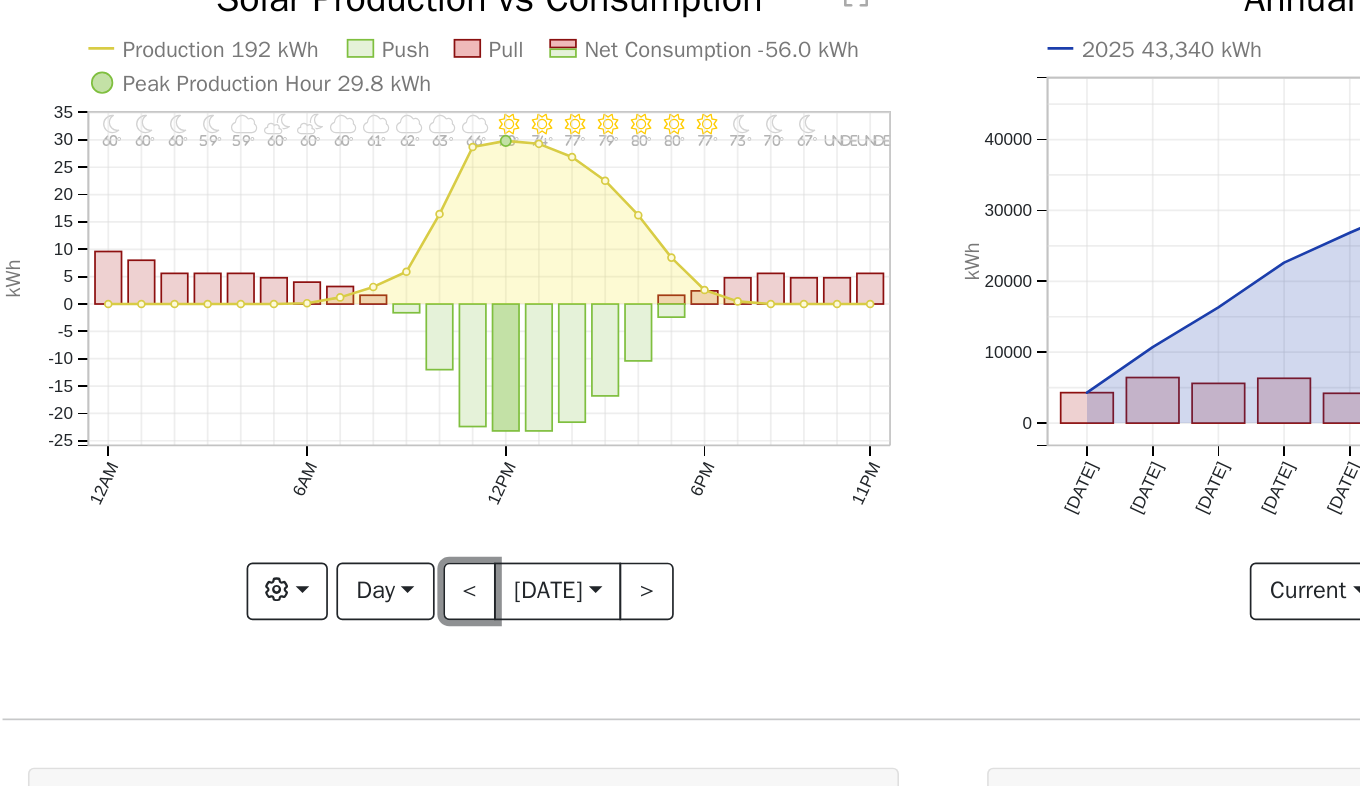 click on "<" at bounding box center (401, 472) 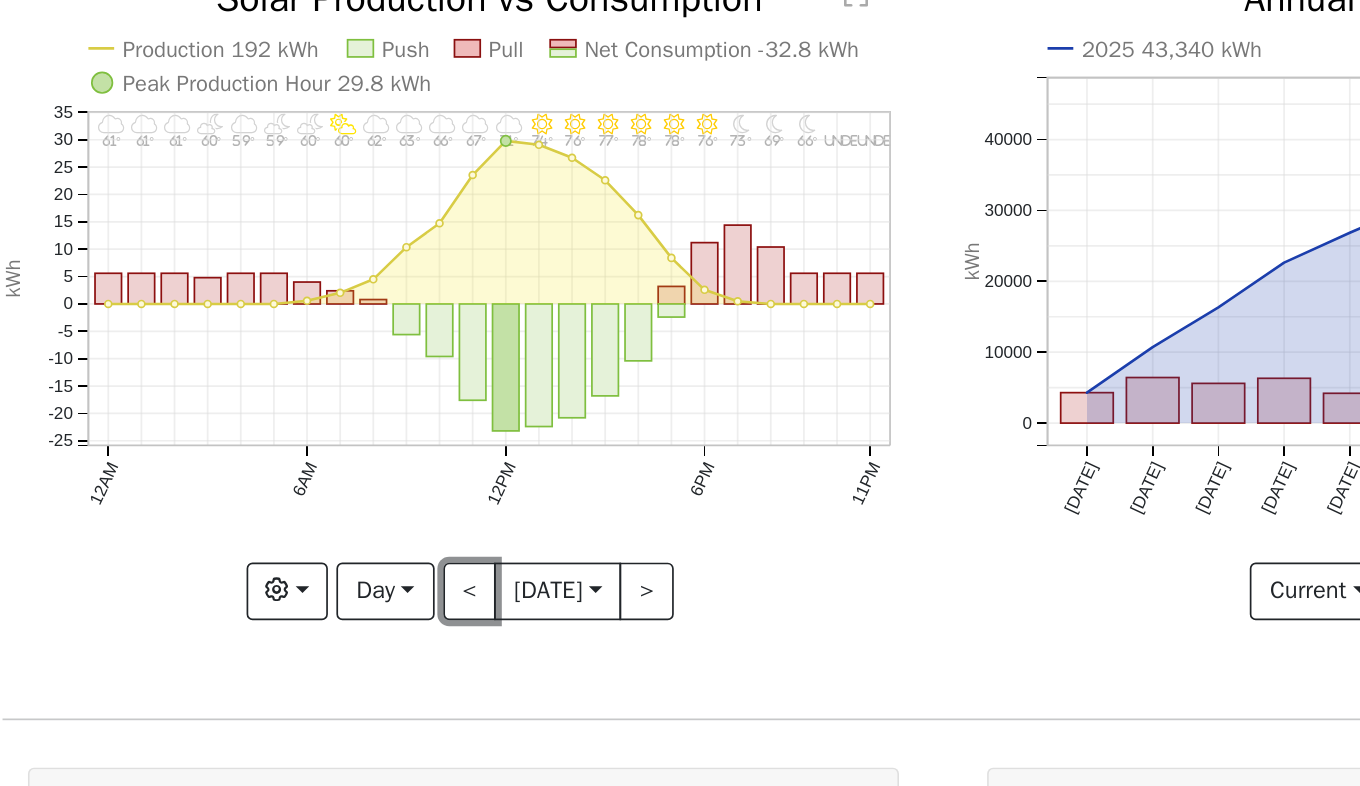click on "<" at bounding box center [401, 472] 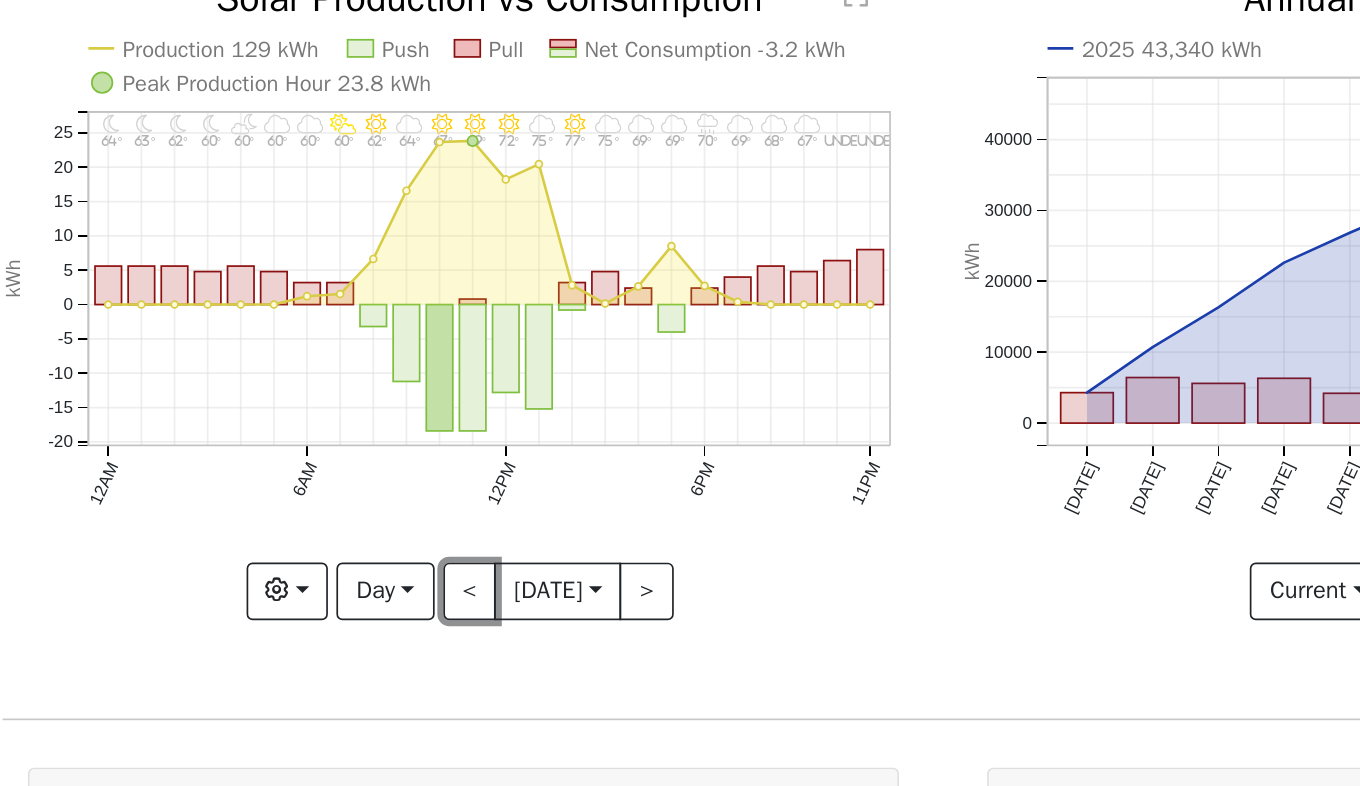 click on "<" at bounding box center [401, 472] 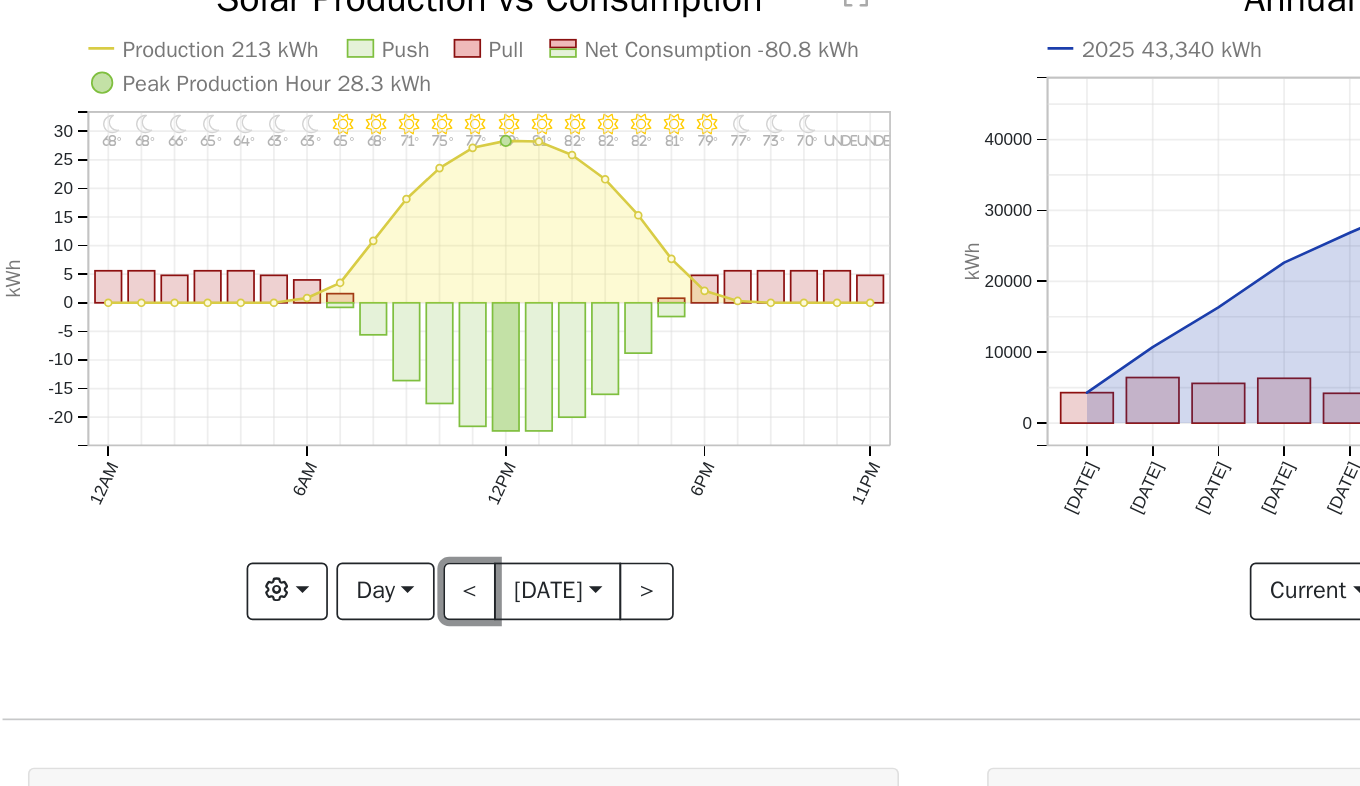 click on "<" at bounding box center (401, 472) 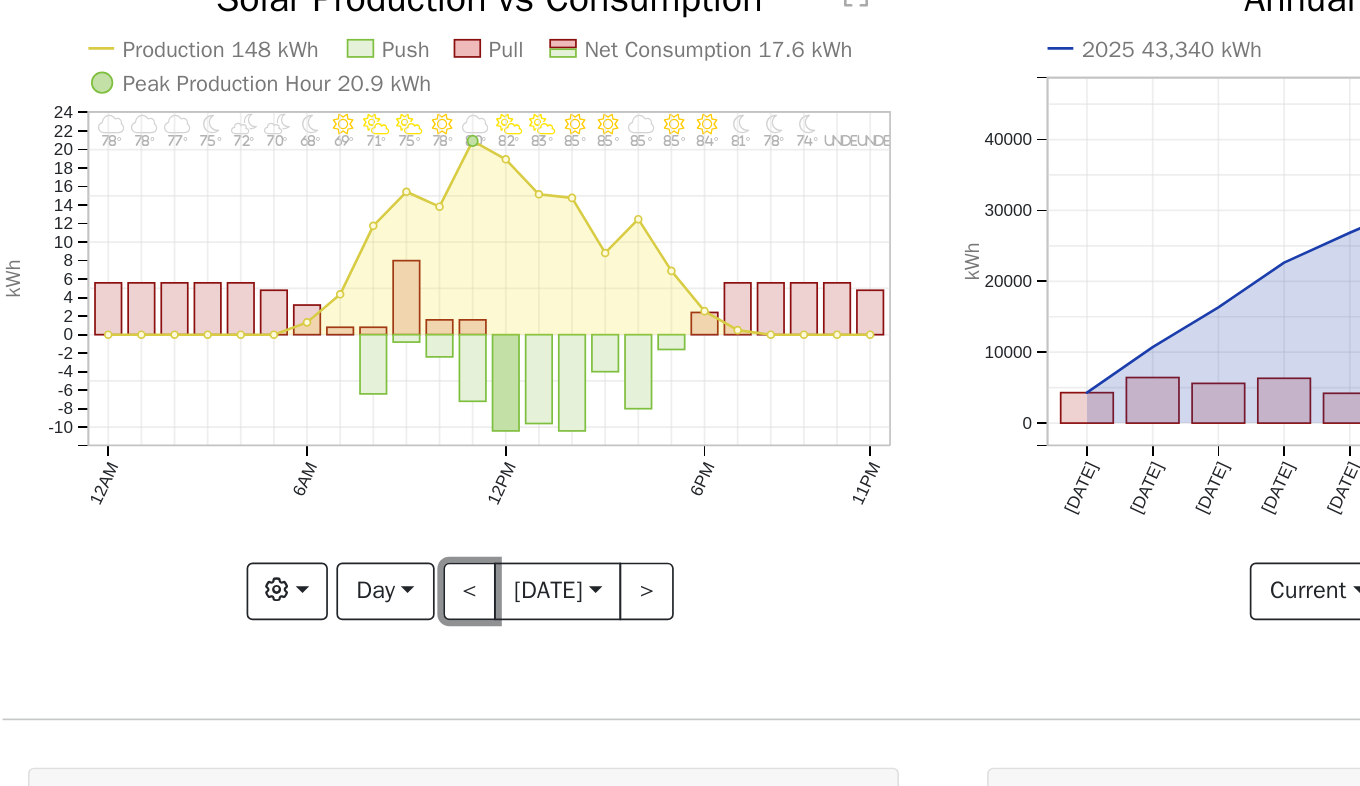 click on "<" at bounding box center (401, 472) 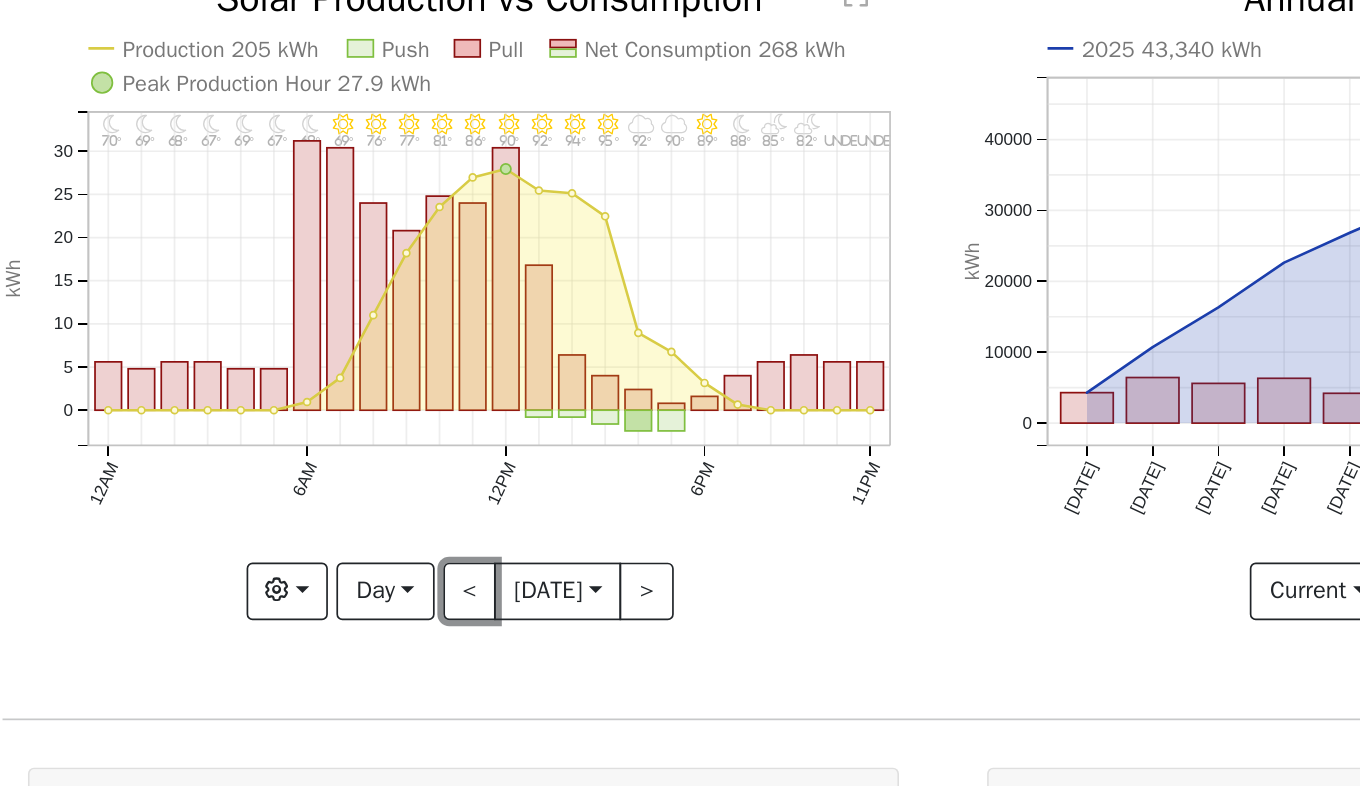 click on "<" at bounding box center (401, 472) 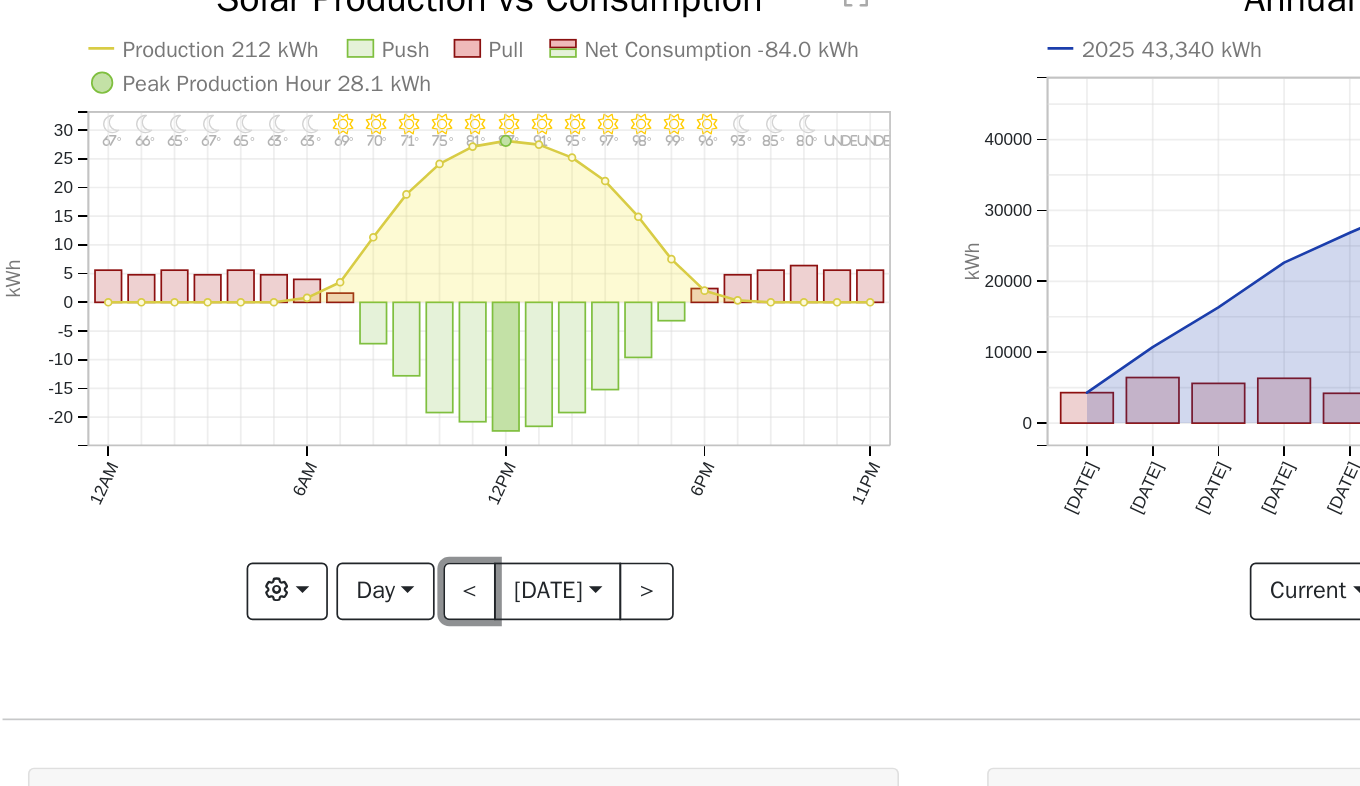 click on "<" at bounding box center [401, 472] 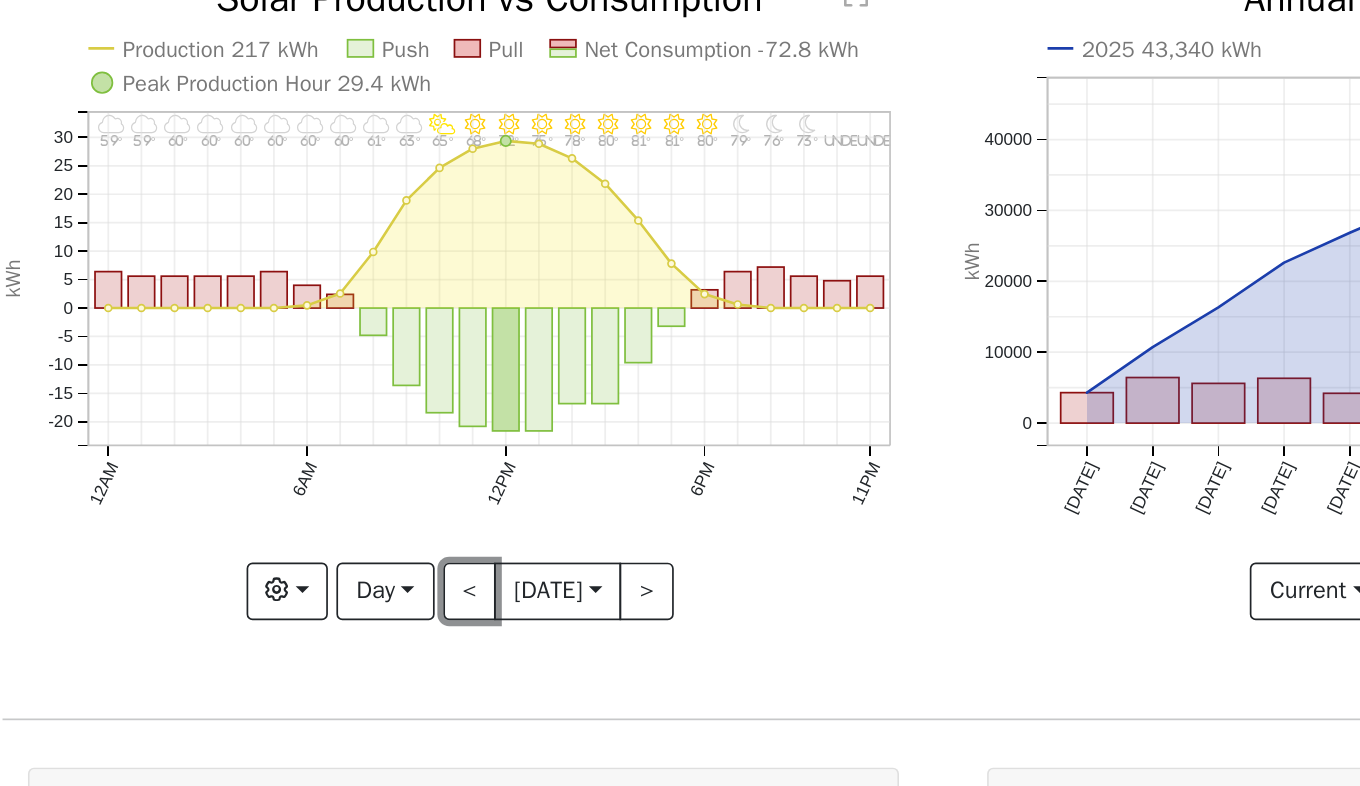 click on "<" at bounding box center [401, 472] 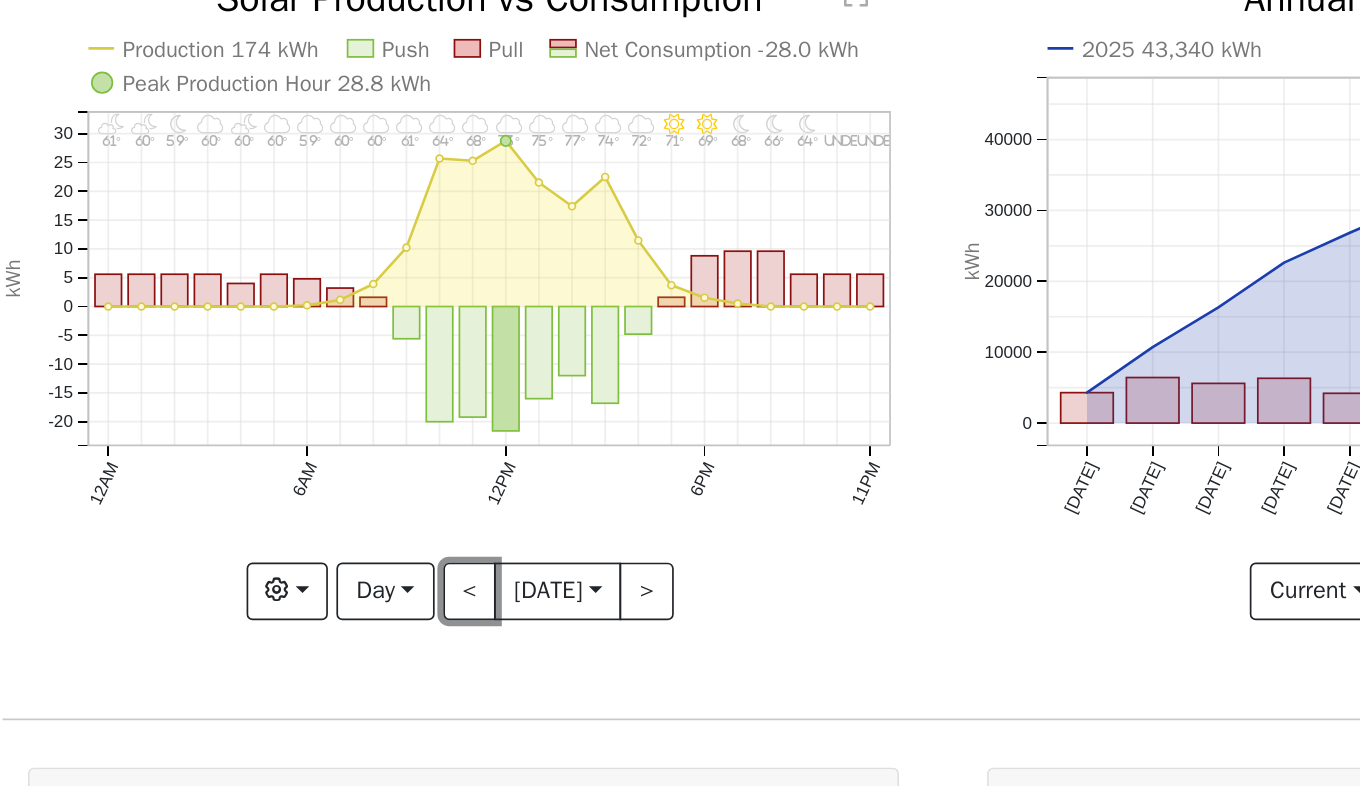 click on "<" at bounding box center [401, 472] 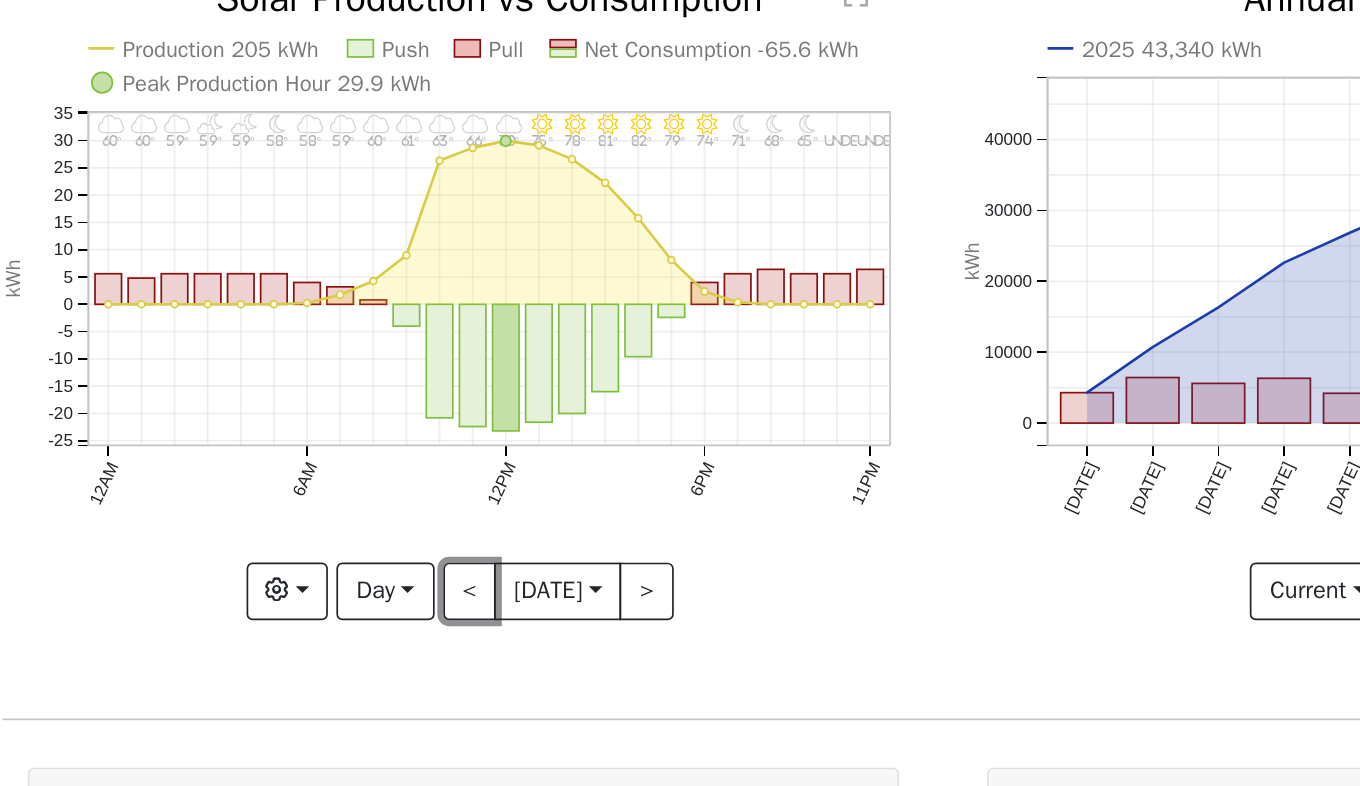 click on "<" at bounding box center (401, 472) 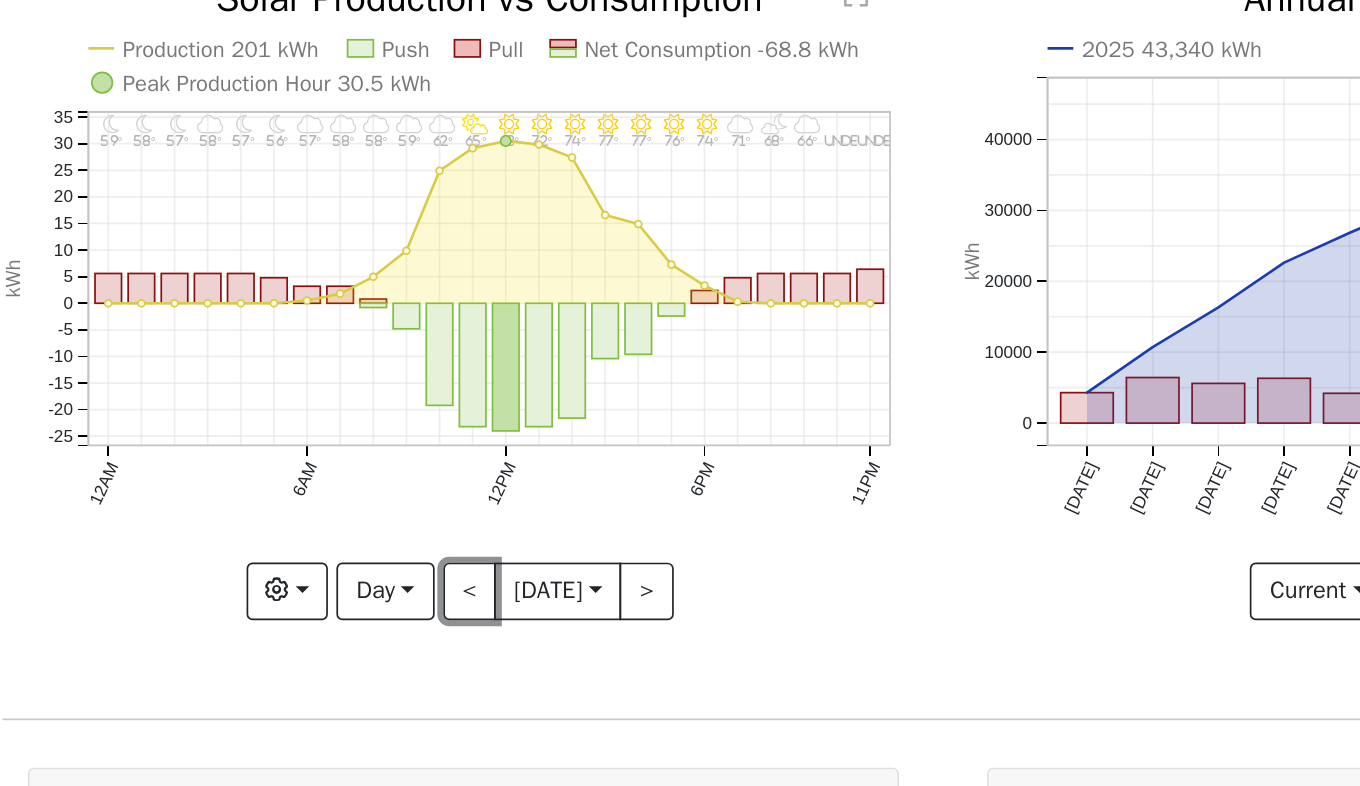 click on "<" at bounding box center [401, 472] 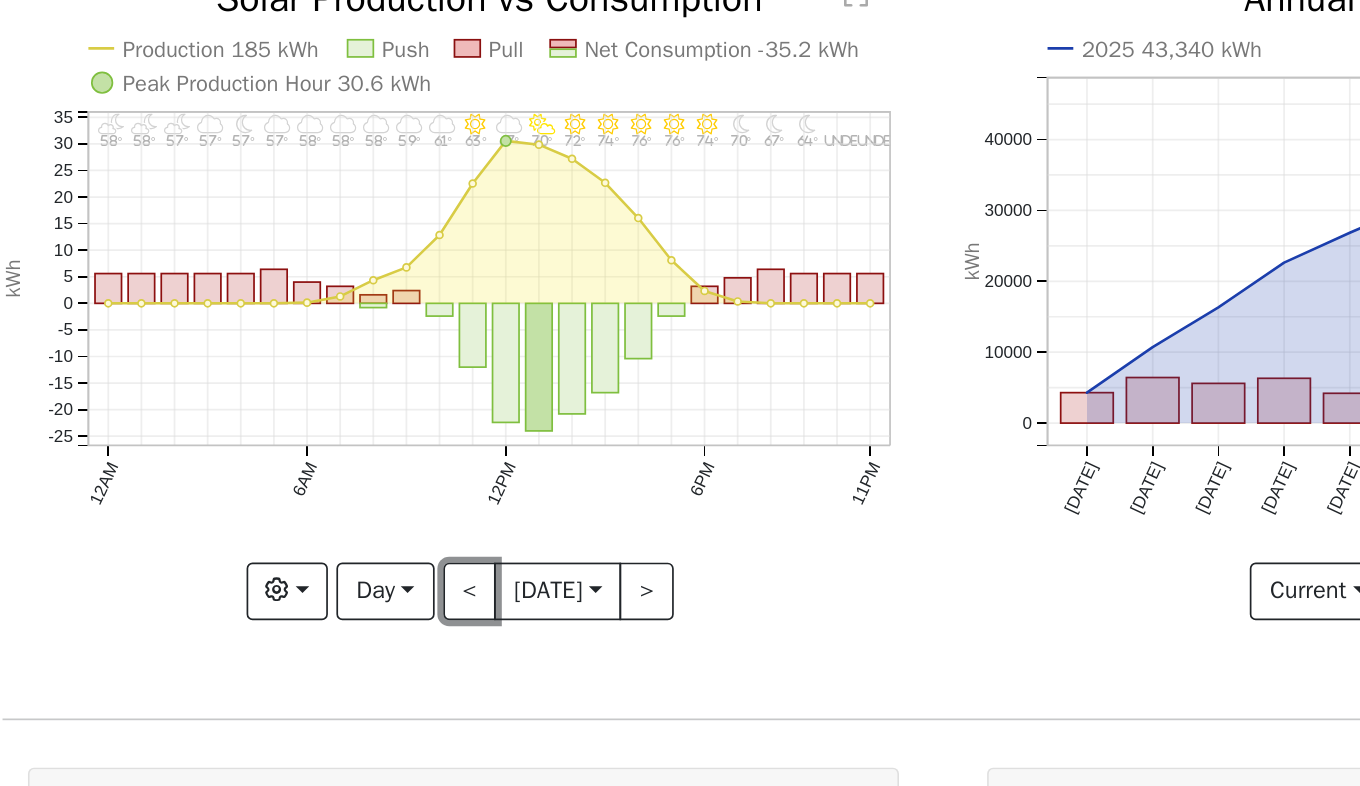 click on "<" at bounding box center [401, 472] 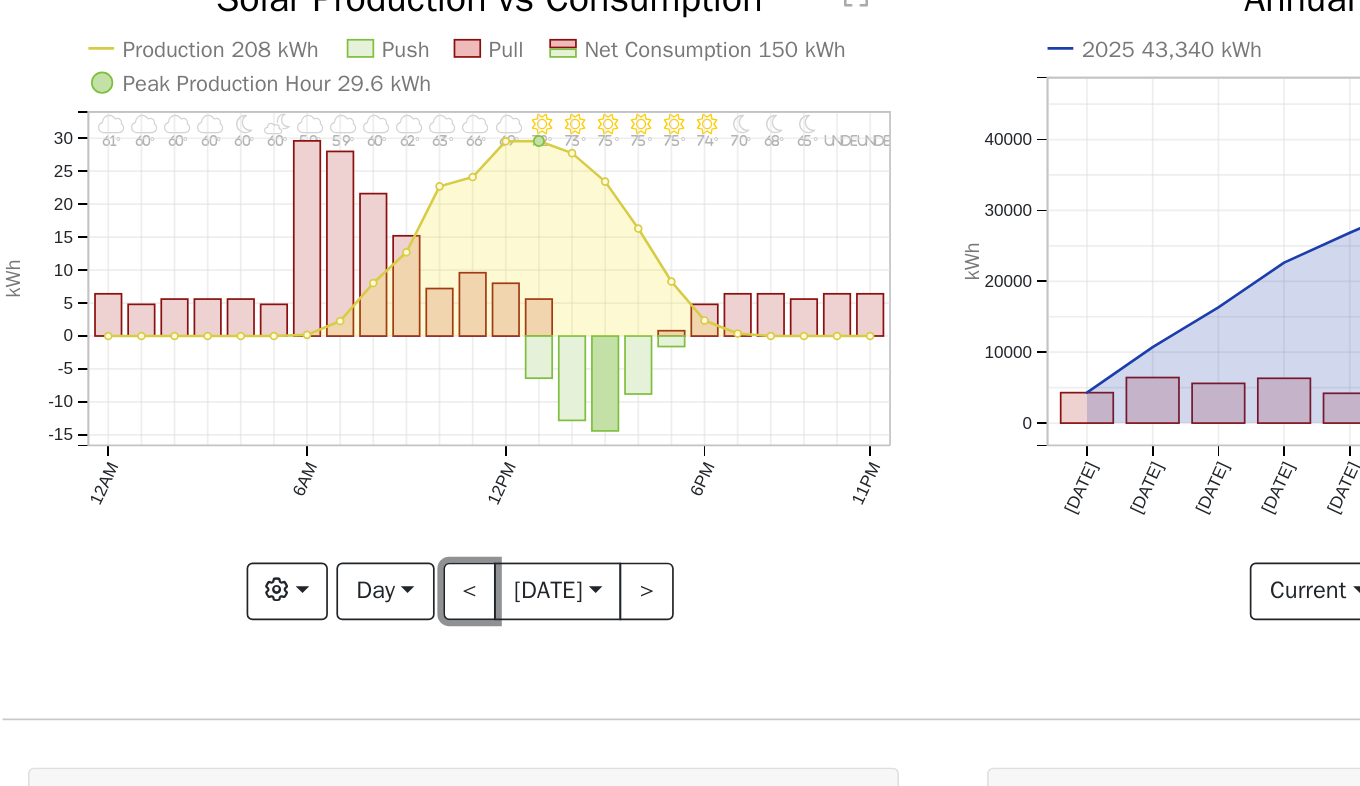 click on "<" at bounding box center (401, 472) 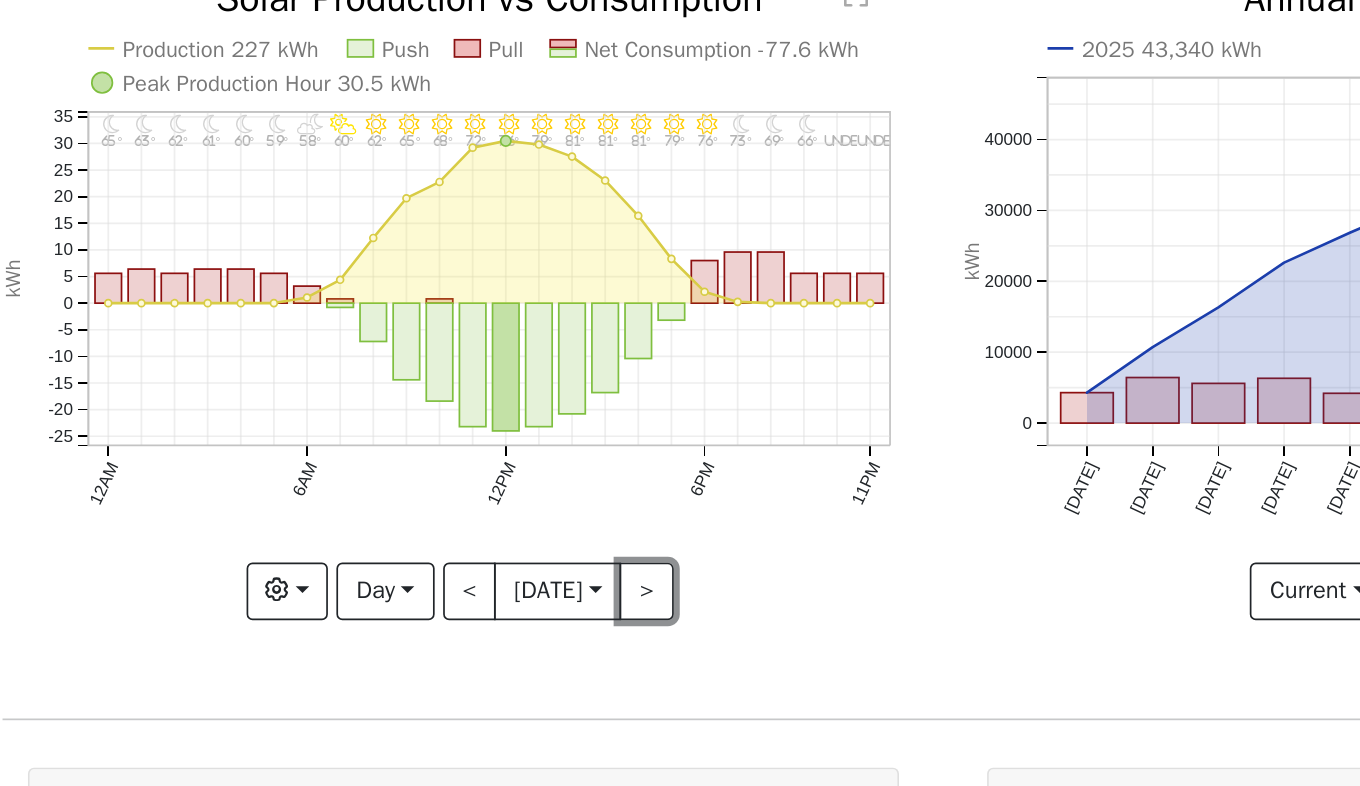 click on ">" at bounding box center (505, 472) 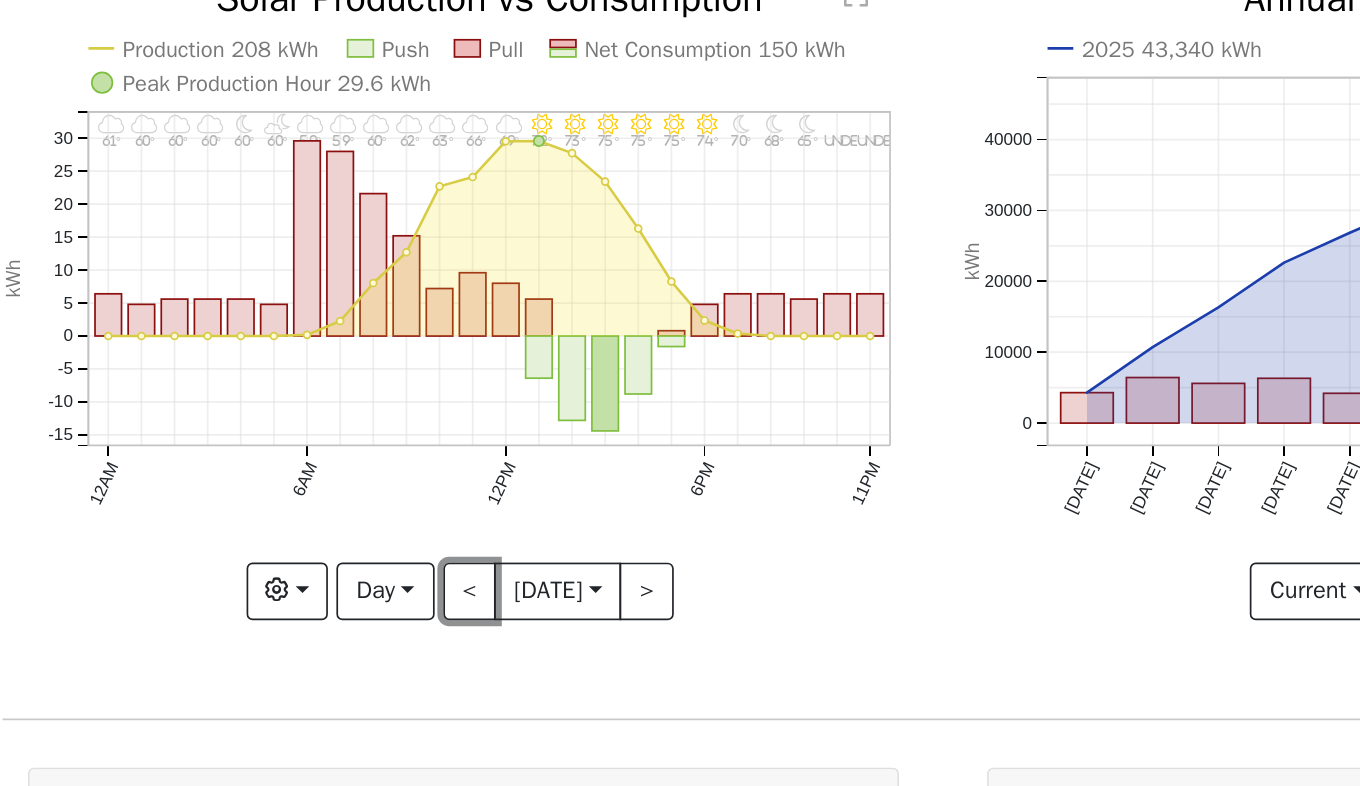 click on "<" at bounding box center (401, 472) 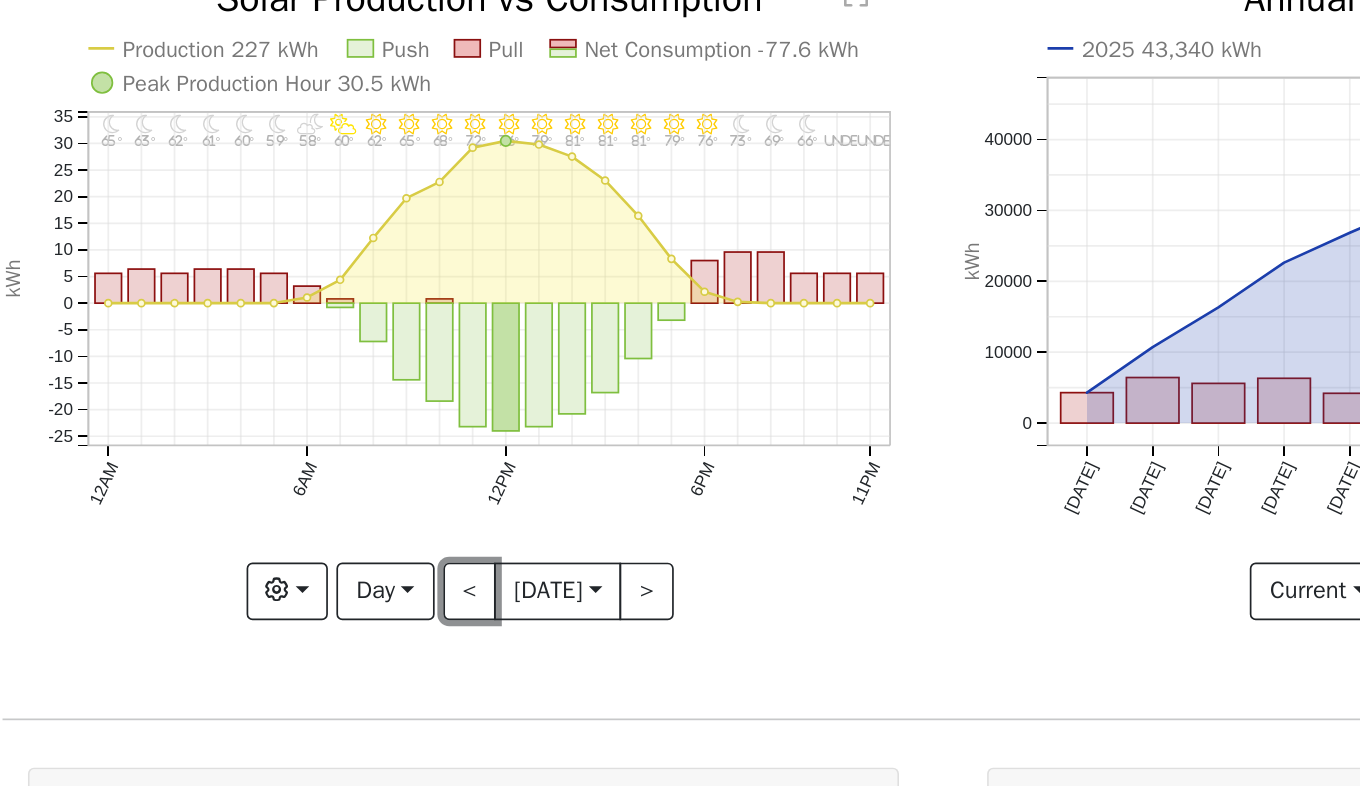 click on "<" at bounding box center [401, 472] 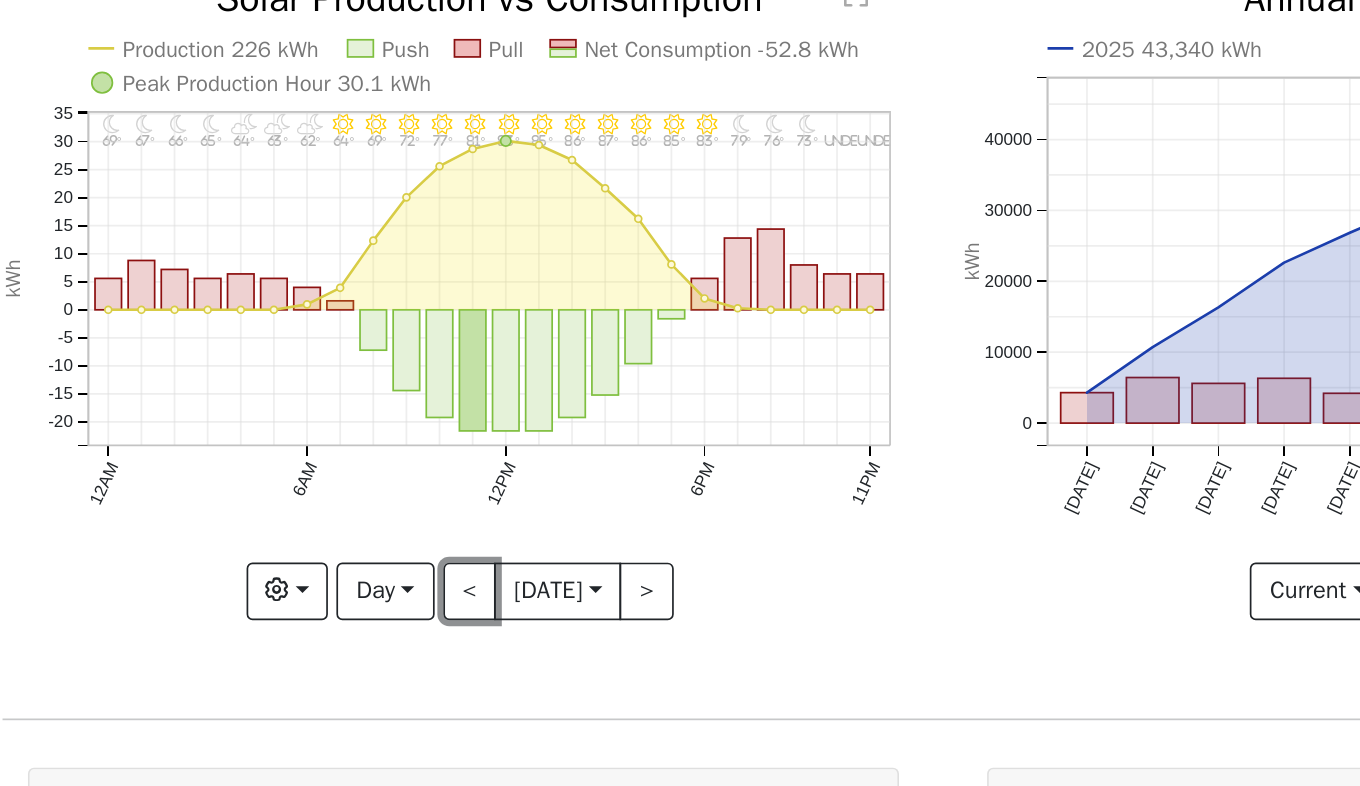 click on "<" at bounding box center (401, 472) 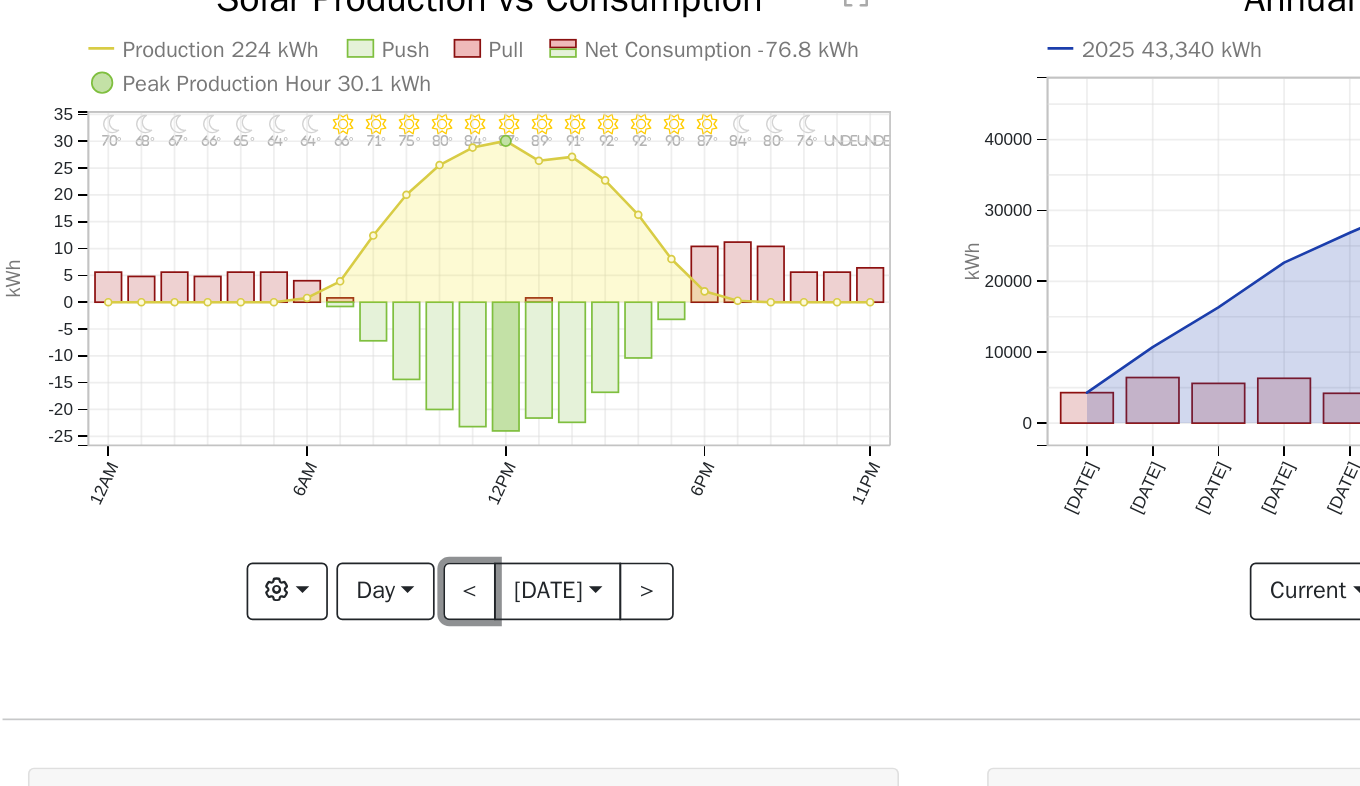 click on "<" at bounding box center (401, 472) 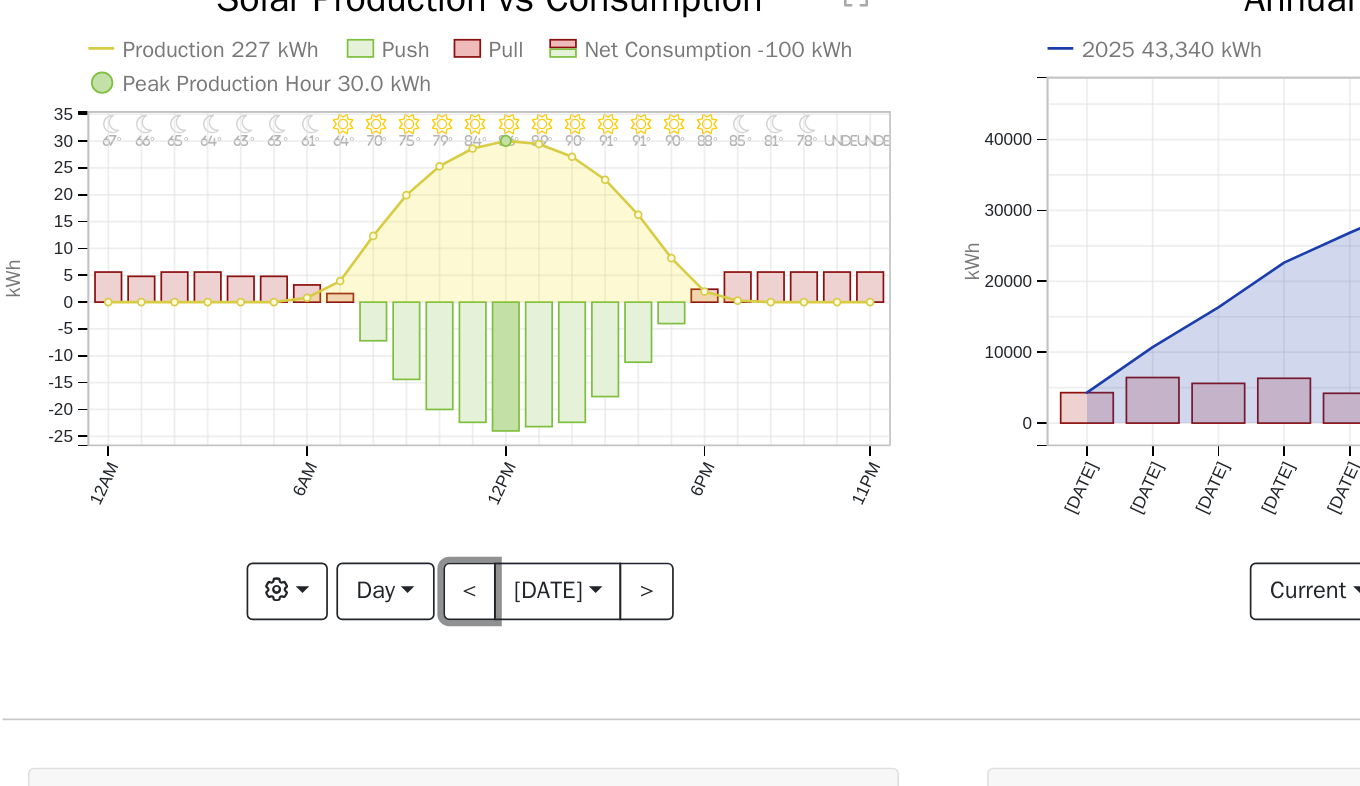 click on "<" at bounding box center [401, 472] 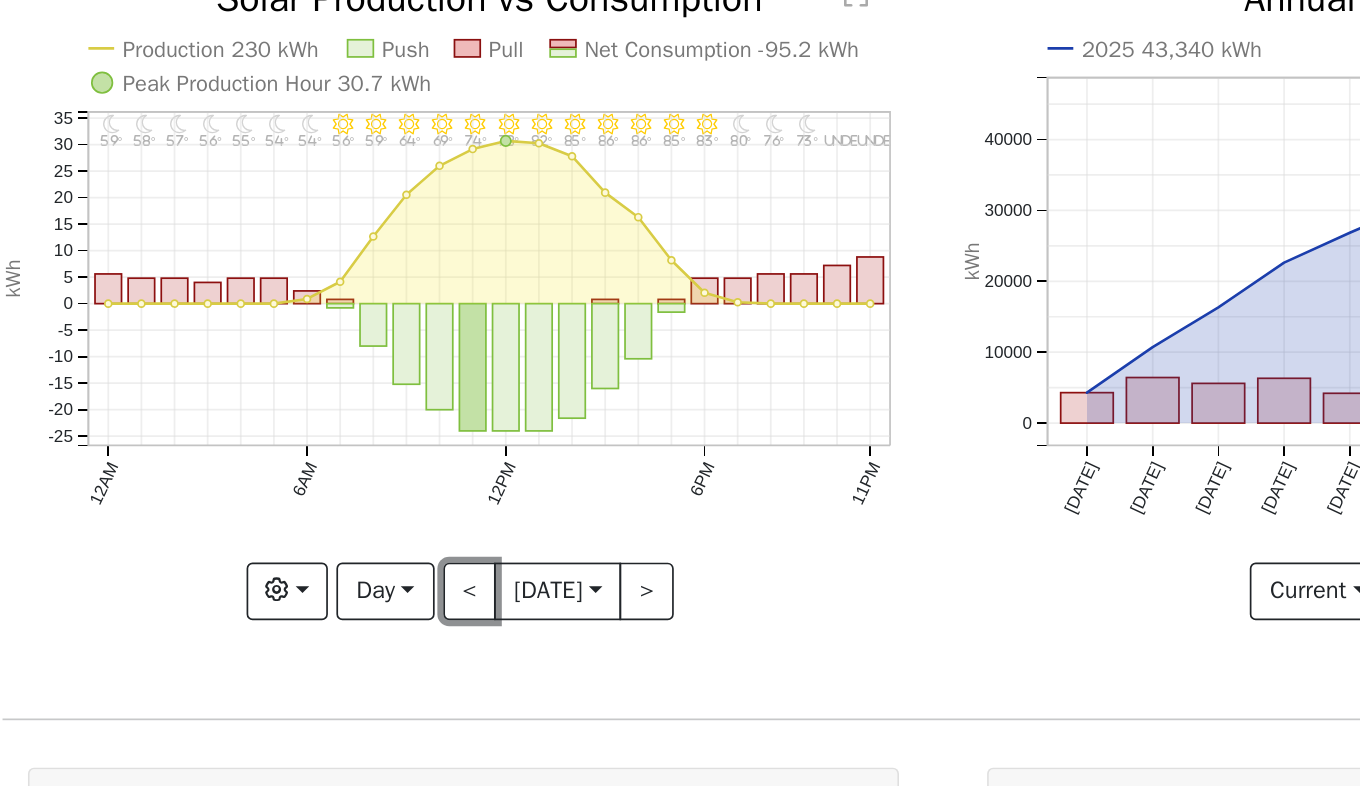 click on "<" at bounding box center (401, 472) 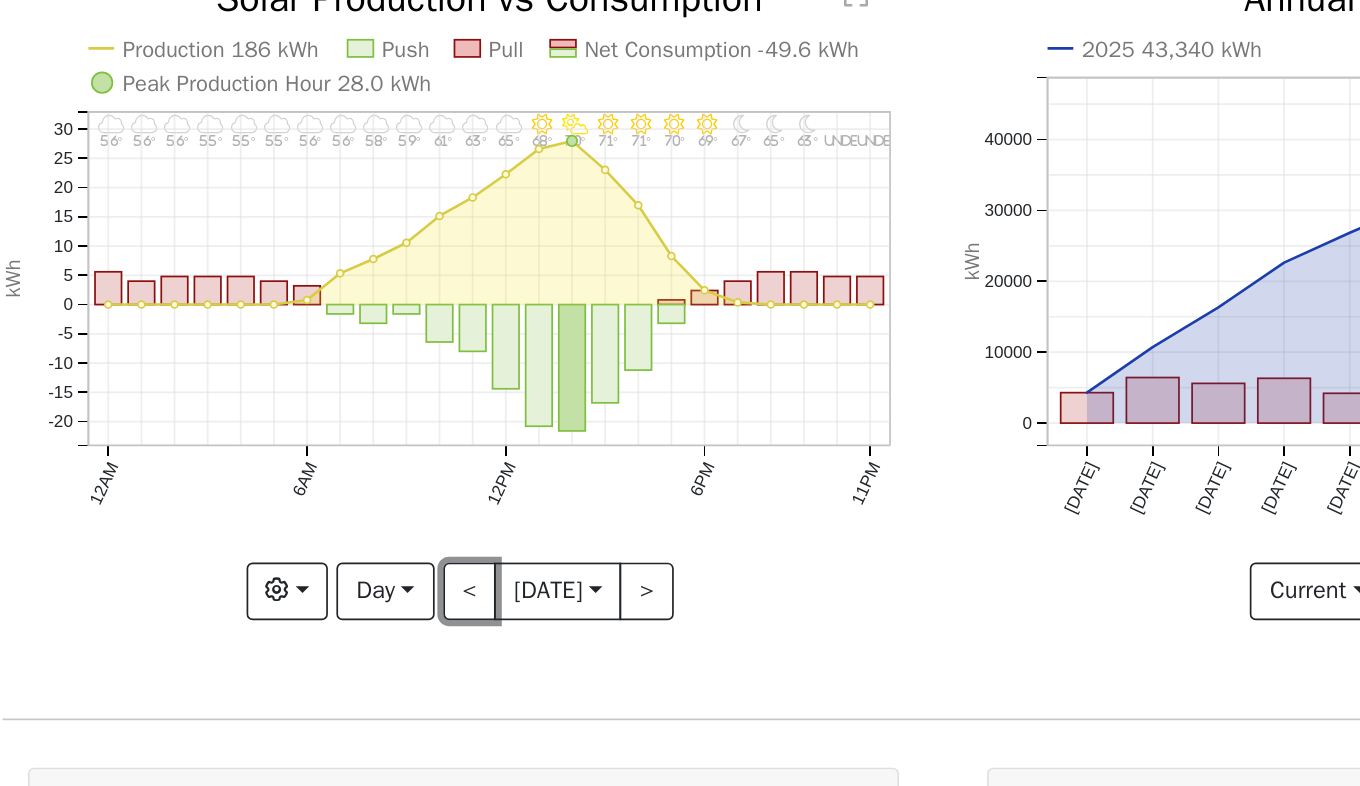 click on "<" at bounding box center [401, 472] 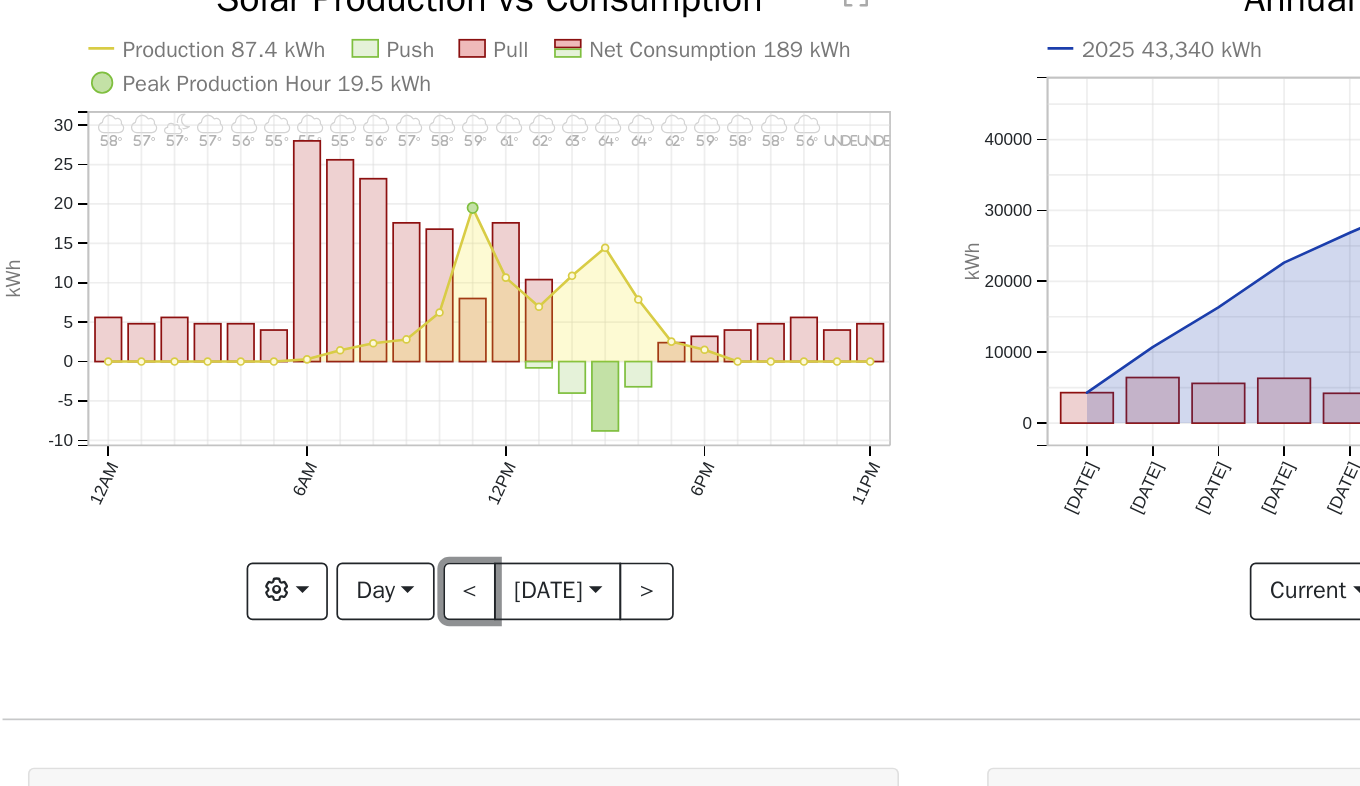 click on "<" at bounding box center [401, 472] 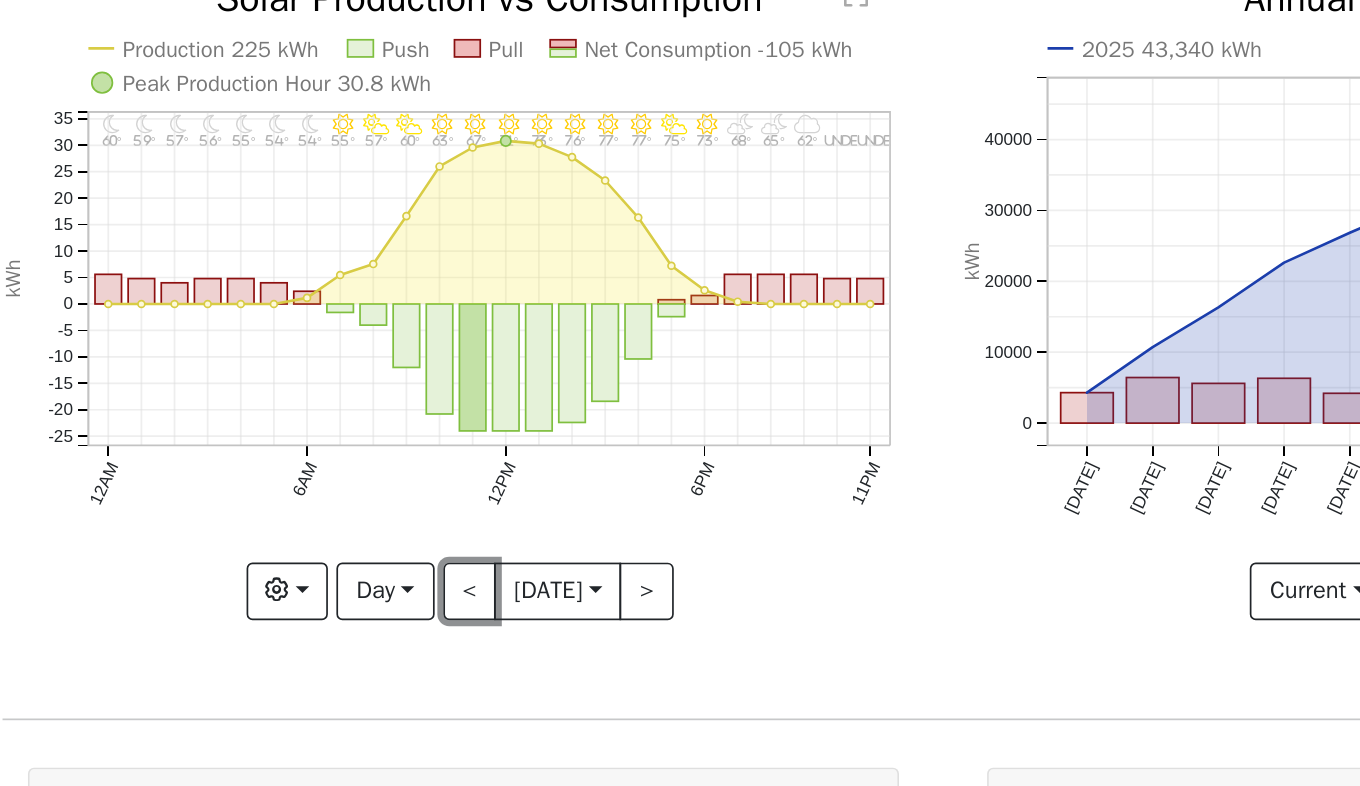 click on "<" at bounding box center (401, 472) 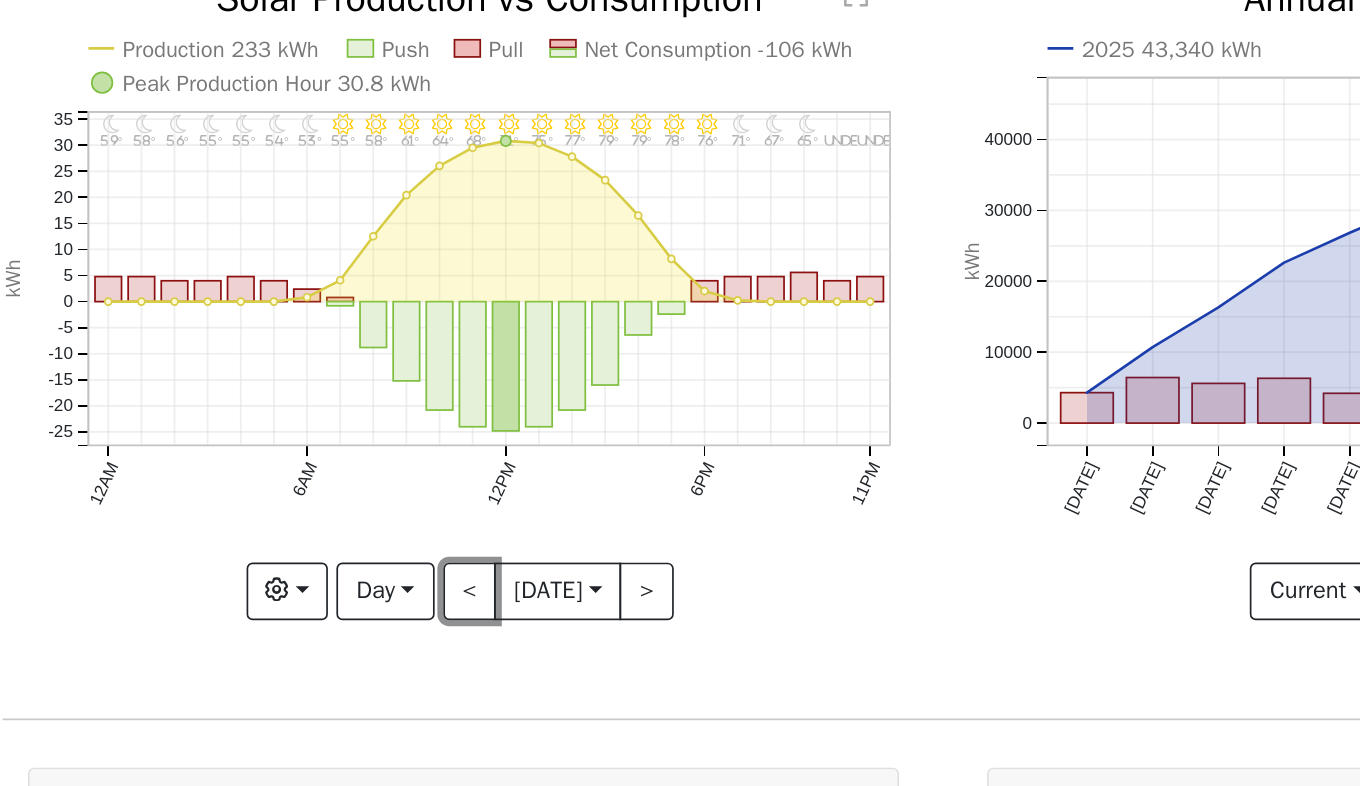 click on "<" at bounding box center (401, 472) 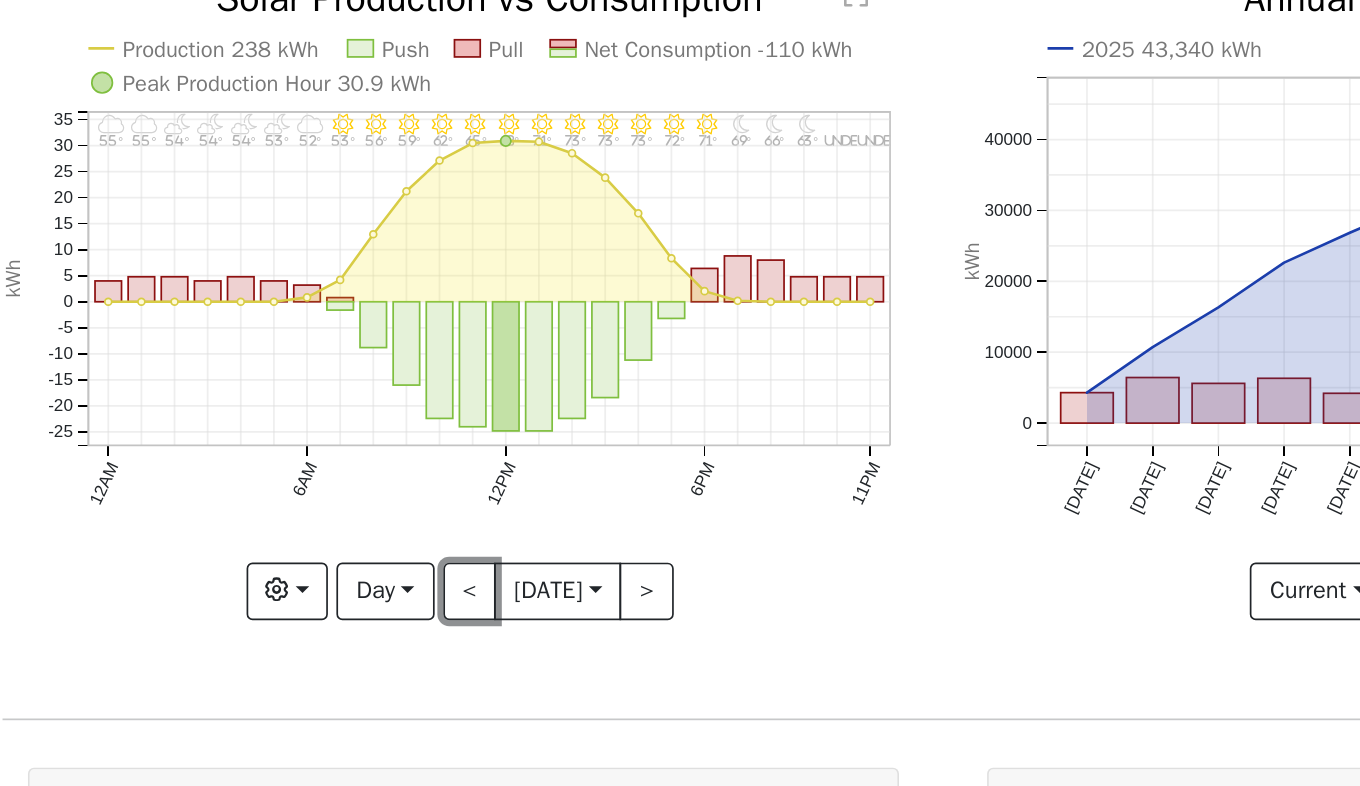 click on "<" at bounding box center (401, 472) 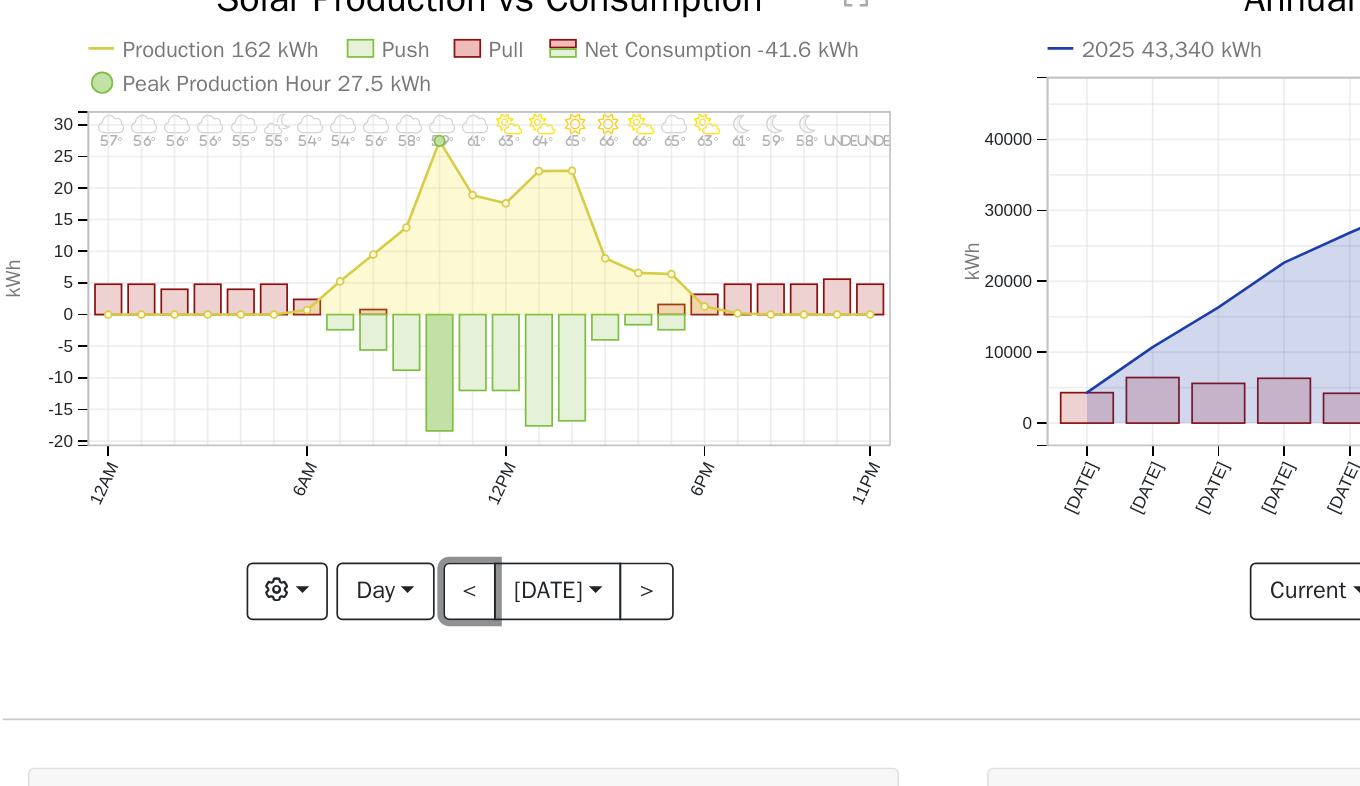 click on "<" at bounding box center (401, 472) 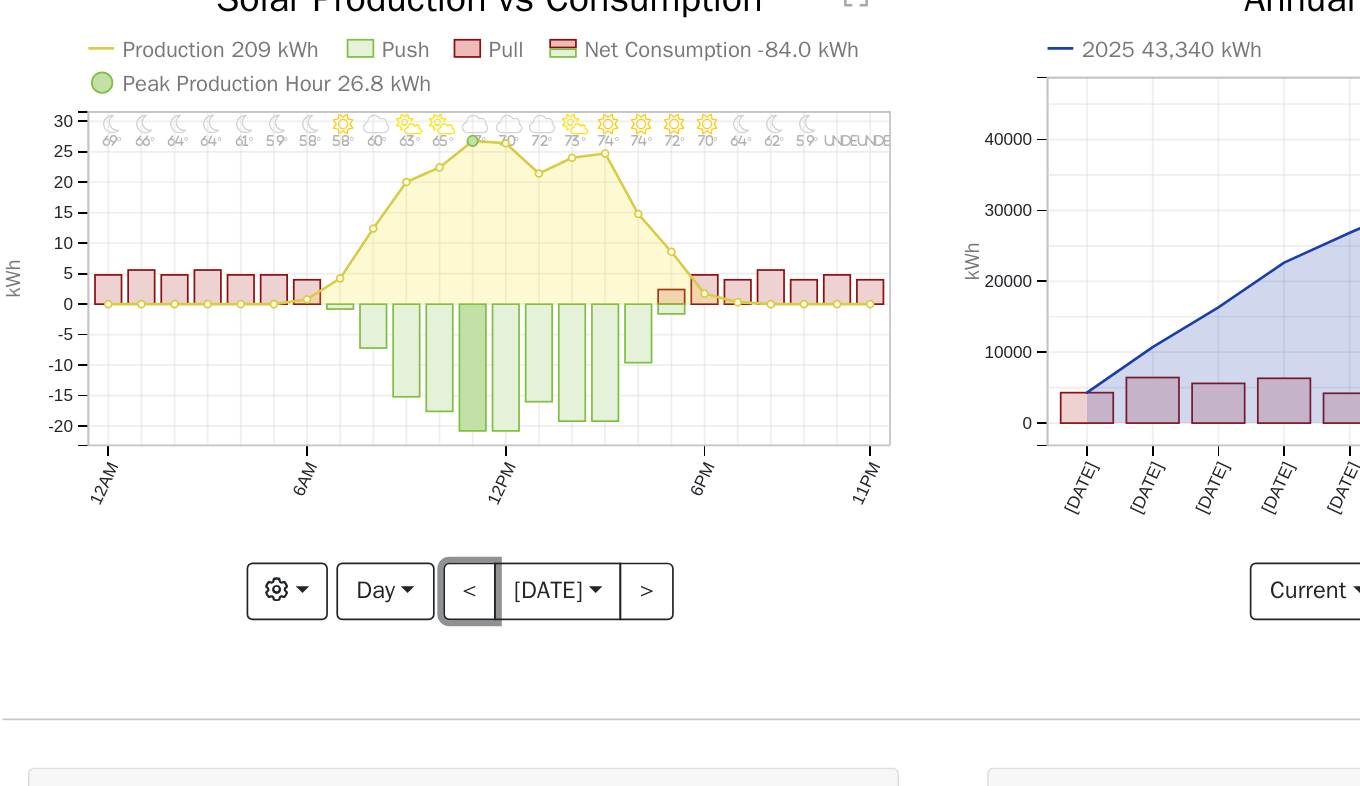 click on "<" at bounding box center [401, 472] 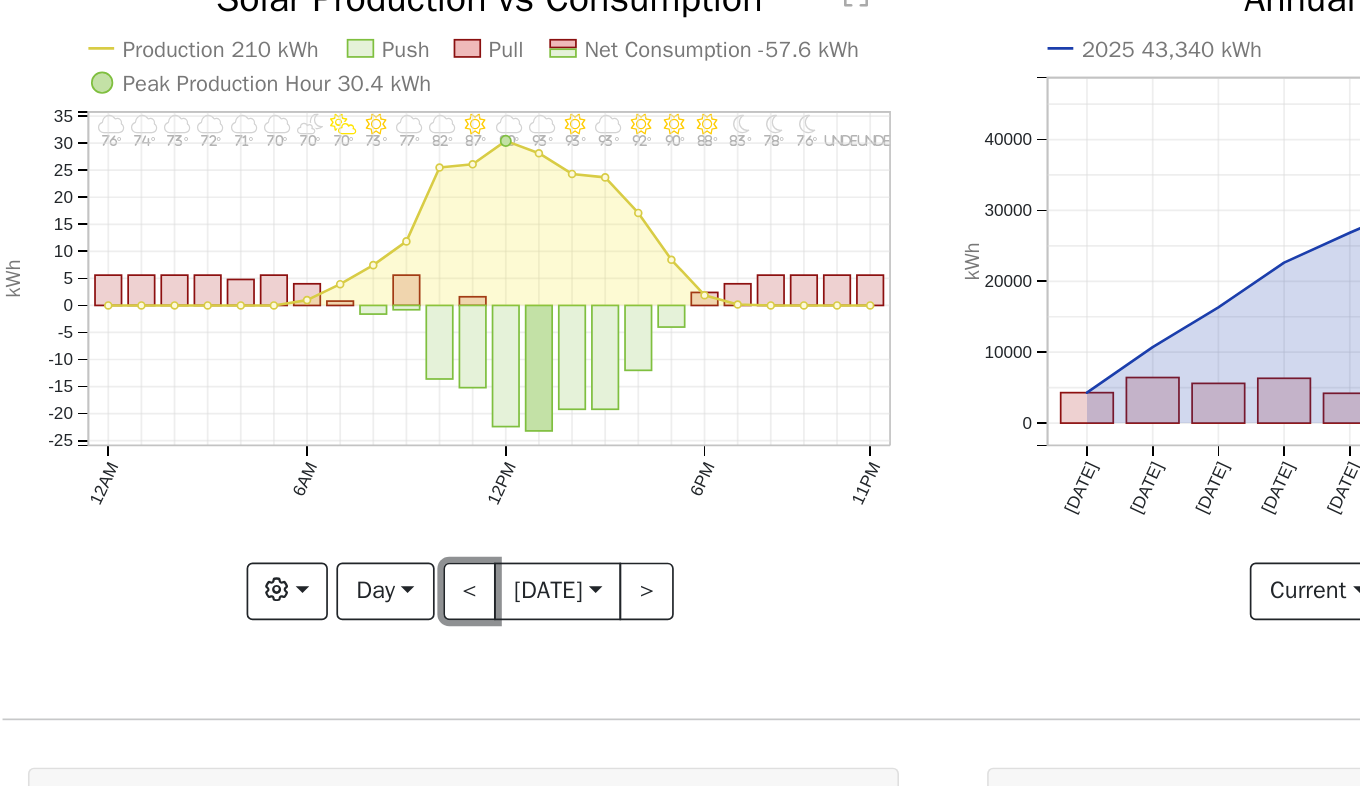 click on "<" at bounding box center (401, 472) 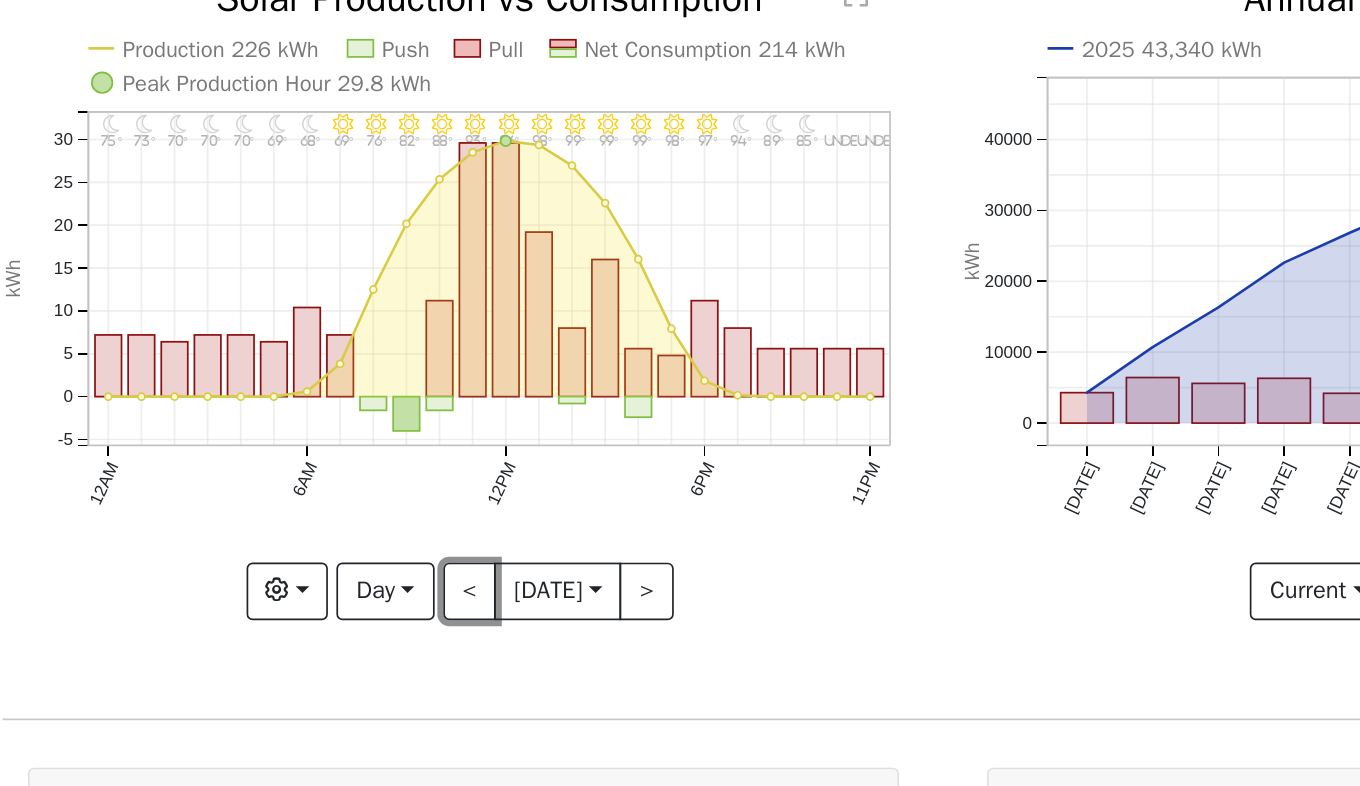 click on "<" at bounding box center (401, 472) 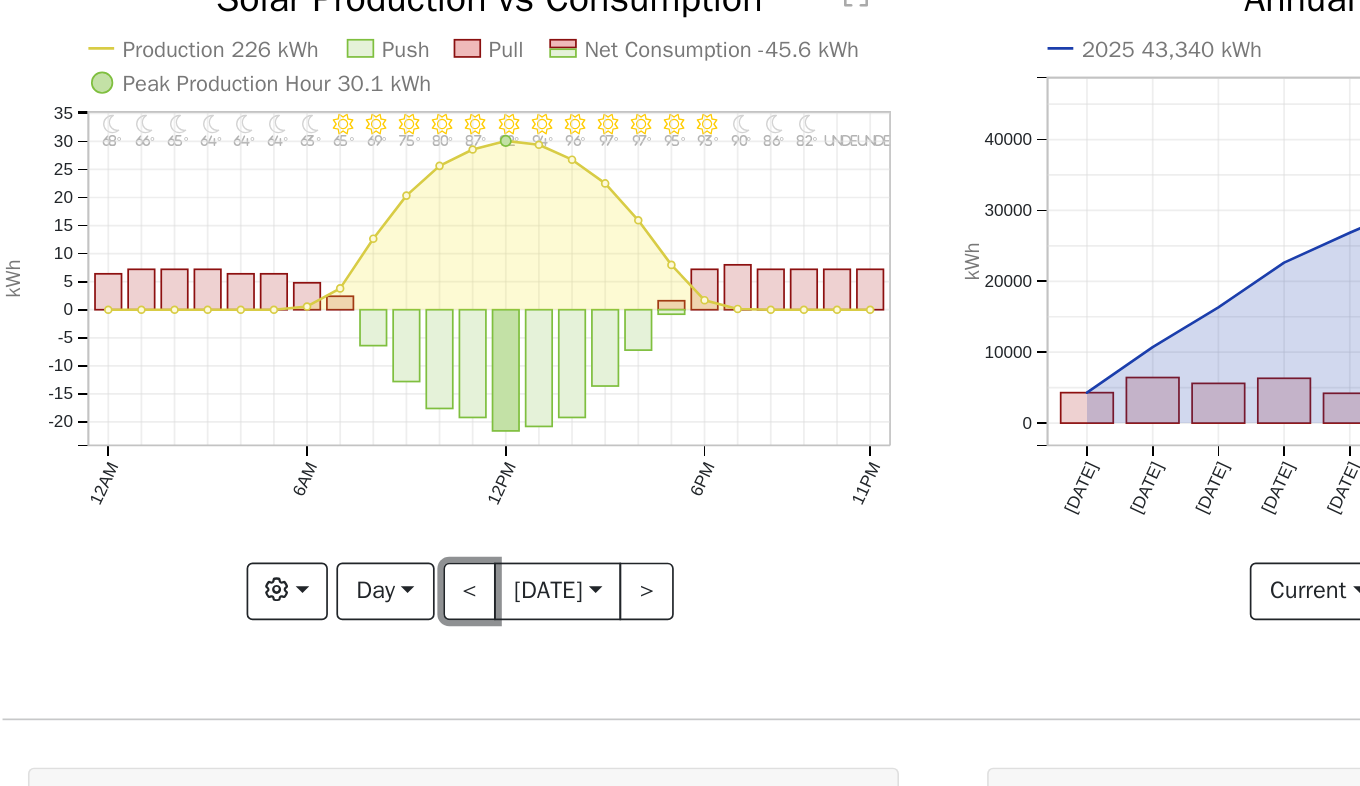 click on "<" at bounding box center (401, 472) 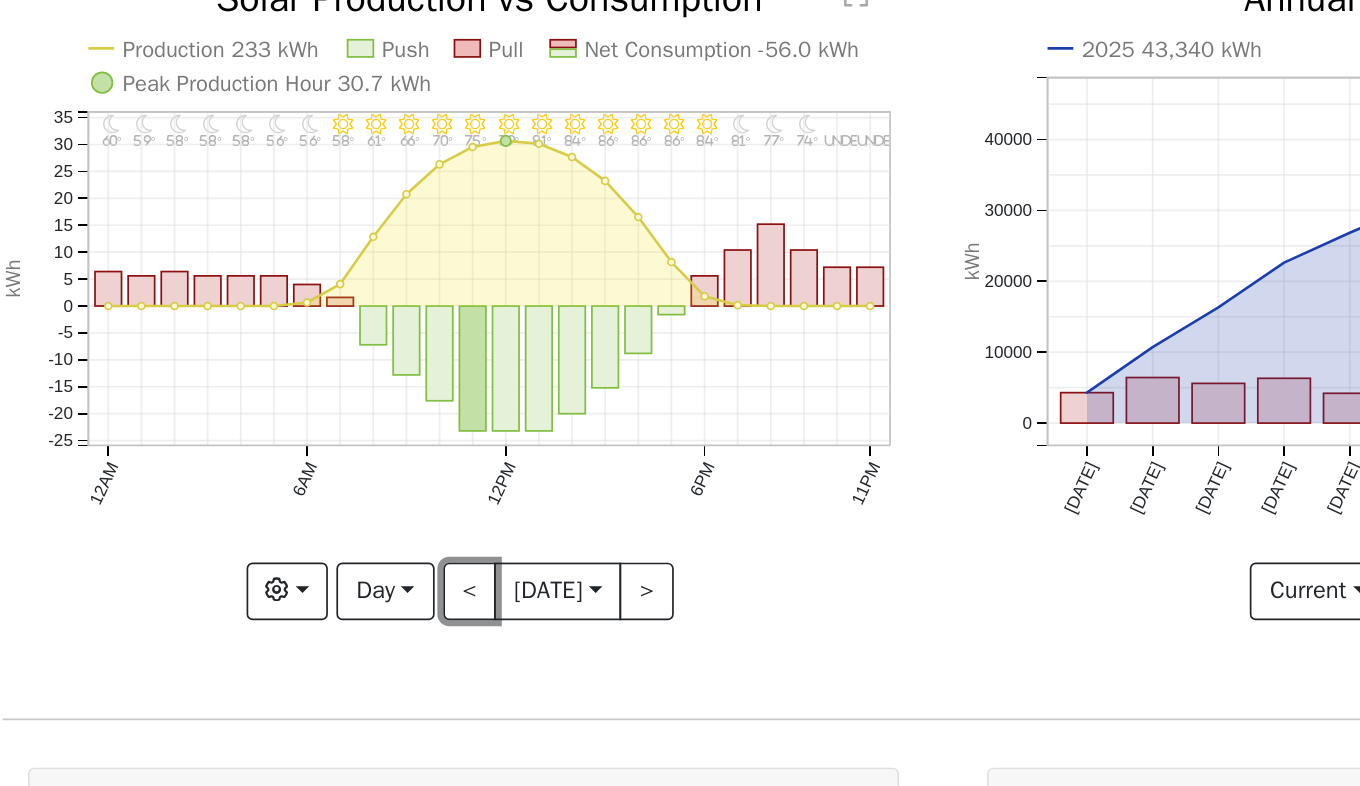 click on "<" at bounding box center (401, 472) 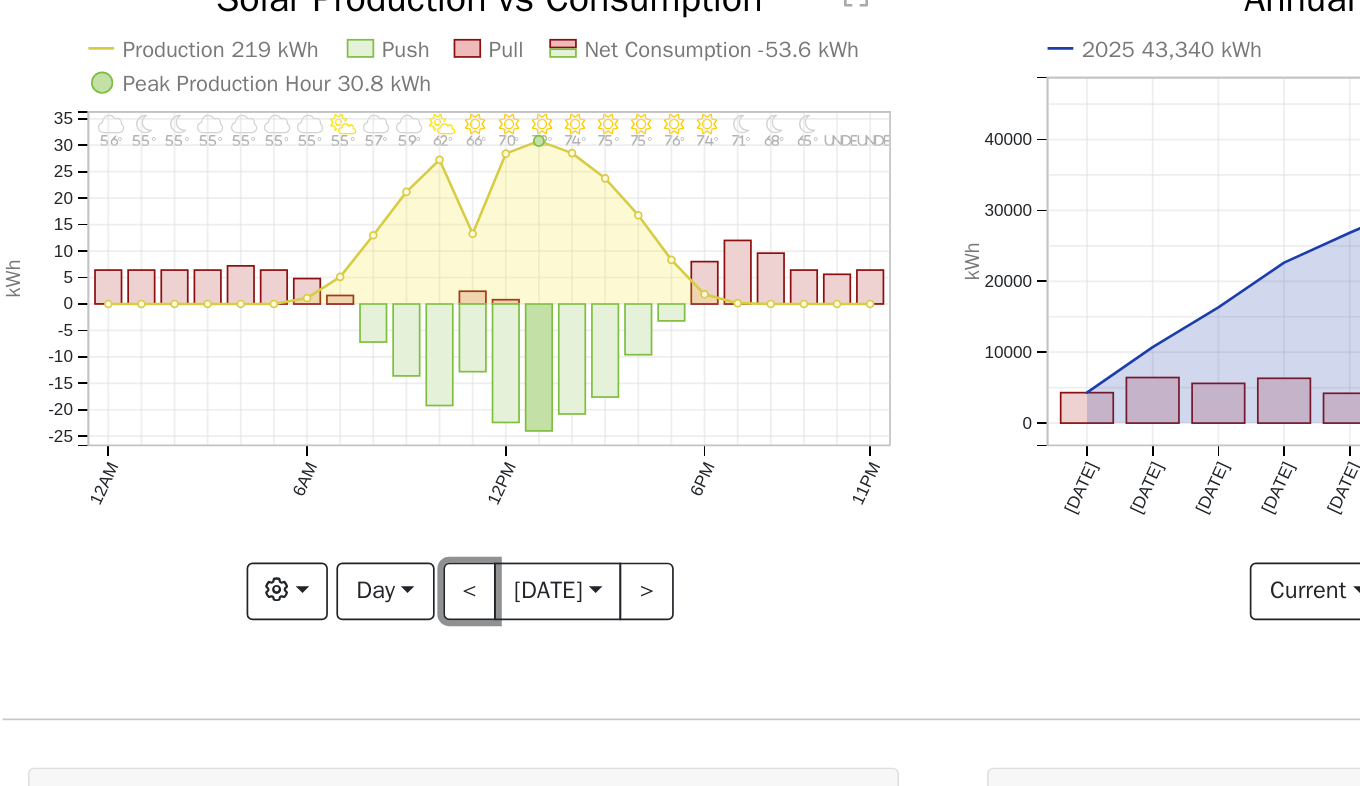 click on "<" at bounding box center (401, 472) 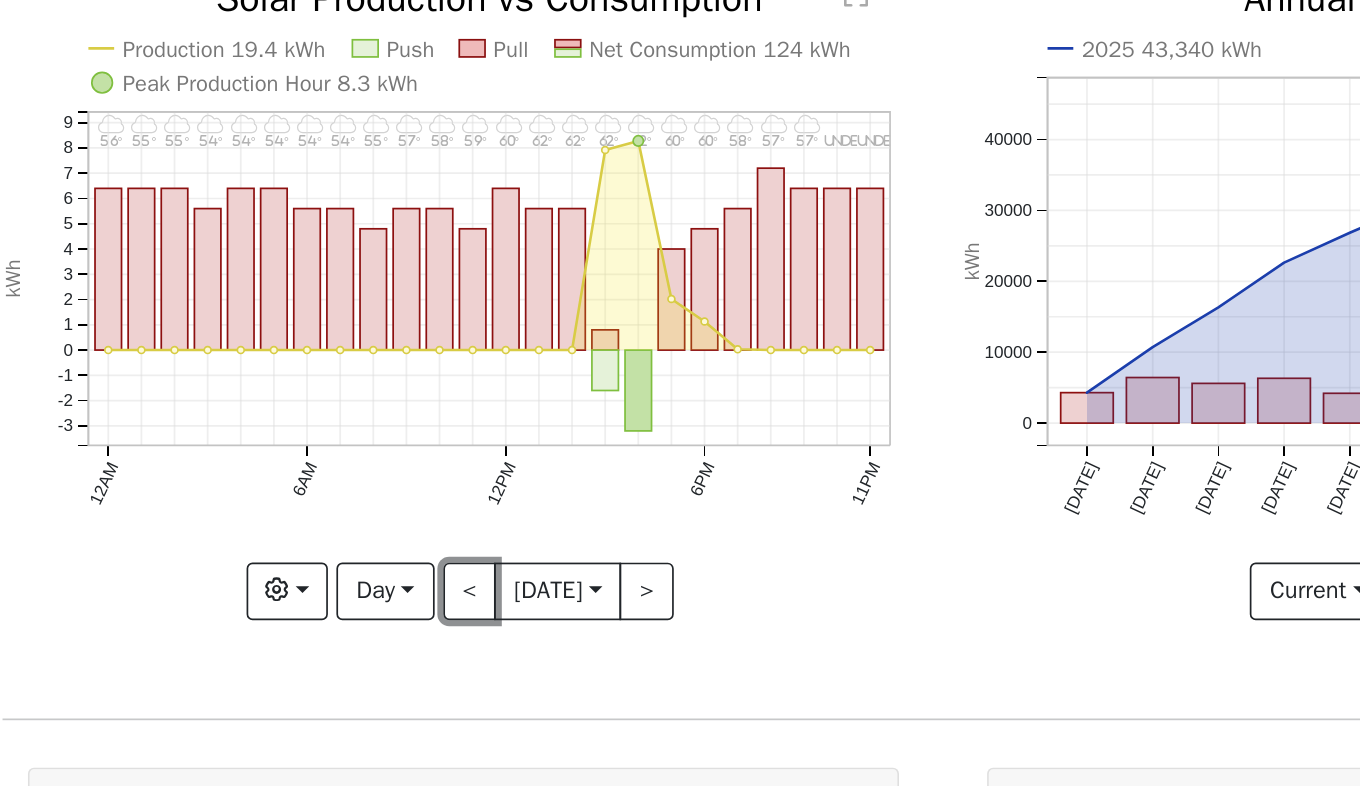click on "<" at bounding box center [401, 472] 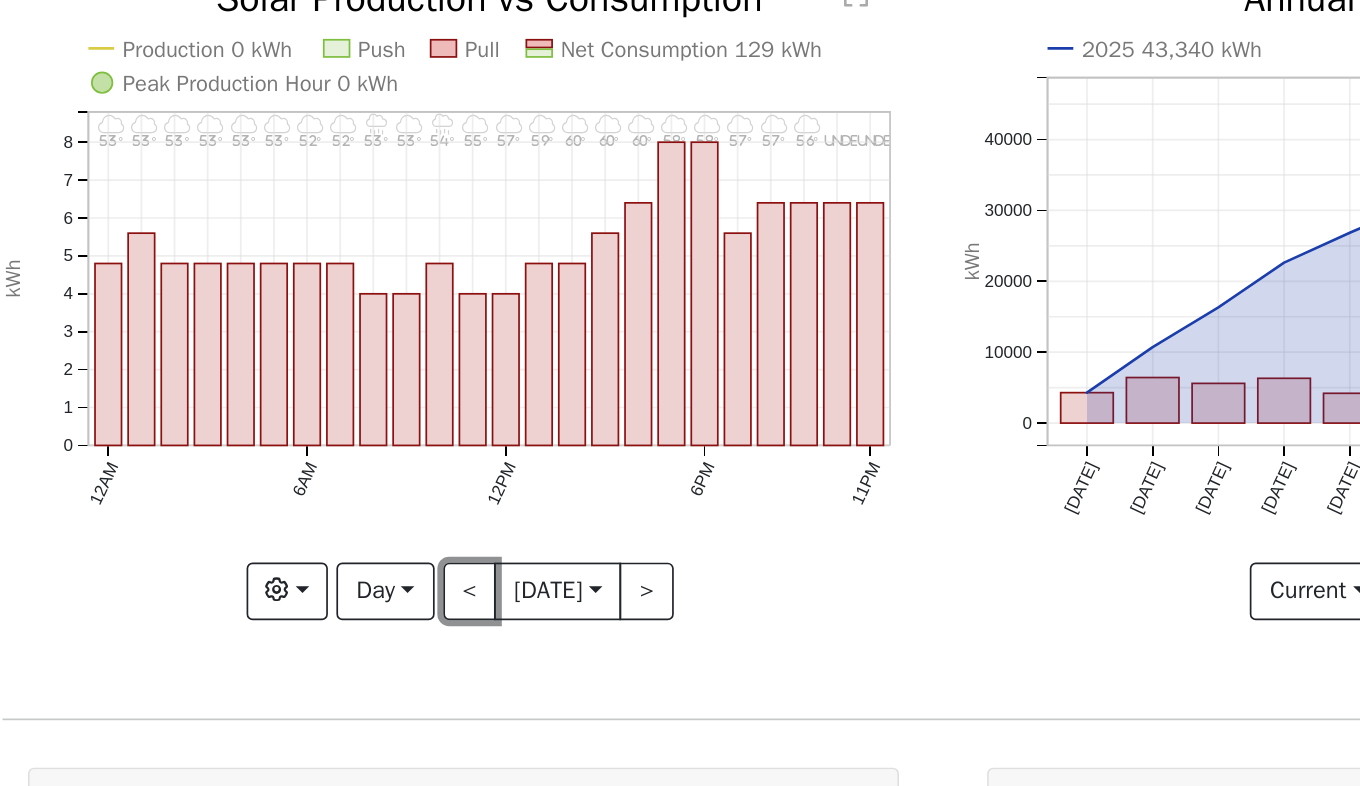 click on "<" at bounding box center (401, 472) 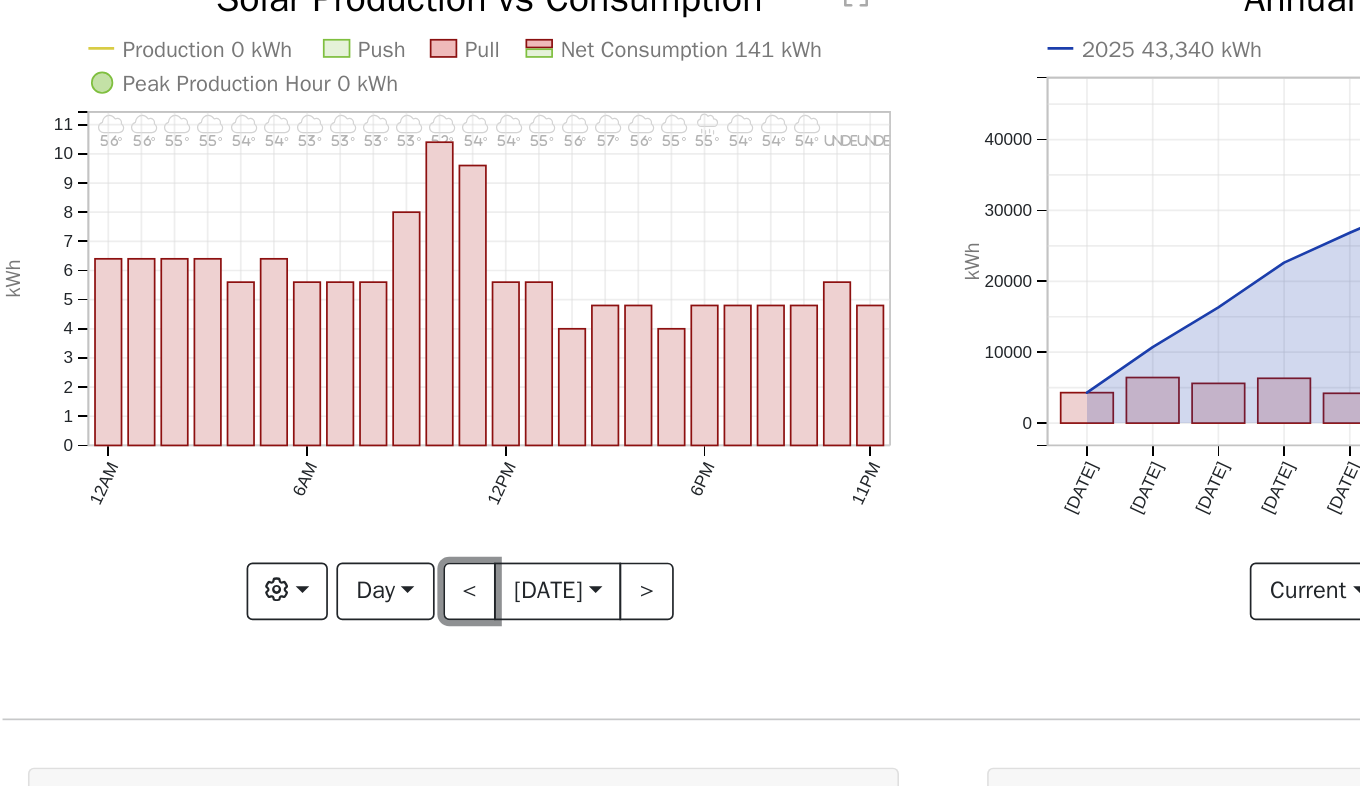 click on "<" at bounding box center [401, 472] 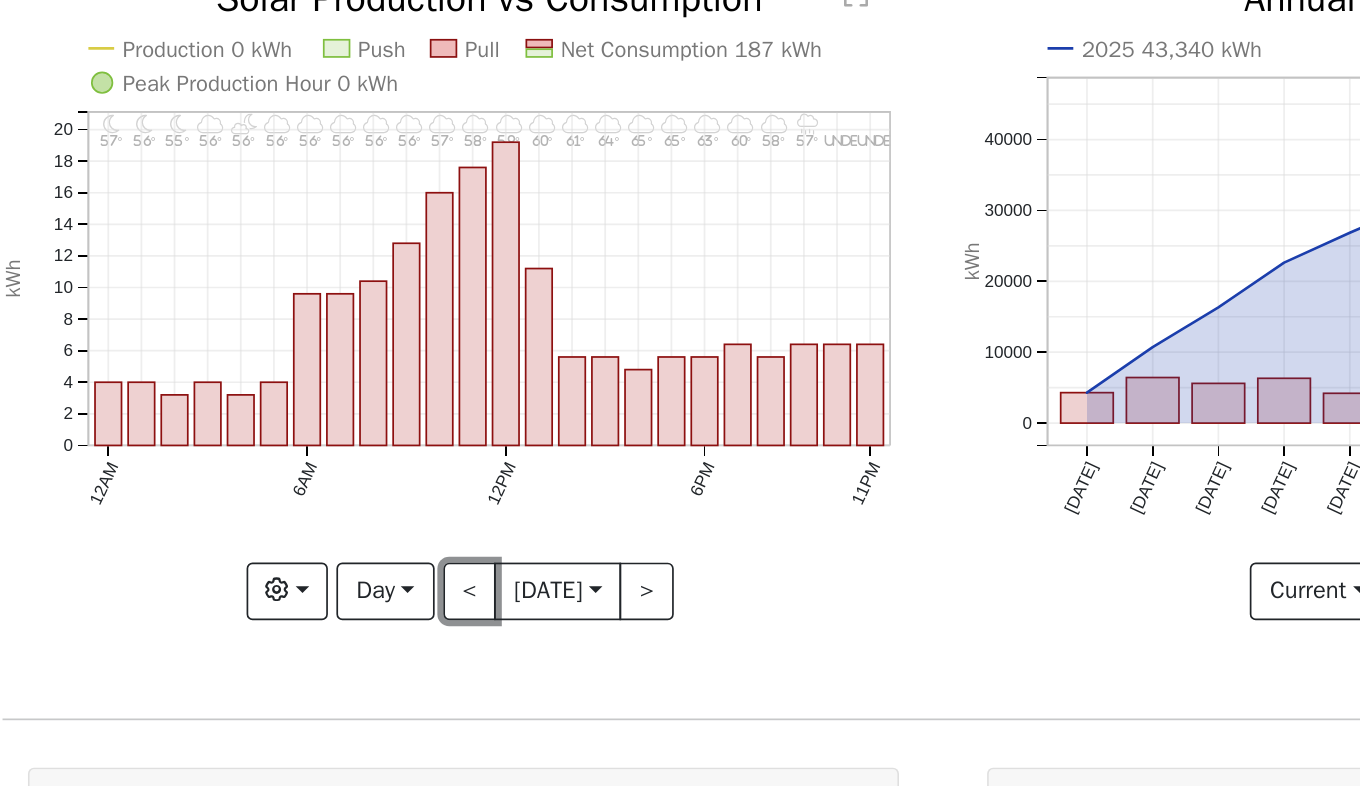click on "<" at bounding box center [401, 472] 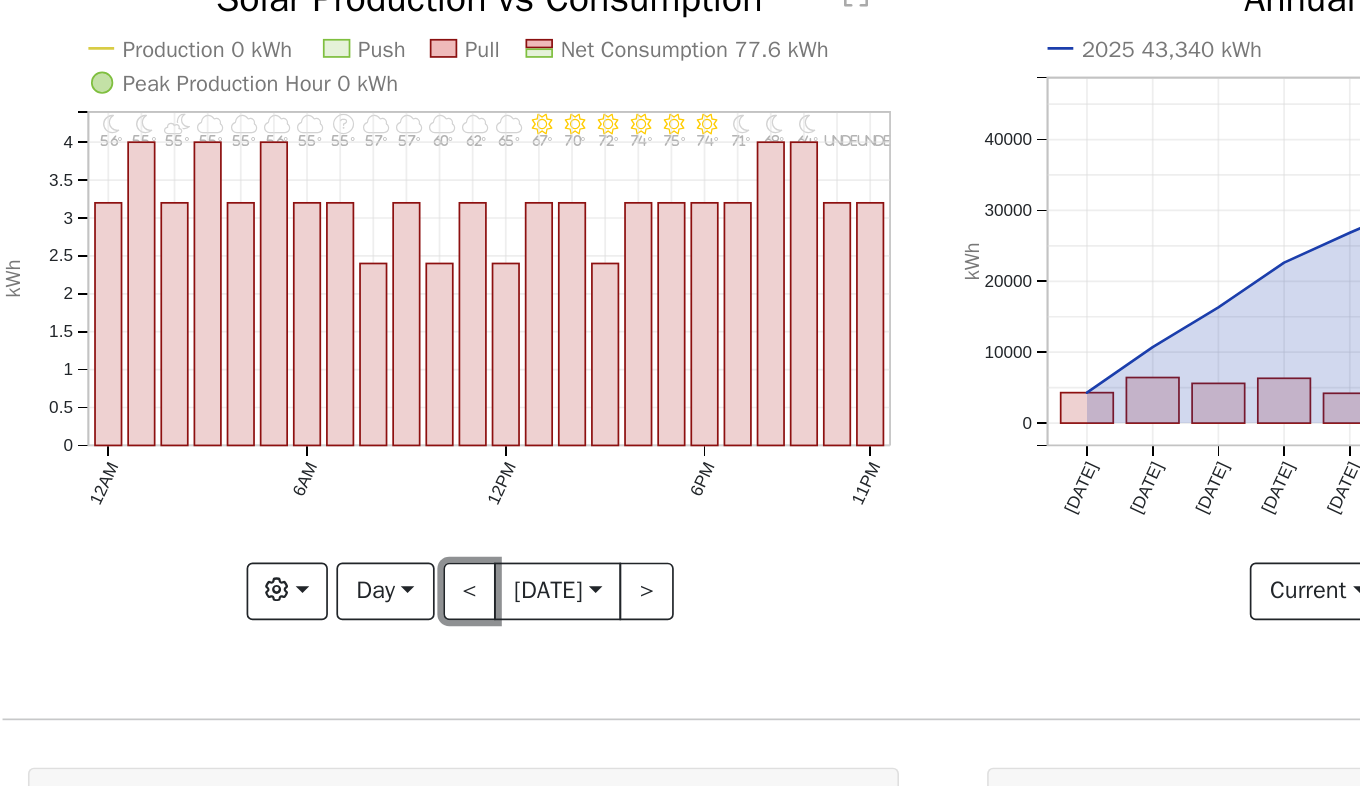 click on "<" at bounding box center (401, 472) 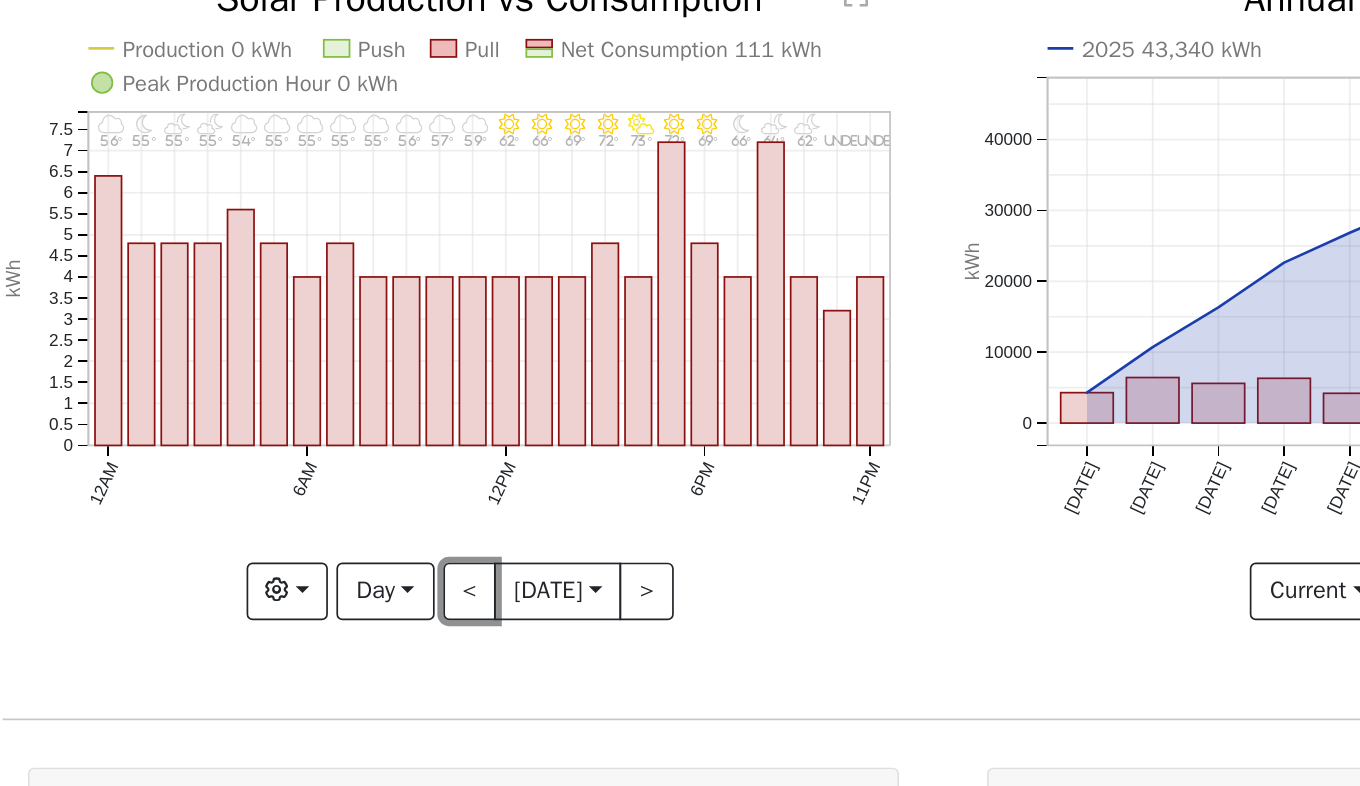 click on "<" at bounding box center [401, 472] 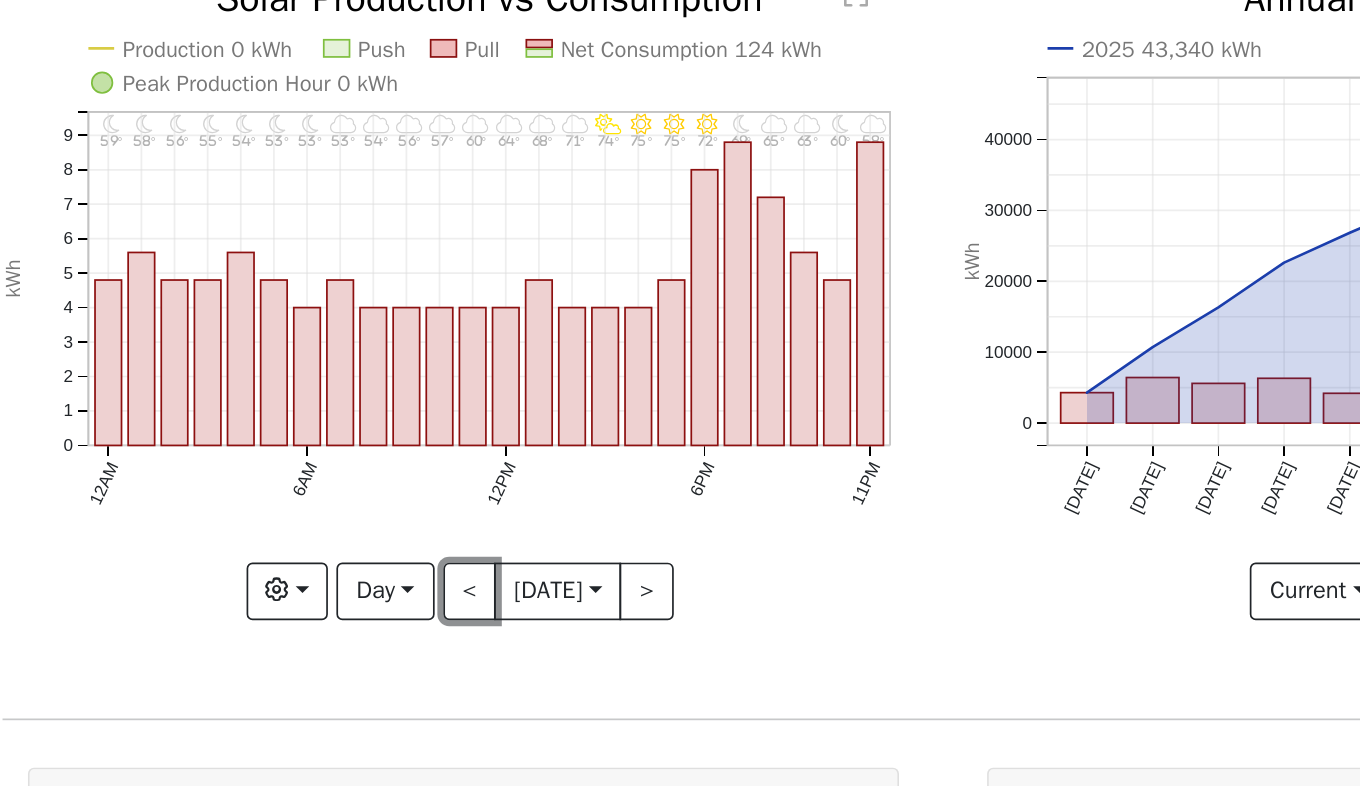 type 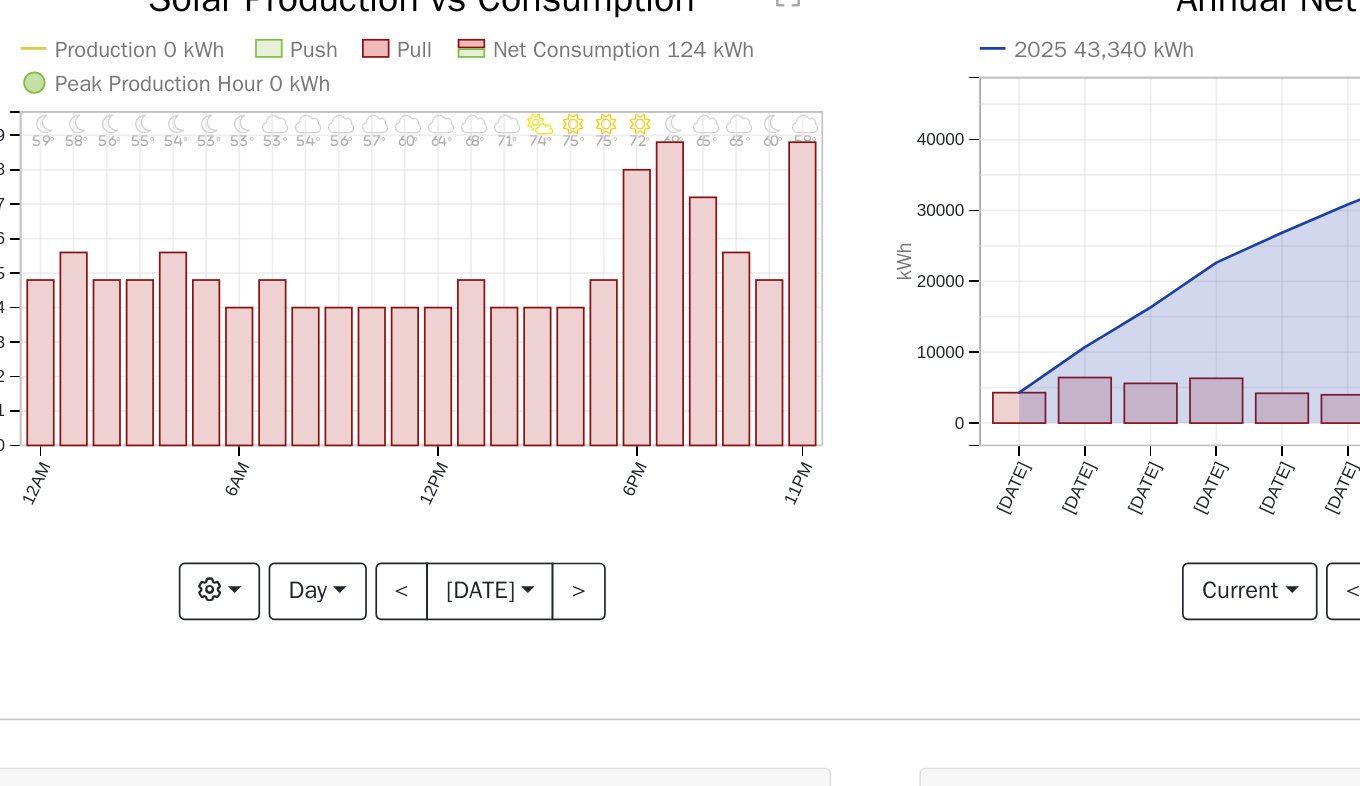 drag, startPoint x: 577, startPoint y: 431, endPoint x: 714, endPoint y: 490, distance: 149.16434 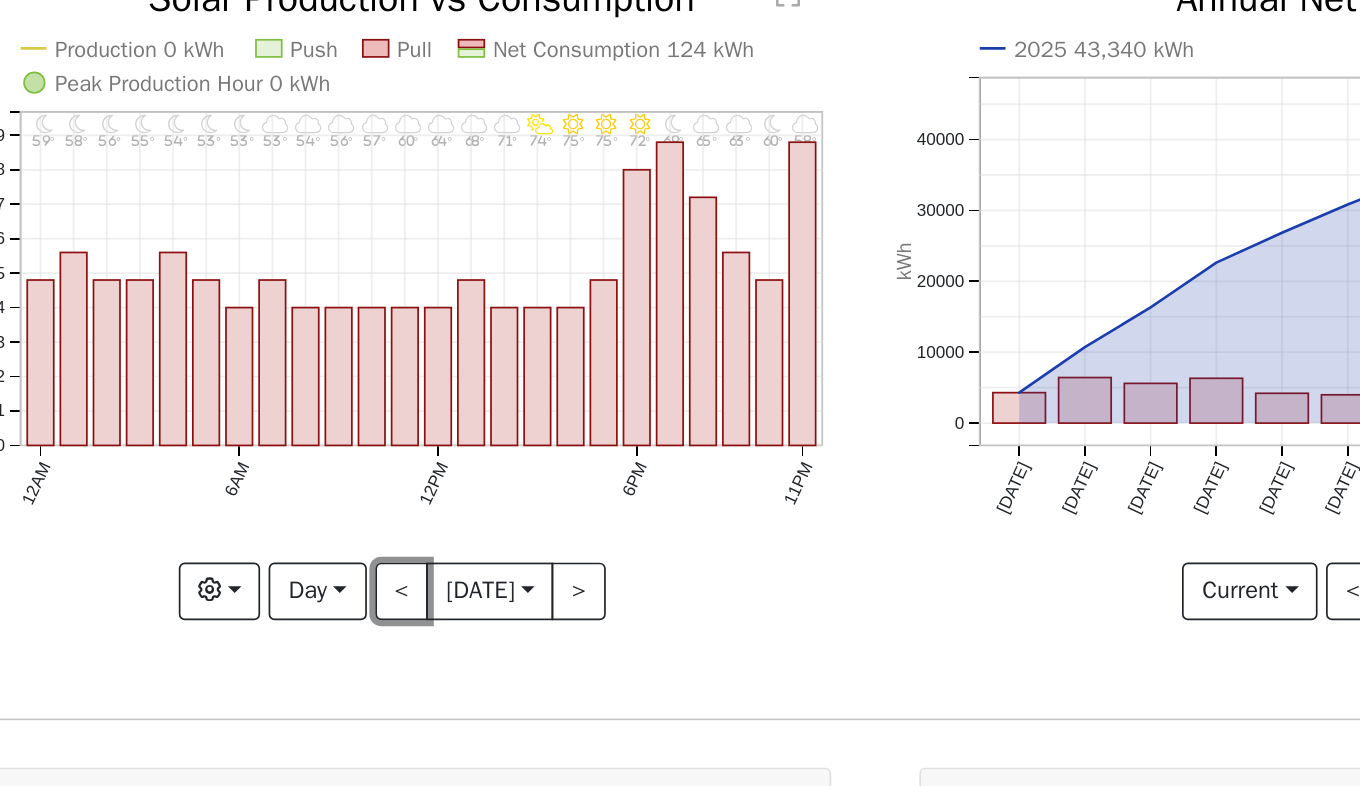 click on "<" at bounding box center (401, 472) 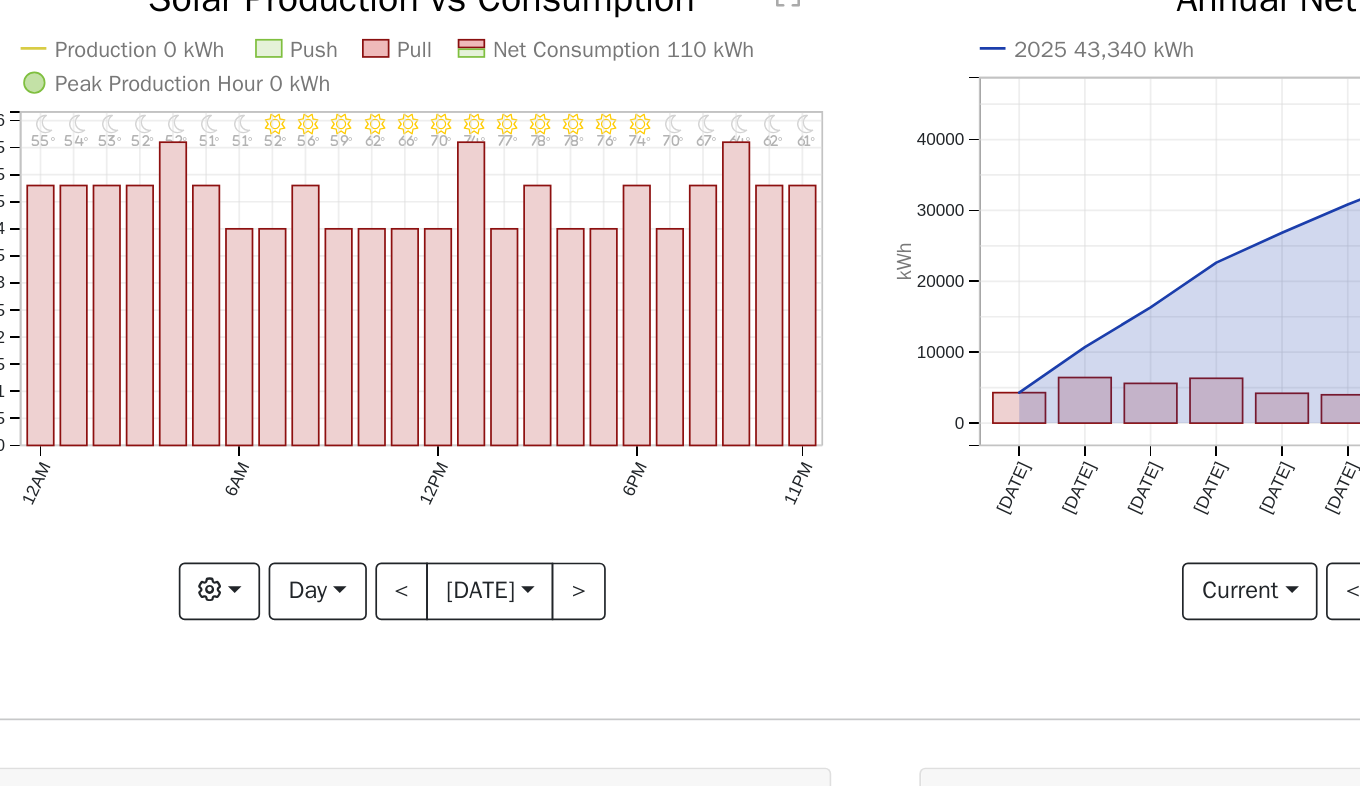 drag, startPoint x: 603, startPoint y: 455, endPoint x: 638, endPoint y: 455, distance: 35 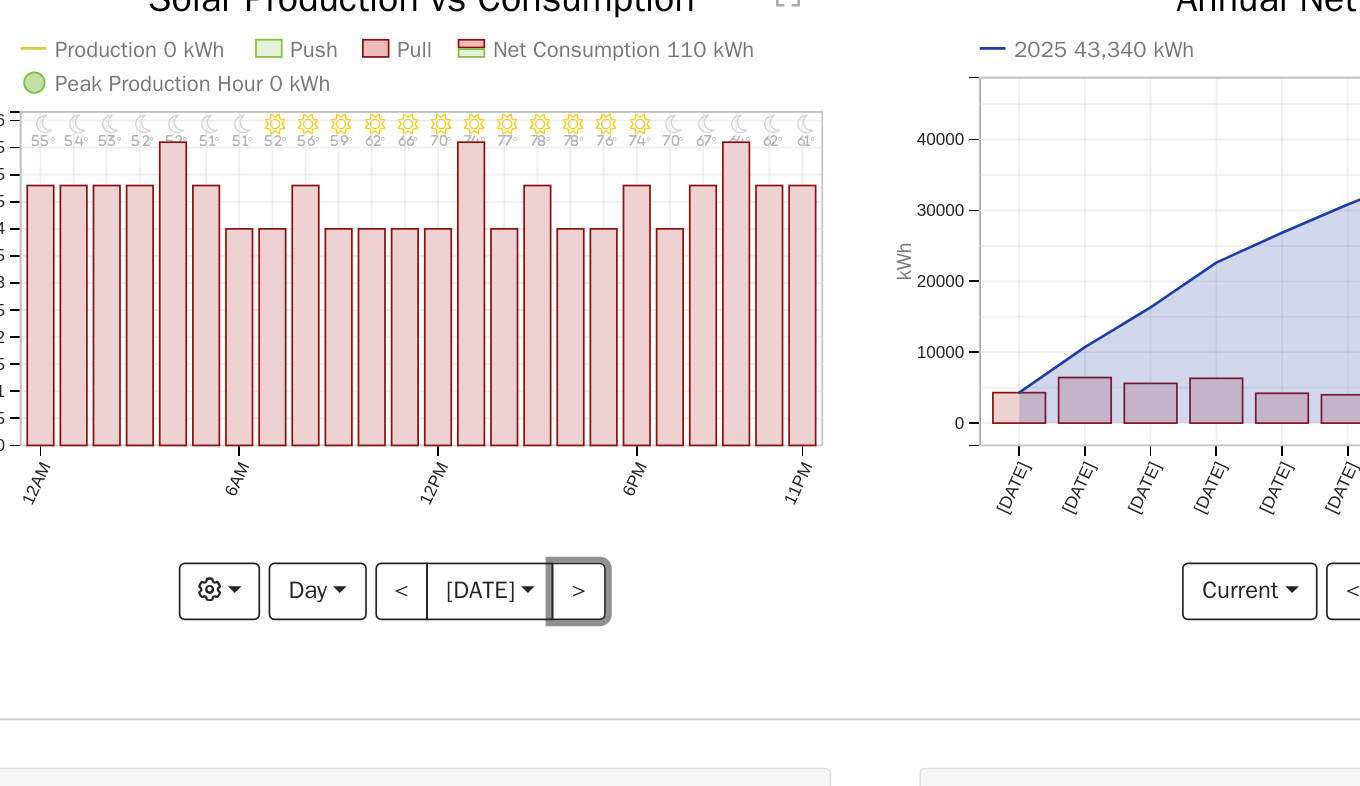 click on ">" at bounding box center [505, 472] 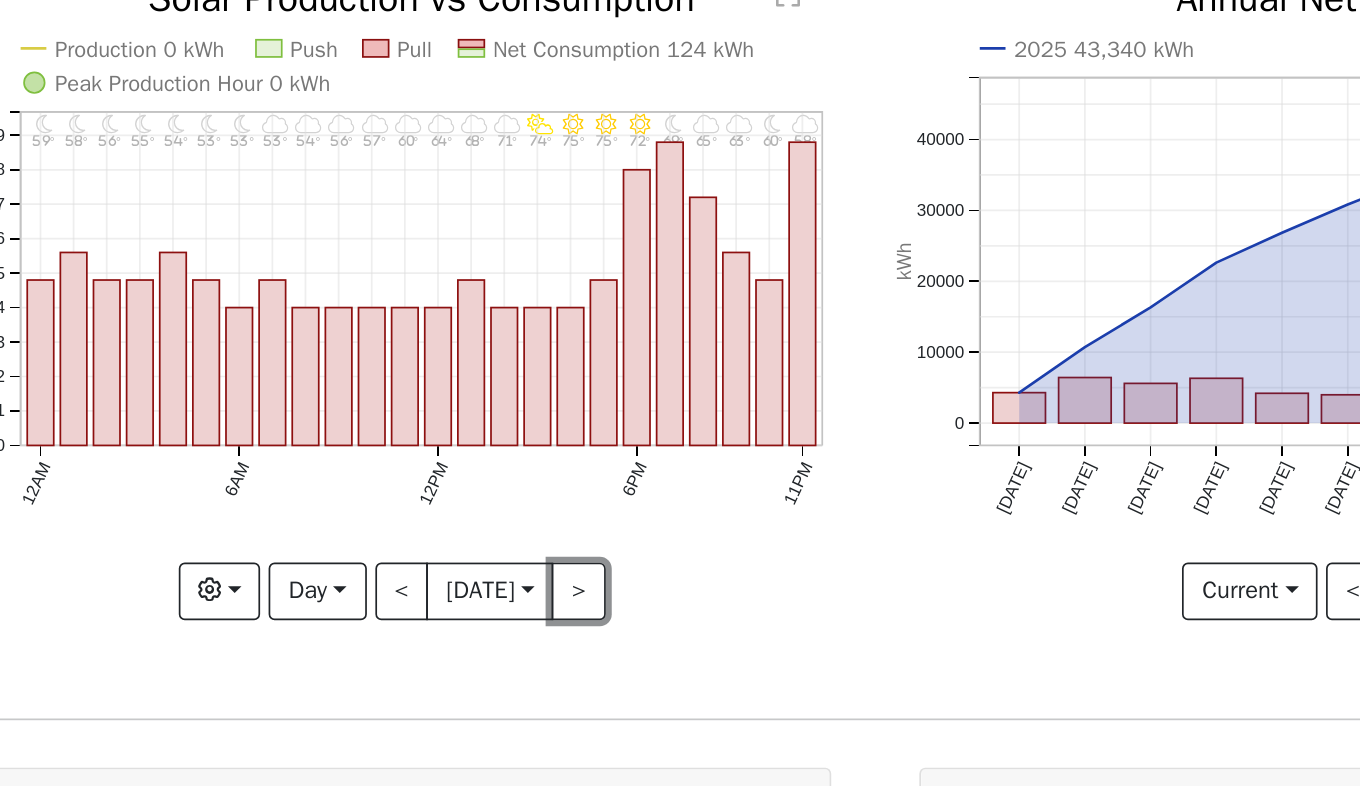click on ">" at bounding box center (505, 472) 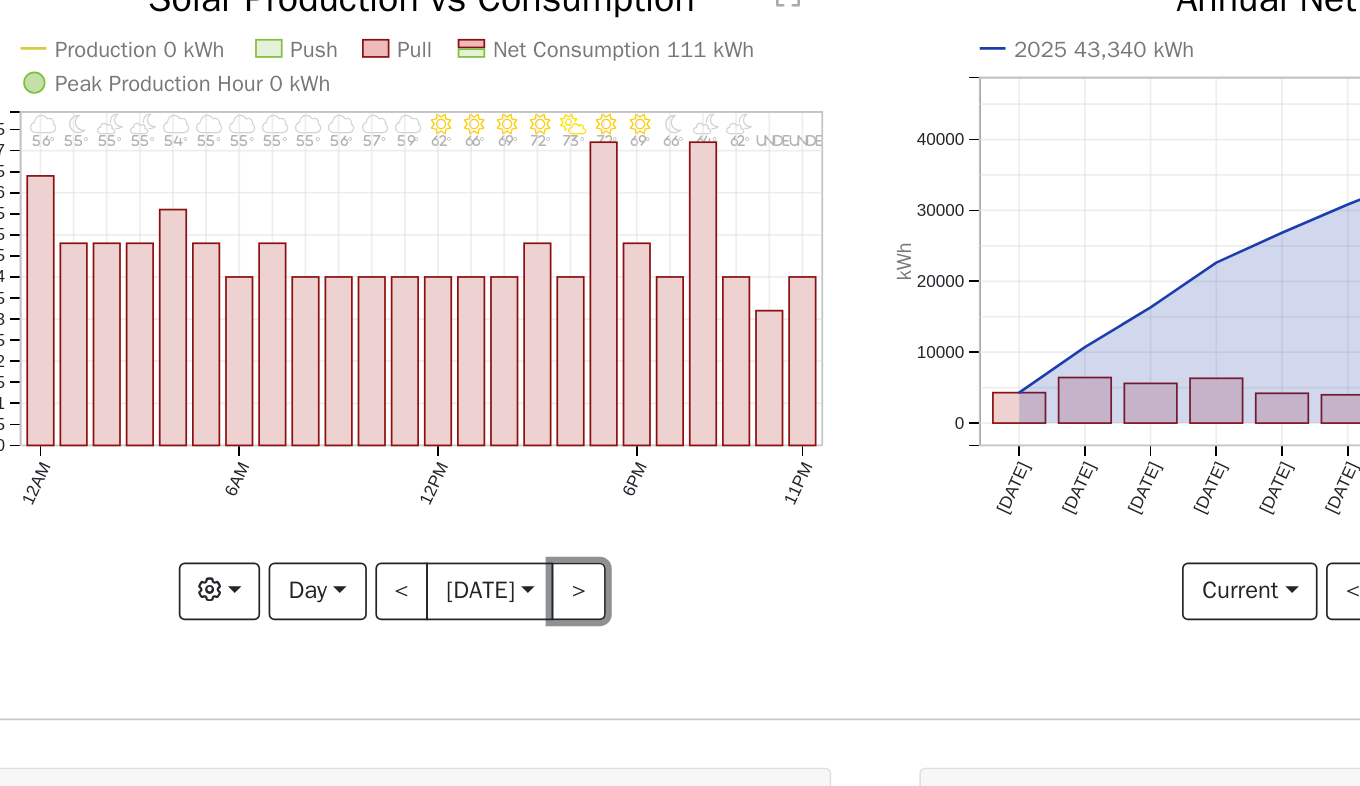 click on ">" at bounding box center (505, 472) 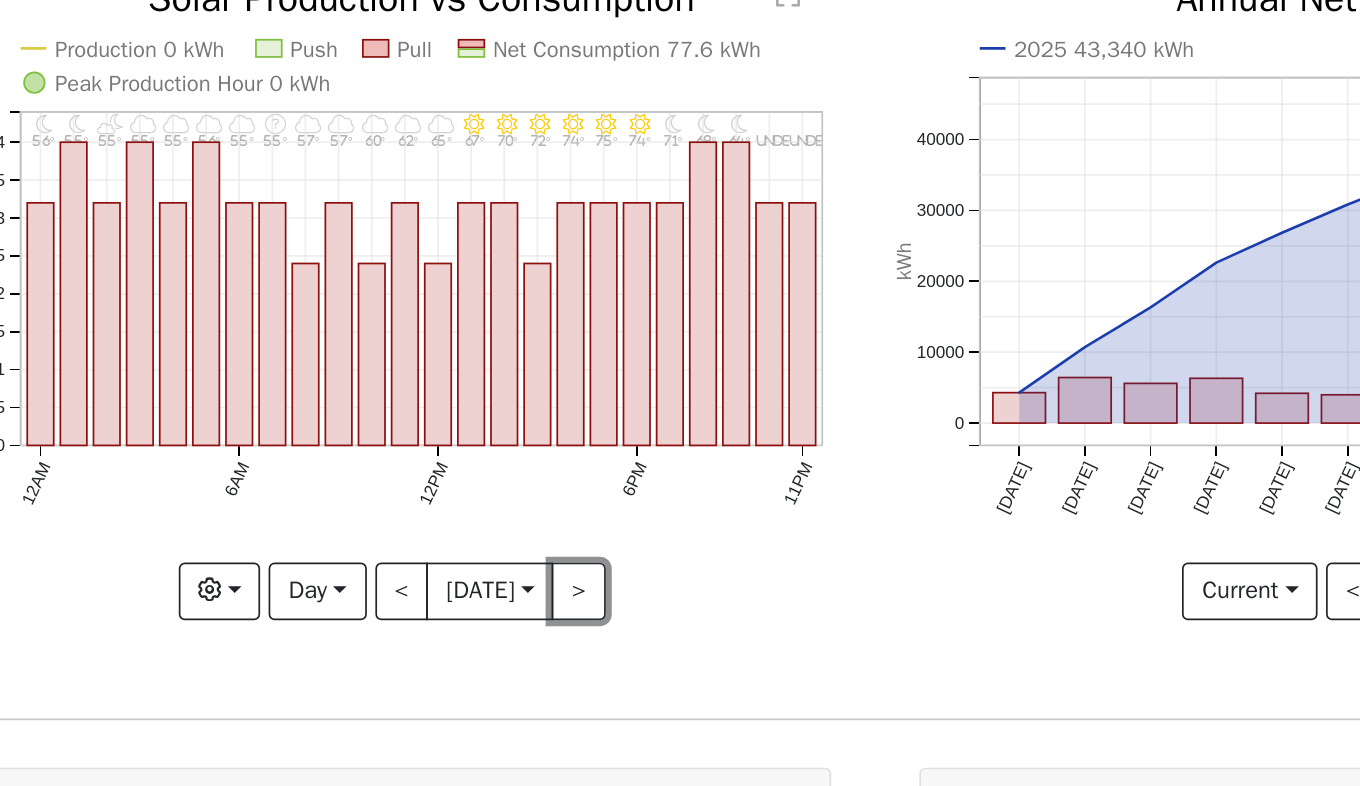 click on ">" at bounding box center (505, 472) 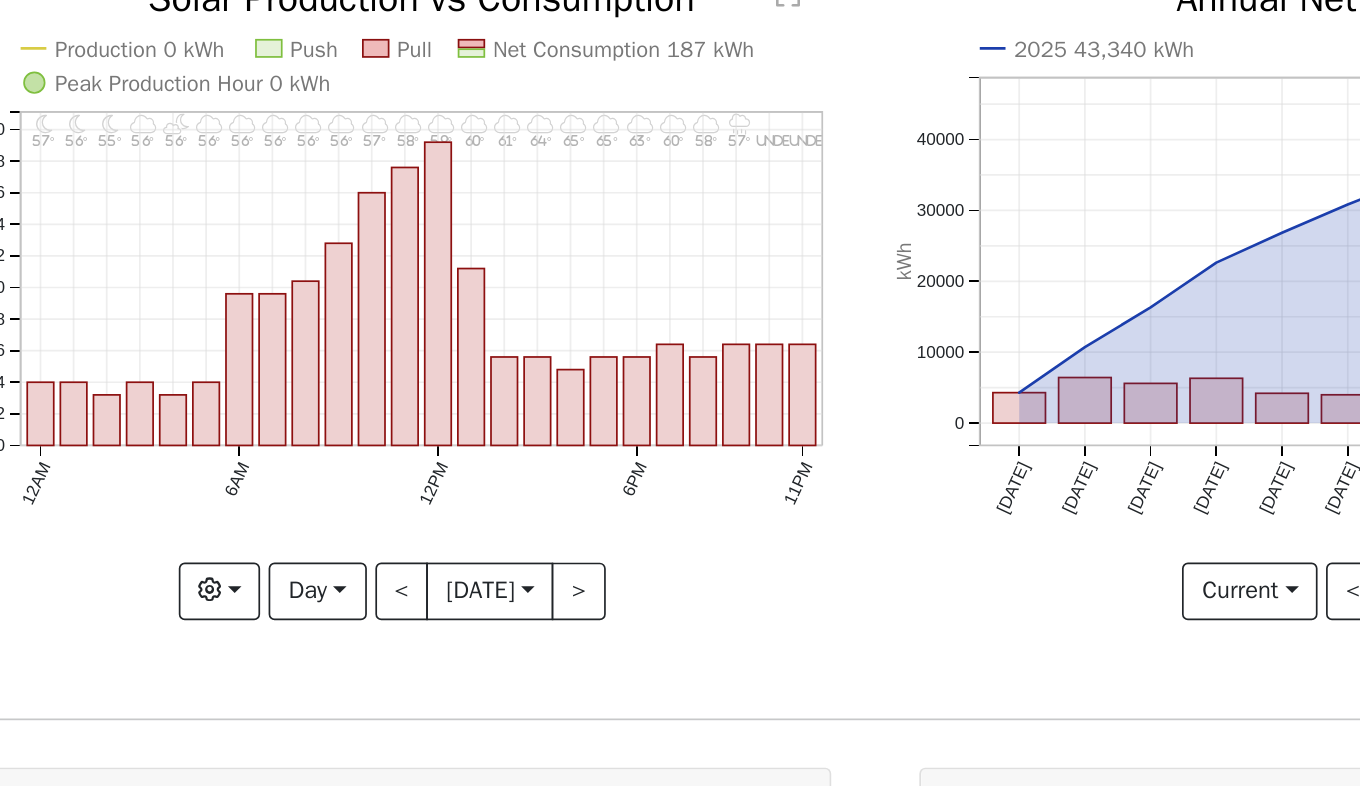 click on "[DATE]" at bounding box center (452, 472) 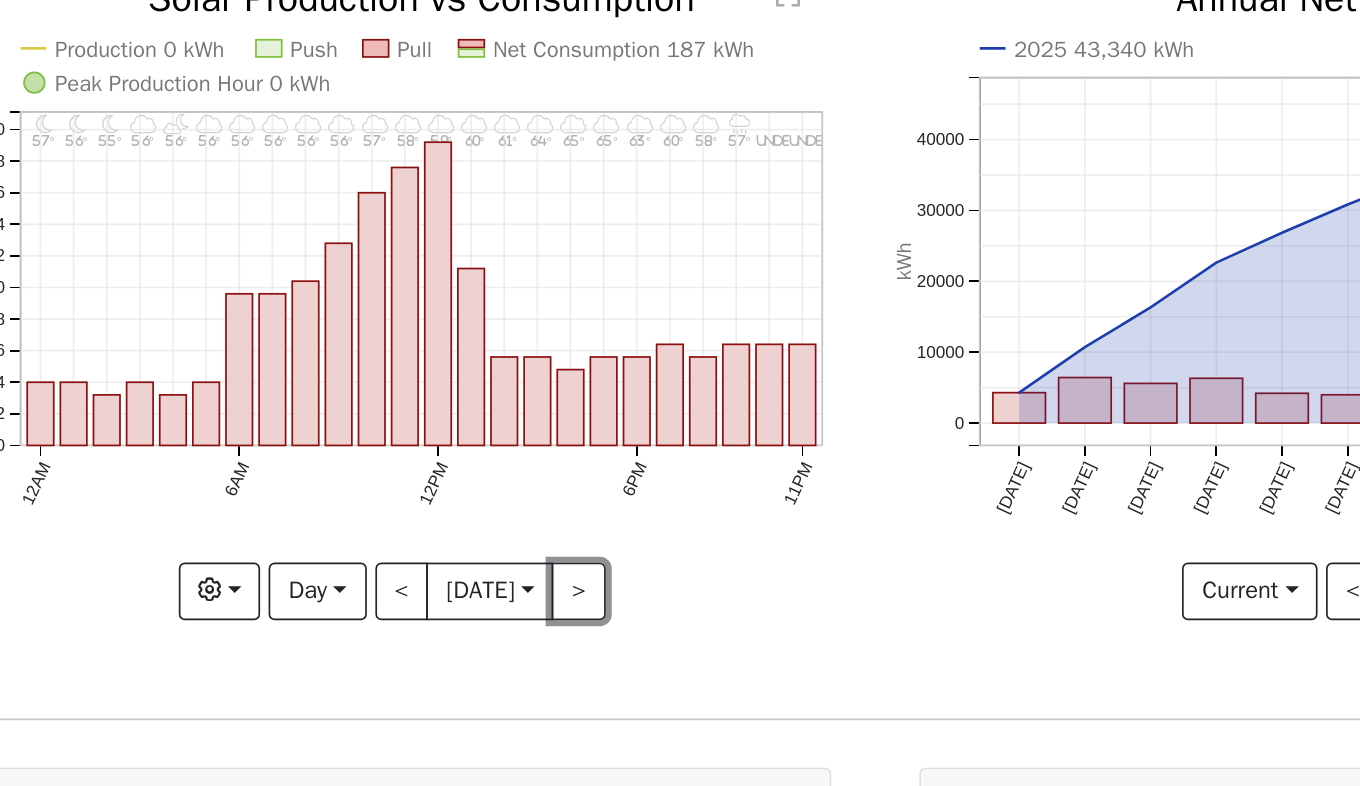 click on ">" at bounding box center [505, 472] 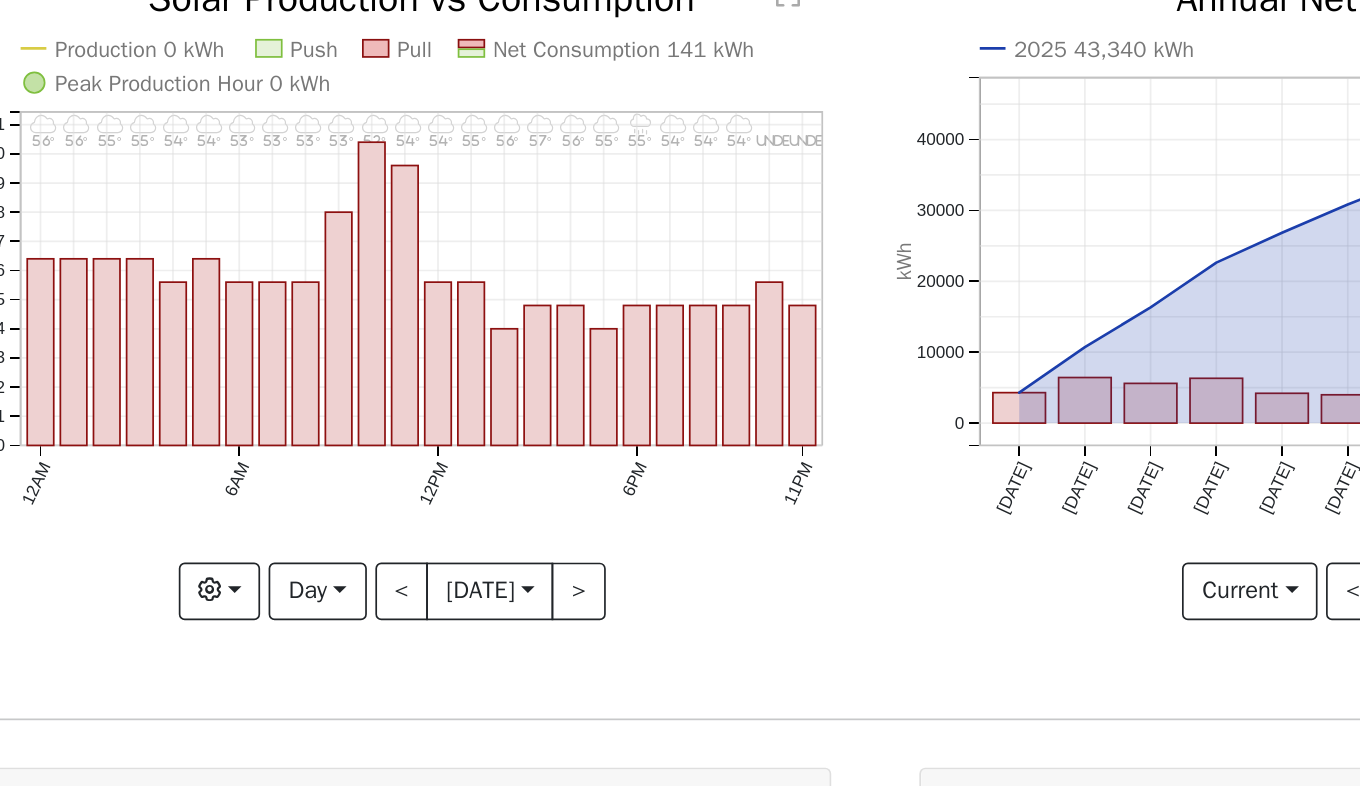 click on "11PM - undefined undefined° 10PM - undefined undefined° 9PM - Cloudy 54° 8PM - Cloudy 54° 7PM - Cloudy 54° 6PM - Drizzle 55° 5PM - Cloudy 55° 4PM - Cloudy 56° 3PM - Cloudy 57° 2PM - Cloudy 56° 1PM - Cloudy 55° 12PM - Cloudy 54° 11AM - Cloudy 54° 10AM - Cloudy 52° 9AM - Cloudy 53° 8AM - Cloudy 53° 7AM - Cloudy 53° 6AM - Cloudy 53° 5AM - Cloudy 54° 4AM - Cloudy 54° 3AM - Cloudy 55° 2AM - Cloudy 55° 1AM - Cloudy 56° 12AM - Cloudy 56° Production 0 kWh Push Pull Net Consumption 141 kWh Peak Production Hour 0 kWh 12AM 6AM 12PM 6PM 11PM 0 1 2 3 4 5 6 7 8 9 10 11  Solar Production vs Consumption kWh onclick="" onclick="" onclick="" onclick="" onclick="" onclick="" onclick="" onclick="" onclick="" onclick="" onclick="" onclick="" onclick="" onclick="" onclick="" onclick="" onclick="" onclick="" onclick="" onclick="" onclick="" onclick="" onclick="" onclick="" onclick="" onclick="" onclick="" onclick="" onclick="" onclick="" onclick="" onclick="" onclick="" onclick="" onclick="" onclick="" $" 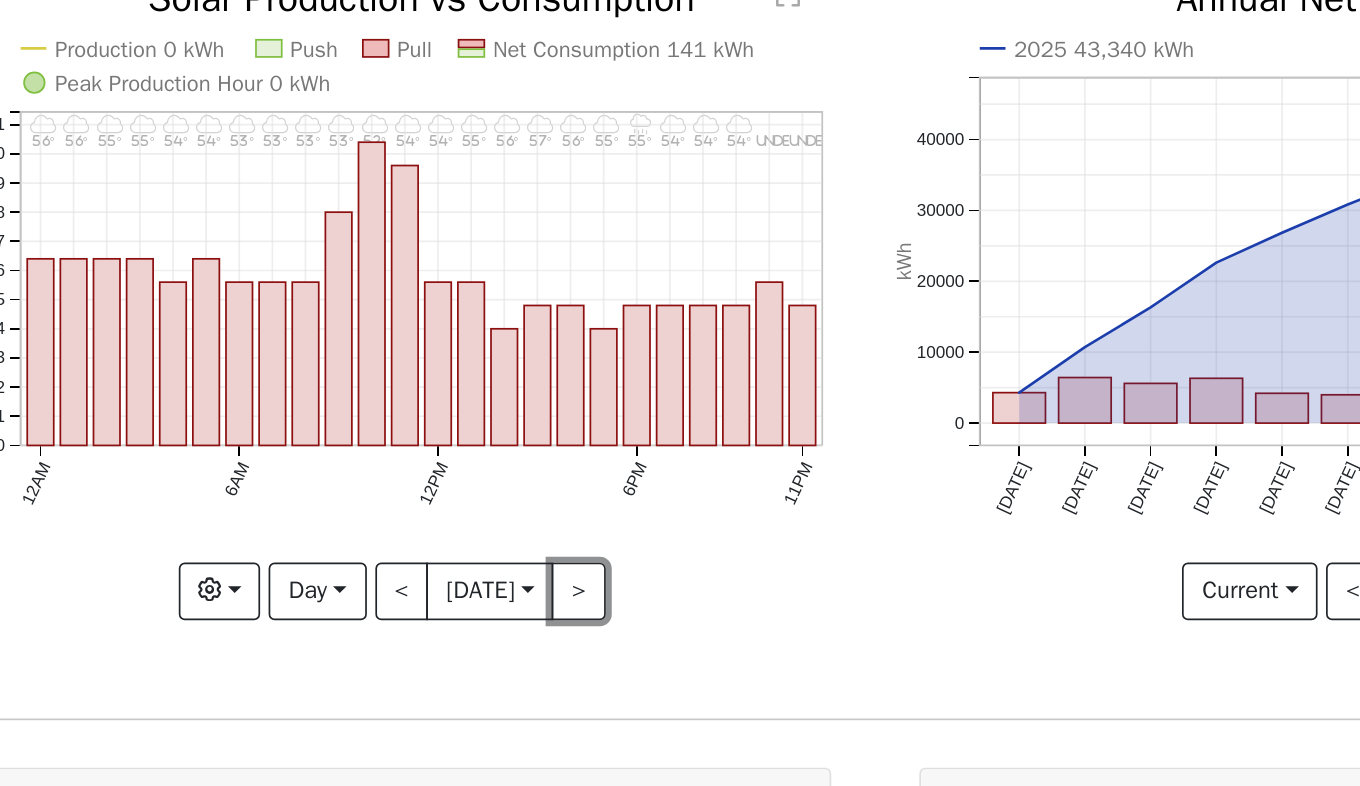 click on ">" at bounding box center [505, 472] 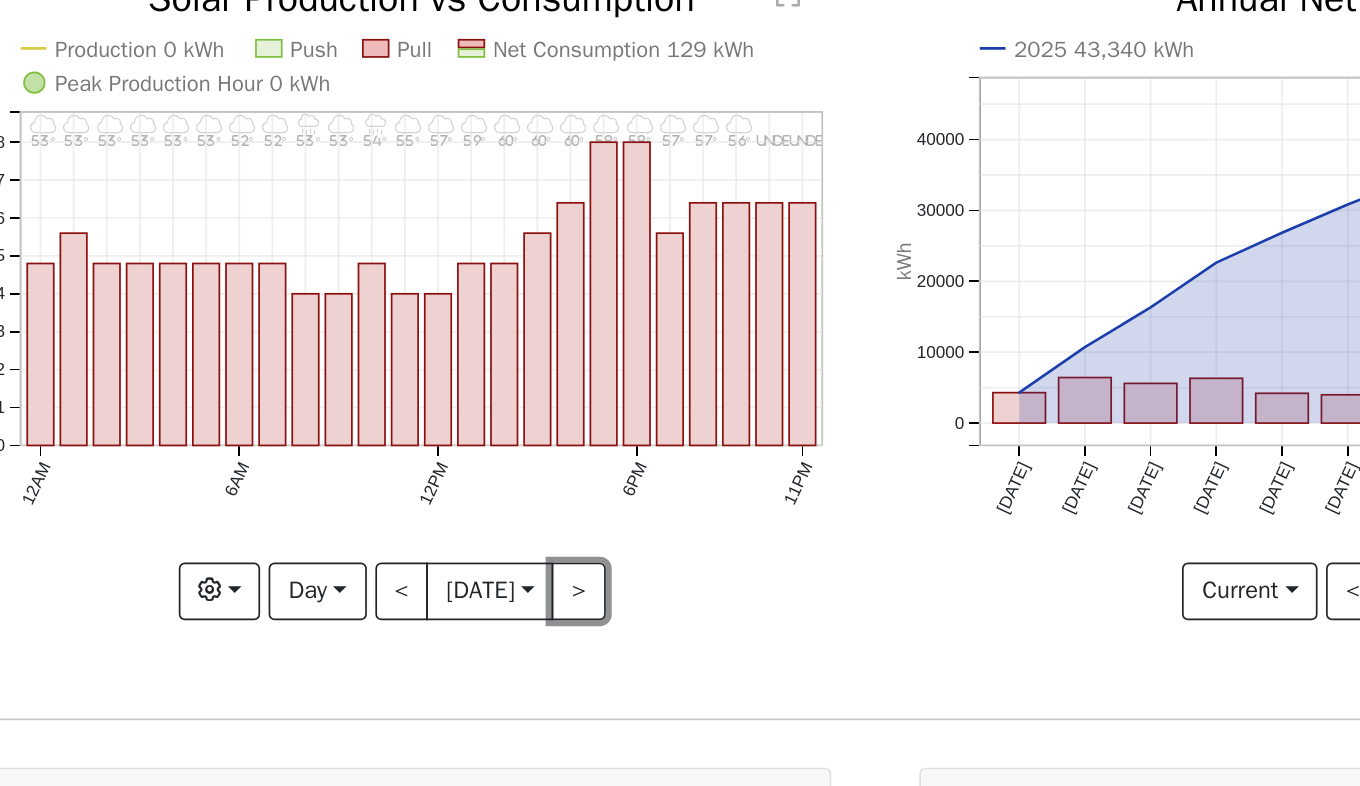 click on ">" at bounding box center [505, 472] 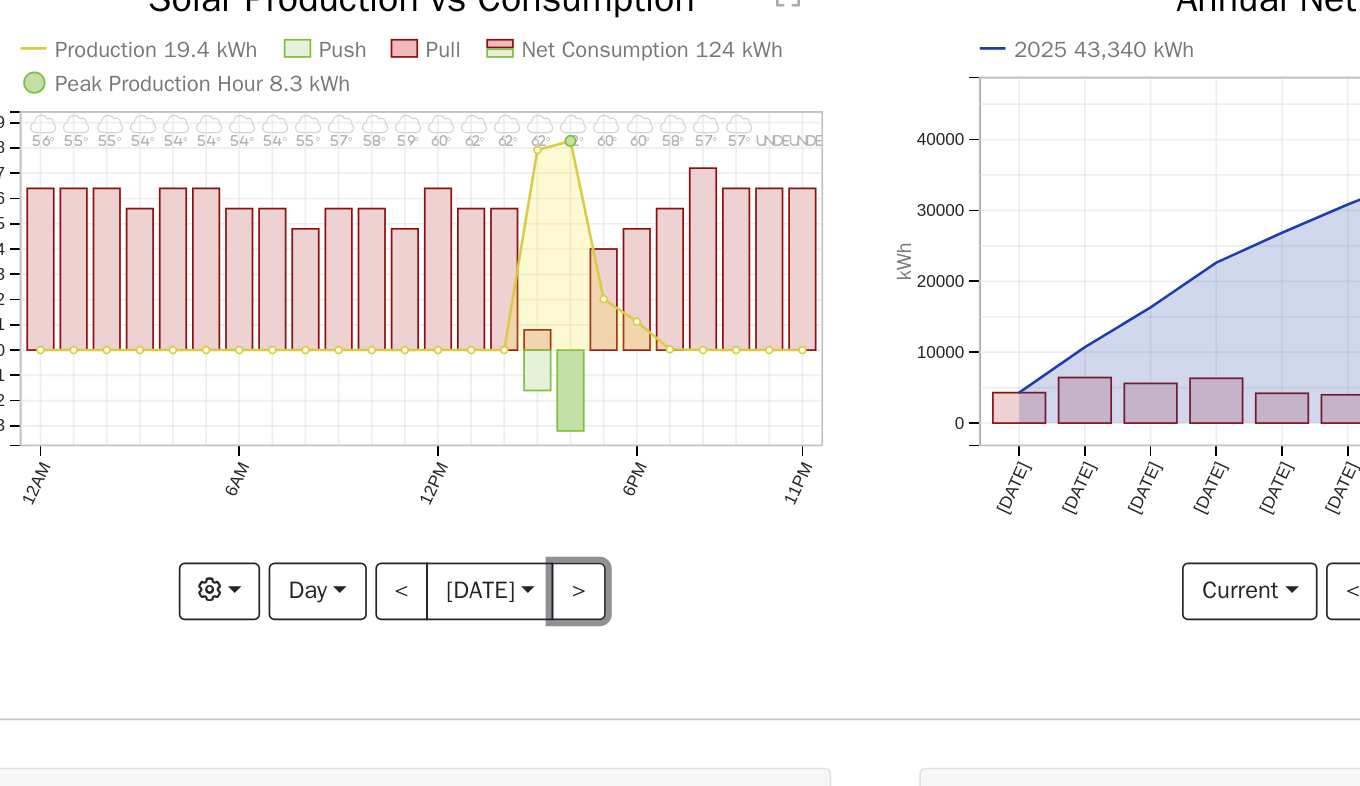 click on ">" at bounding box center (505, 472) 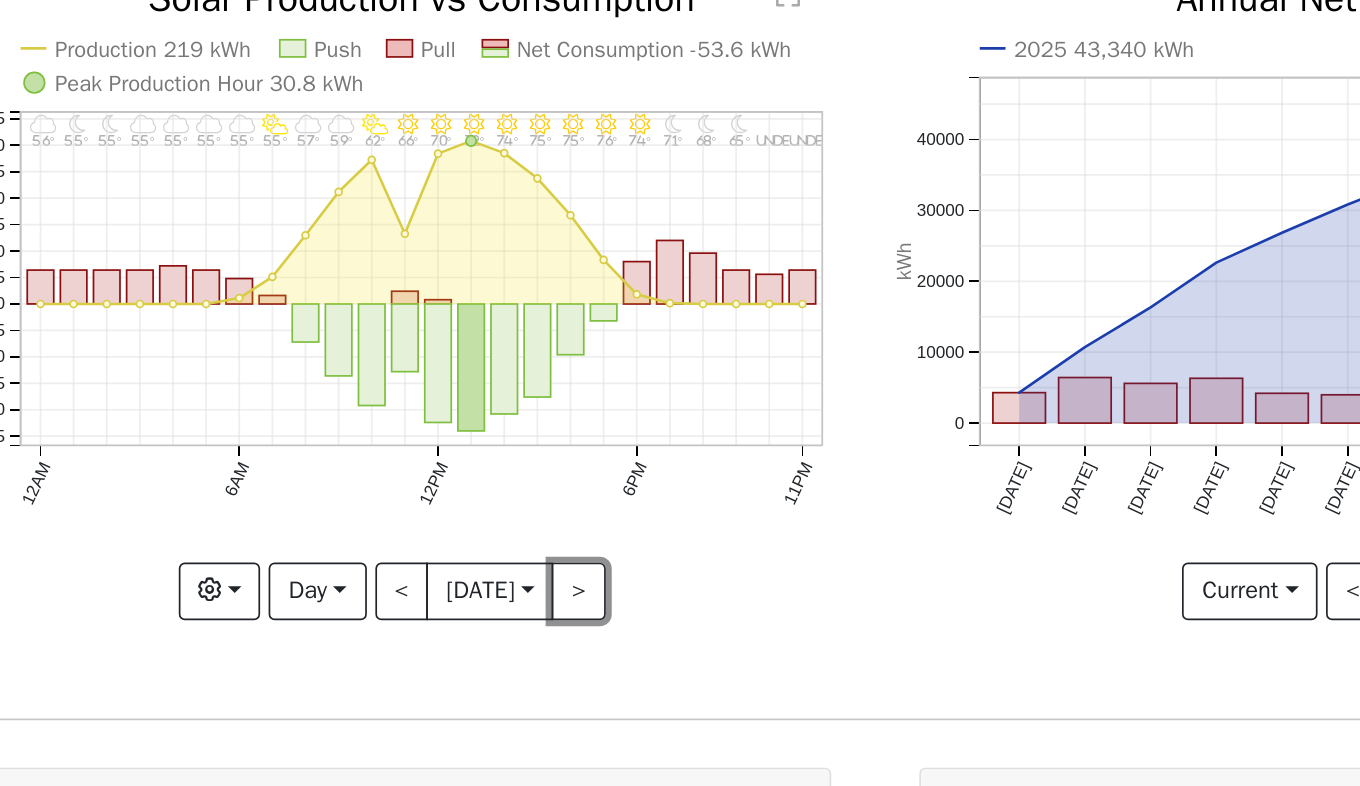 click on ">" at bounding box center [505, 472] 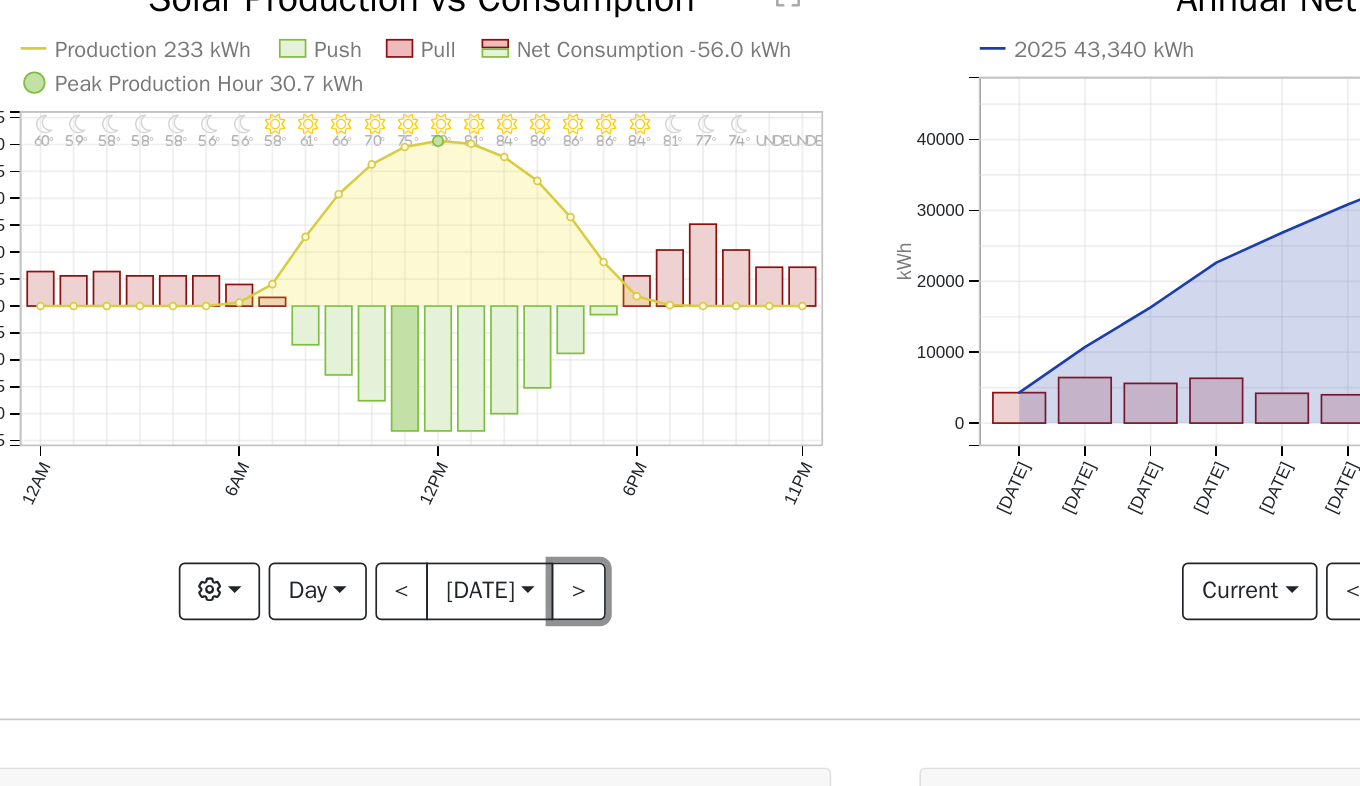 type 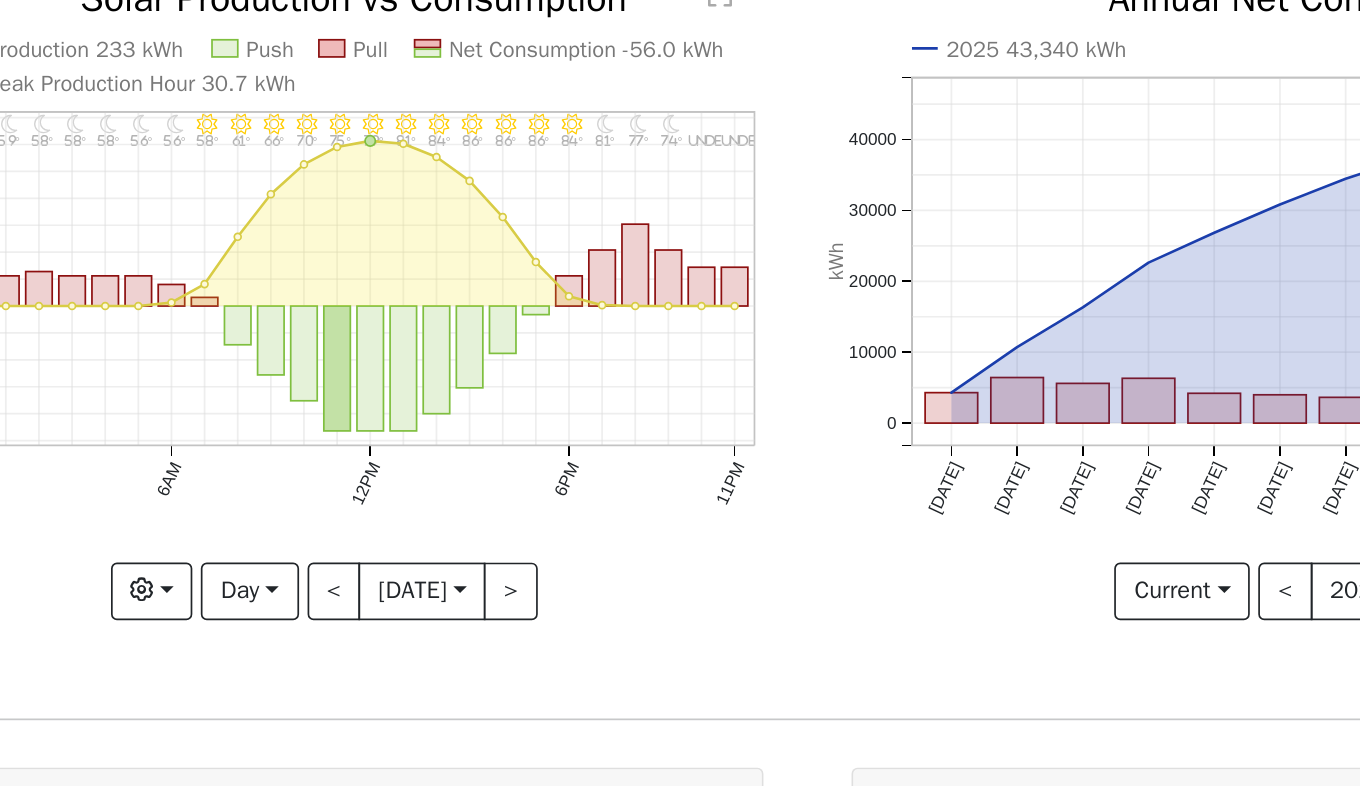 click on "11PM - undefined undefined° 10PM - undefined undefined° 9PM - Clear 74° 8PM - Clear 77° 7PM - Clear 81° 6PM - Clear 84° 5PM - Clear 86° 4PM - Clear 86° 3PM - Clear 86° 2PM - Clear 84° 1PM - Clear 81° 12PM - Clear 79° 11AM - Clear 75° 10AM - Clear 70° 9AM - Clear 66° 8AM - Clear 61° 7AM - Clear 58° 6AM - Clear 56° 5AM - Clear 56° 4AM - Clear 58° 3AM - Clear 58° 2AM - Clear 58° 1AM - Clear 59° 12AM - Clear 60° Production 233 kWh Push Pull Net Consumption -56.0 kWh Peak Production Hour 30.7 kWh 12AM 6AM 12PM 6PM 11PM -25 -20 -15 -10 -5 0 5 10 15 20 25 30 35  Solar Production vs Consumption kWh onclick="" onclick="" onclick="" onclick="" onclick="" onclick="" onclick="" onclick="" onclick="" onclick="" onclick="" onclick="" onclick="" onclick="" onclick="" onclick="" onclick="" onclick="" onclick="" onclick="" onclick="" onclick="" onclick="" onclick="" onclick="" onclick="" onclick="" onclick="" onclick="" onclick="" onclick="" onclick="" onclick="" onclick="" onclick="" onclick=""" 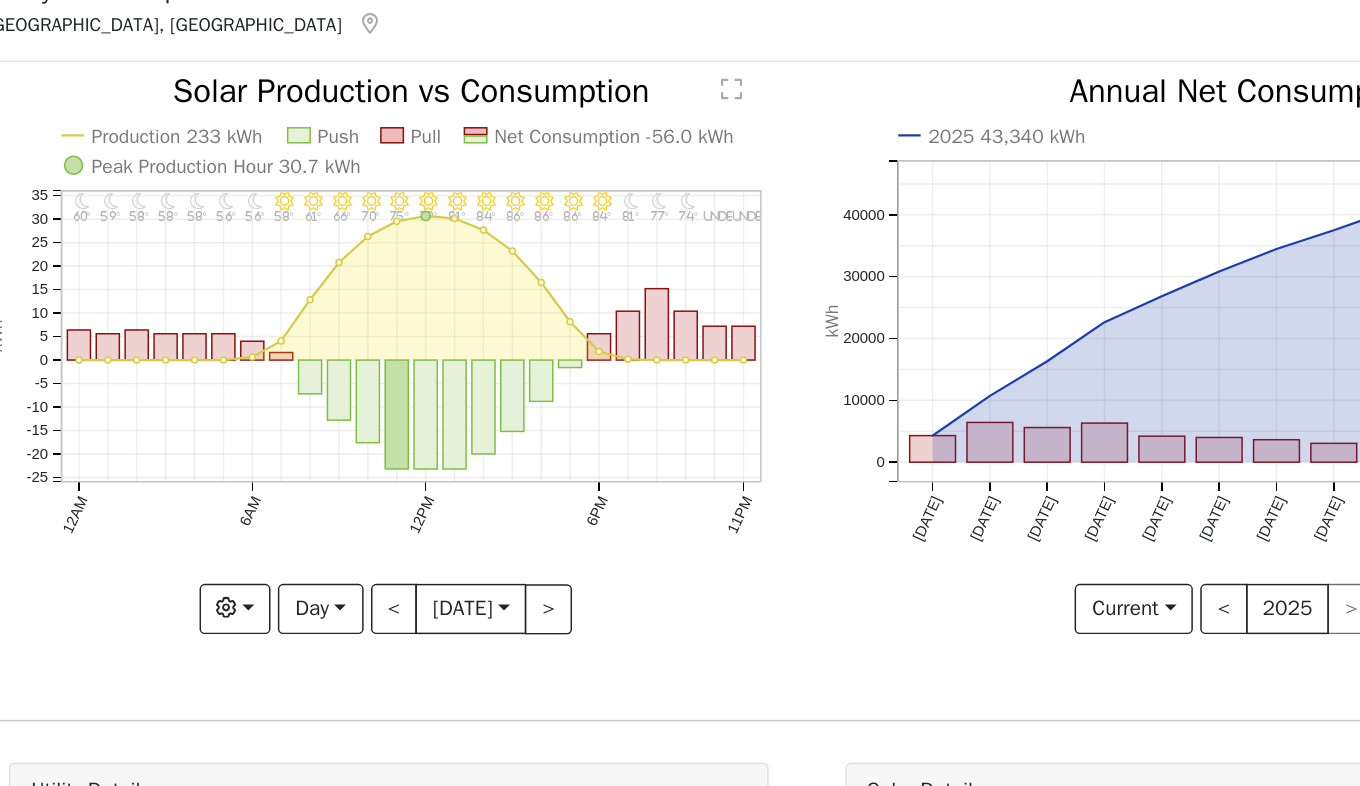 scroll, scrollTop: 0, scrollLeft: 0, axis: both 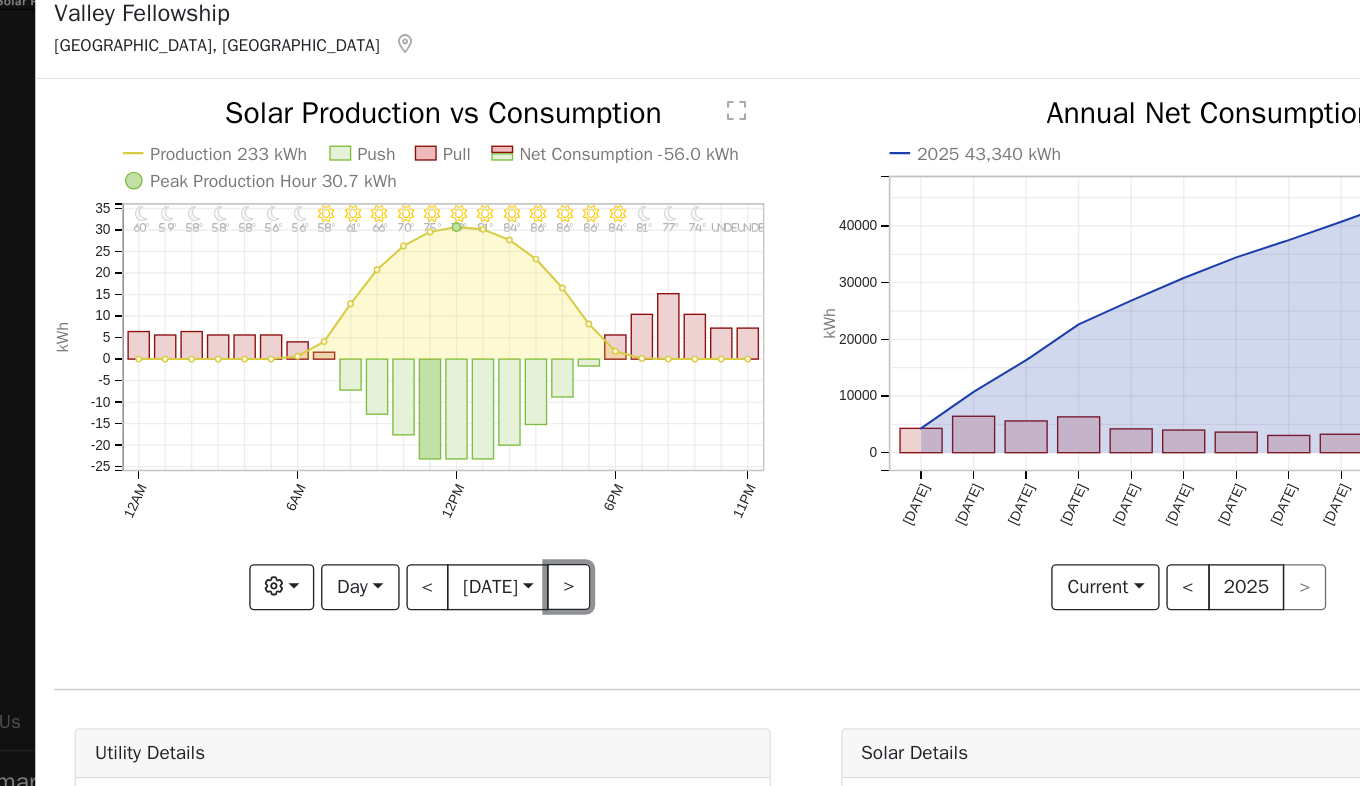 click on ">" at bounding box center [505, 477] 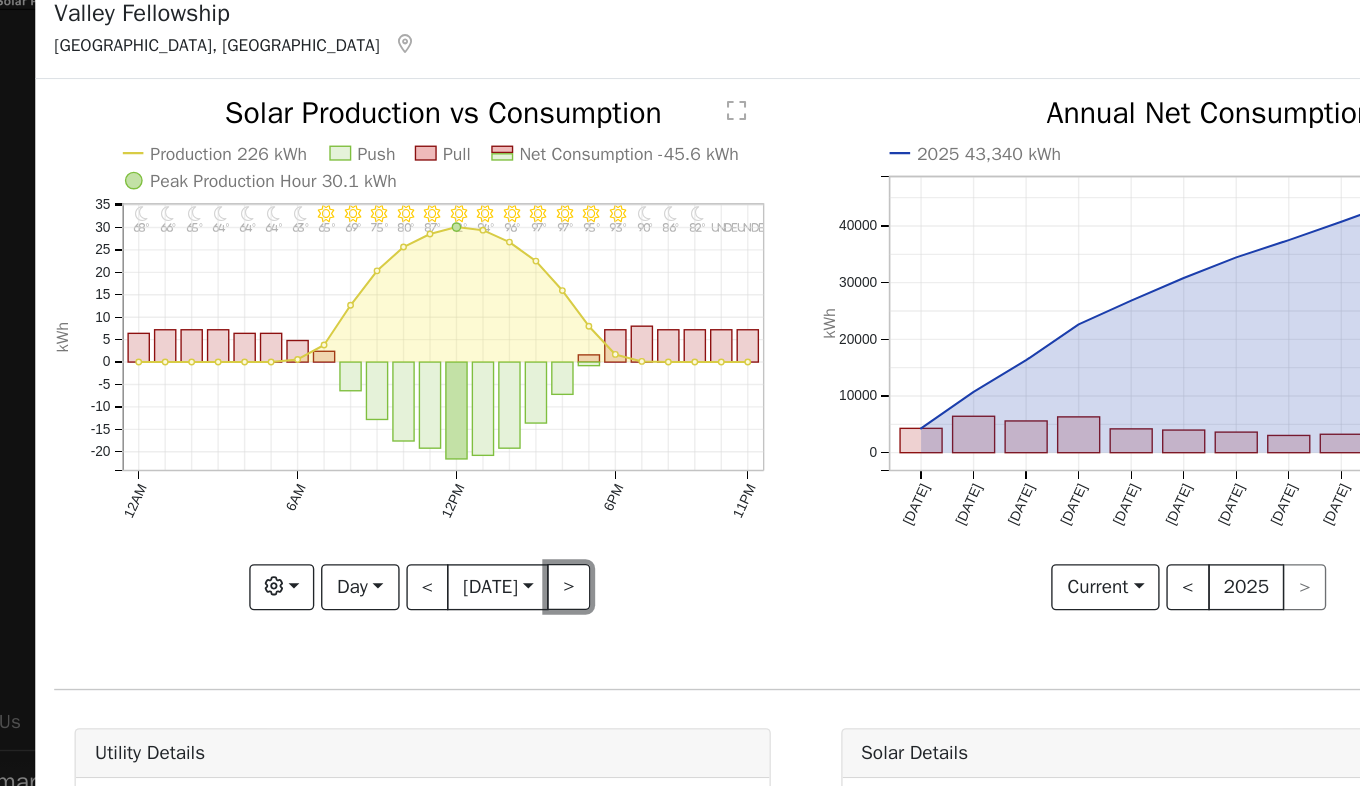 click on ">" at bounding box center [505, 477] 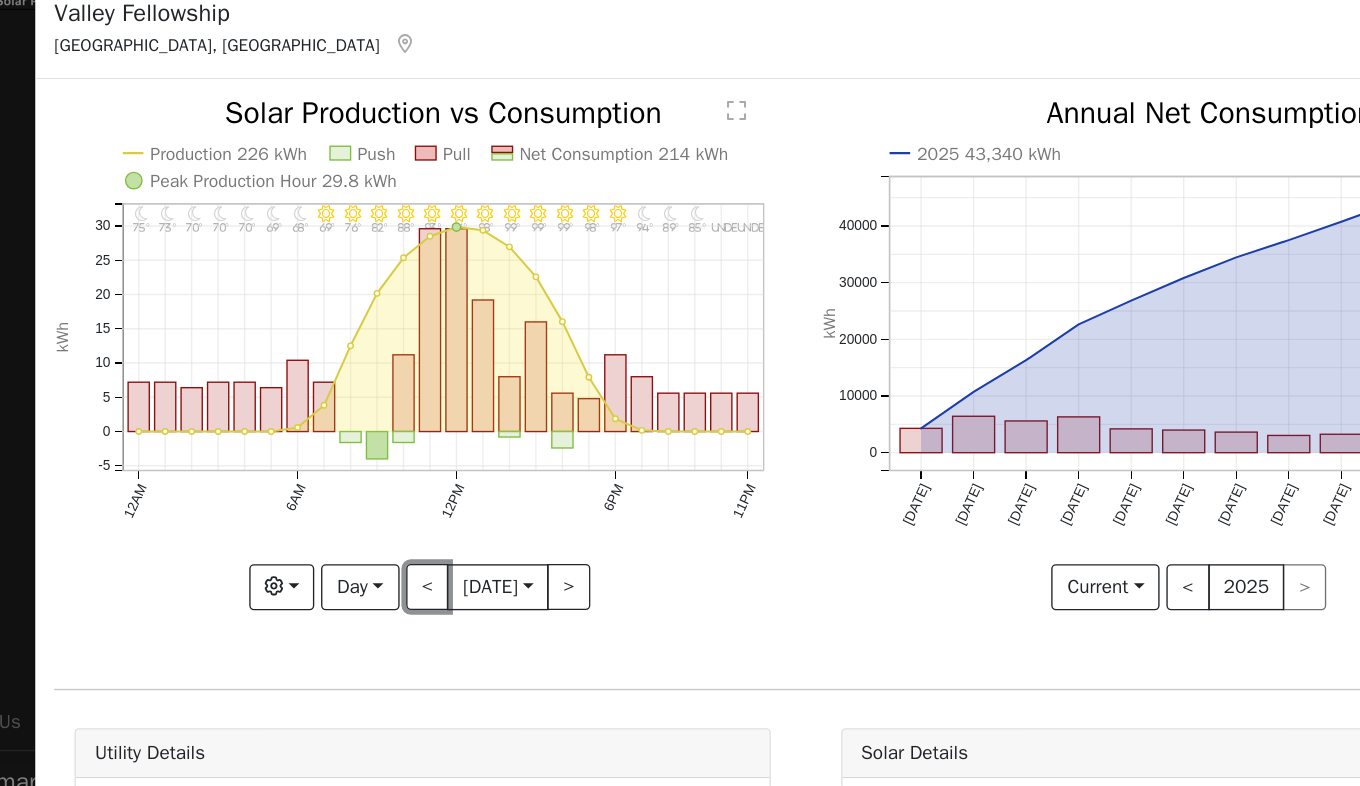 click on "<" at bounding box center (401, 477) 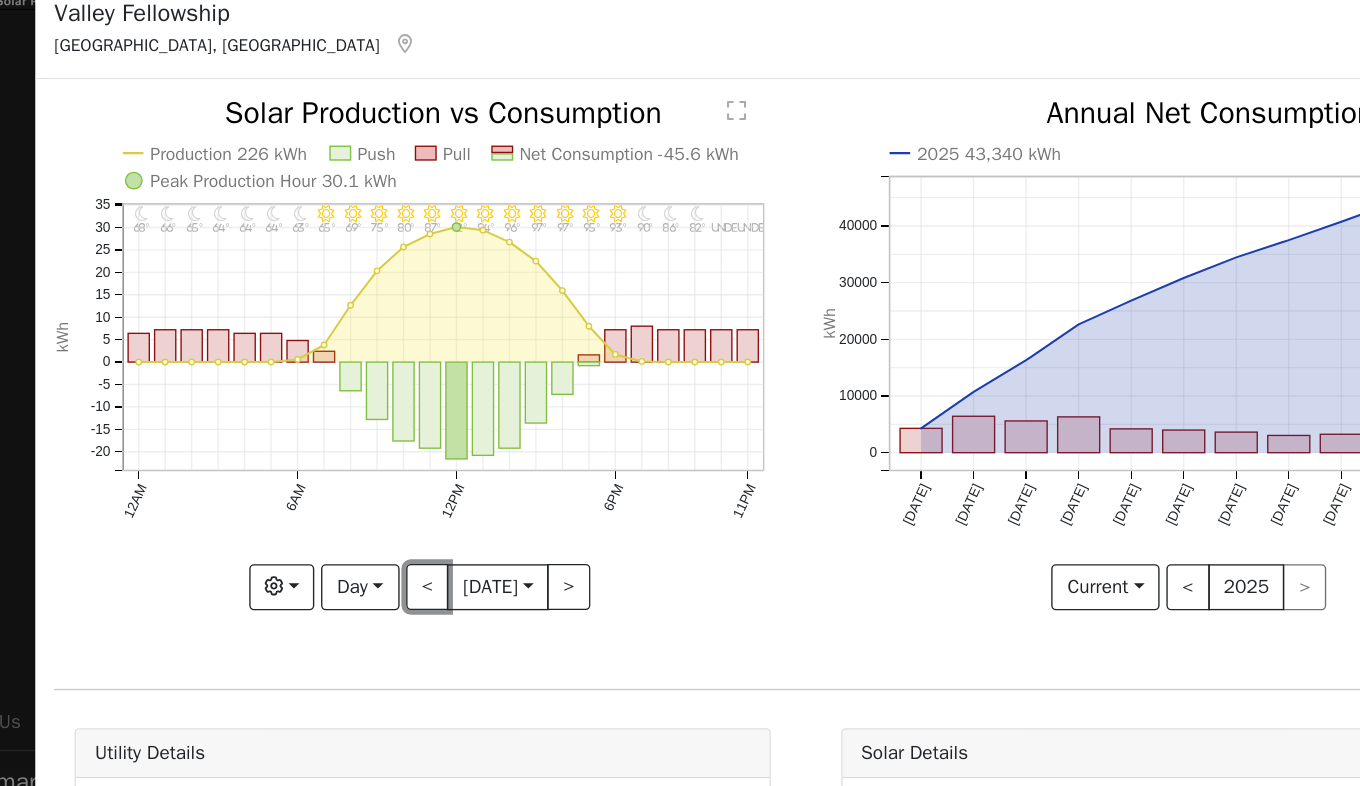 click on "<" at bounding box center (401, 477) 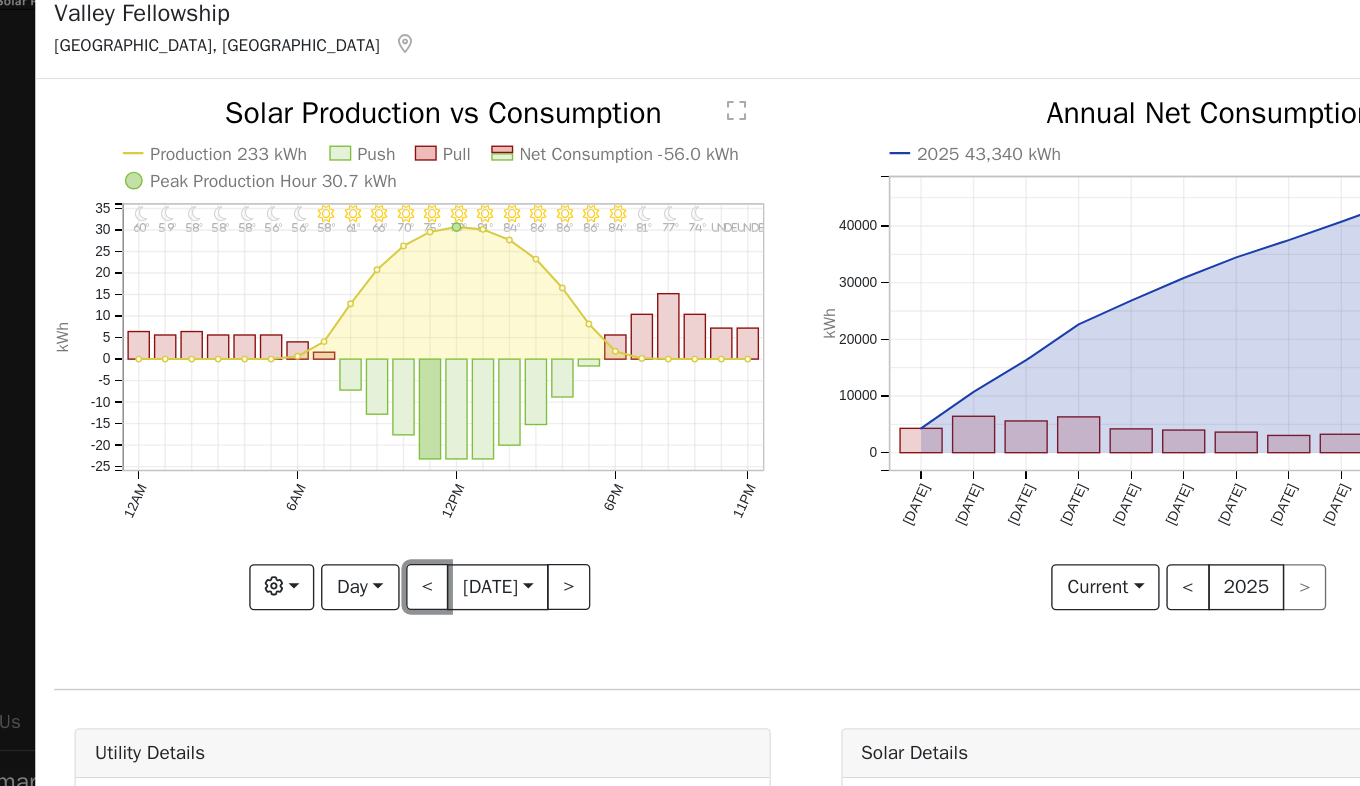click on "<" at bounding box center (401, 477) 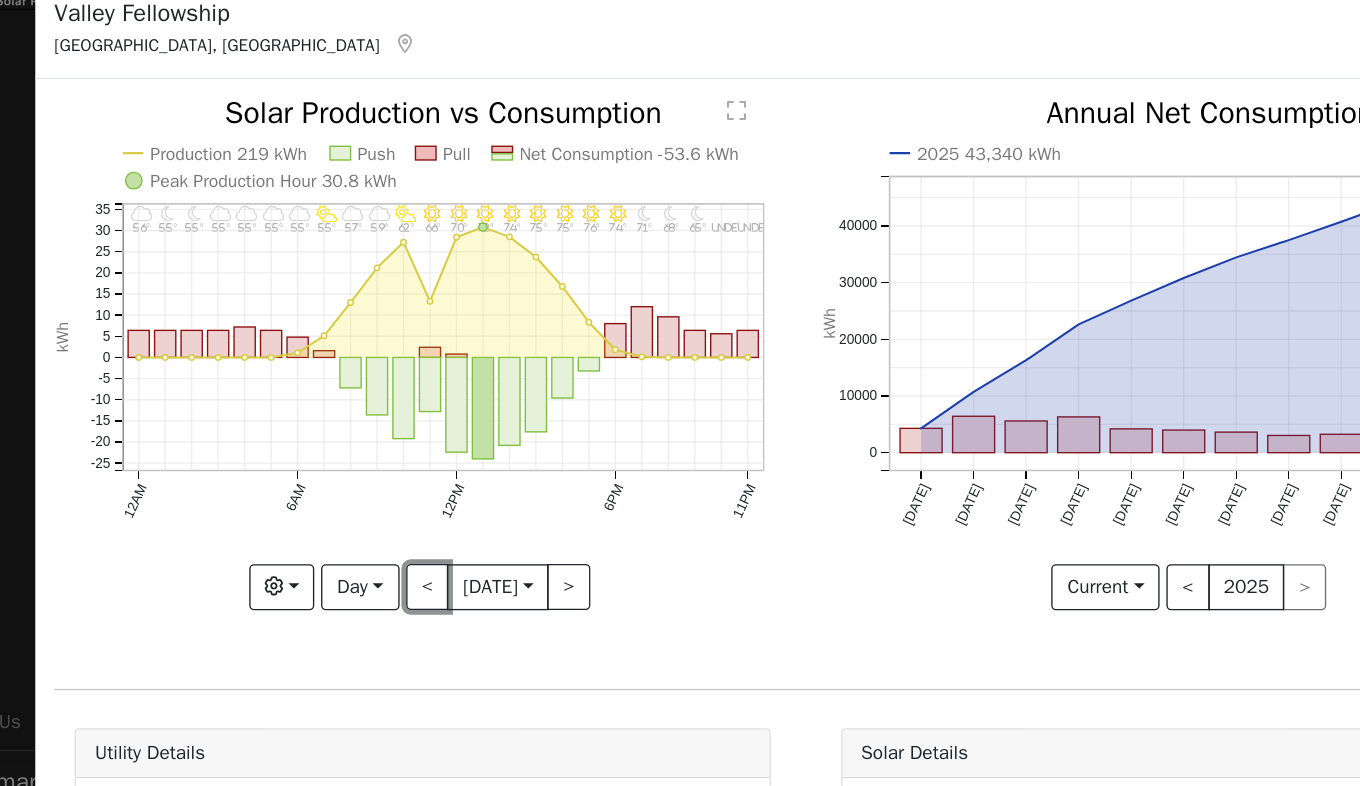 click on "<" at bounding box center [401, 477] 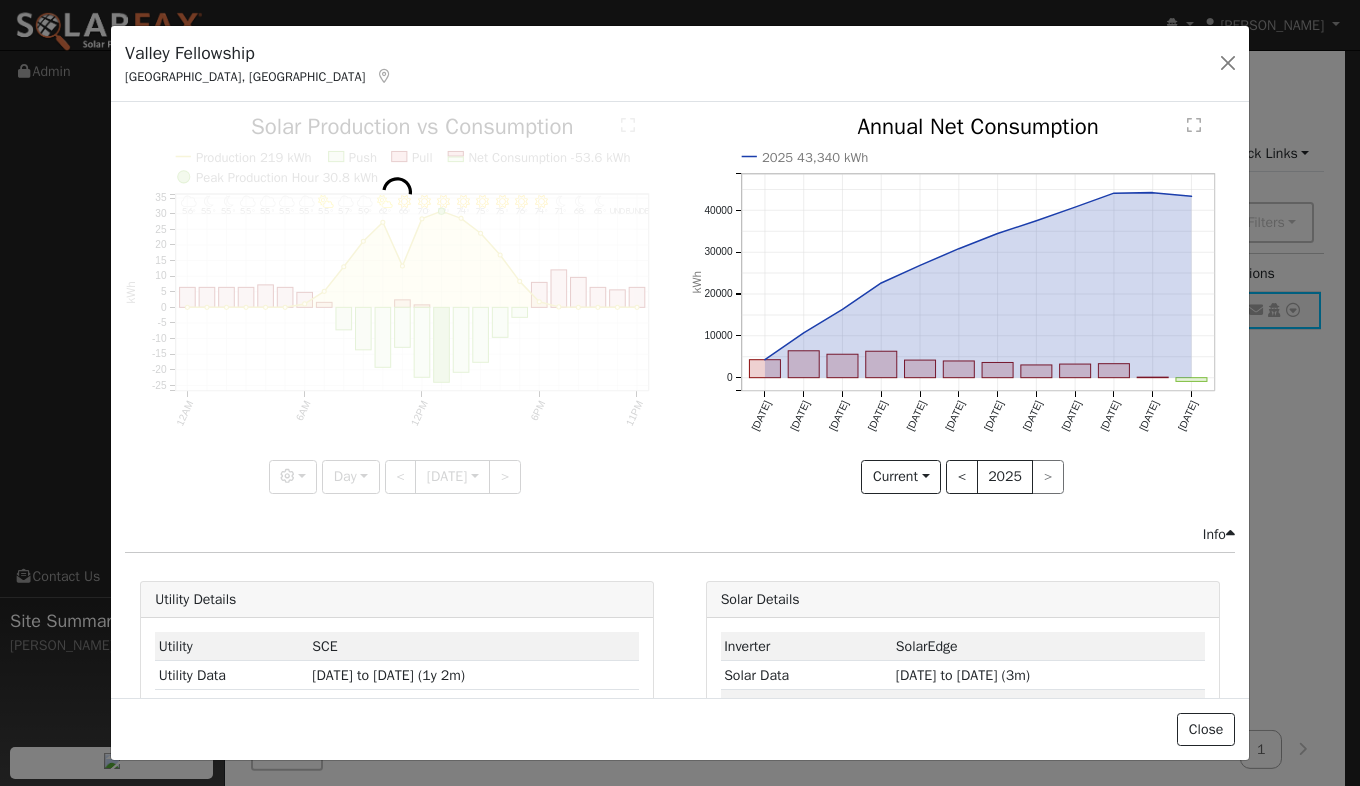 scroll, scrollTop: 0, scrollLeft: 0, axis: both 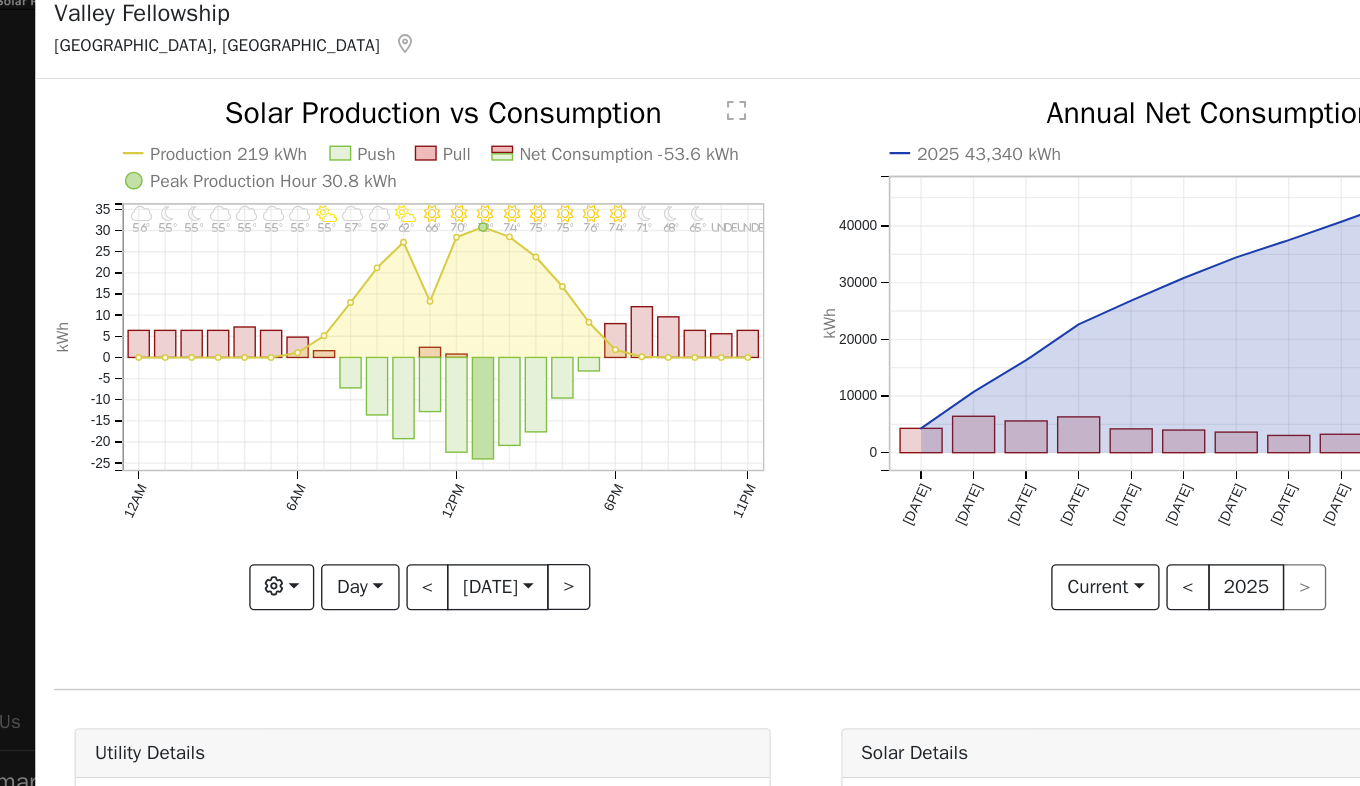 click on ">" at bounding box center (505, 477) 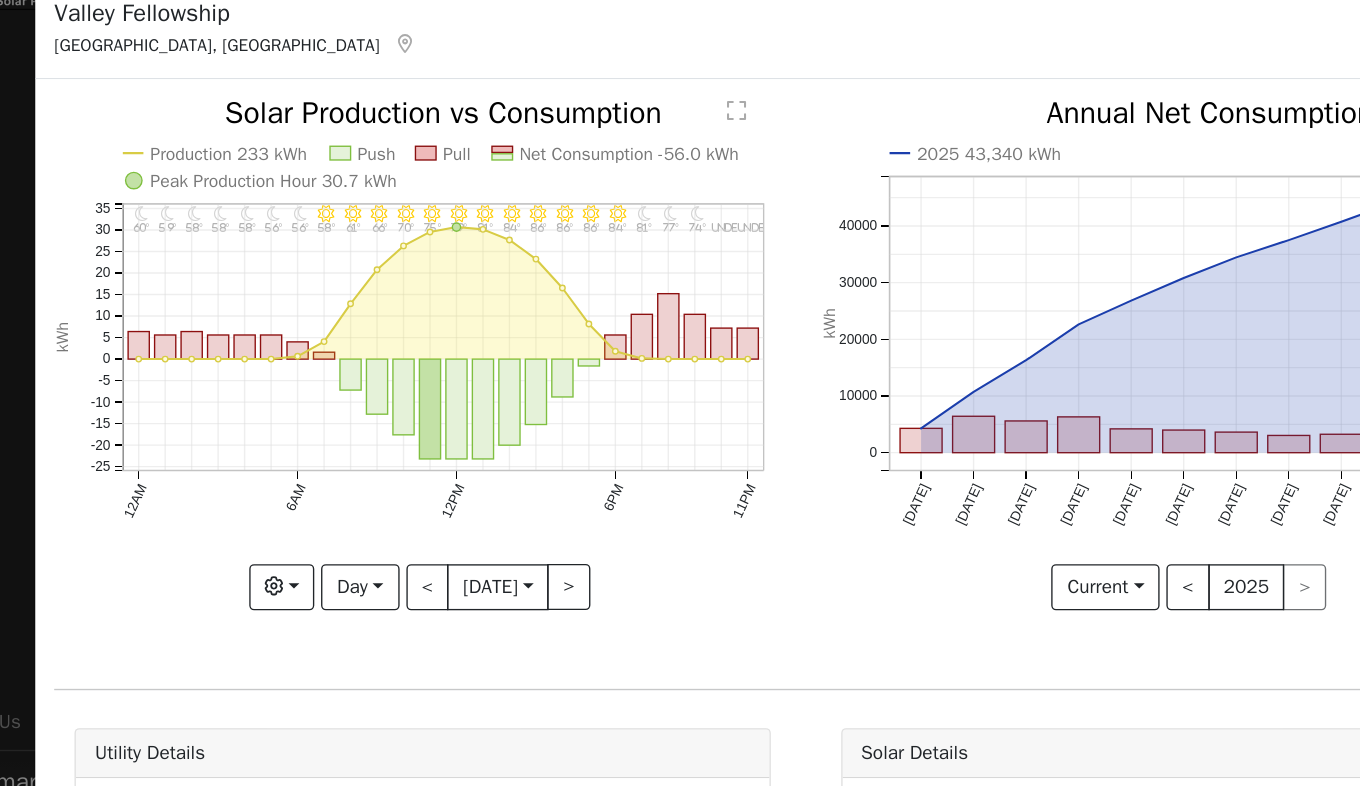 click on ">" at bounding box center [505, 477] 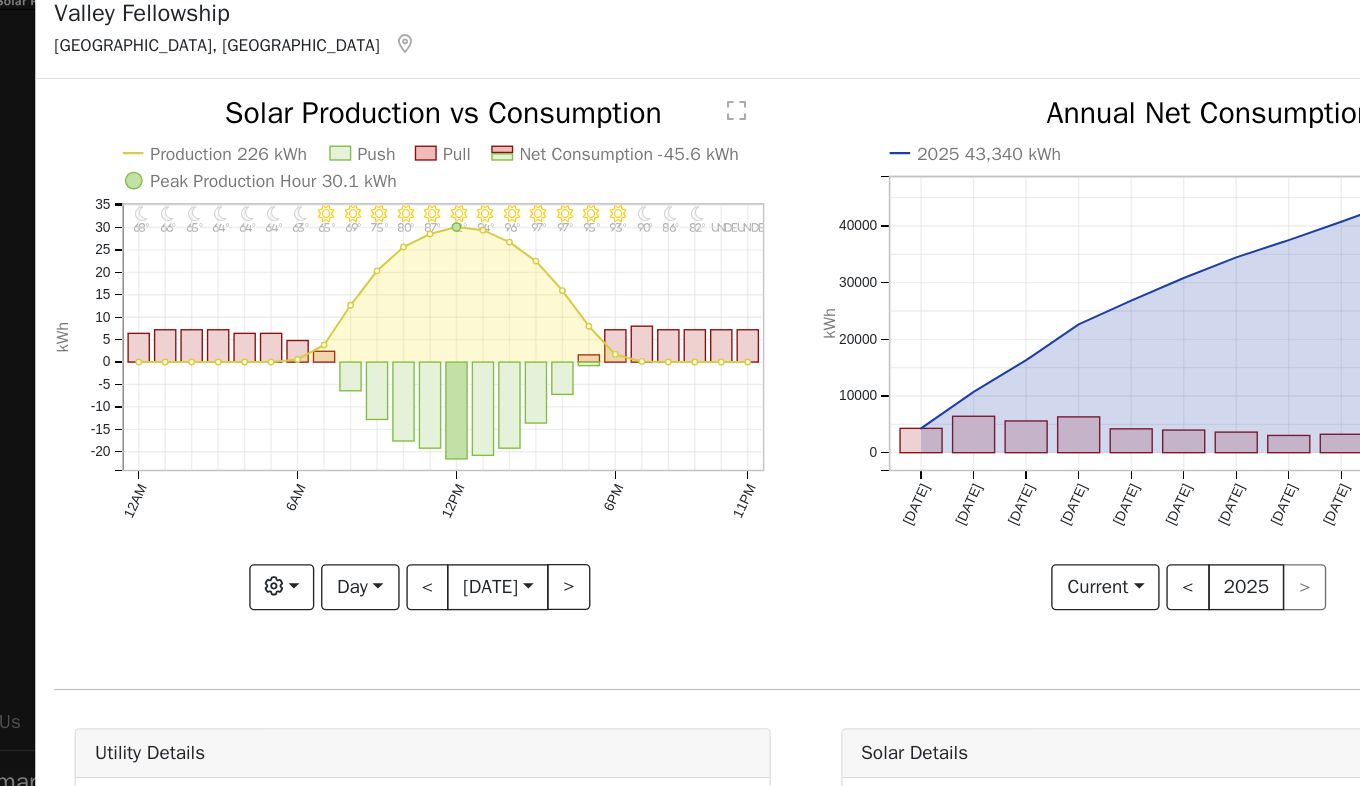 click on ">" at bounding box center [505, 477] 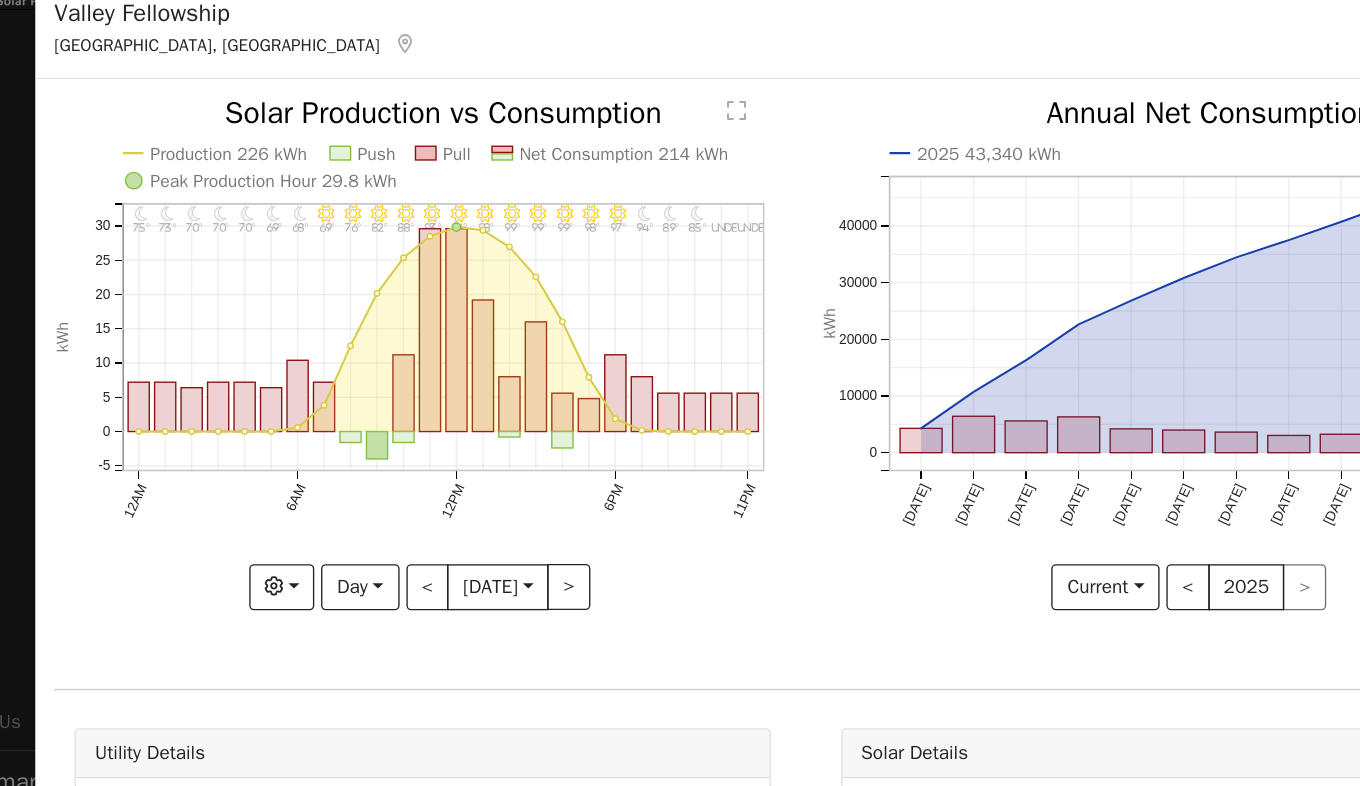 click on ">" at bounding box center (505, 477) 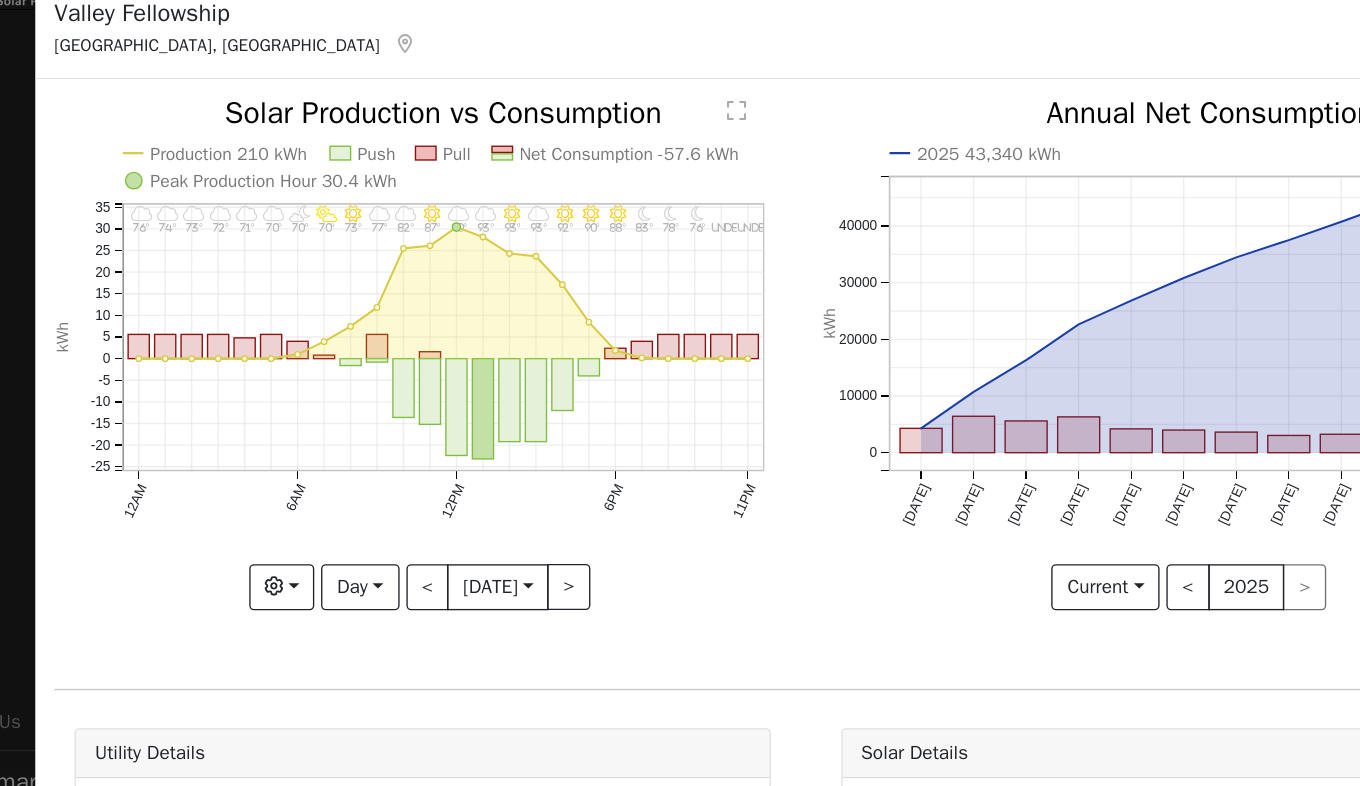 click on ">" at bounding box center (505, 477) 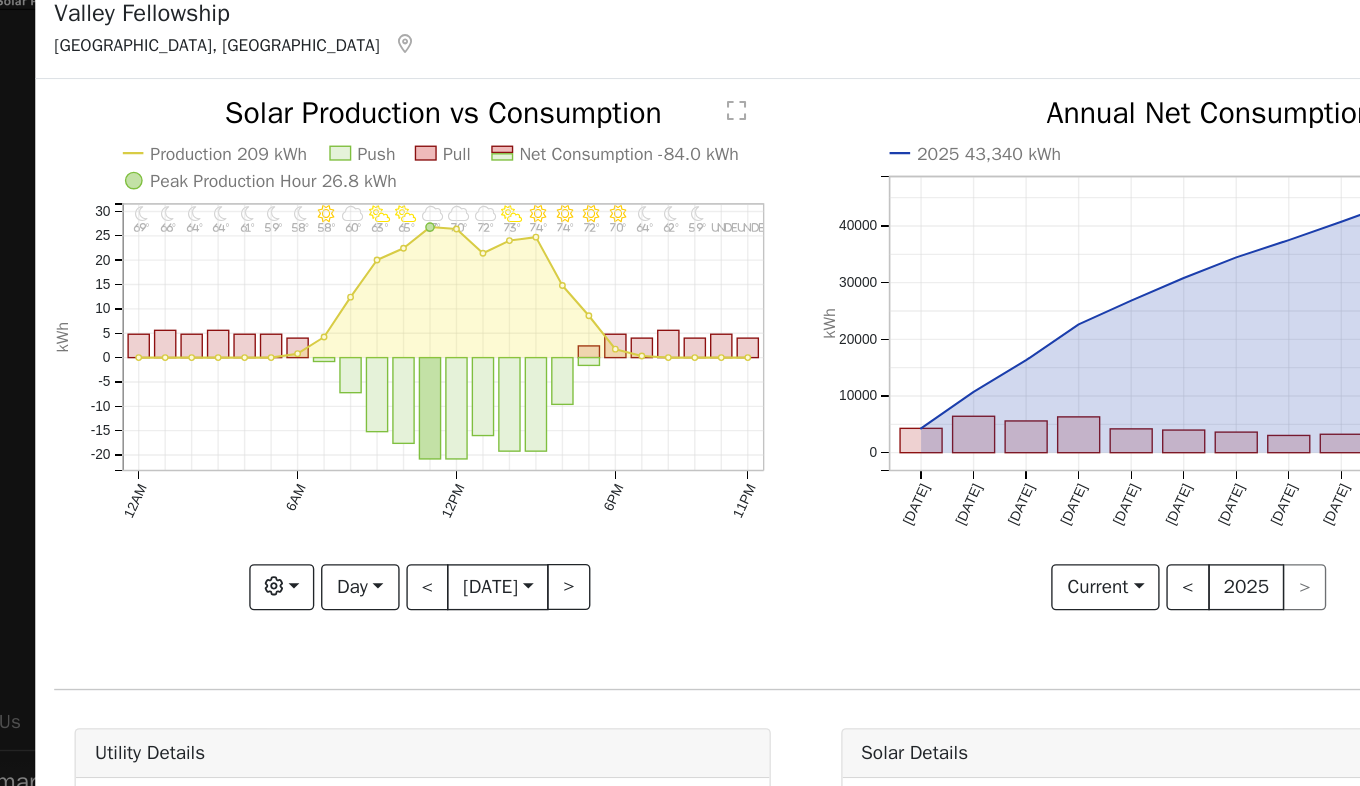 click on ">" at bounding box center [505, 477] 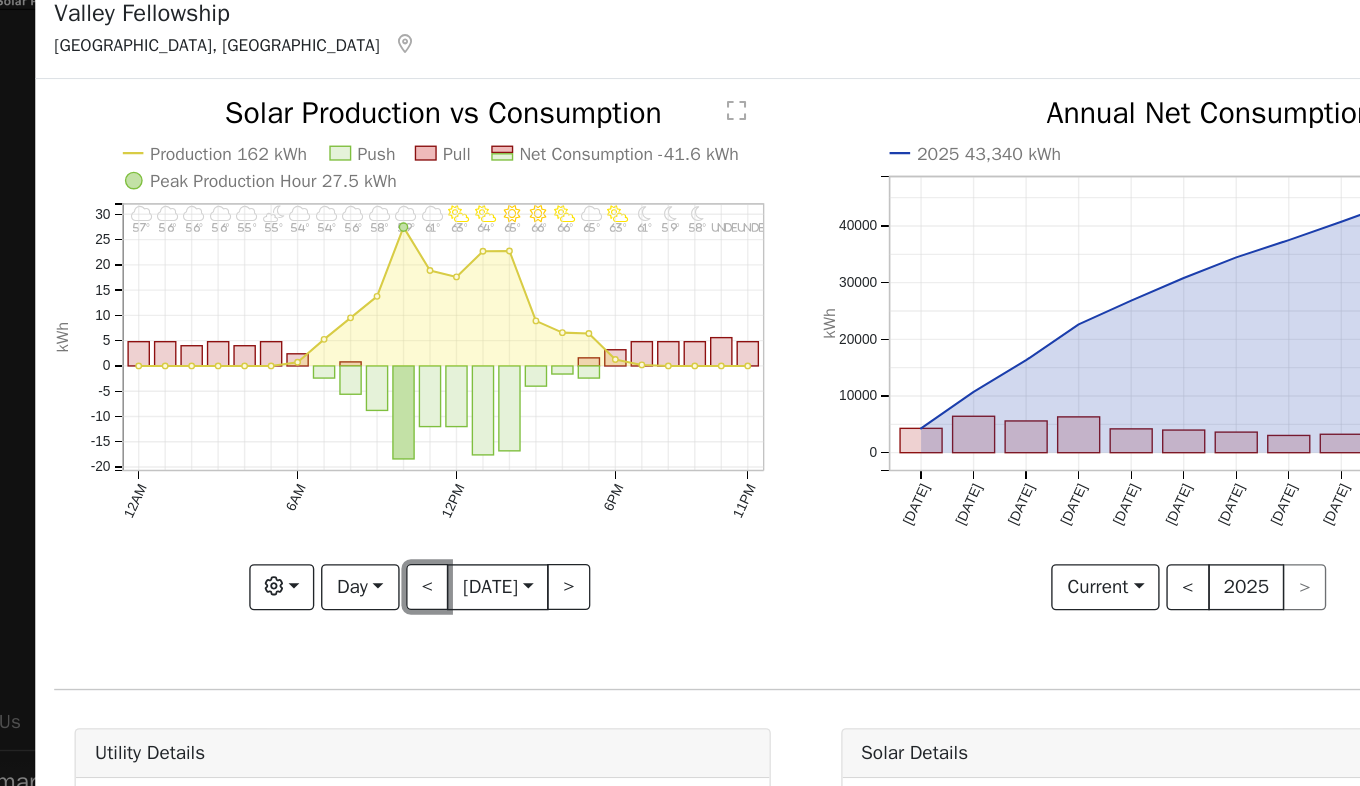 click on "<" at bounding box center (401, 477) 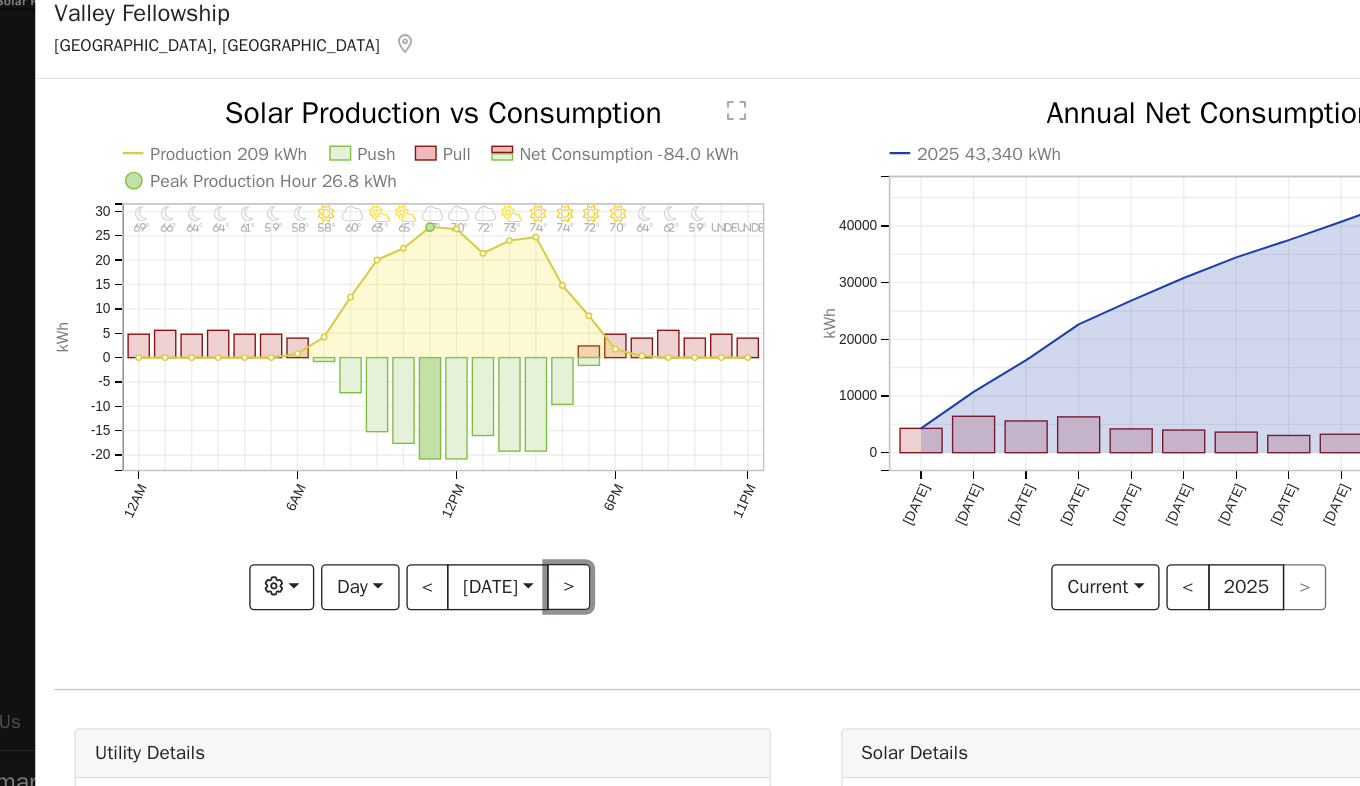 click on ">" at bounding box center [505, 477] 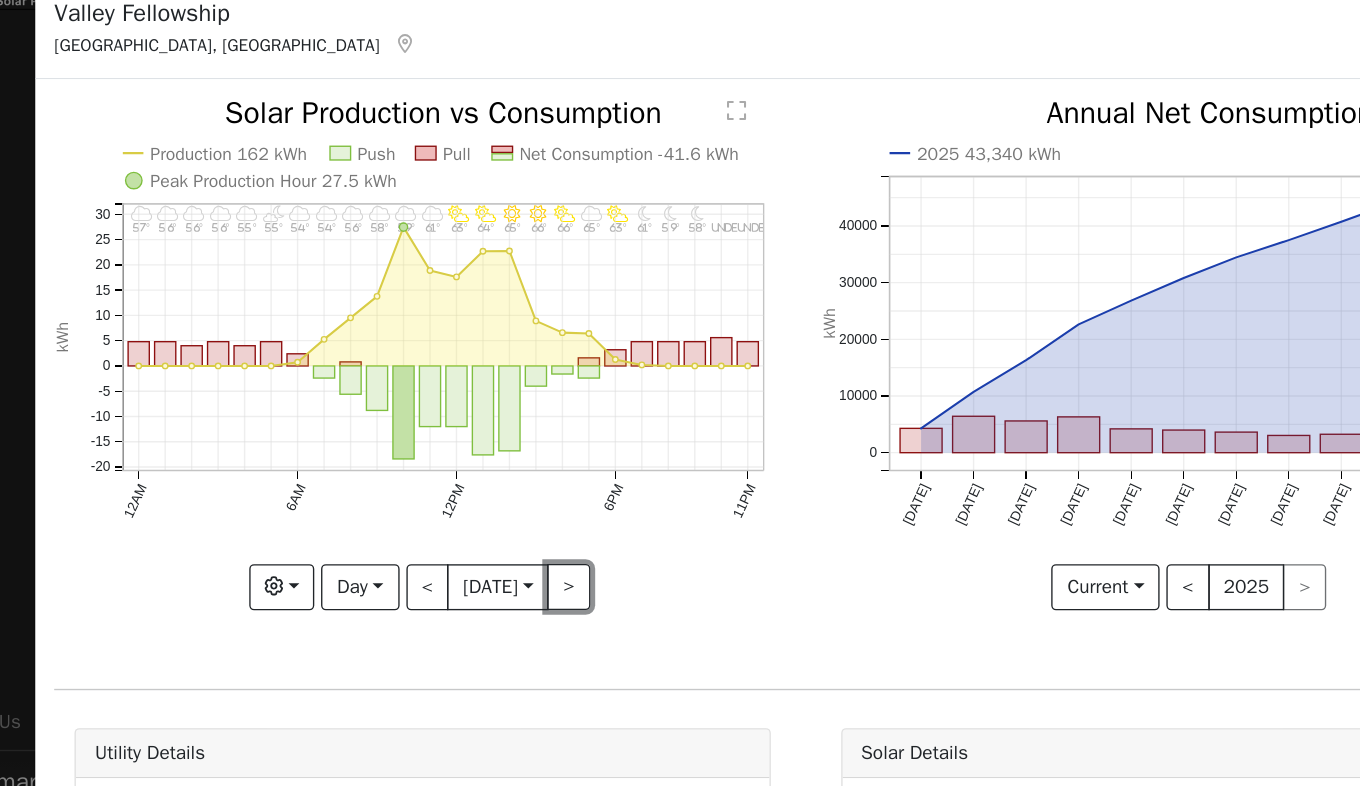click on ">" at bounding box center [505, 477] 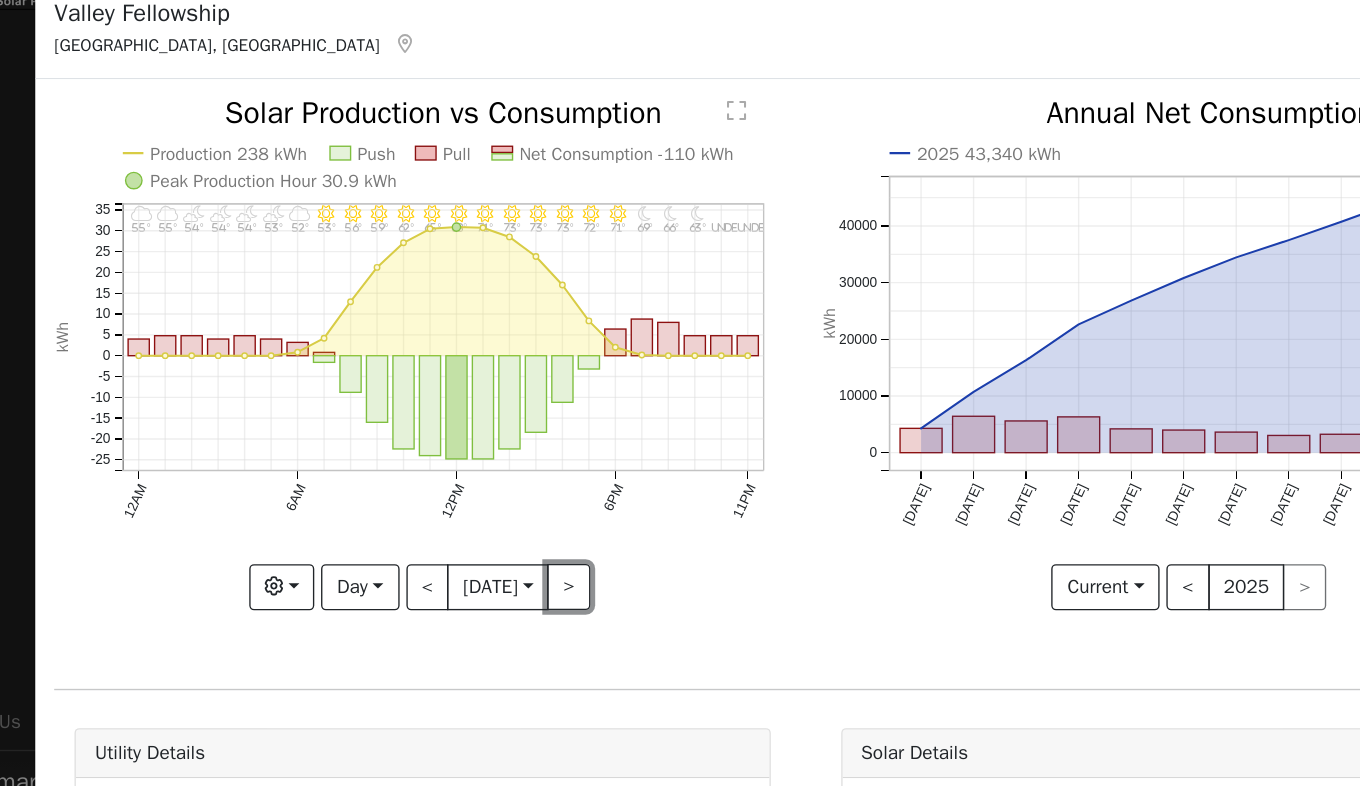 click on ">" at bounding box center [505, 477] 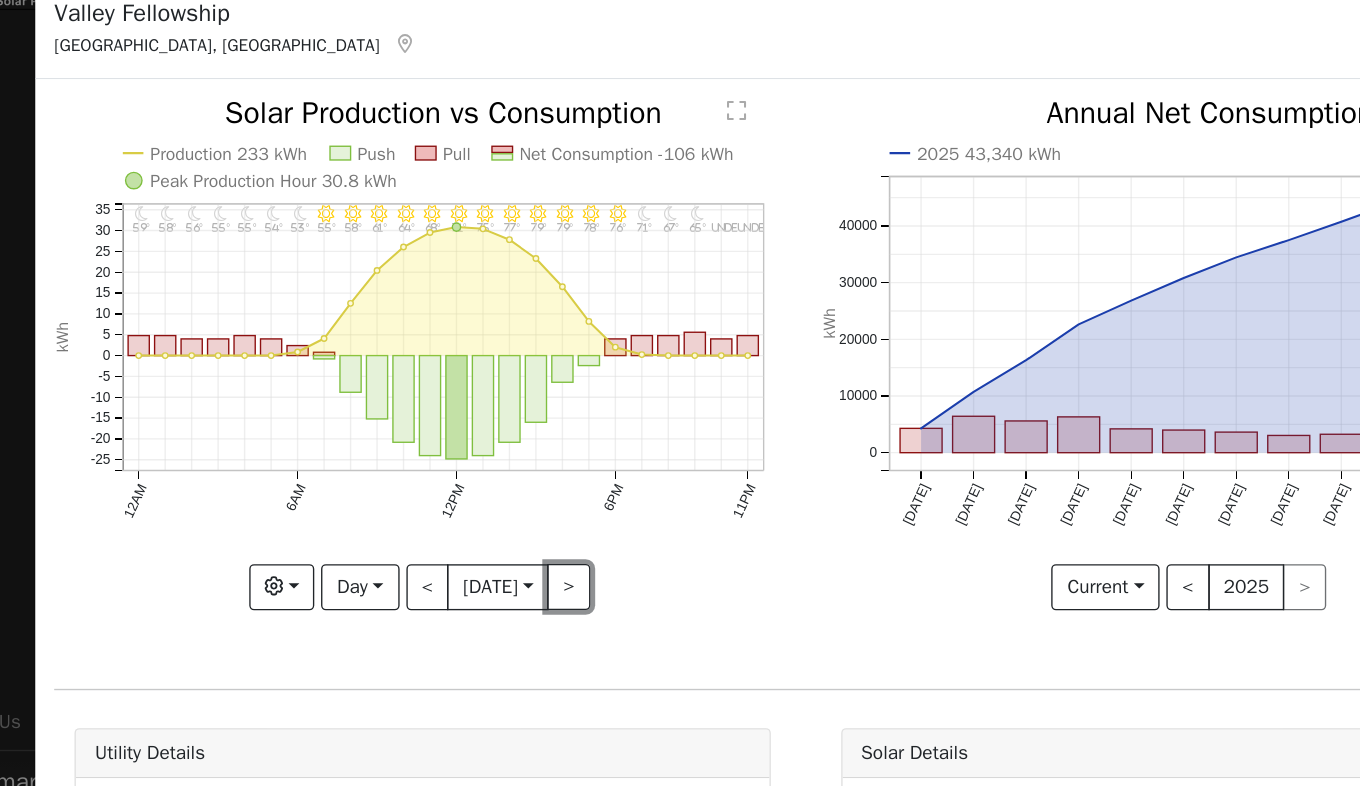 click on ">" at bounding box center (505, 477) 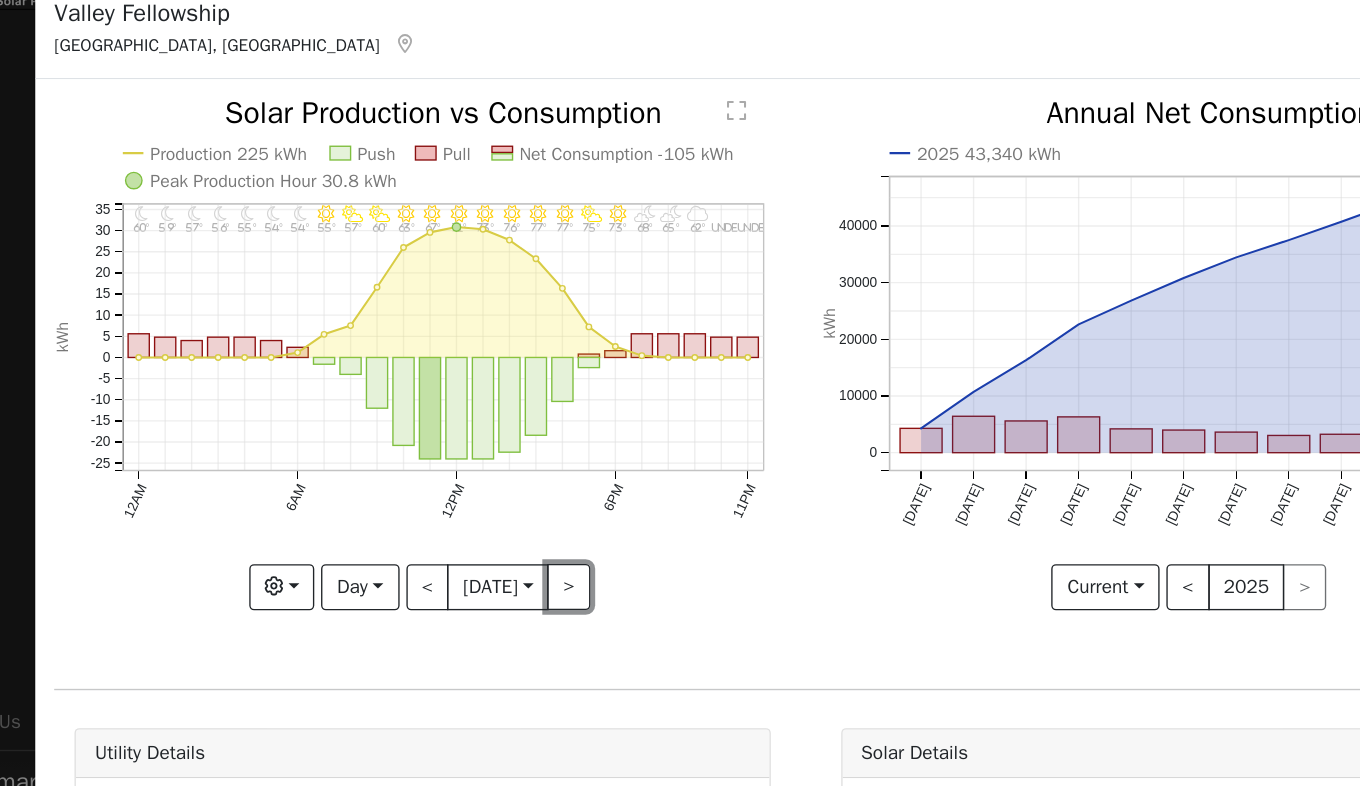 click on ">" at bounding box center (505, 477) 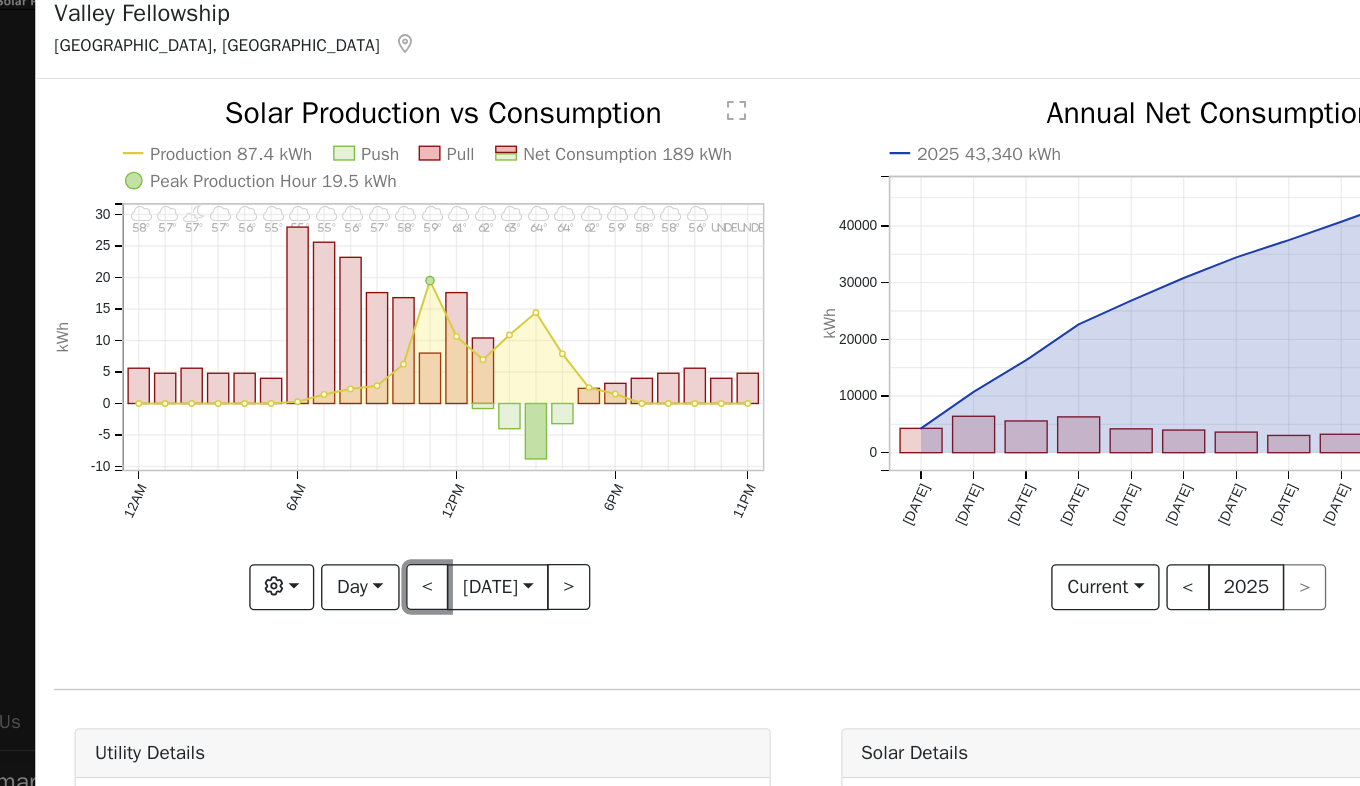 click on "<" at bounding box center [401, 477] 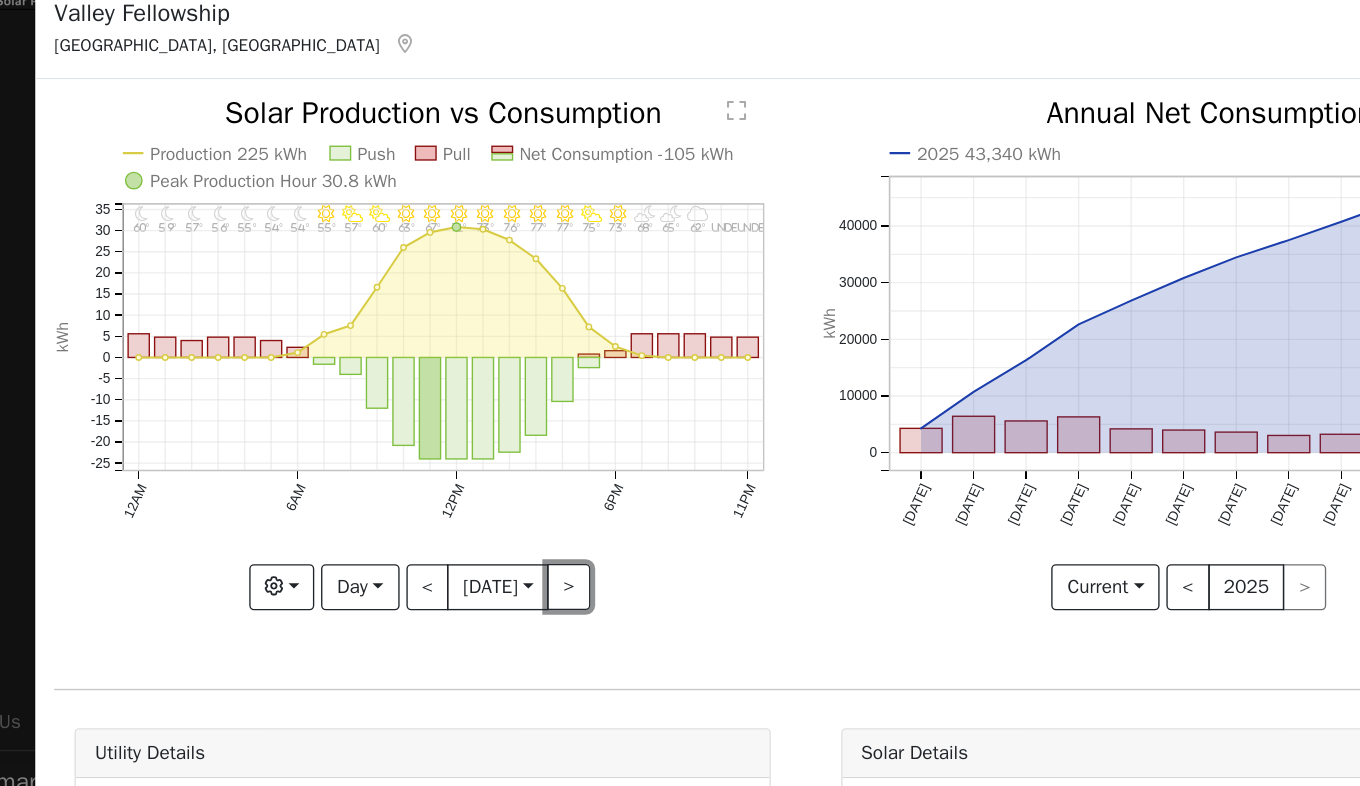 click on ">" at bounding box center (505, 477) 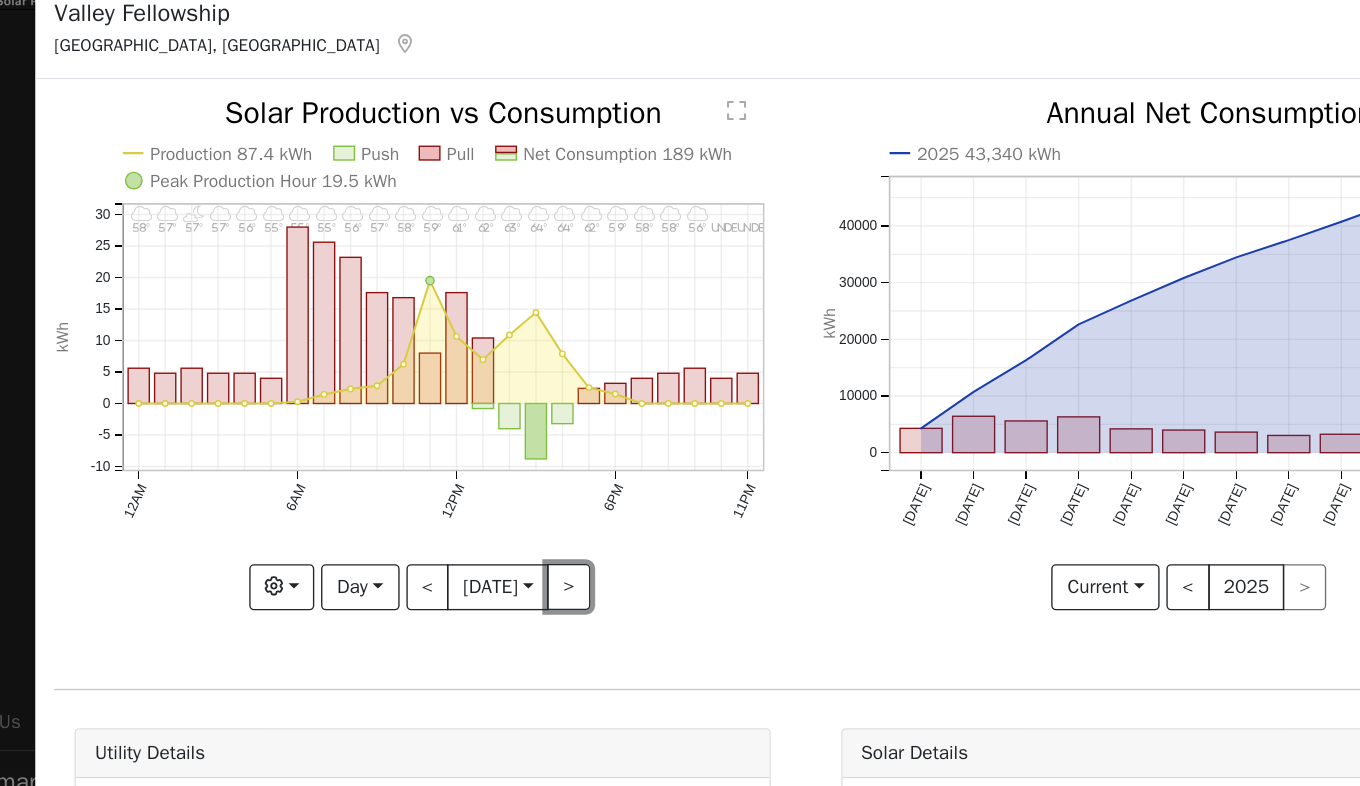 click on ">" at bounding box center [505, 477] 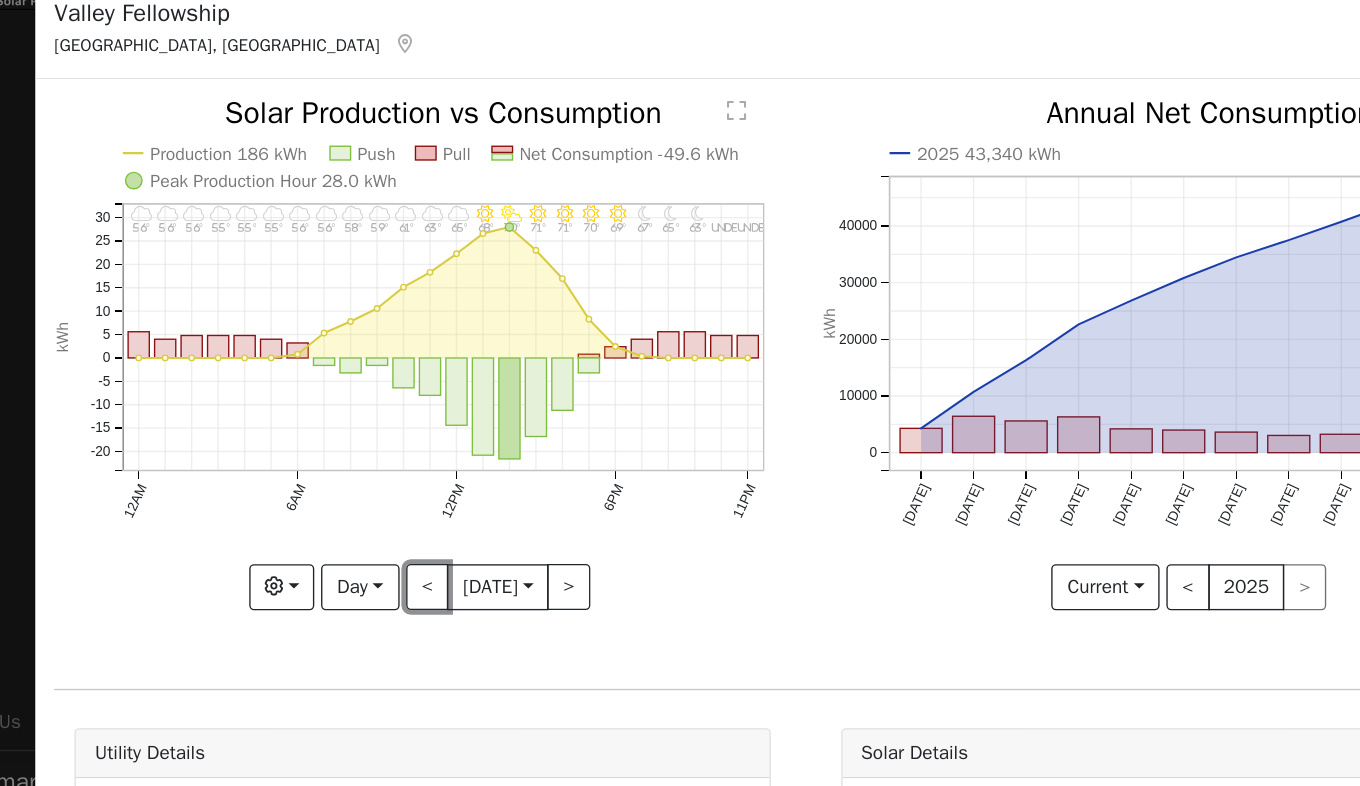 click on "<" at bounding box center (401, 477) 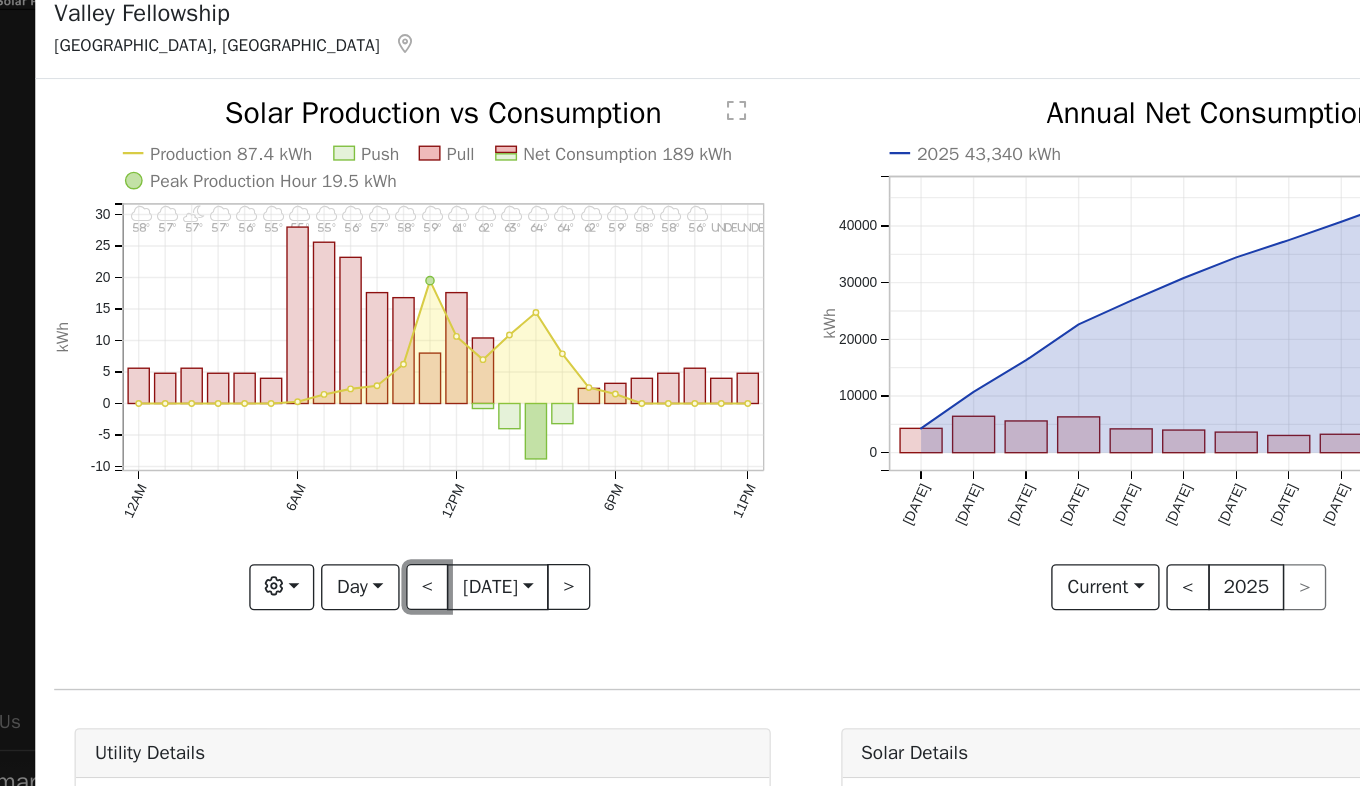click on "<" at bounding box center [401, 477] 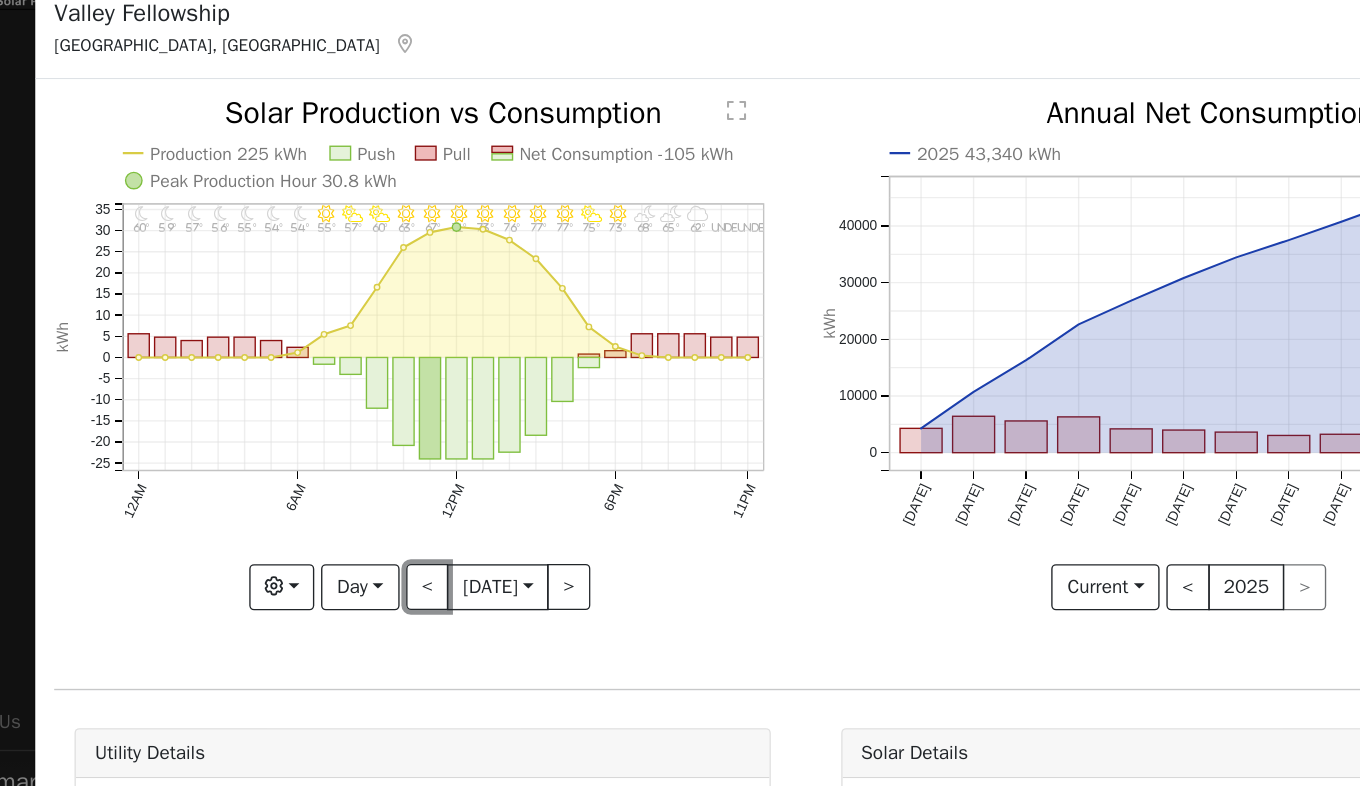 click on "<" at bounding box center (401, 477) 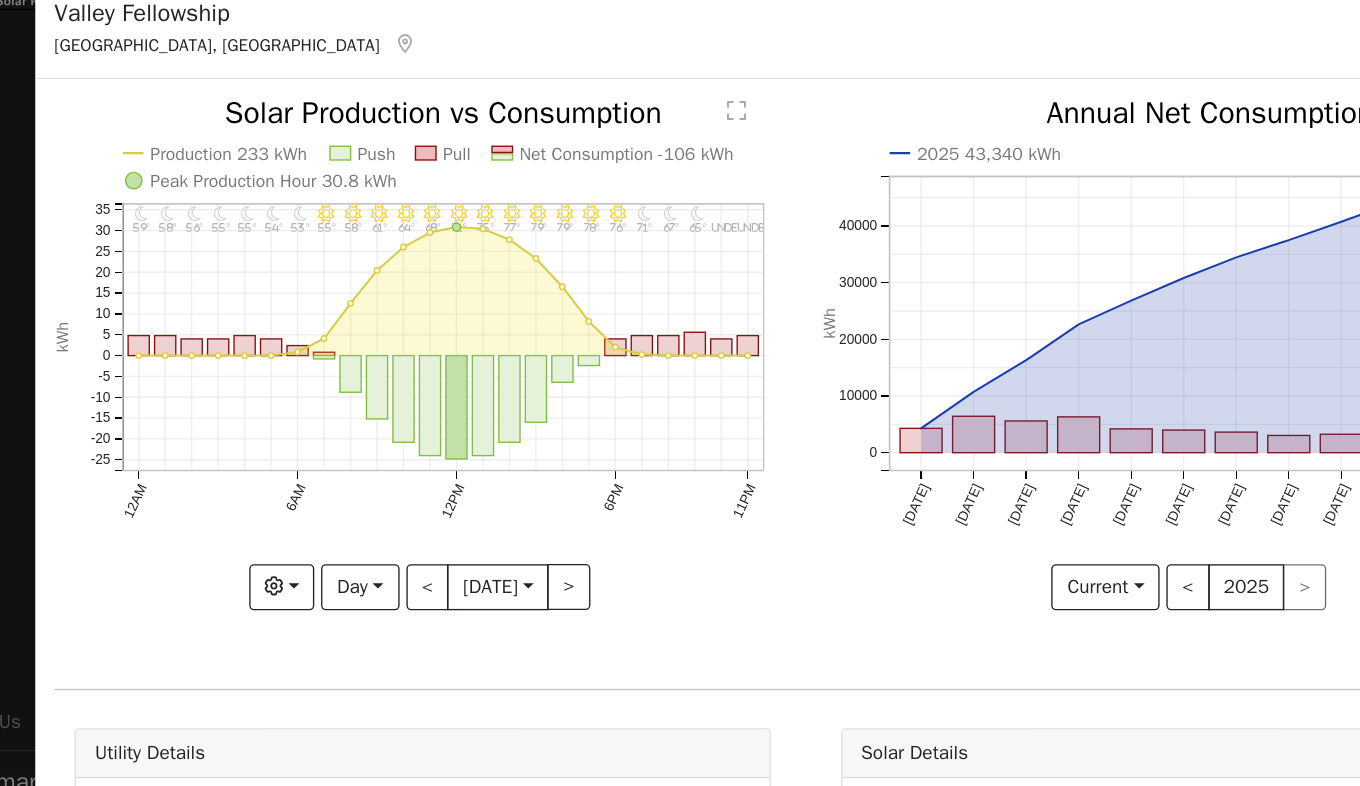 click on "11PM - undefined undefined° 10PM - undefined undefined° 9PM - Clear 65° 8PM - Clear 67° 7PM - Clear 71° 6PM - Clear 76° 5PM - Clear 78° 4PM - Clear 79° 3PM - Clear 79° 2PM - Clear 77° 1PM - Clear 75° 12PM - Clear 71° 11AM - Clear 68° 10AM - Clear 64° 9AM - Clear 61° 8AM - Clear 58° 7AM - Clear 55° 6AM - Clear 53° 5AM - Clear 54° 4AM - Clear 55° 3AM - Clear 55° 2AM - Clear 56° 1AM - Clear 58° 12AM - Clear 59° Production 233 kWh Push Pull Net Consumption -106 kWh Peak Production Hour 30.8 kWh 12AM 6AM 12PM 6PM 11PM -25 -20 -15 -10 -5 0 5 10 15 20 25 30 35  Solar Production vs Consumption kWh onclick="" onclick="" onclick="" onclick="" onclick="" onclick="" onclick="" onclick="" onclick="" onclick="" onclick="" onclick="" onclick="" onclick="" onclick="" onclick="" onclick="" onclick="" onclick="" onclick="" onclick="" onclick="" onclick="" onclick="" onclick="" onclick="" onclick="" onclick="" onclick="" onclick="" onclick="" onclick="" onclick="" onclick="" onclick="" onclick="" °F" 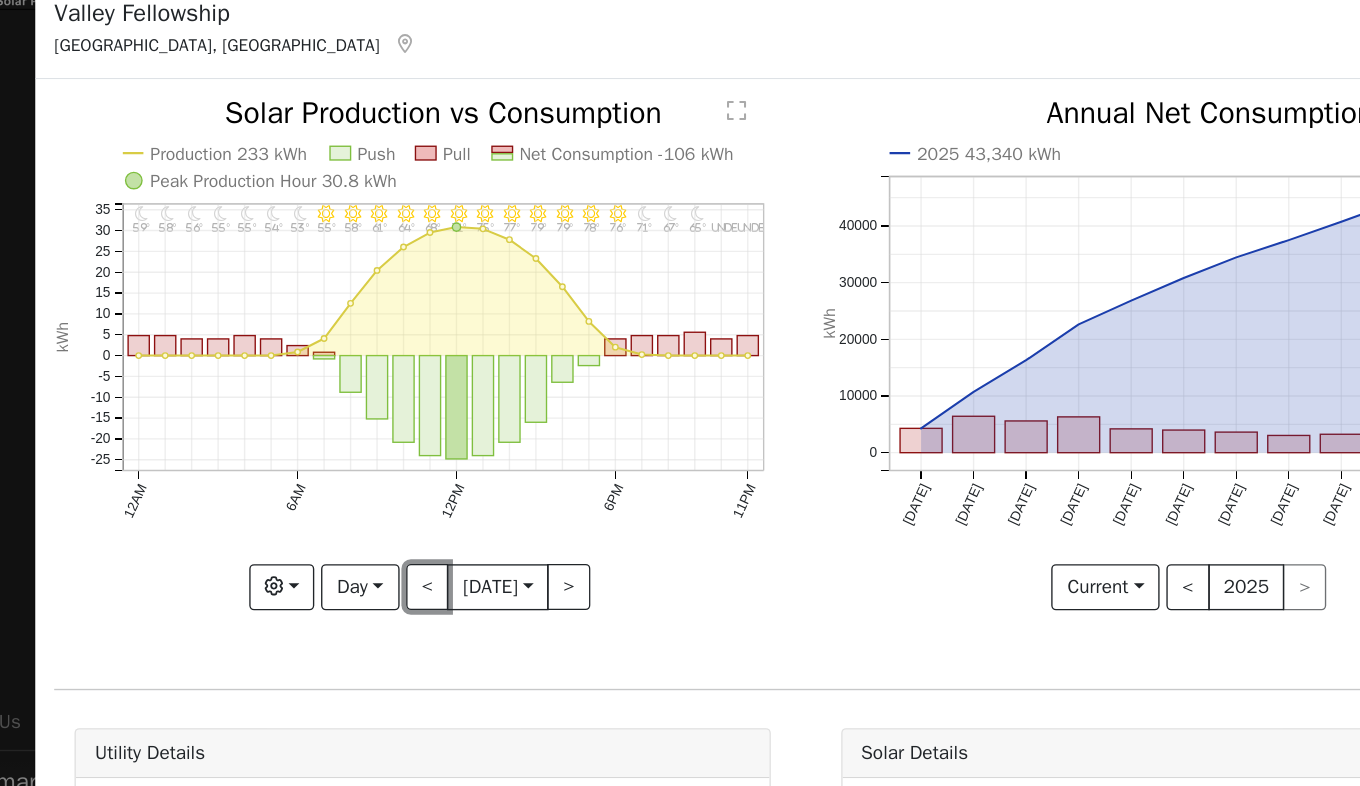 click on "<" at bounding box center (401, 477) 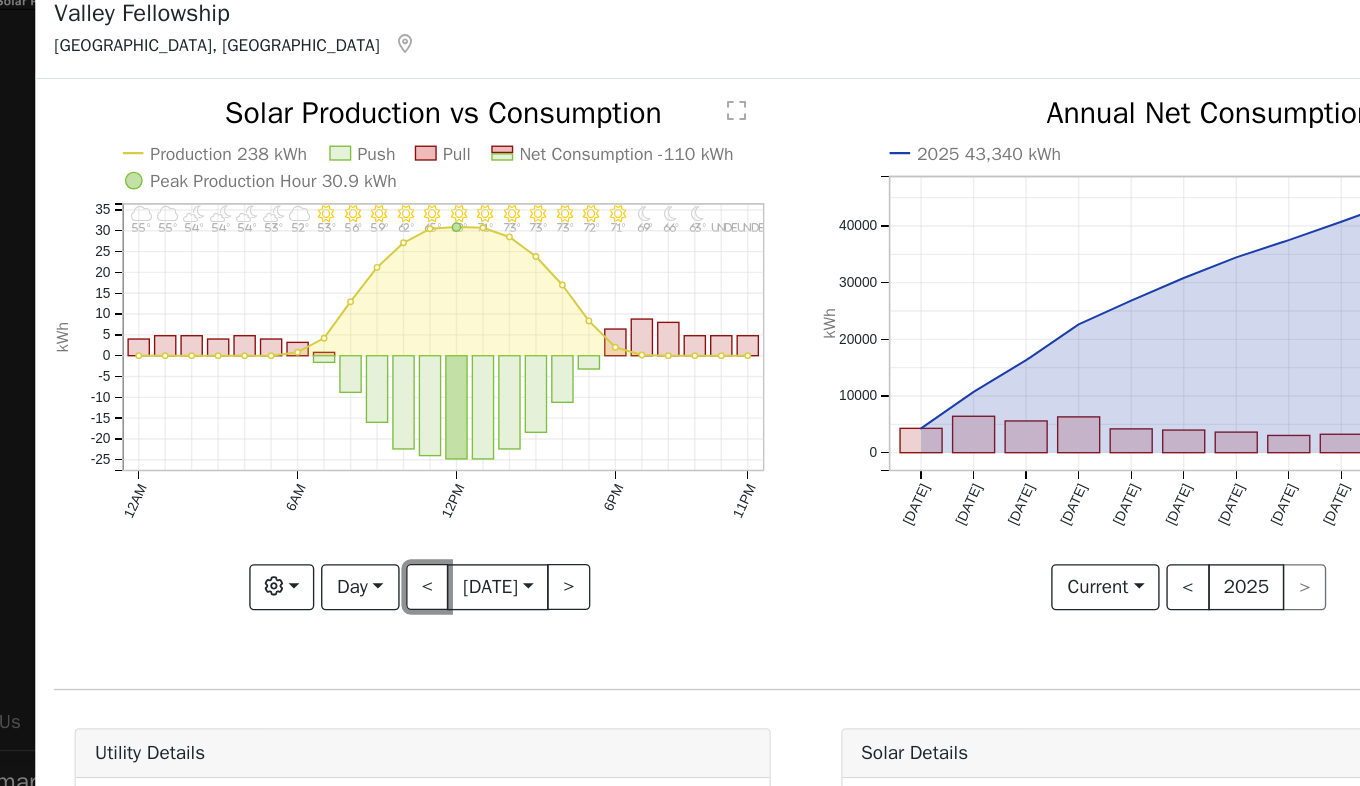 click on "<" at bounding box center (401, 477) 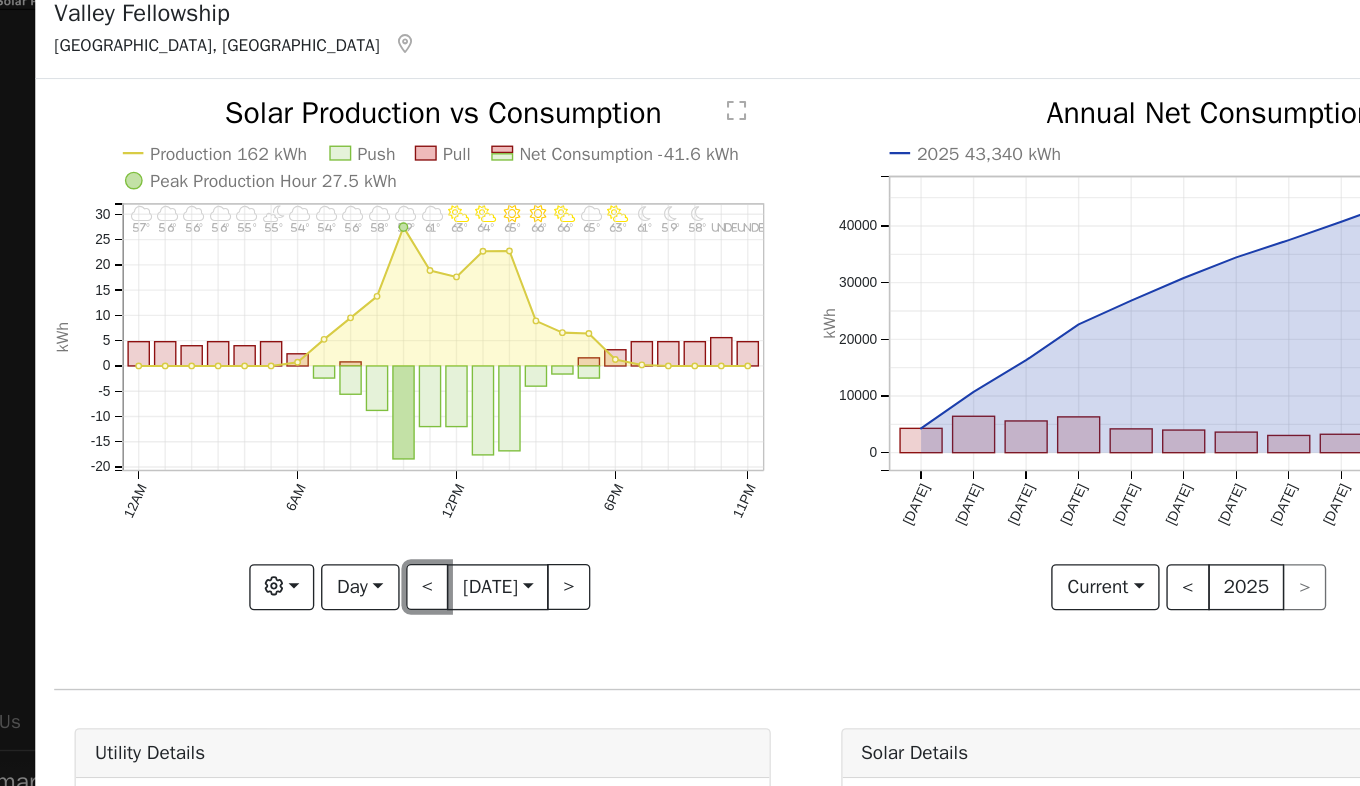 click on "<" at bounding box center [401, 477] 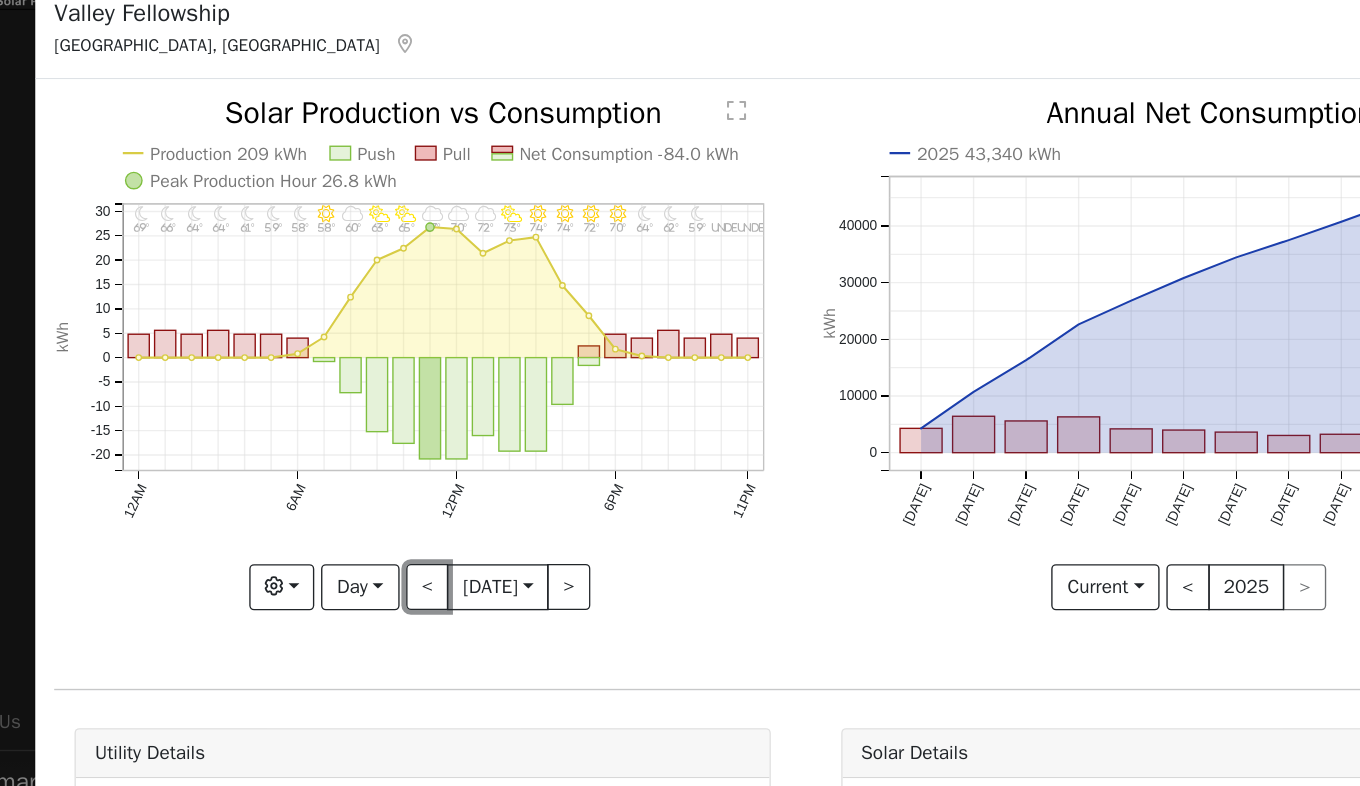 click on "<" at bounding box center [401, 477] 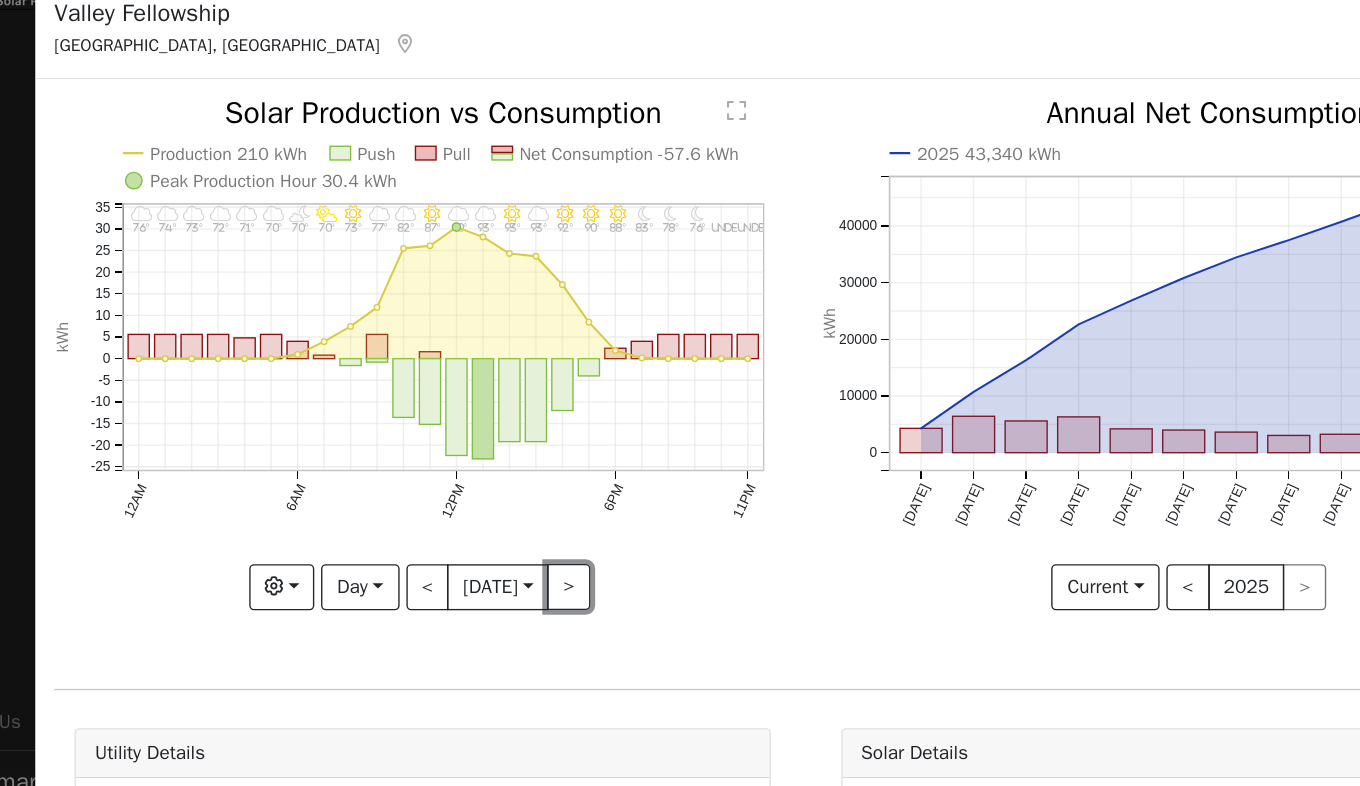 click on ">" at bounding box center (505, 477) 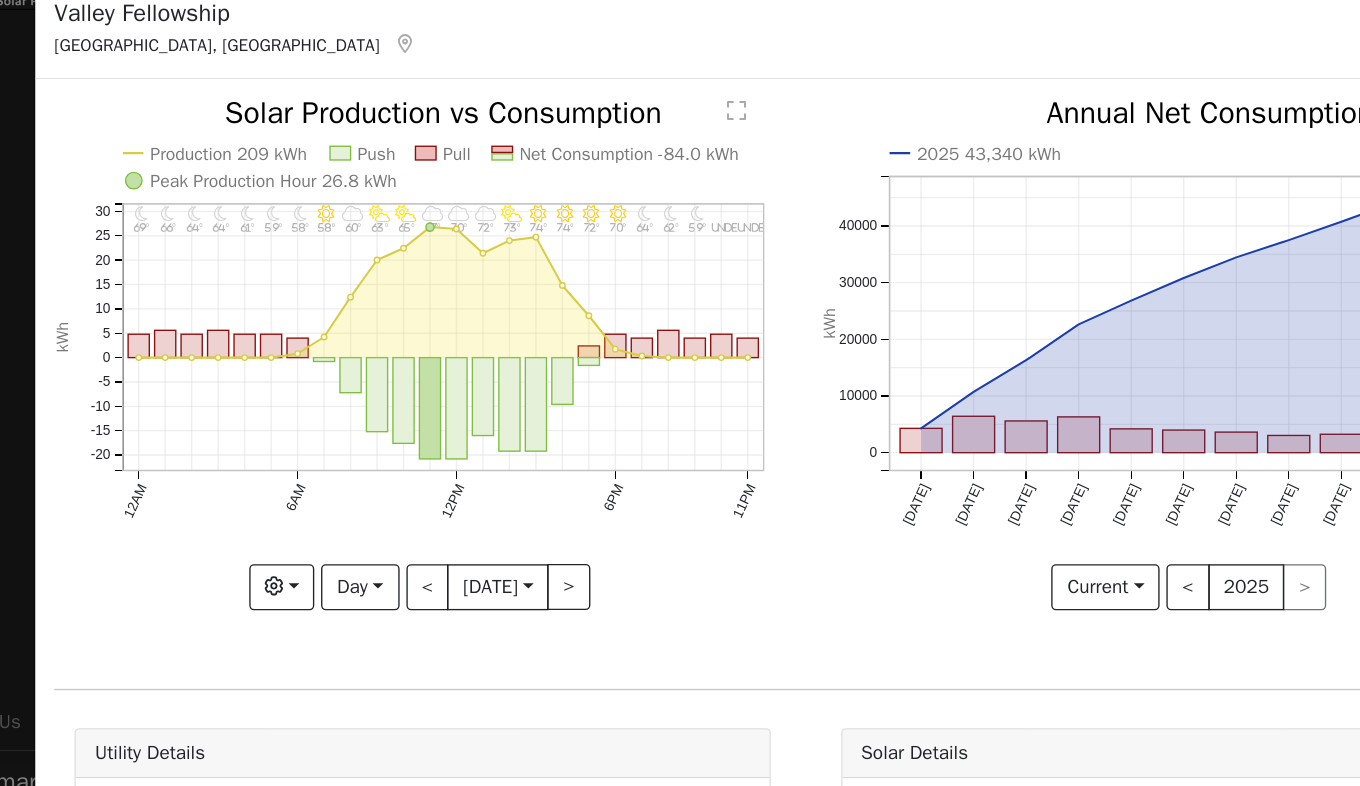 click on "11PM - undefined undefined° 10PM - undefined undefined° 9PM - MostlyClear 59° 8PM - Clear 62° 7PM - MostlyClear 64° 6PM - MostlyClear 70° 5PM - MostlyClear 72° 4PM - MostlyClear 74° 3PM - MostlyClear 74° 2PM - PartlyCloudy 73° 1PM - Cloudy 72° 12PM - Cloudy 70° 11AM - Cloudy 67° 10AM - PartlyCloudy 65° 9AM - PartlyCloudy 63° 8AM - MostlyCloudy 60° 7AM - MostlyClear 58° 6AM - MostlyClear 58° 5AM - Clear 59° 4AM - Clear 61° 3AM - Clear 64° 2AM - Clear 64° 1AM - Clear 66° 12AM - Clear 69° Production 209 kWh Push Pull Net Consumption -84.0 kWh Peak Production Hour 26.8 kWh 12AM 6AM 12PM 6PM 11PM -20 -15 -10 -5 0 5 10 15 20 25 30  Solar Production vs Consumption kWh onclick="" onclick="" onclick="" onclick="" onclick="" onclick="" onclick="" onclick="" onclick="" onclick="" onclick="" onclick="" onclick="" onclick="" onclick="" onclick="" onclick="" onclick="" onclick="" onclick="" onclick="" onclick="" onclick="" onclick="" onclick="" onclick="" onclick="" onclick="" onclick="" Graphs $" 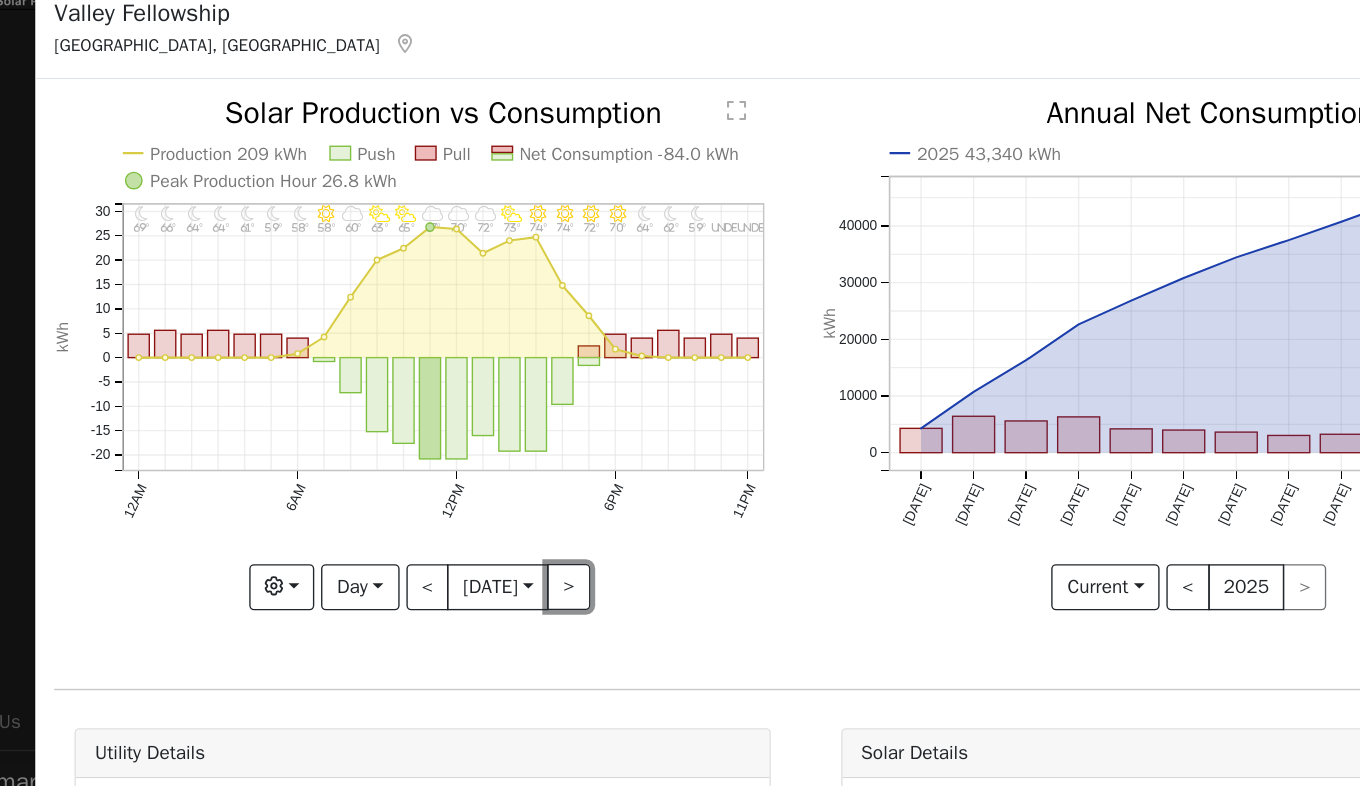 click on ">" at bounding box center [505, 477] 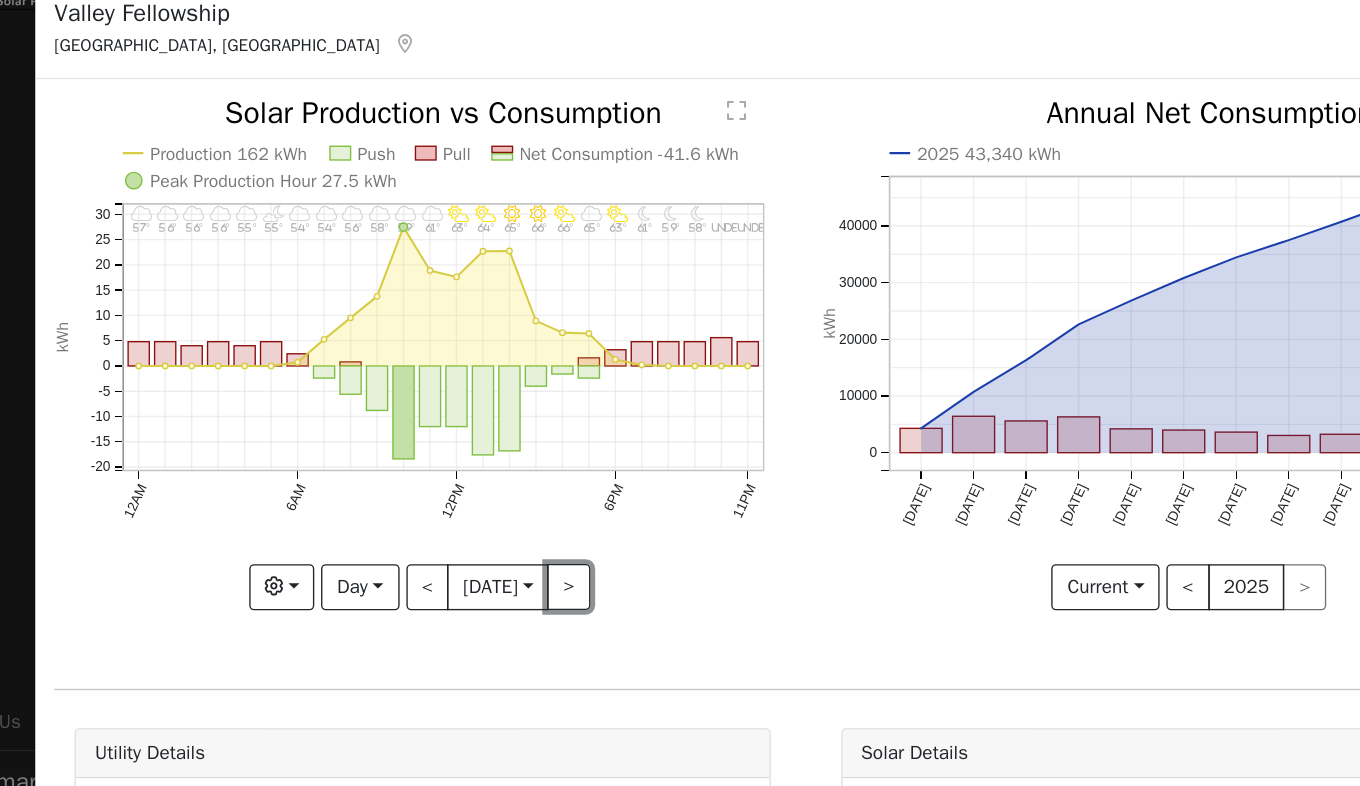 click on ">" at bounding box center (505, 477) 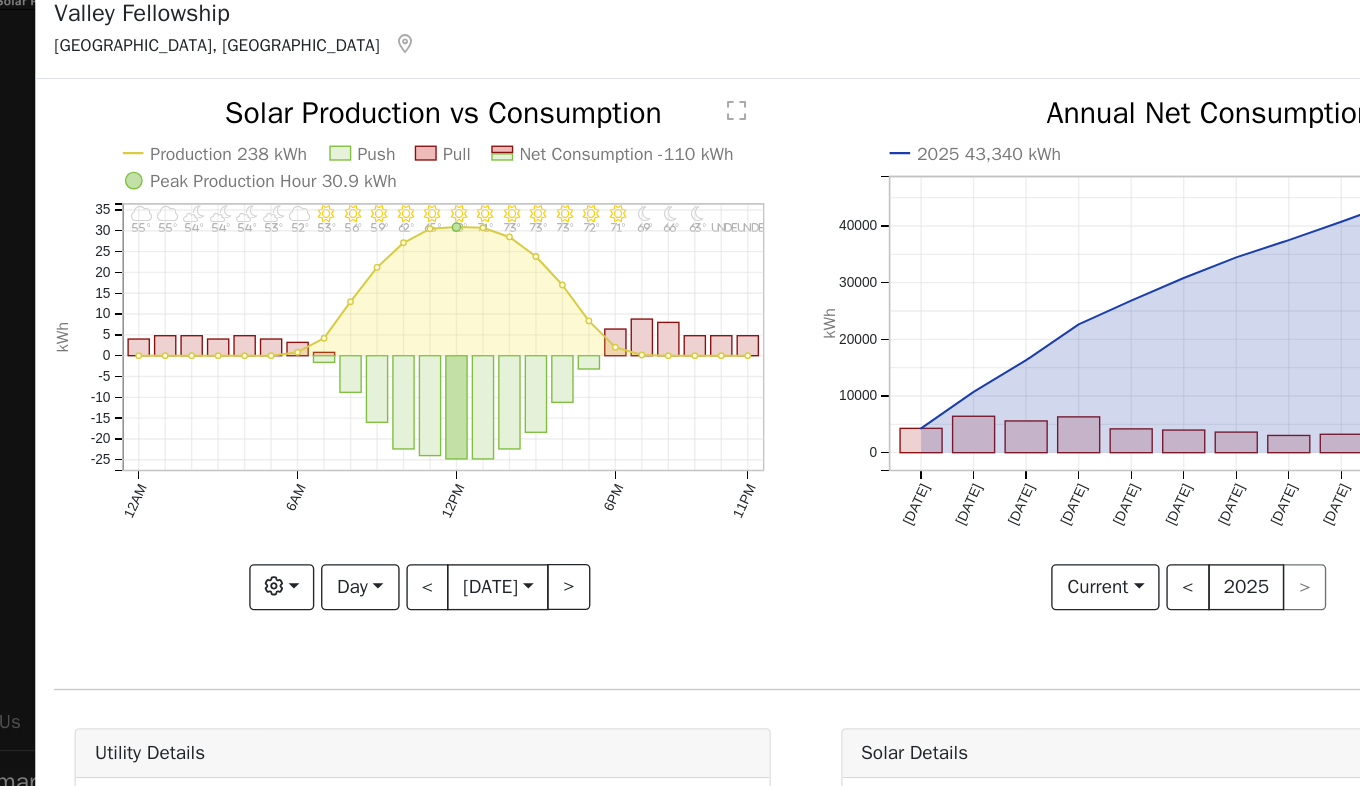 click on "11PM - undefined undefined° 10PM - undefined undefined° 9PM - Clear 63° 8PM - Clear 66° 7PM - Clear 69° 6PM - Clear 71° 5PM - Clear 72° 4PM - Clear 73° 3PM - Clear 73° 2PM - Clear 73° 1PM - Clear 71° 12PM - Clear 68° 11AM - Clear 65° 10AM - Clear 62° 9AM - Clear 59° 8AM - Clear 56° 7AM - Clear 53° 6AM - MostlyCloudy 52° 5AM - PartlyCloudy 53° 4AM - PartlyCloudy 54° 3AM - PartlyCloudy 54° 2AM - PartlyCloudy 54° 1AM - MostlyCloudy 55° 12AM - MostlyCloudy 55° Production 238 kWh Push Pull Net Consumption -110 kWh Peak Production Hour 30.9 kWh 12AM 6AM 12PM 6PM 11PM -25 -20 -15 -10 -5 0 5 10 15 20 25 30 35  Solar Production vs Consumption kWh onclick="" onclick="" onclick="" onclick="" onclick="" onclick="" onclick="" onclick="" onclick="" onclick="" onclick="" onclick="" onclick="" onclick="" onclick="" onclick="" onclick="" onclick="" onclick="" onclick="" onclick="" onclick="" onclick="" onclick="" onclick="" onclick="" onclick="" onclick="" onclick="" onclick="" onclick="" onclick=""" 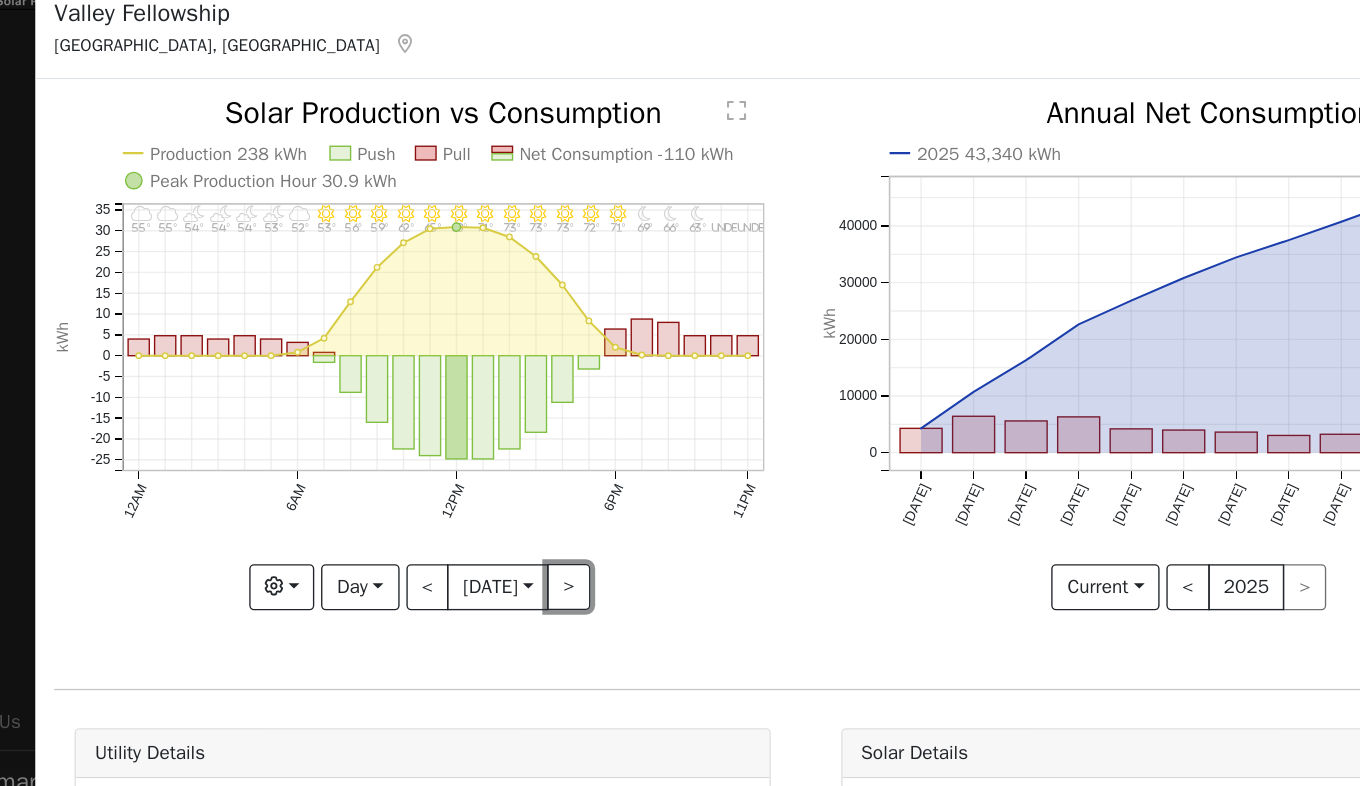 click on ">" at bounding box center (505, 477) 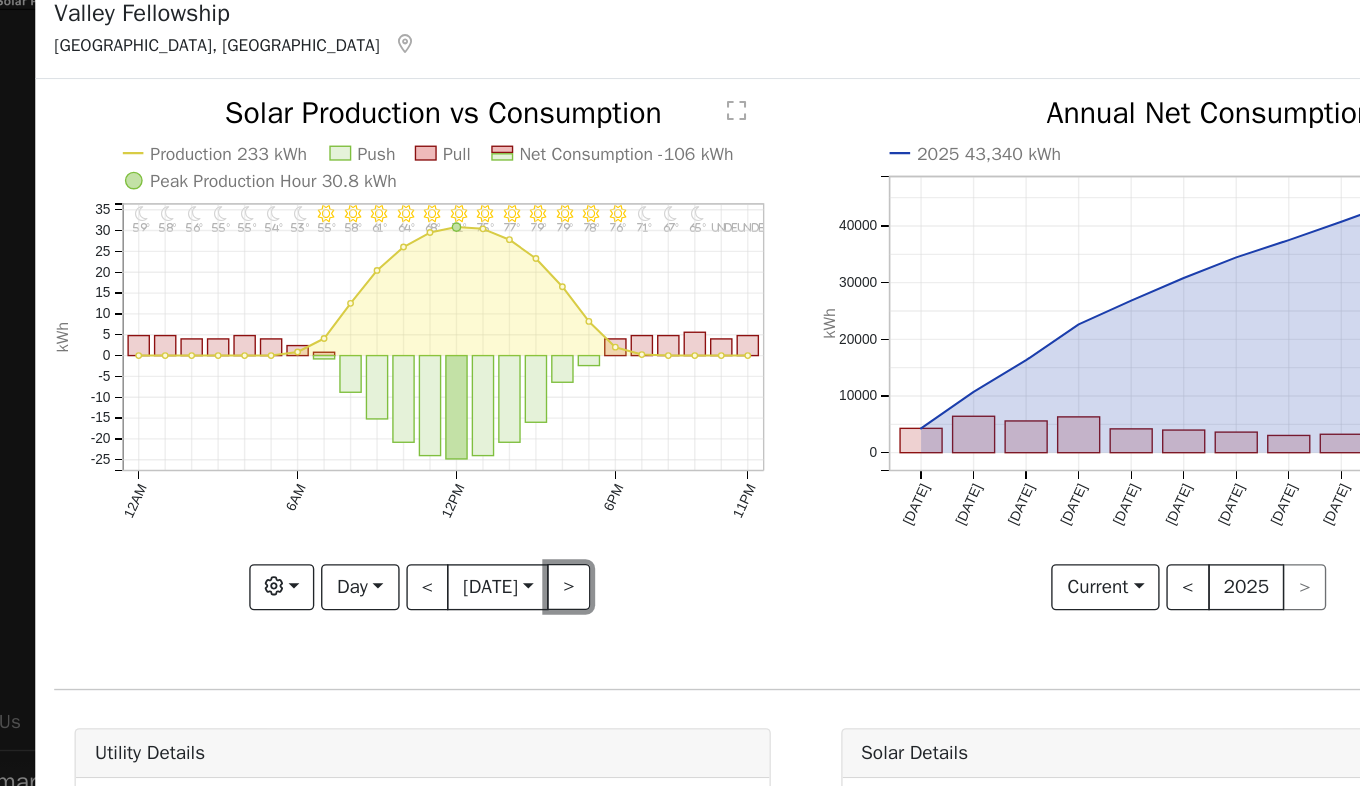 click on ">" at bounding box center (505, 477) 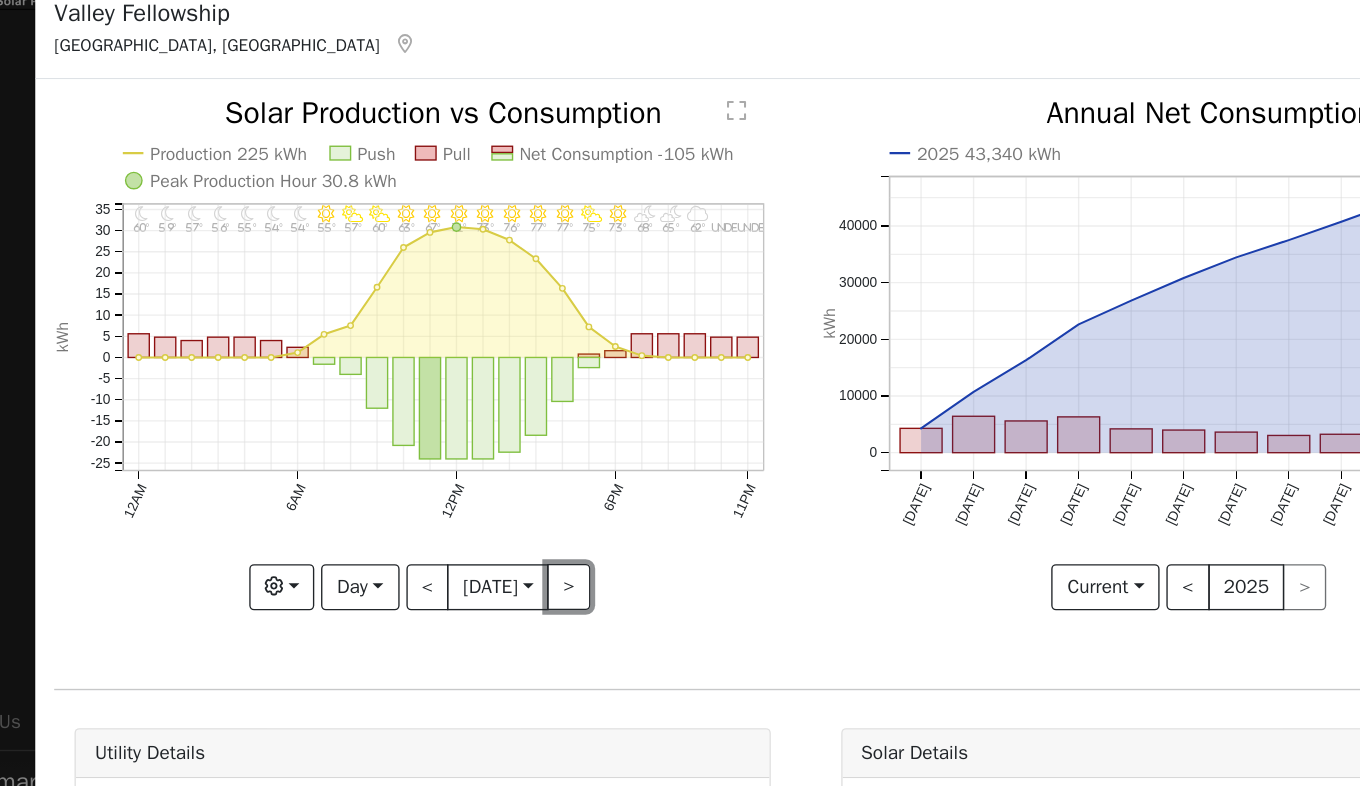 click on ">" at bounding box center [505, 477] 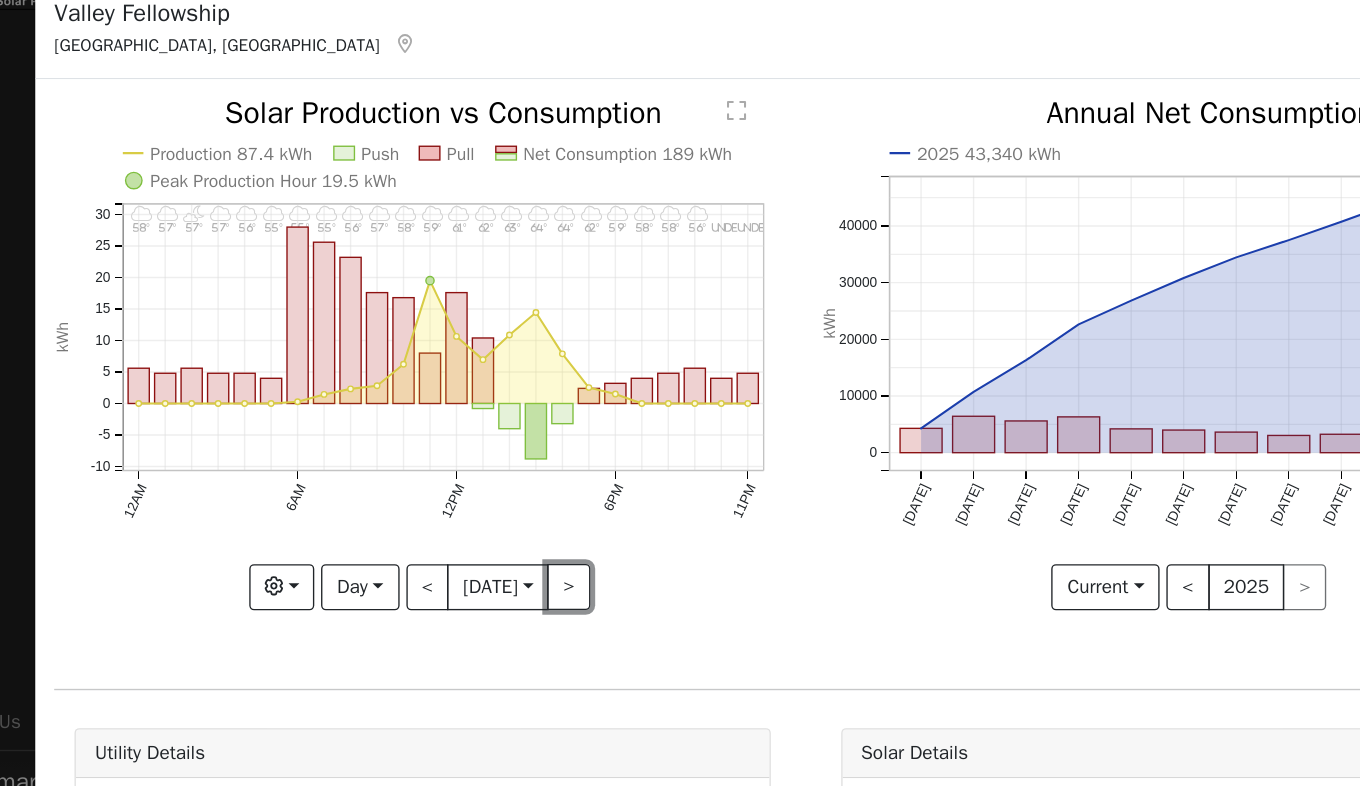 click on ">" at bounding box center [505, 477] 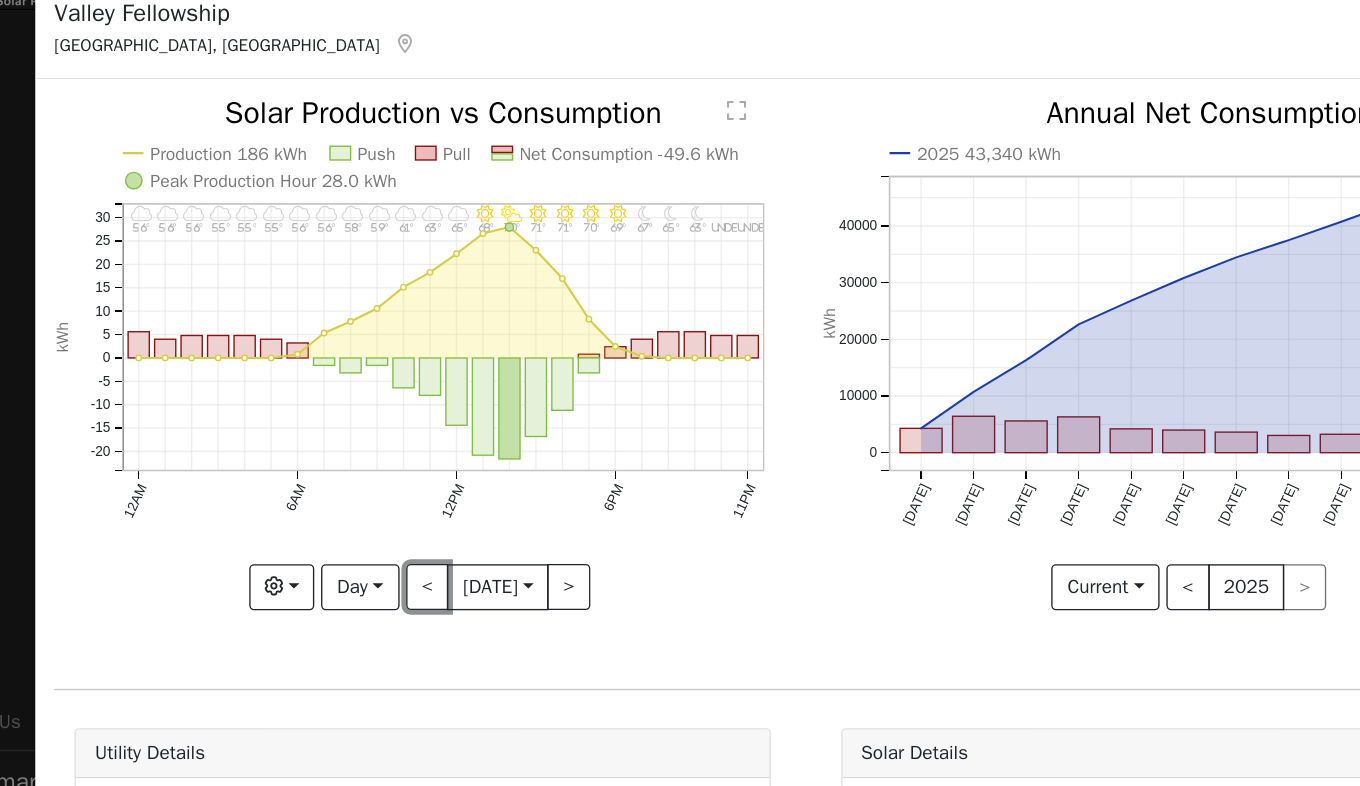 click on "<" at bounding box center [401, 477] 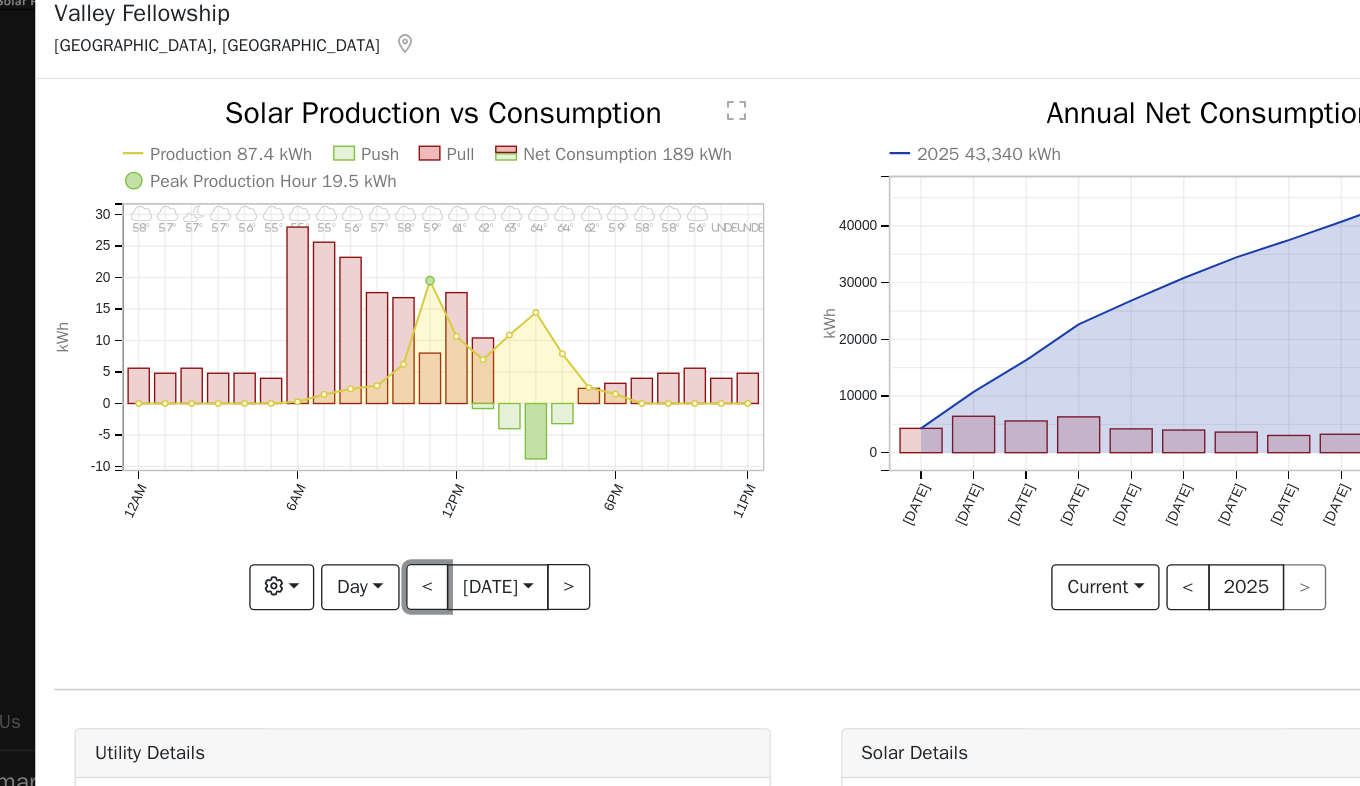 click on "<" at bounding box center (401, 477) 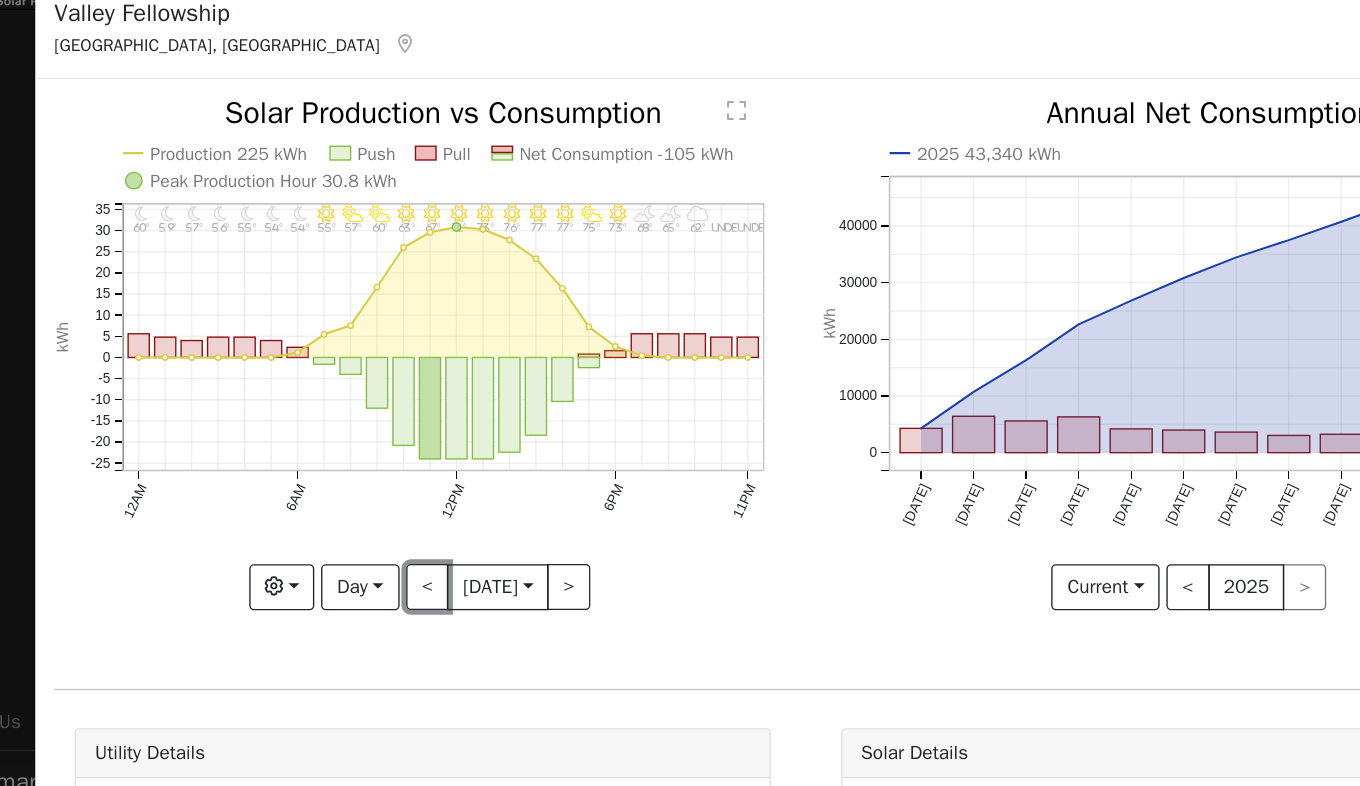 click on "<" at bounding box center [401, 477] 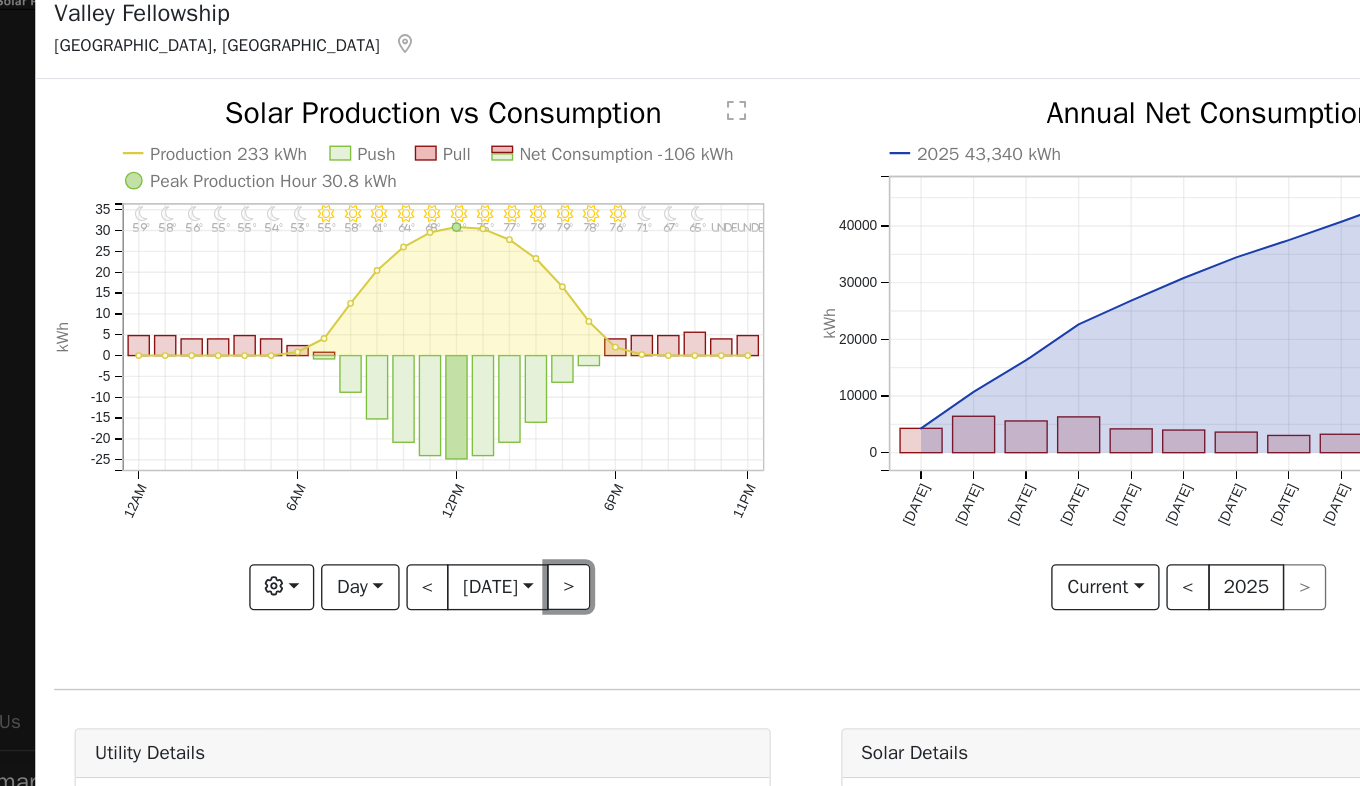 click on ">" at bounding box center (505, 477) 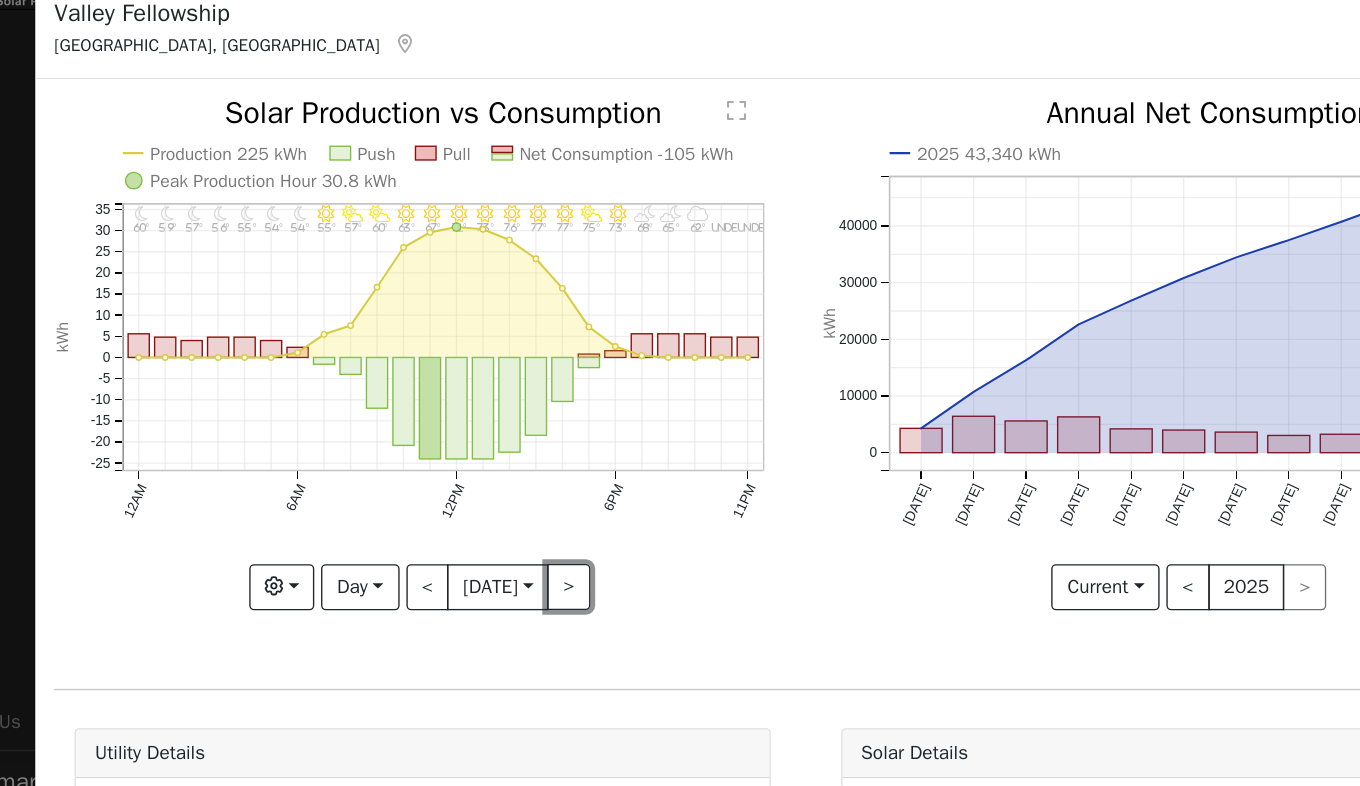 click on ">" at bounding box center [505, 477] 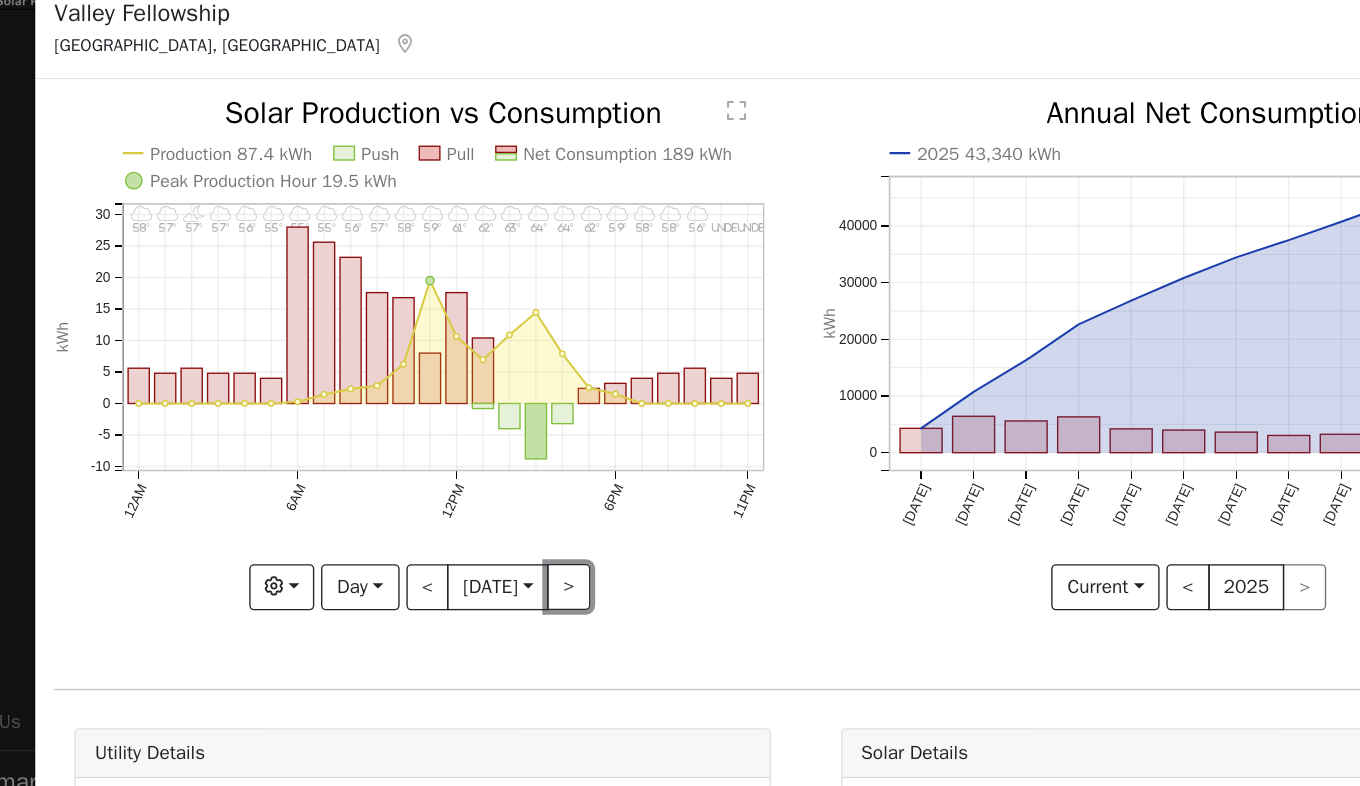 click on ">" at bounding box center [505, 477] 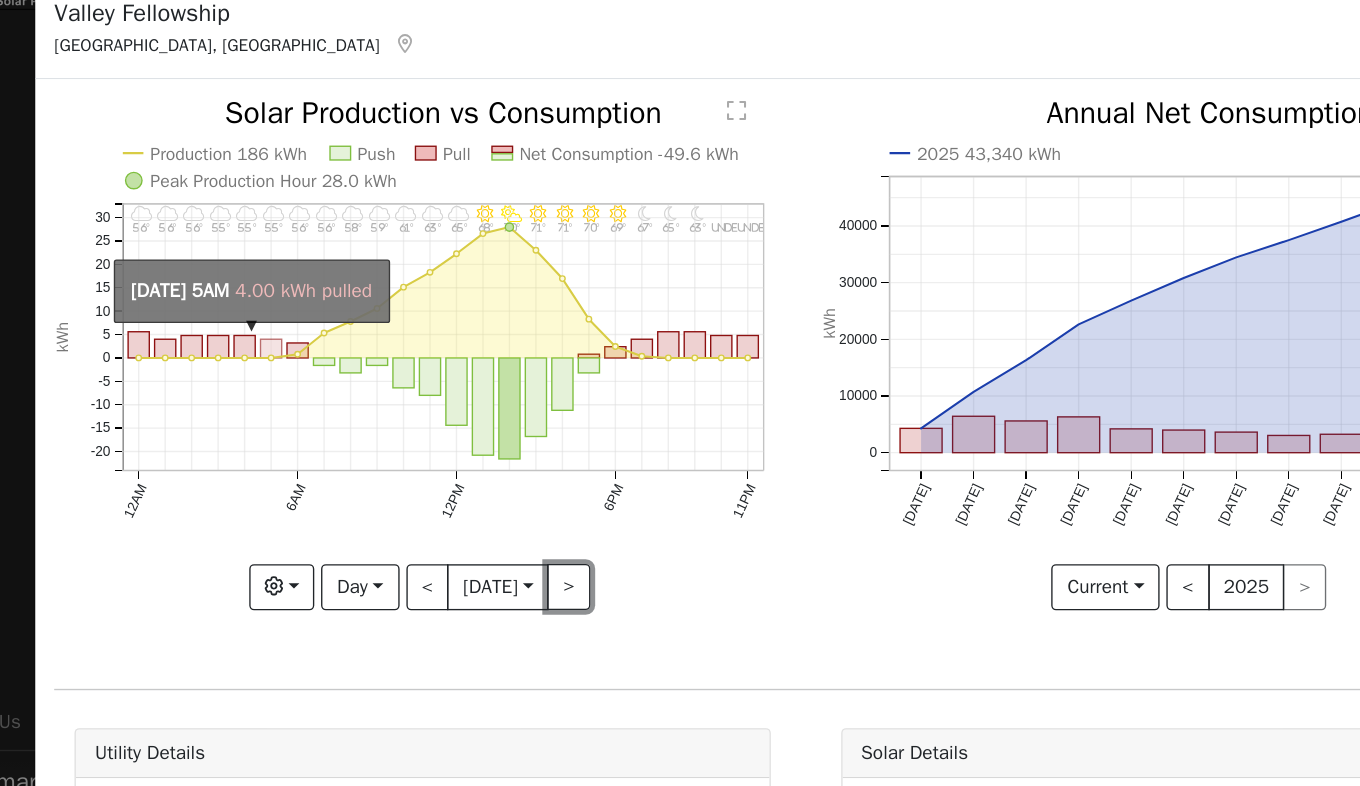 type 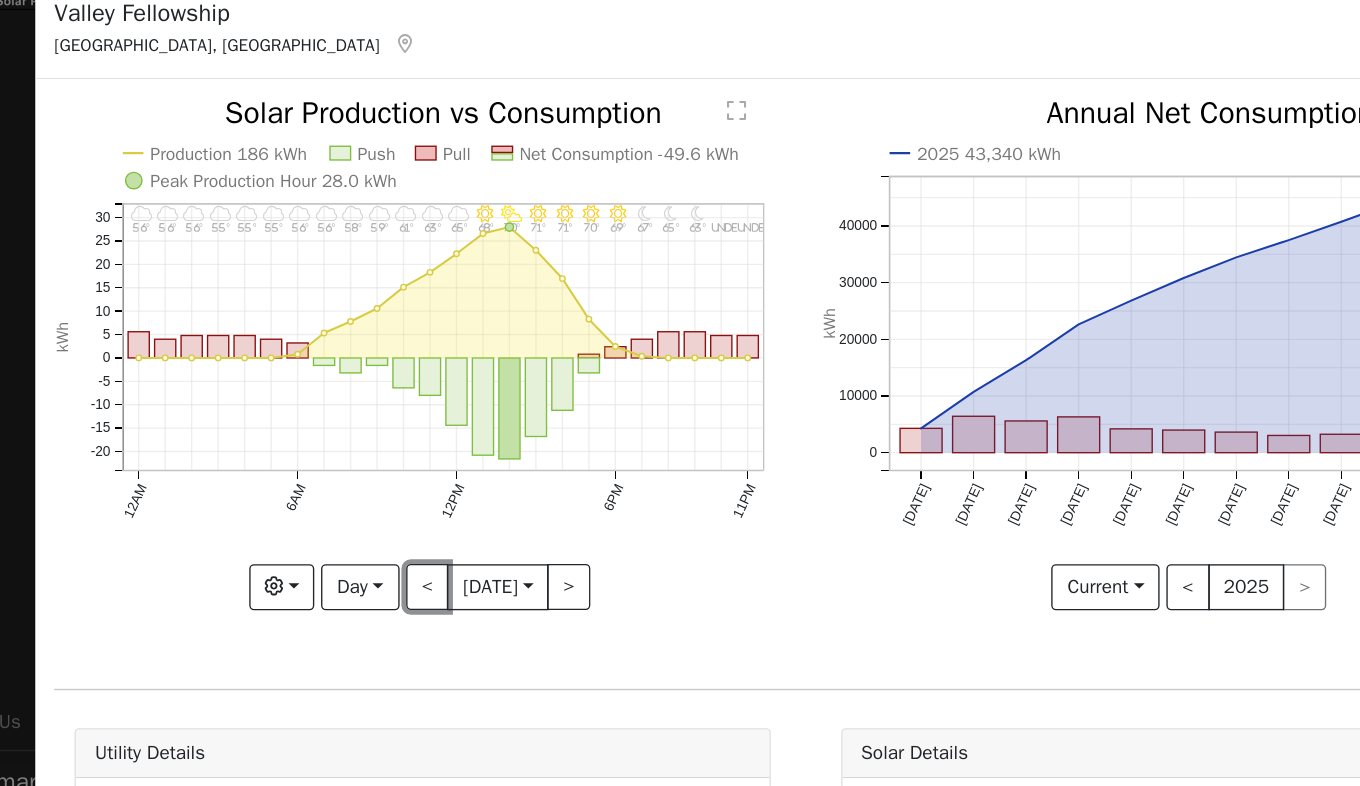 click on "<" at bounding box center (401, 477) 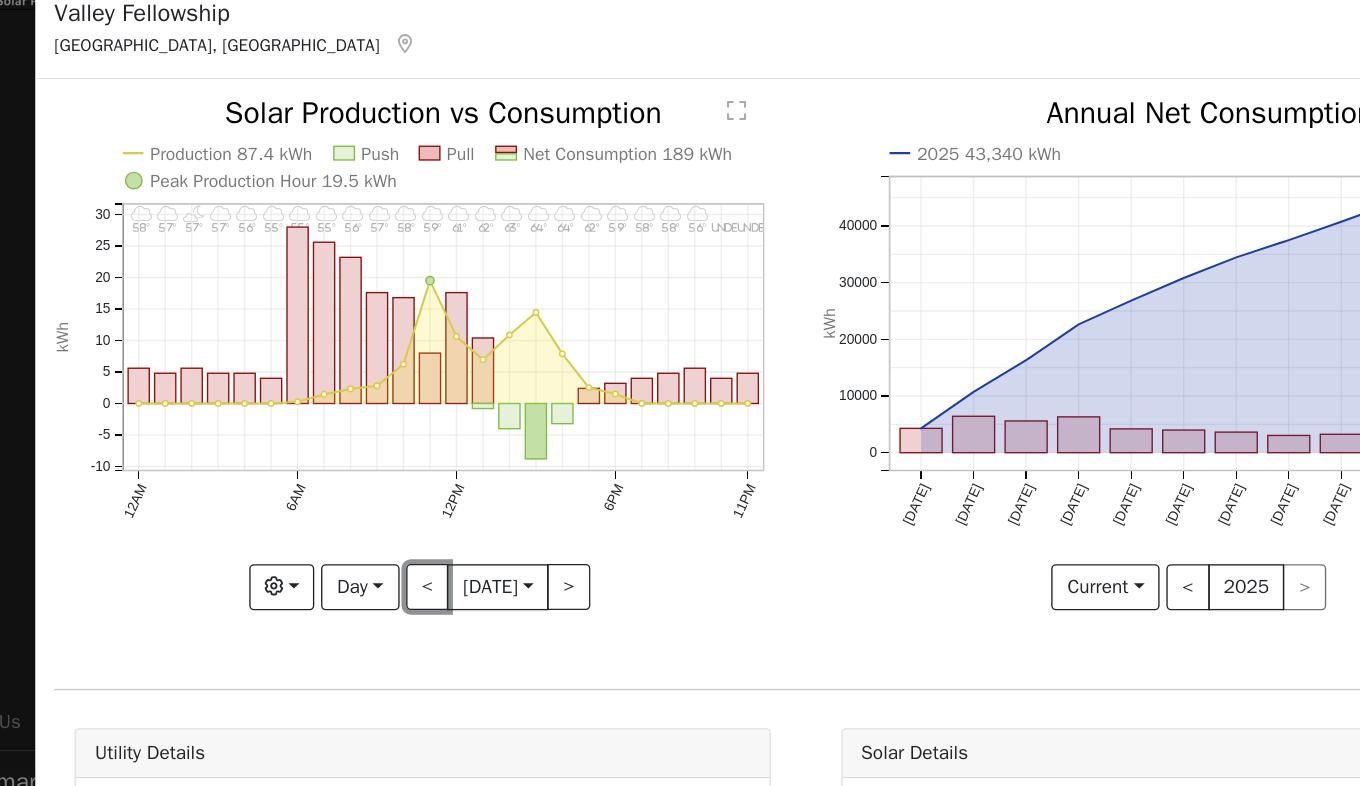 click on "<" at bounding box center (401, 477) 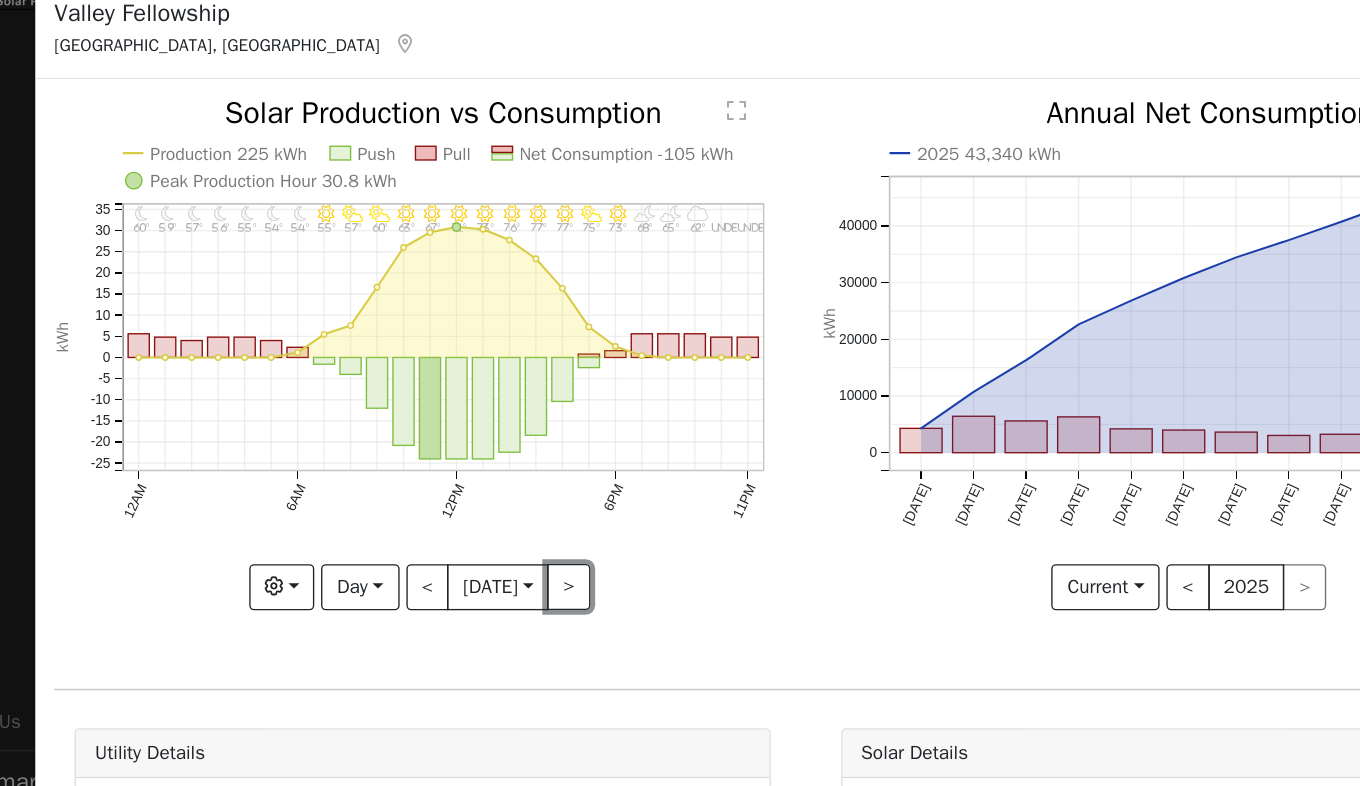 click on ">" at bounding box center [505, 477] 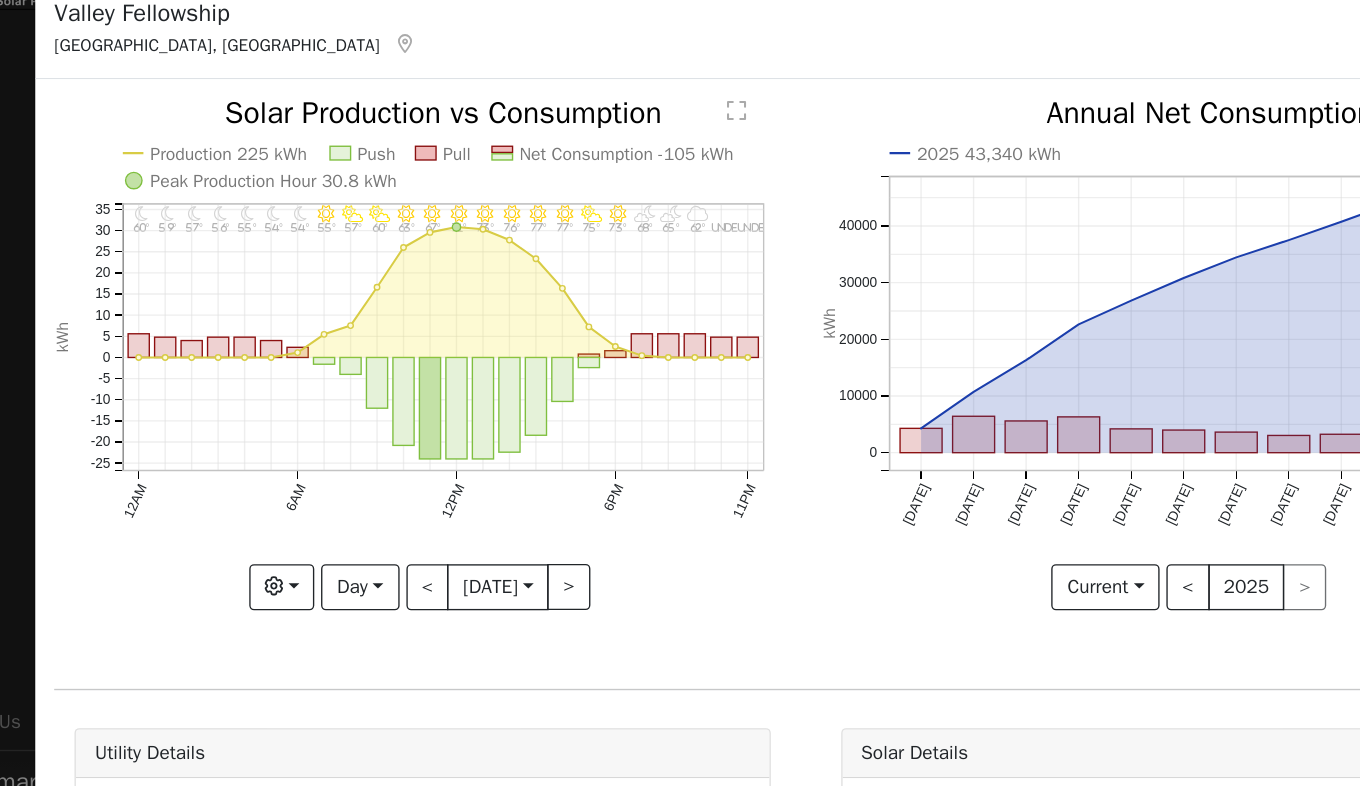 click at bounding box center (0, 0) 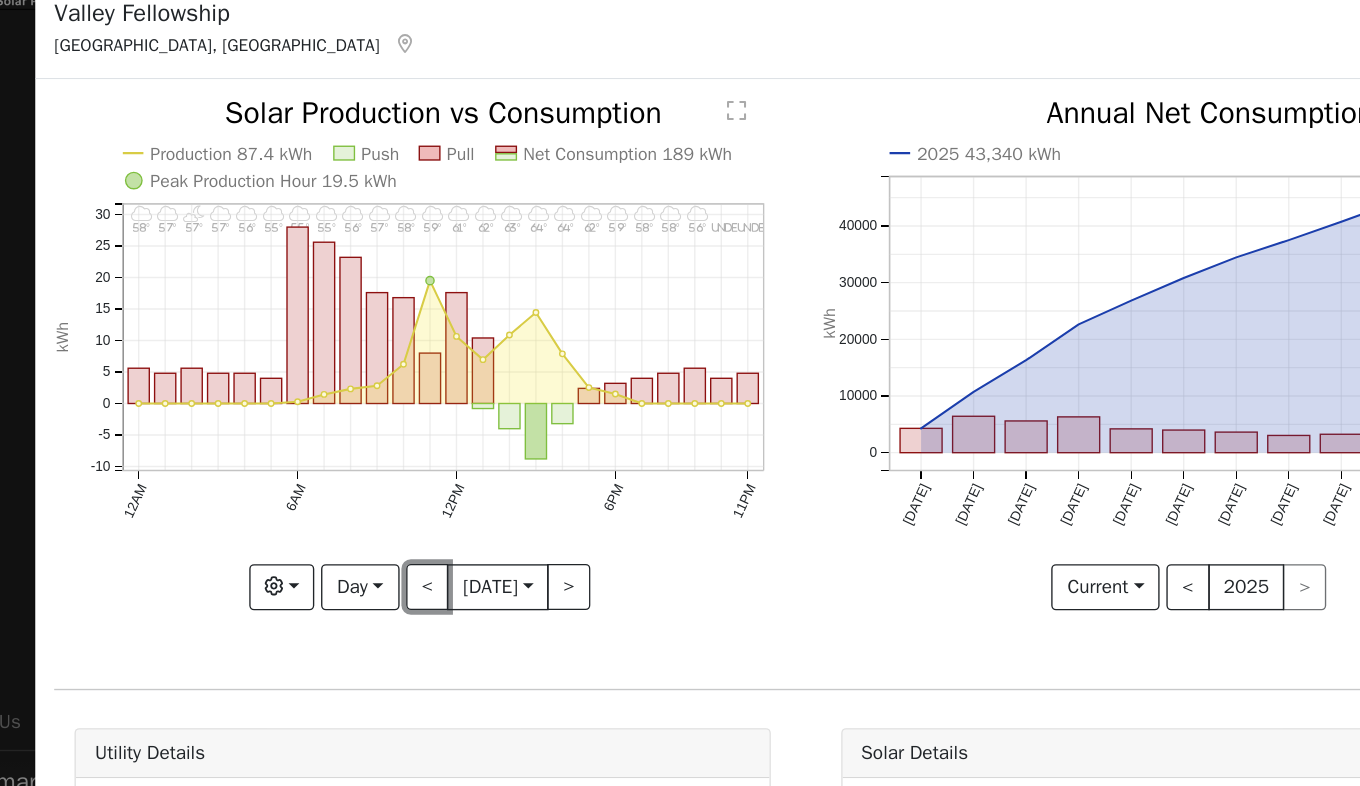 drag, startPoint x: 504, startPoint y: 472, endPoint x: 384, endPoint y: 466, distance: 120.14991 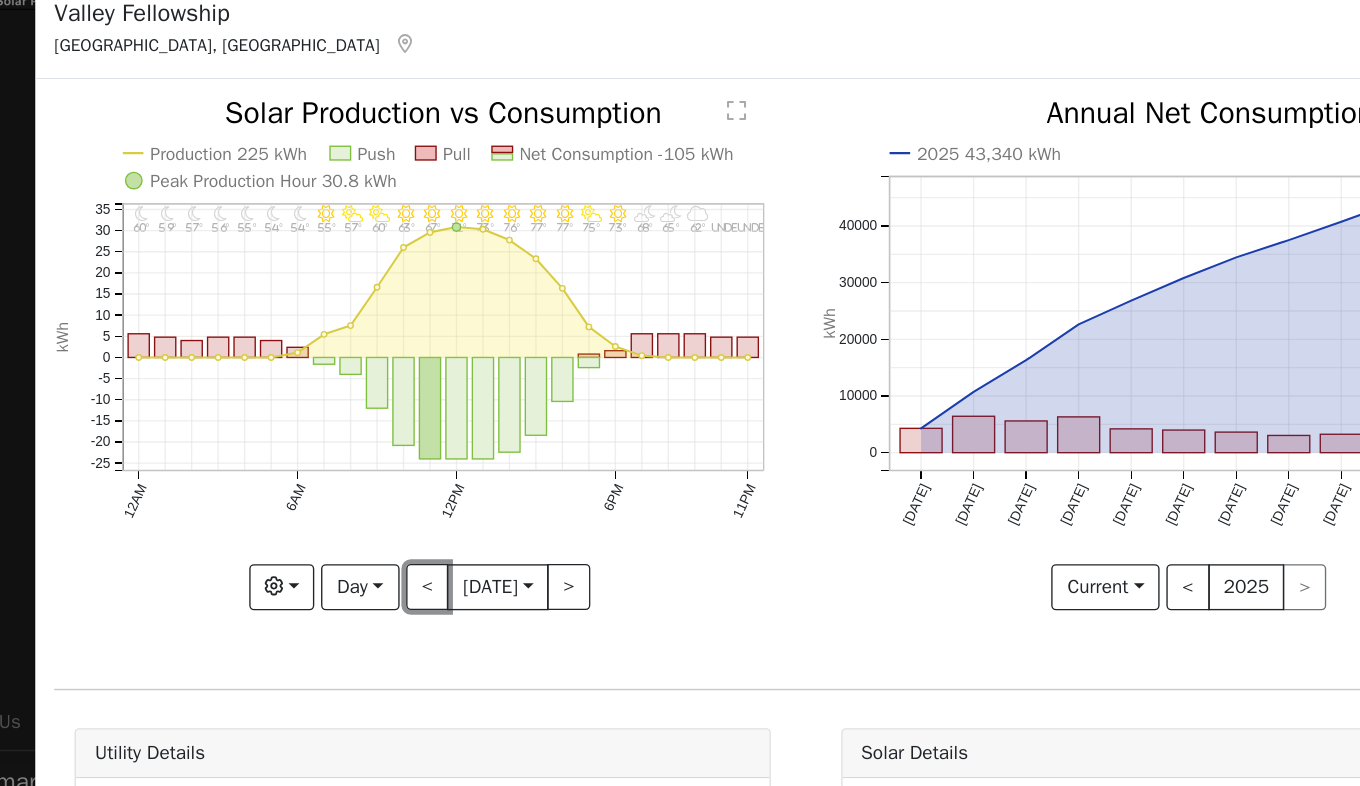click on "<" at bounding box center [401, 477] 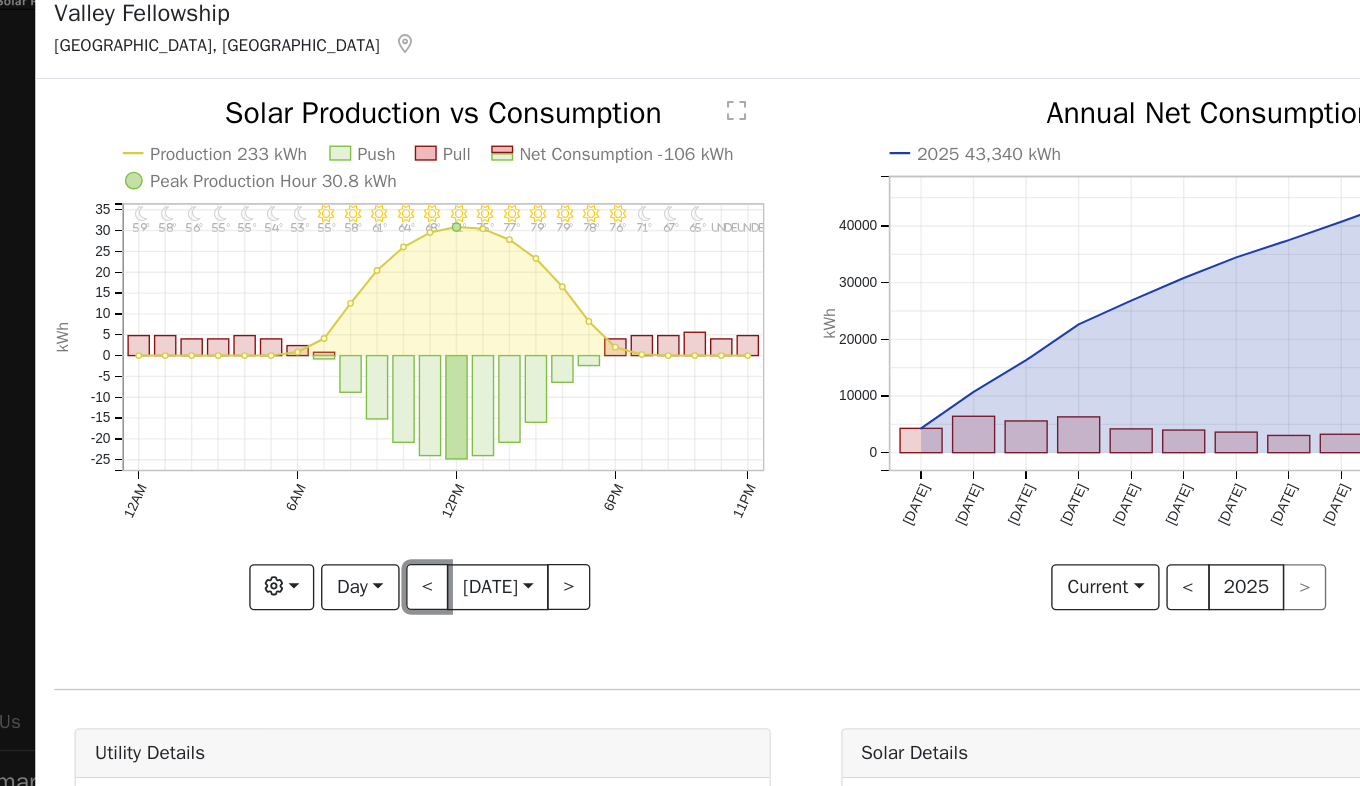 click on "<" at bounding box center (401, 477) 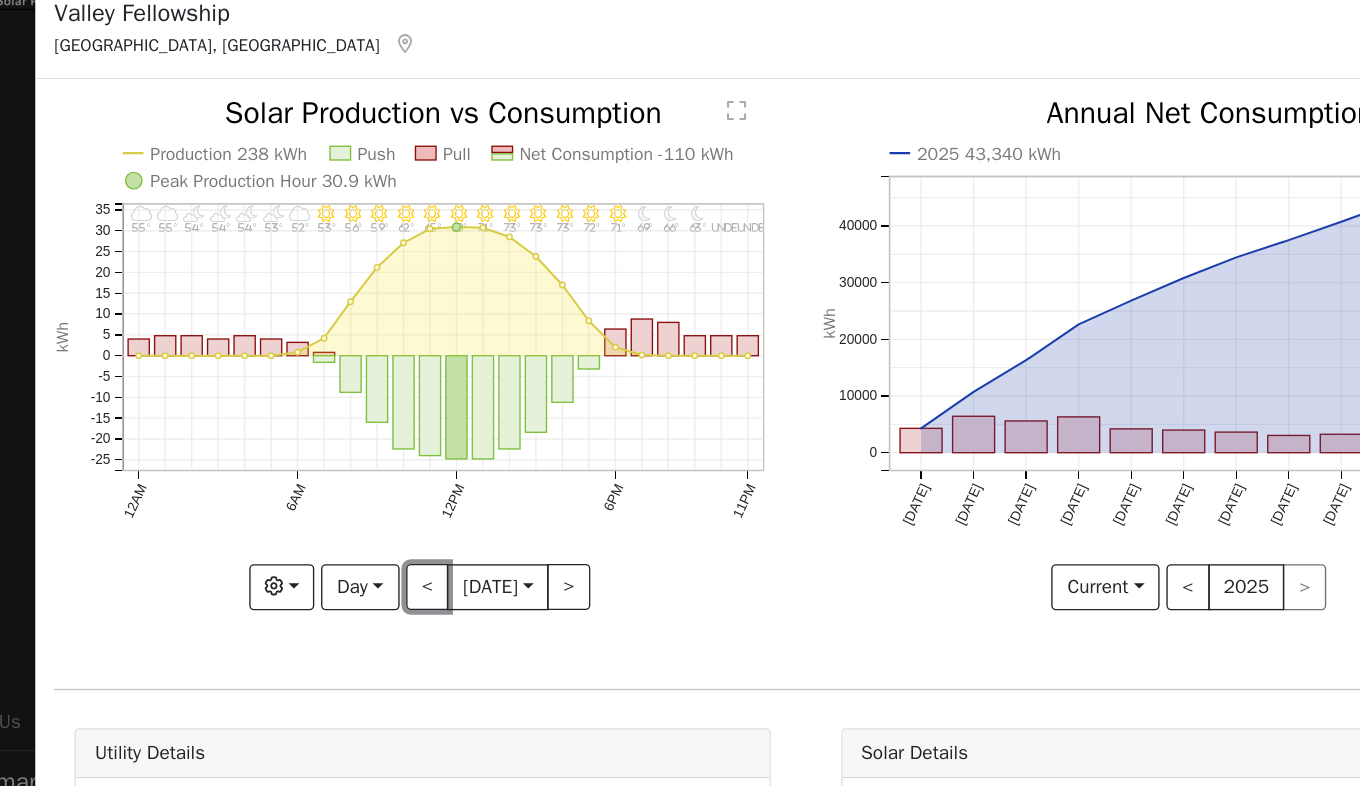 click on "<" at bounding box center (401, 477) 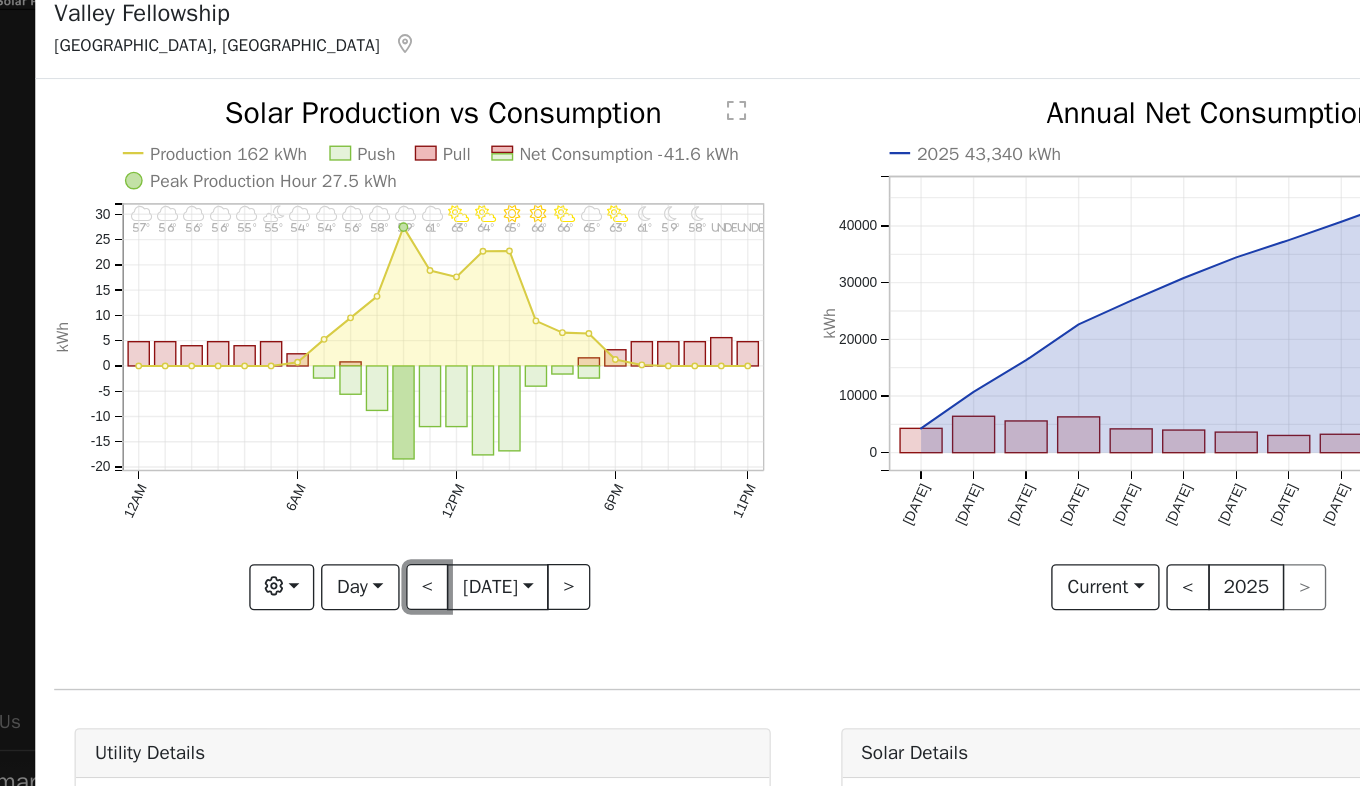 click on "<" at bounding box center [401, 477] 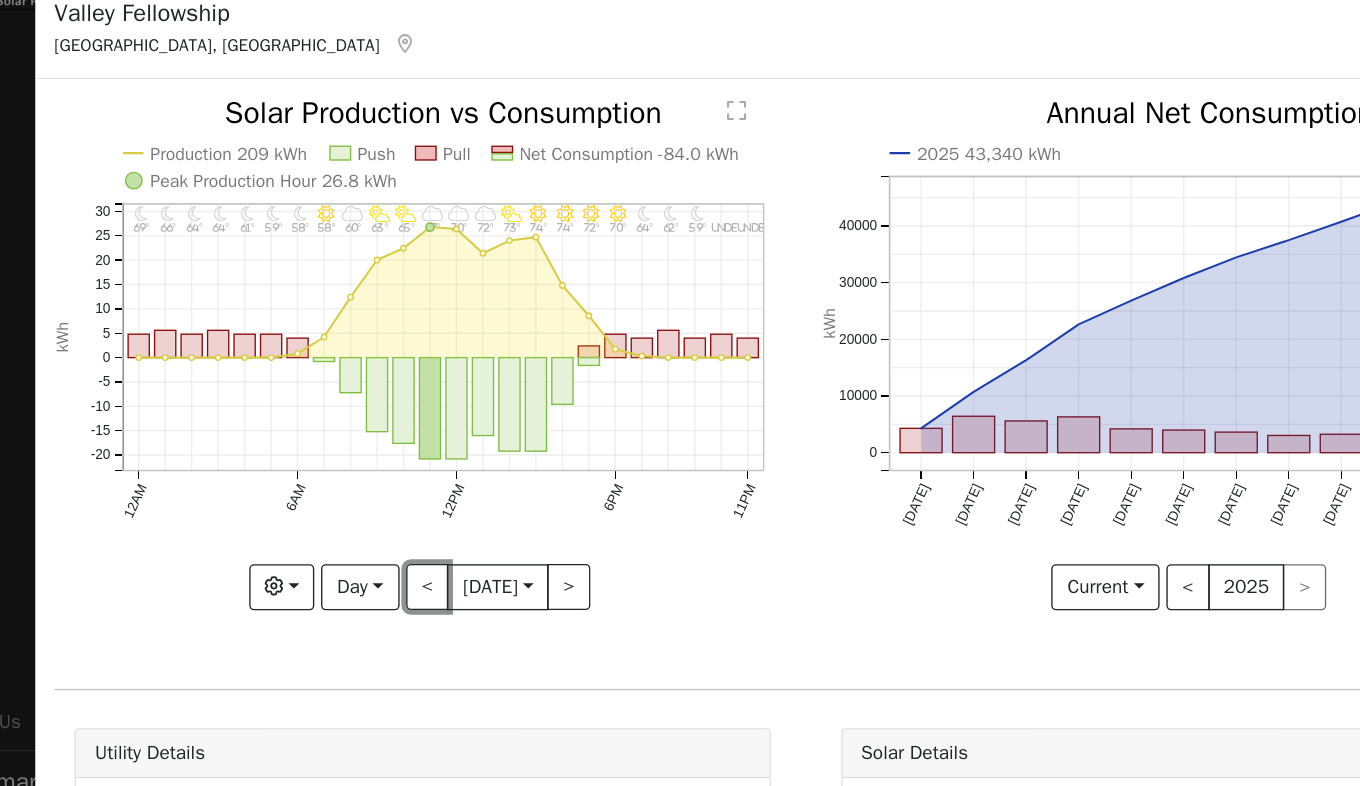click on "<" at bounding box center [401, 477] 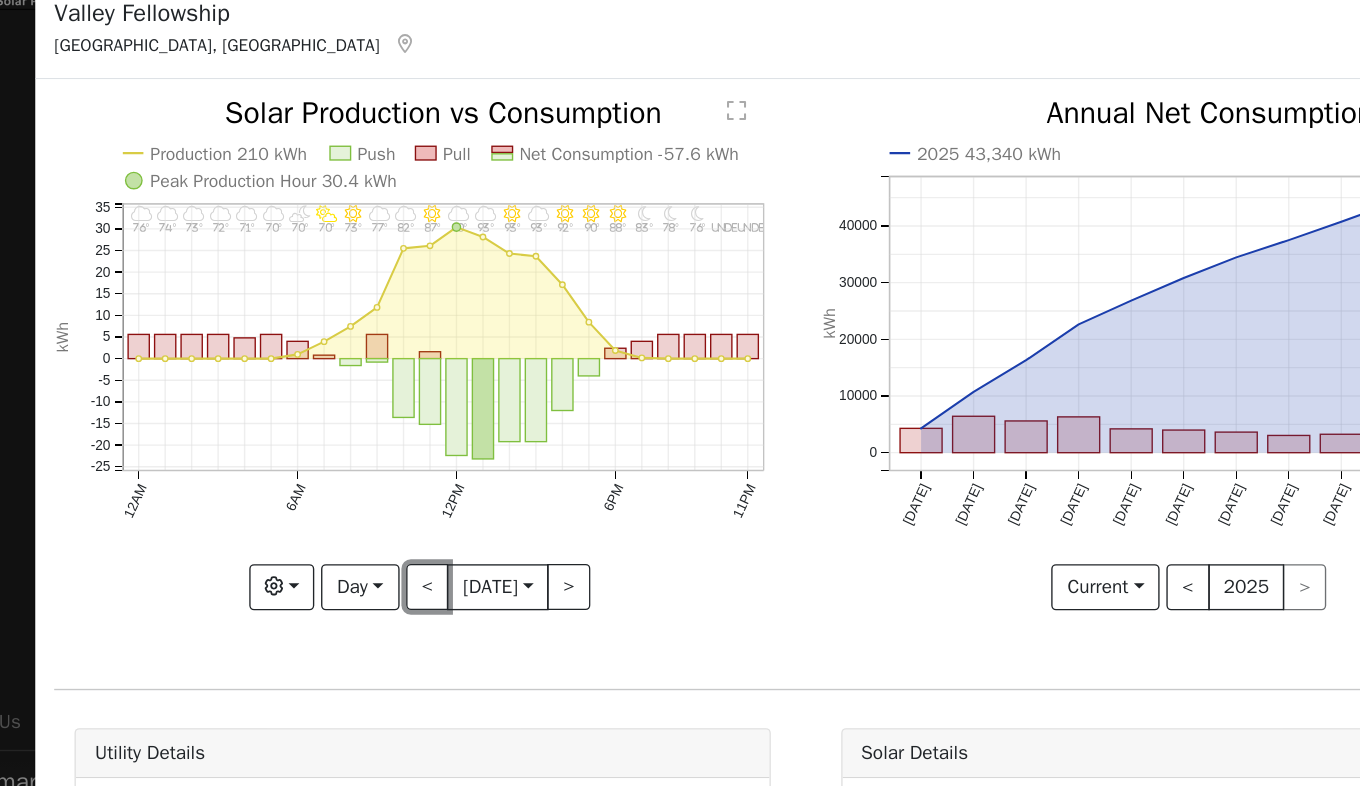 click on "<" at bounding box center [401, 477] 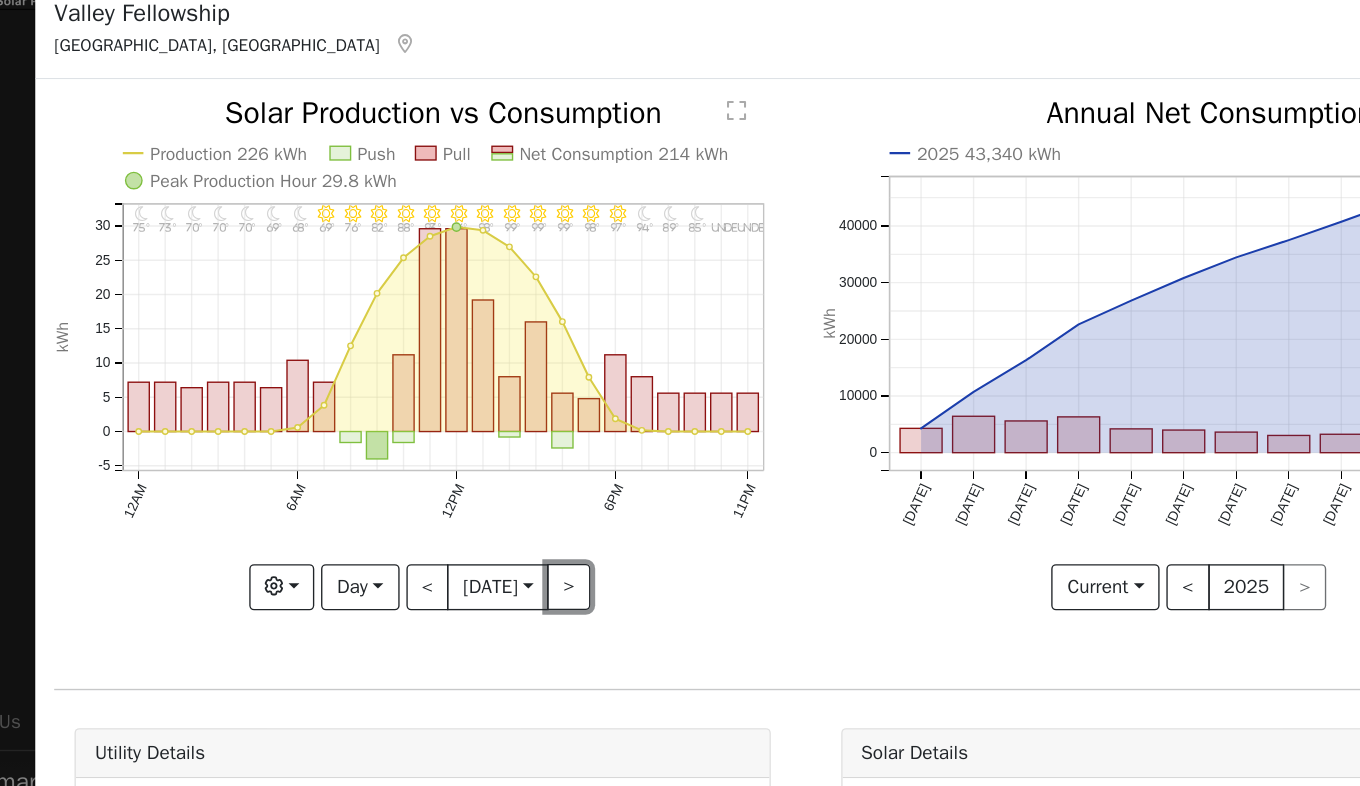 click on ">" at bounding box center [505, 477] 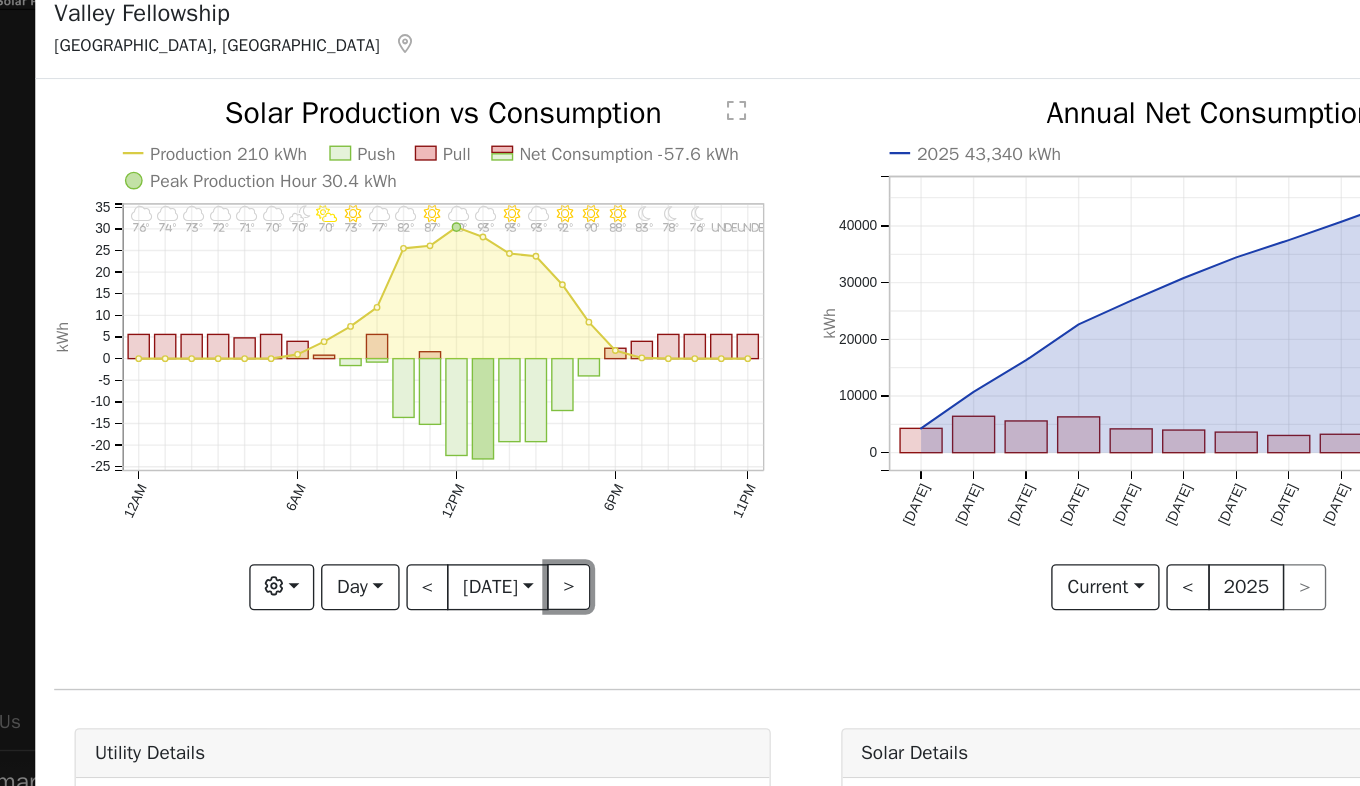 click on ">" at bounding box center [505, 477] 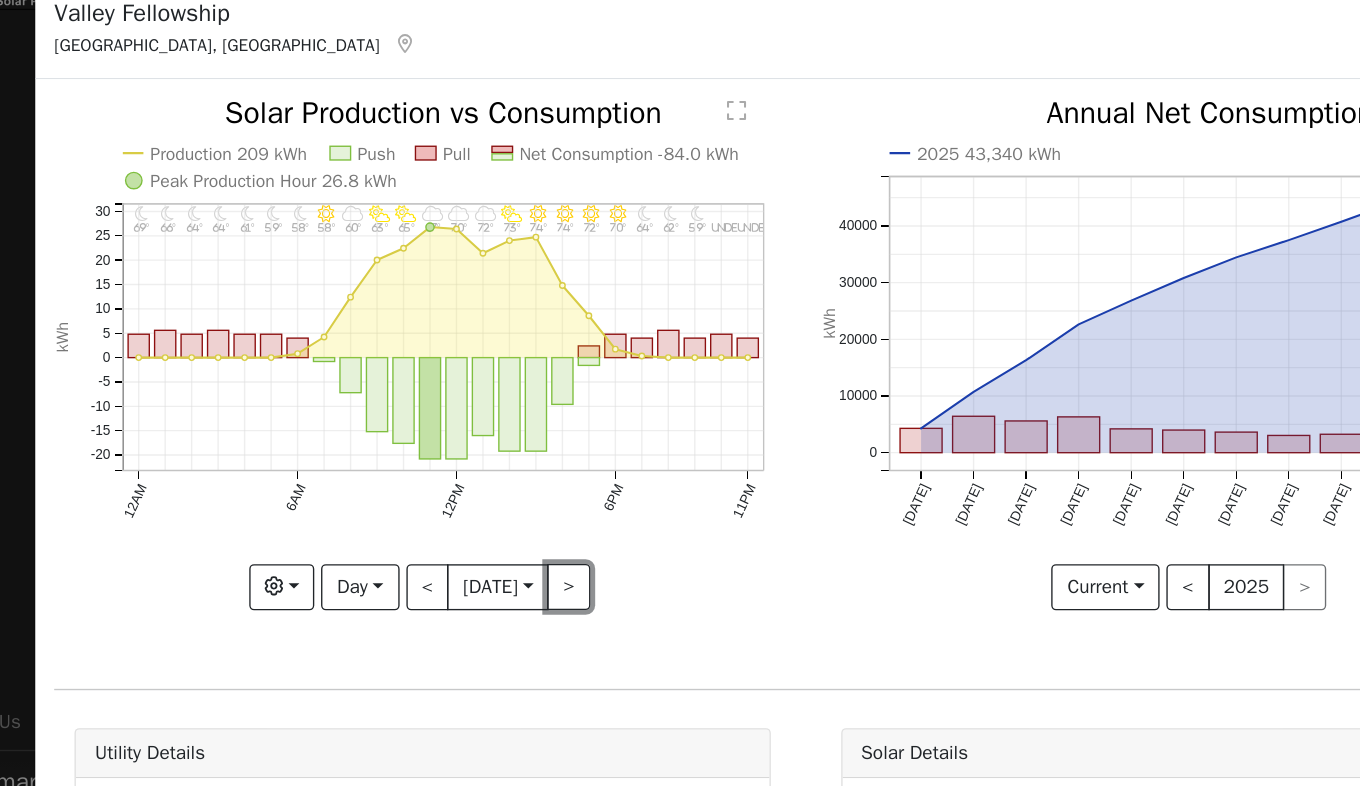 click on ">" at bounding box center [505, 477] 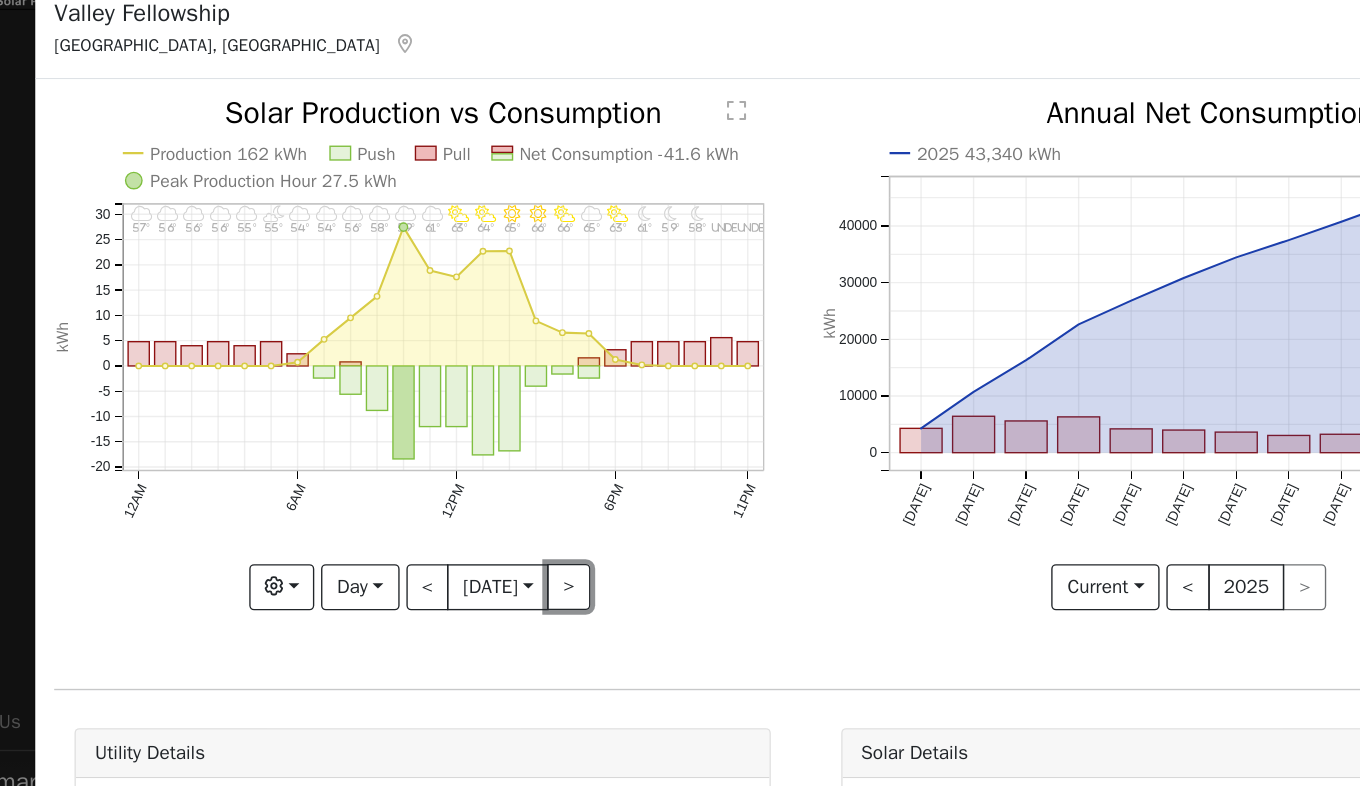click on ">" at bounding box center (505, 477) 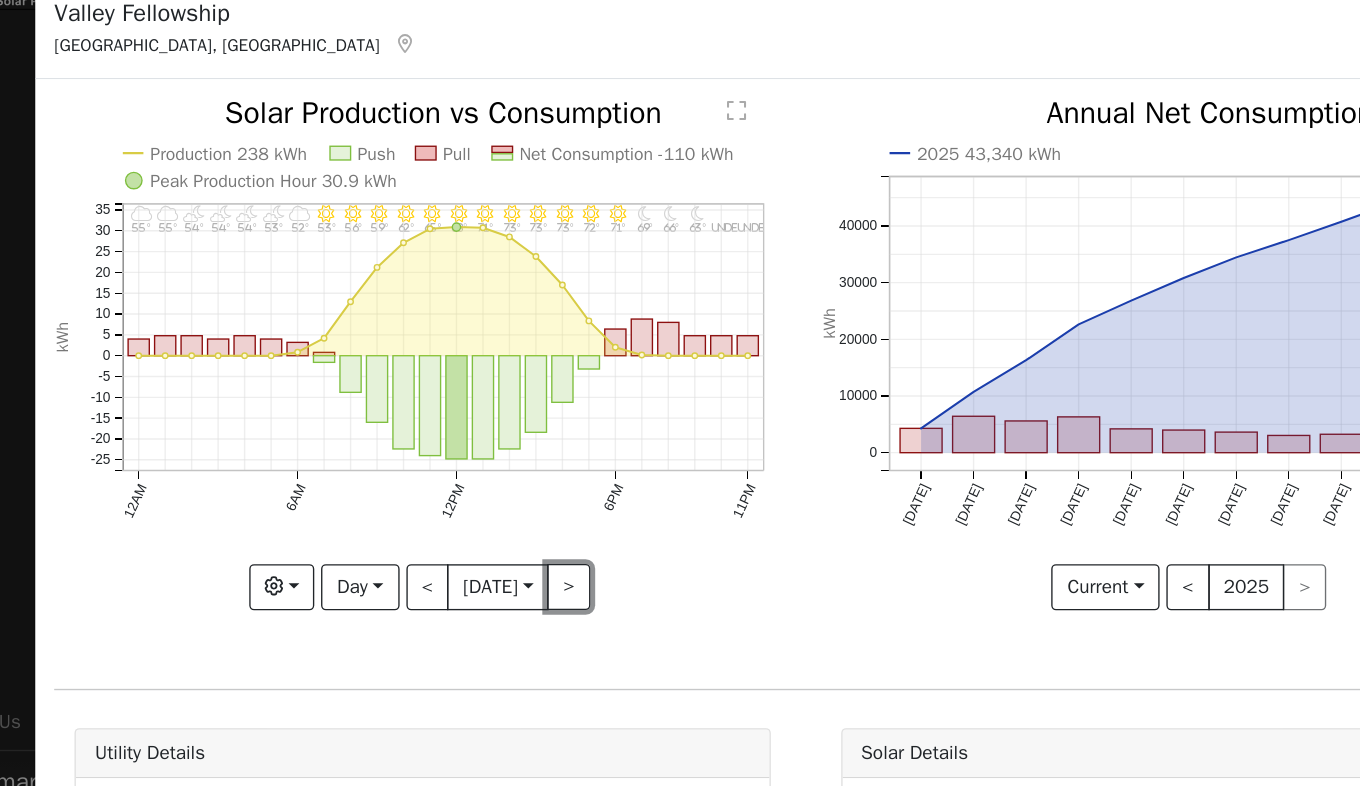 click on ">" at bounding box center [505, 477] 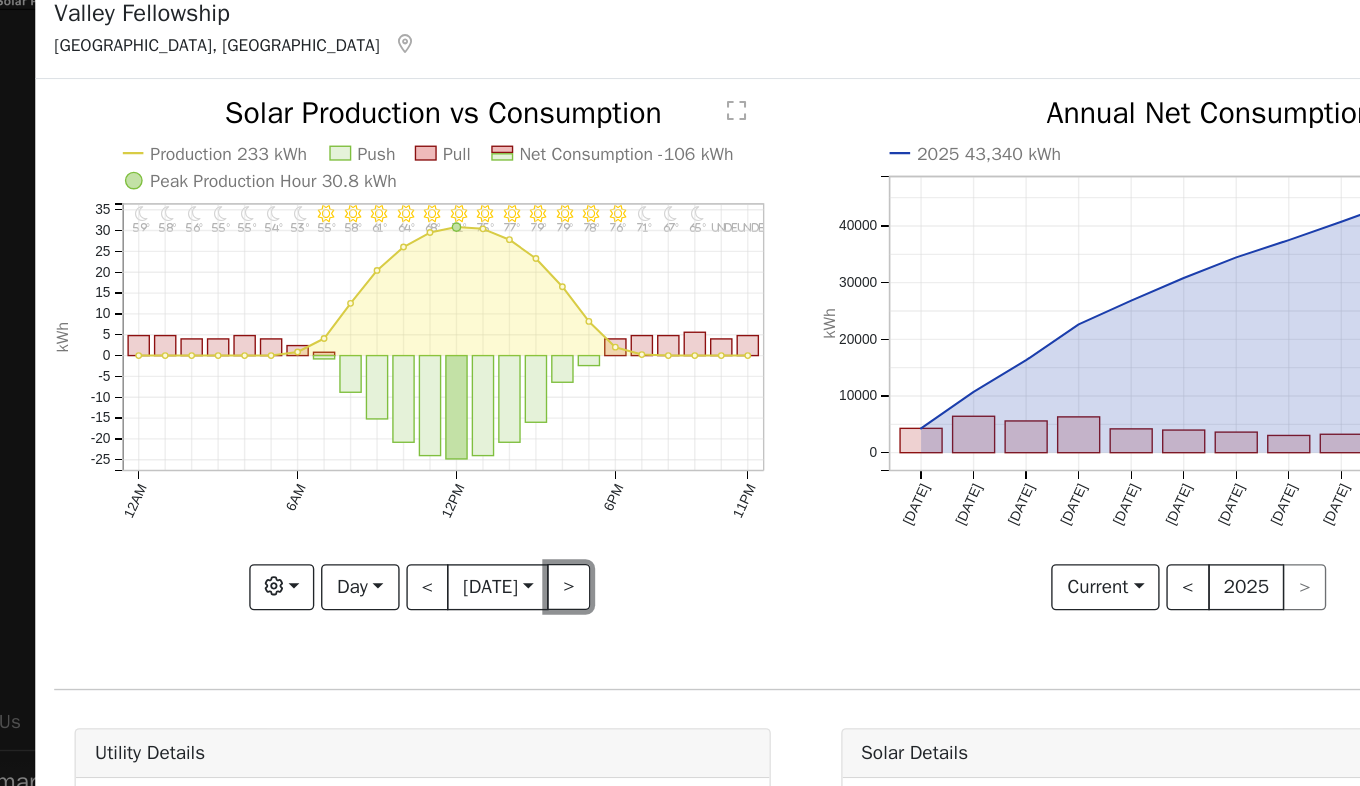 click on ">" at bounding box center (505, 477) 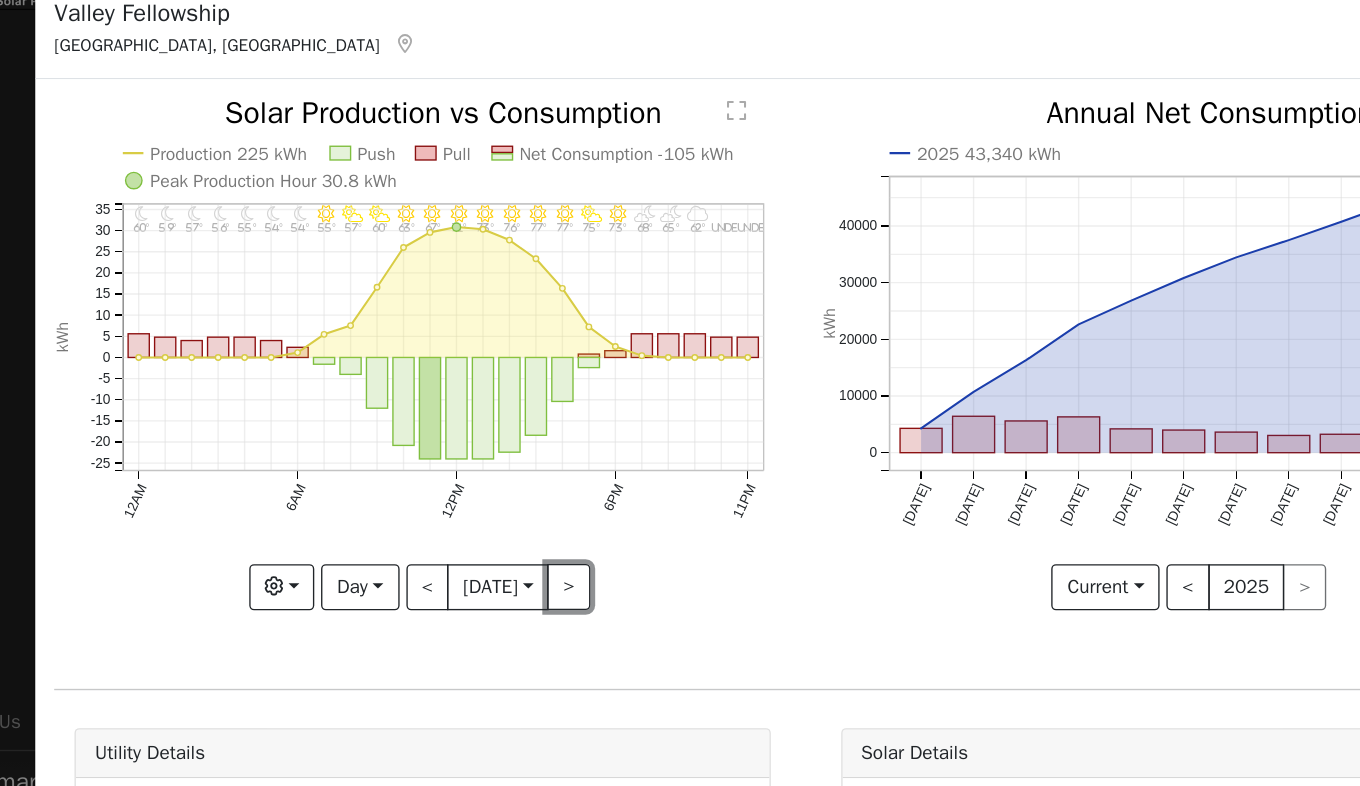 click on ">" at bounding box center [505, 477] 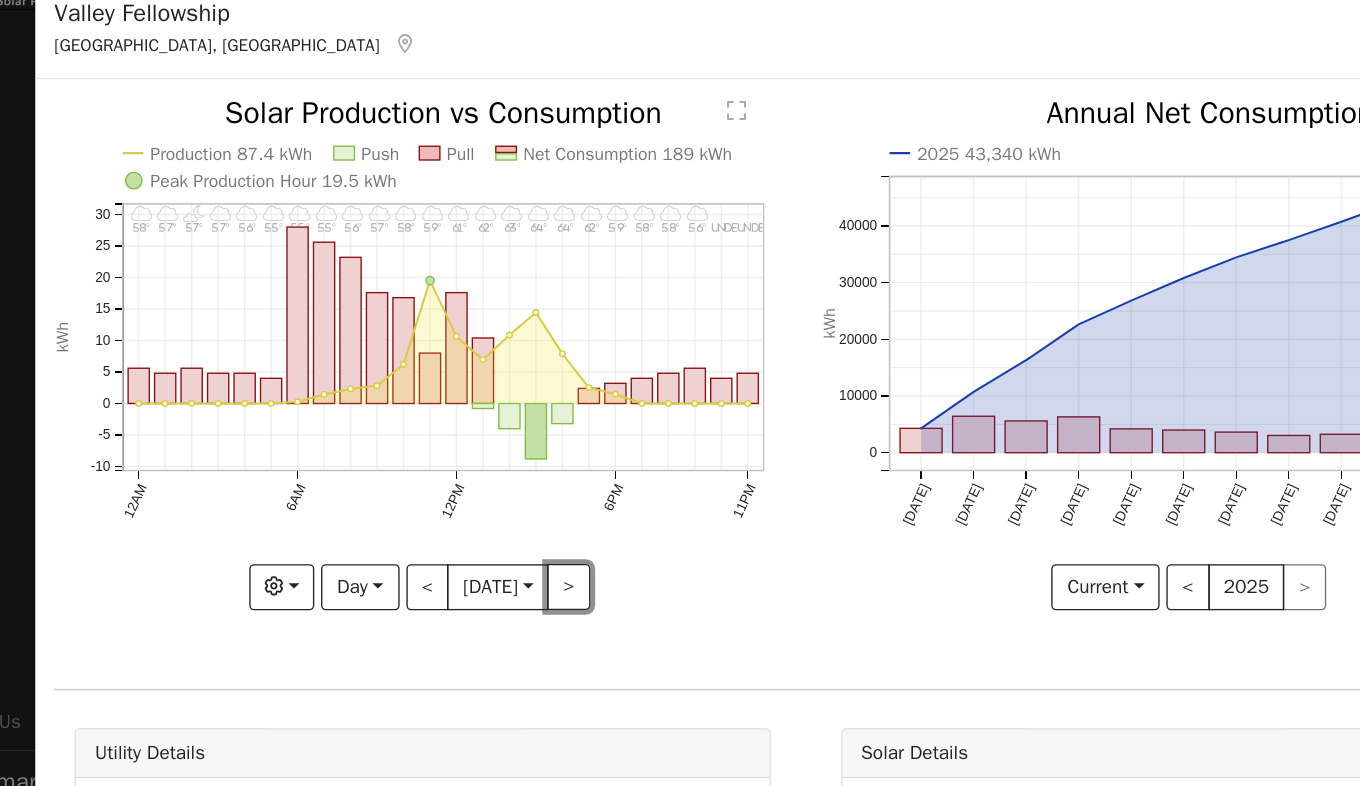 click on ">" at bounding box center [505, 477] 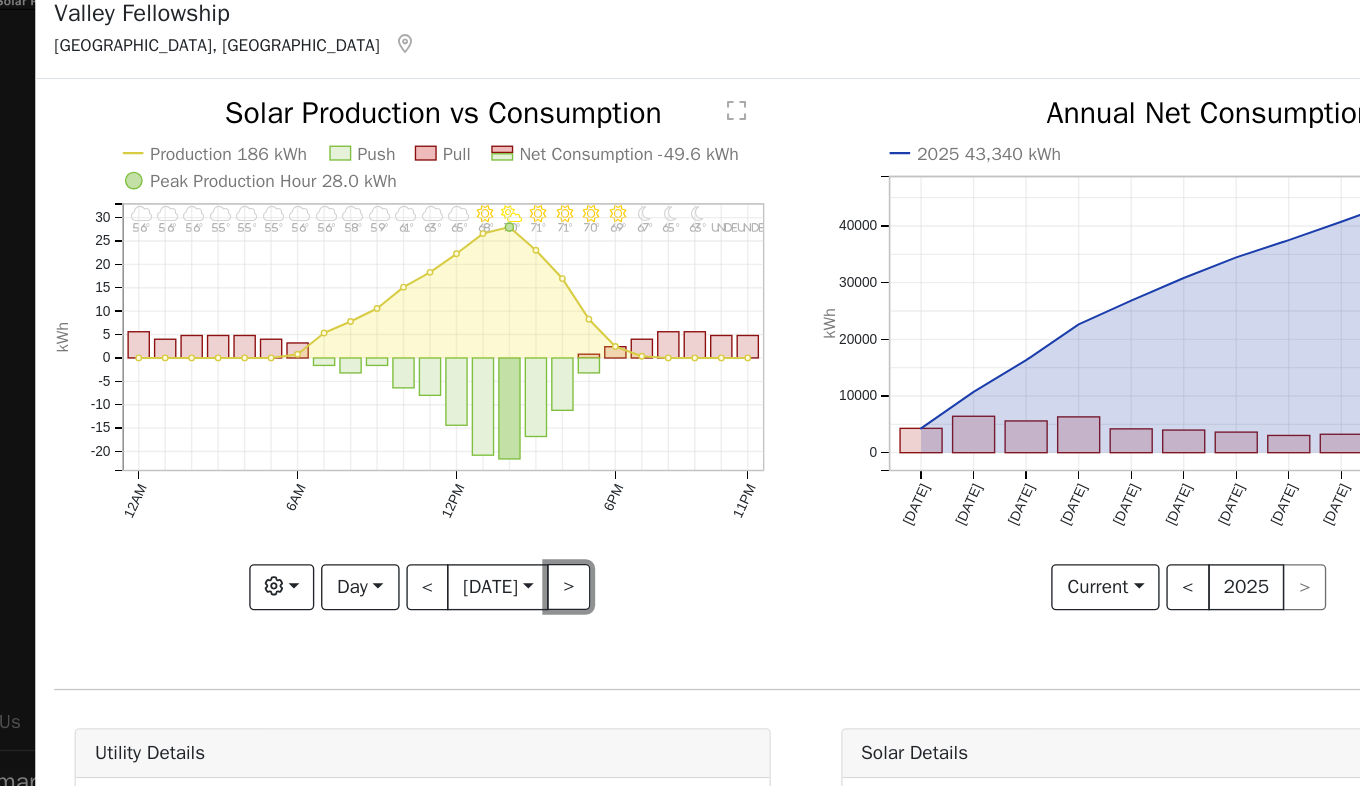 click on ">" at bounding box center (505, 477) 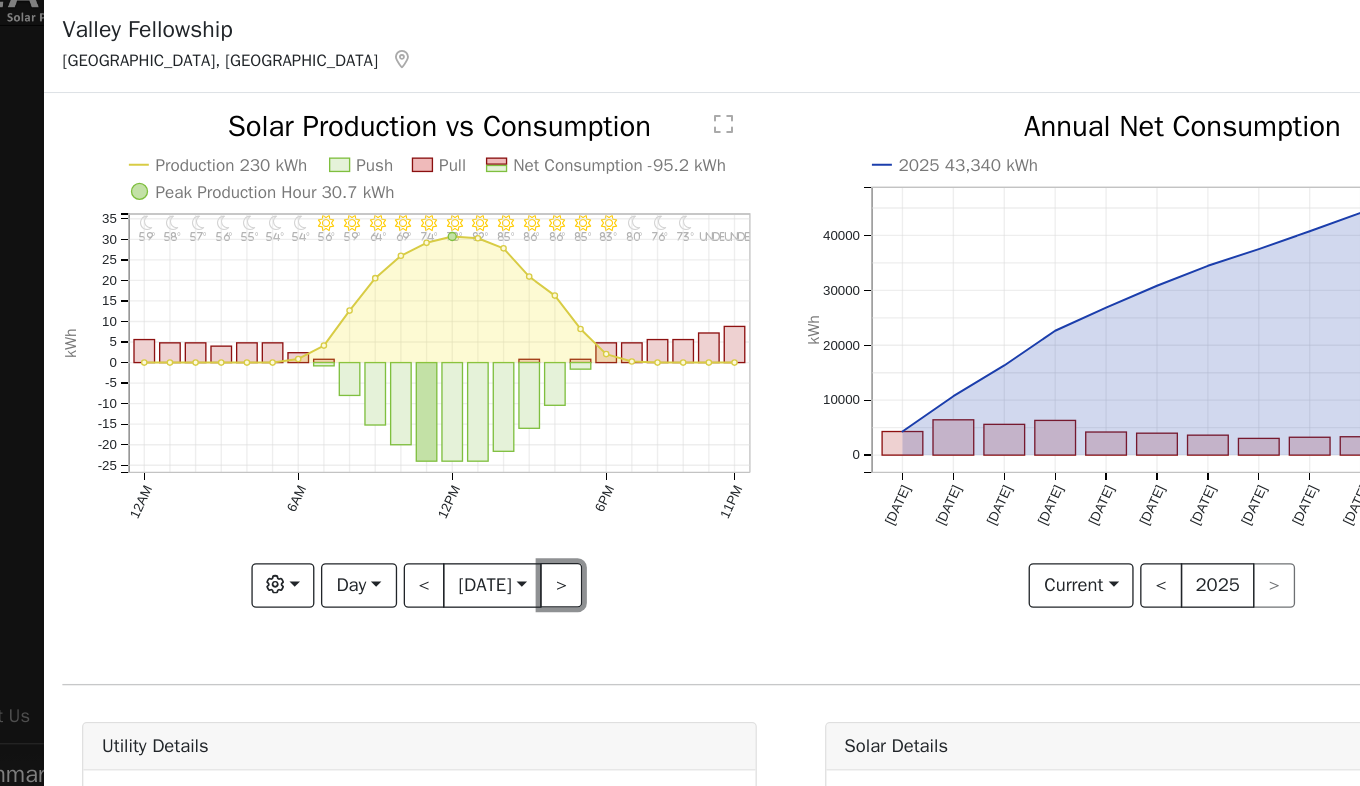 scroll, scrollTop: 1, scrollLeft: 0, axis: vertical 